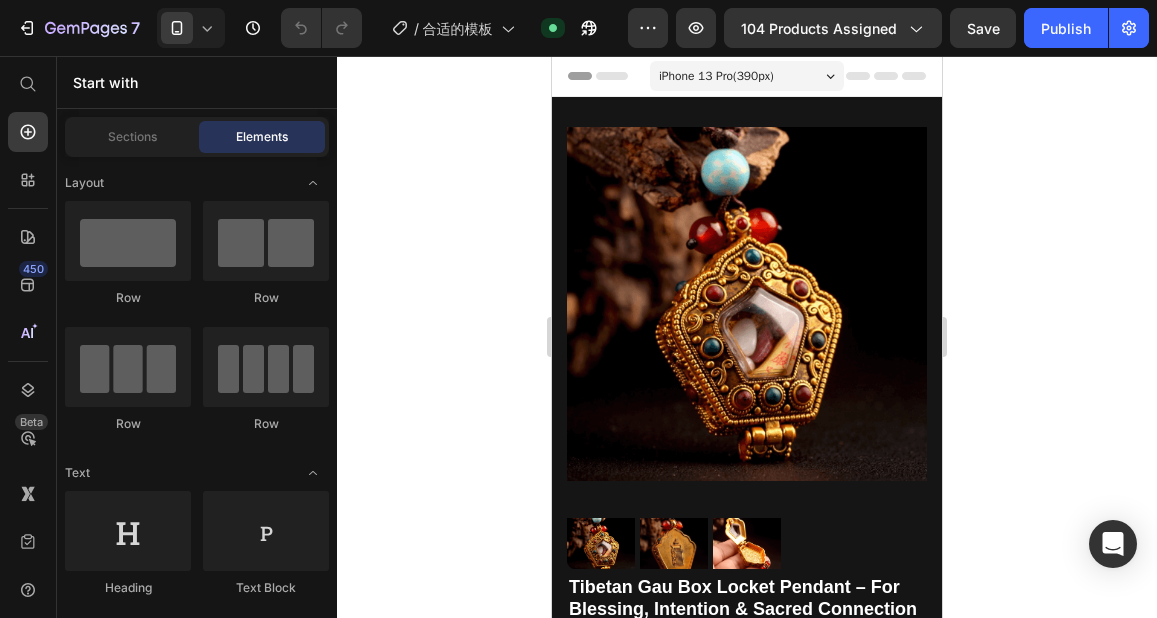 scroll, scrollTop: 0, scrollLeft: 0, axis: both 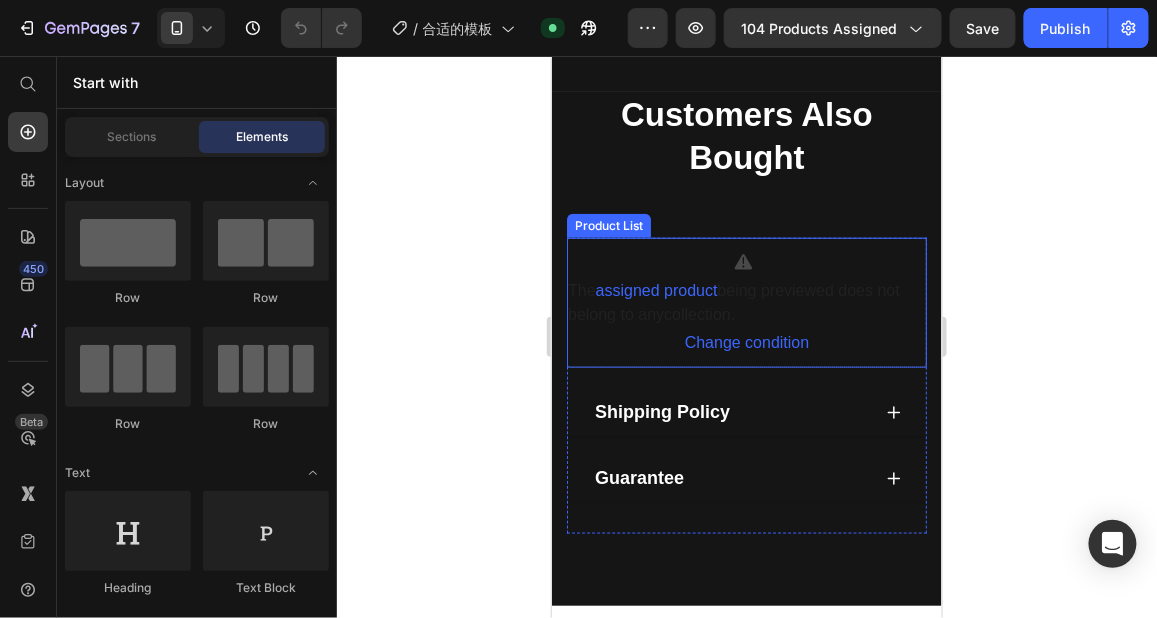 click on "The  assigned product  being previewed does not belong to any  collection ." at bounding box center (746, 302) 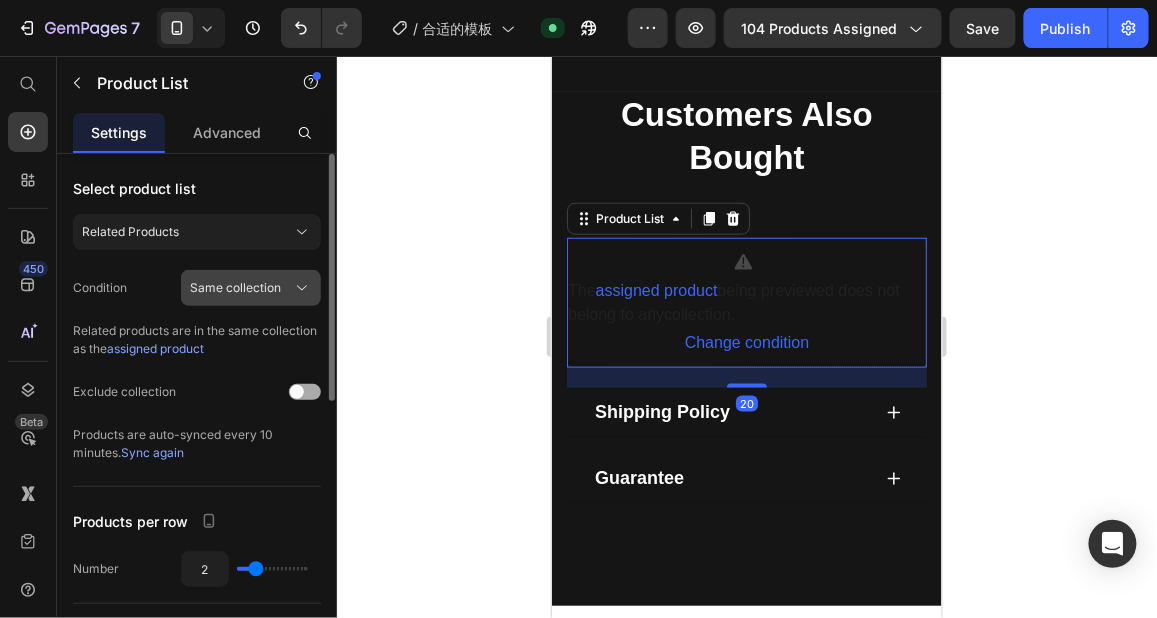 click on "Same collection" at bounding box center (235, 288) 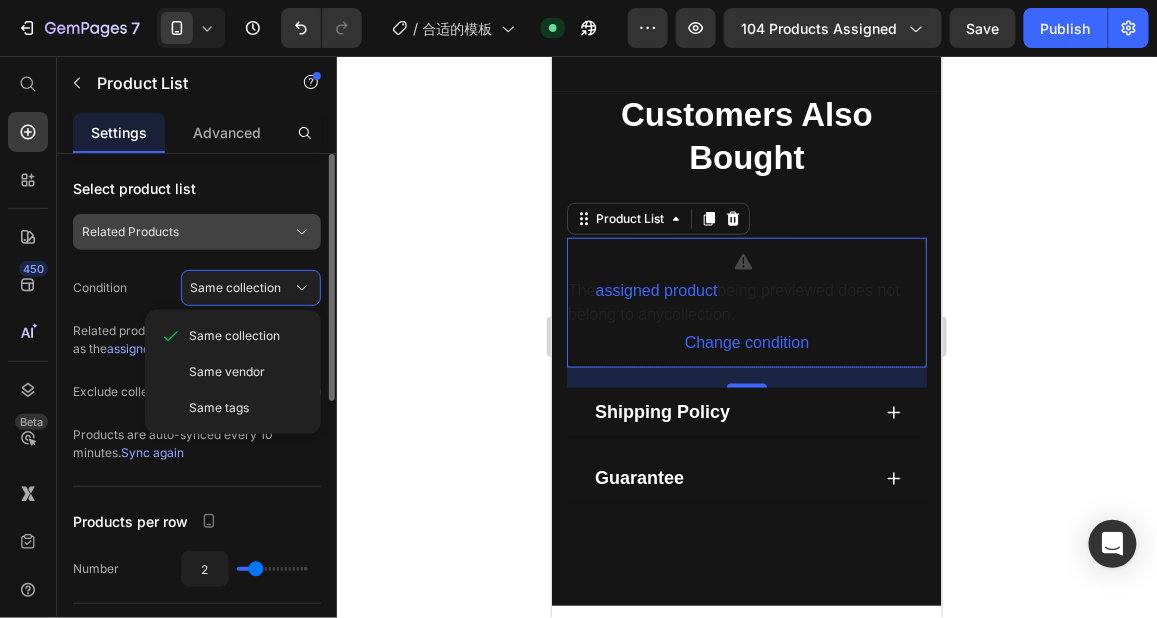 click on "Related Products" 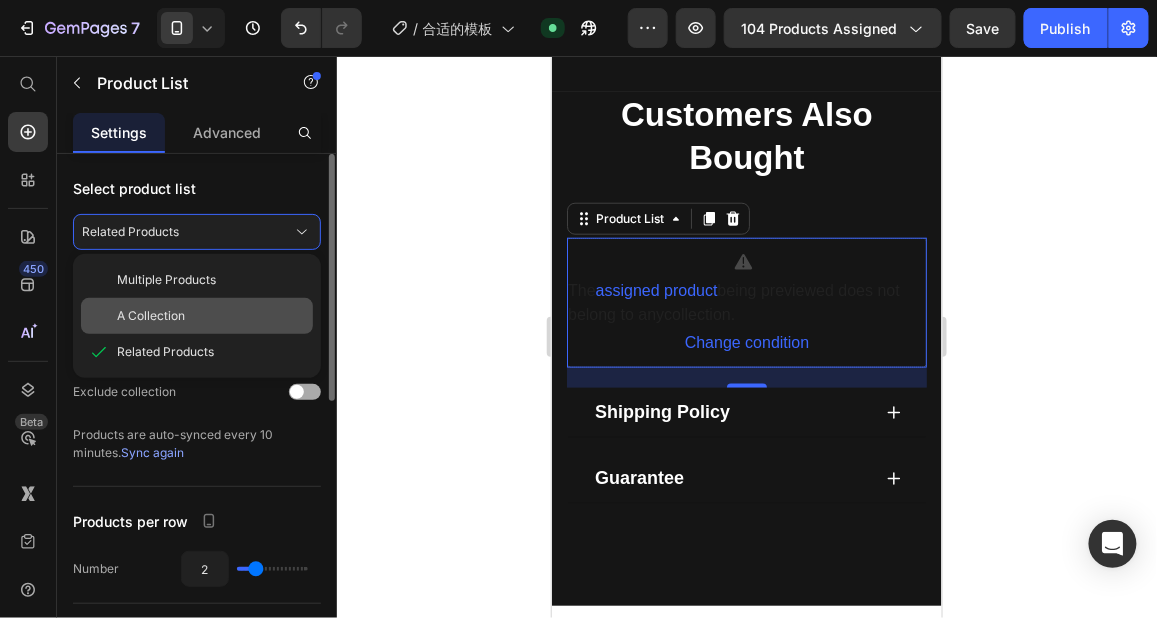 click on "A Collection" 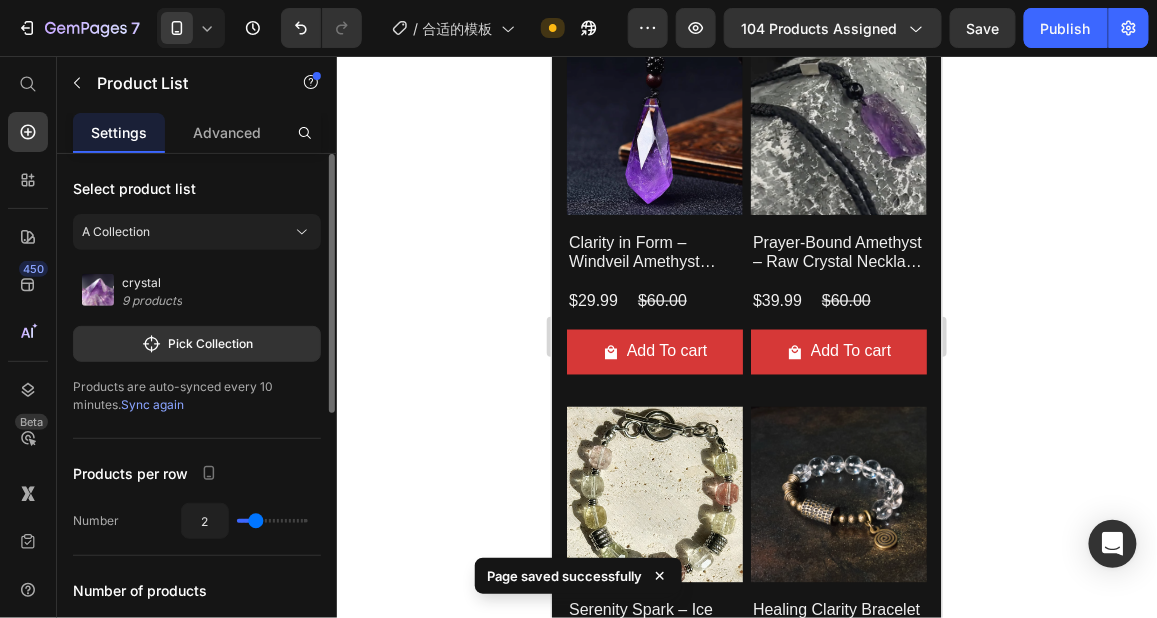 scroll, scrollTop: 6457, scrollLeft: 0, axis: vertical 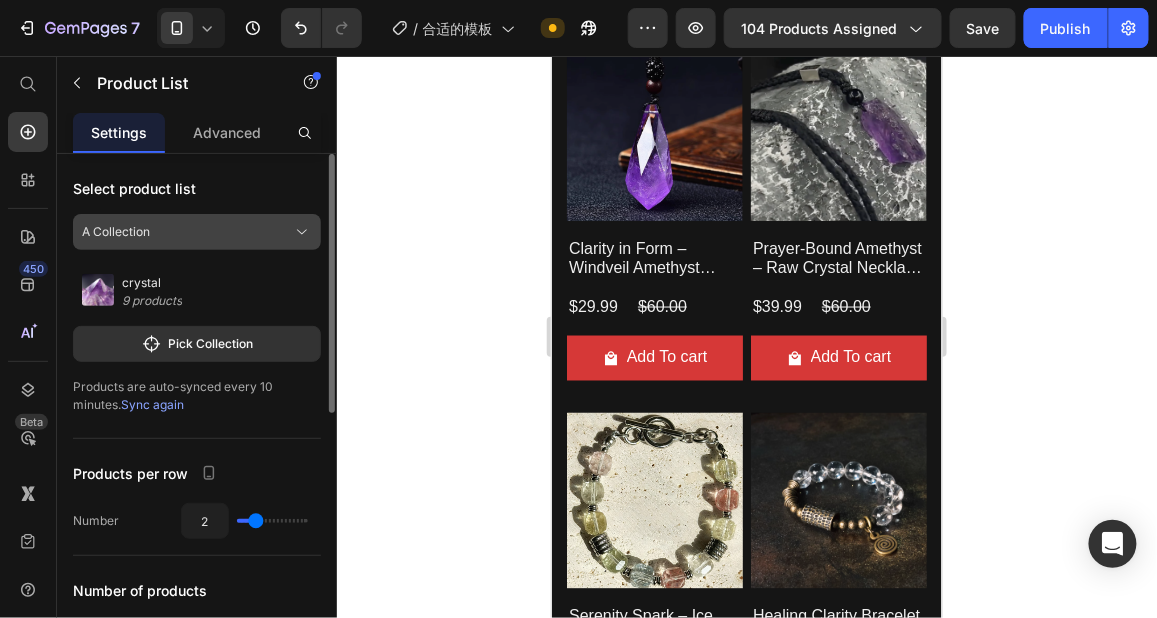click on "A Collection" 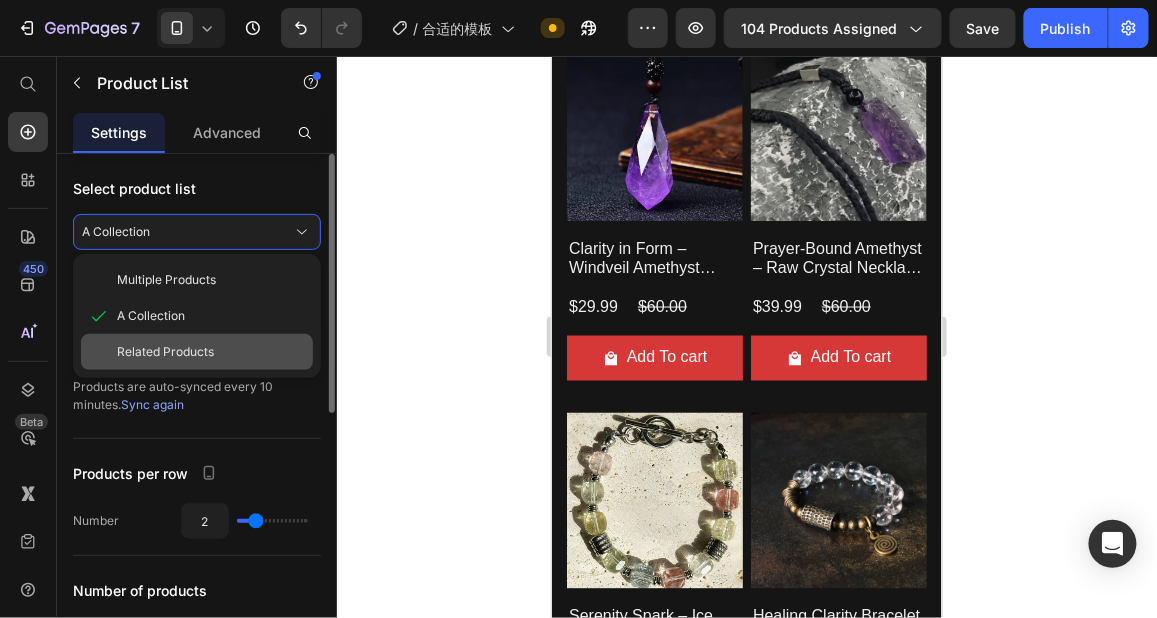 click on "Related Products" at bounding box center (165, 352) 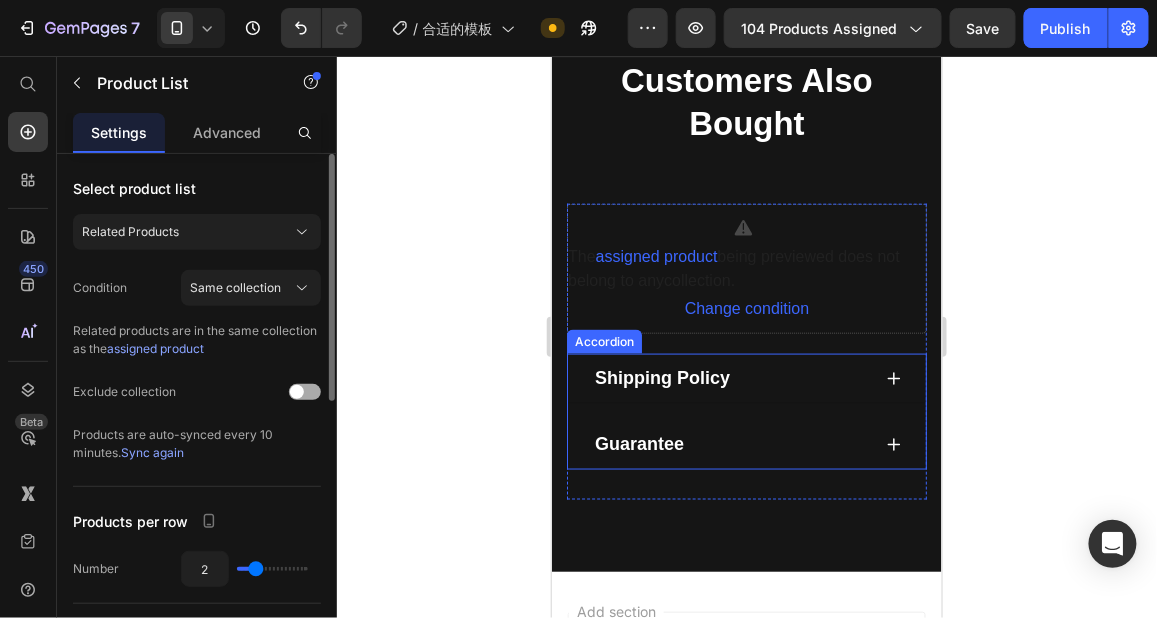 scroll, scrollTop: 6298, scrollLeft: 0, axis: vertical 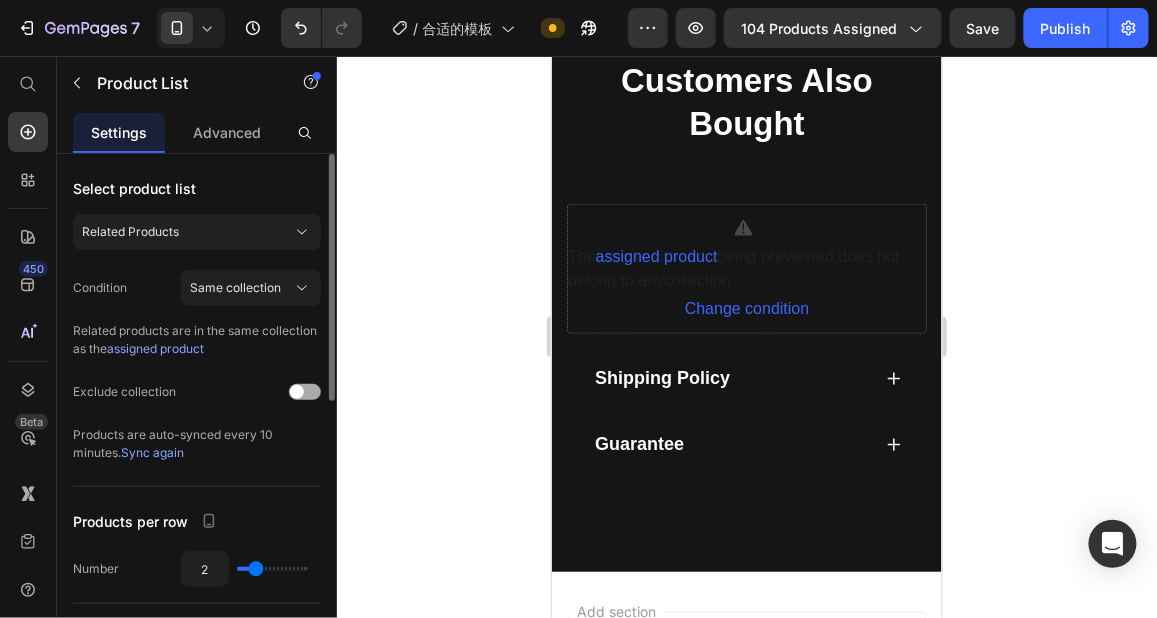 click 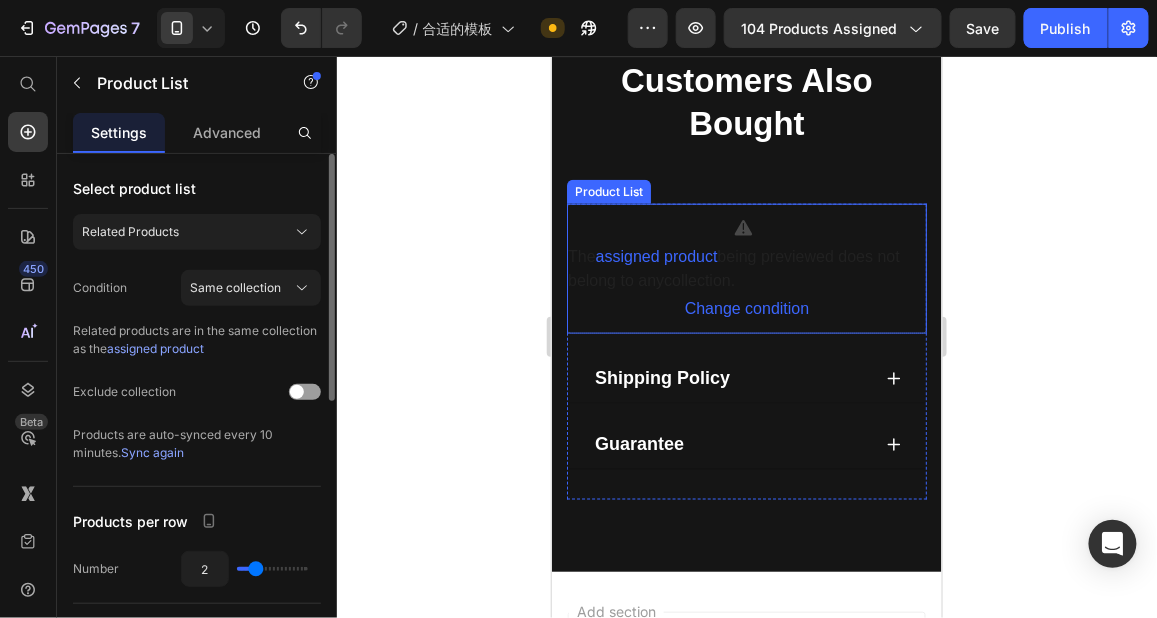 click on "The  assigned product  being previewed does not belong to any  collection ." at bounding box center (746, 268) 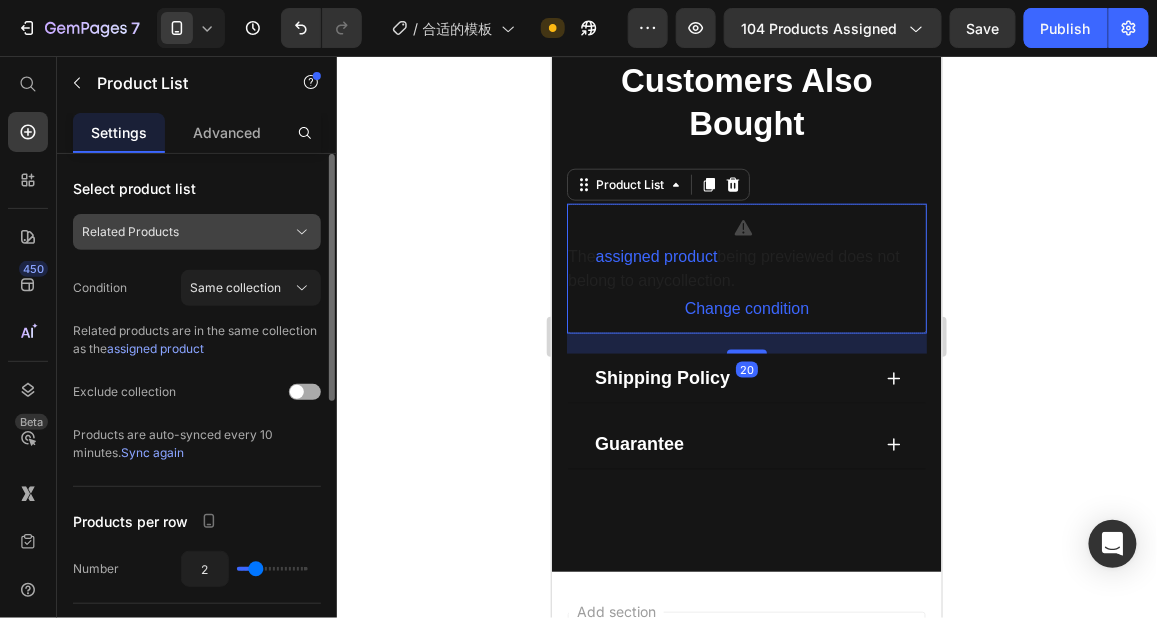 click on "Related Products" 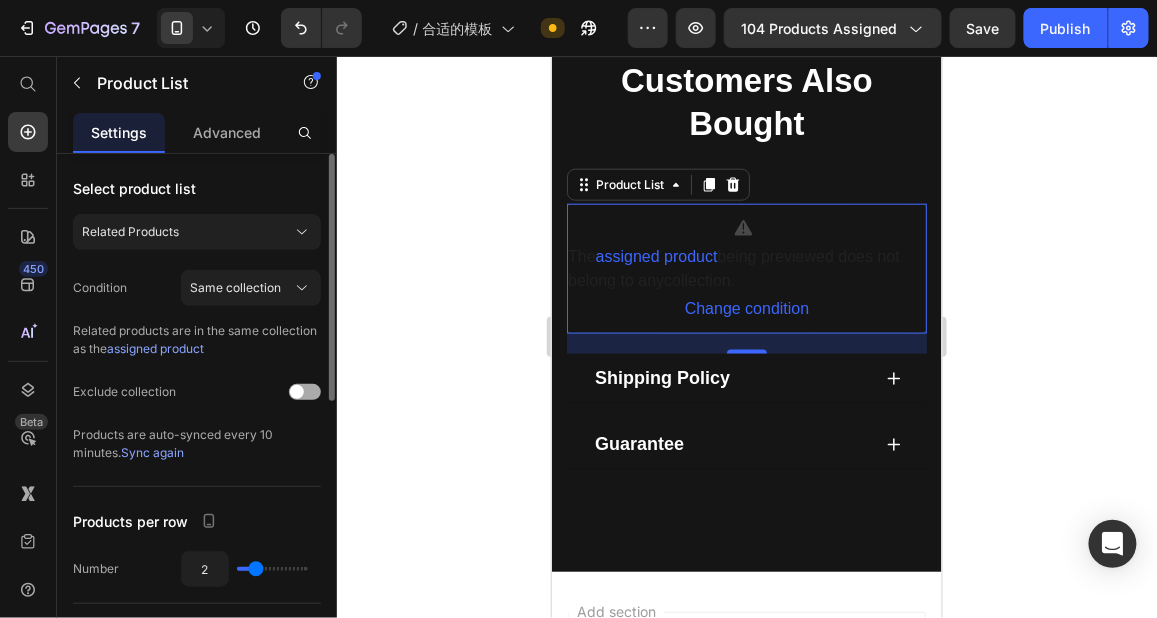 click at bounding box center (256, 392) 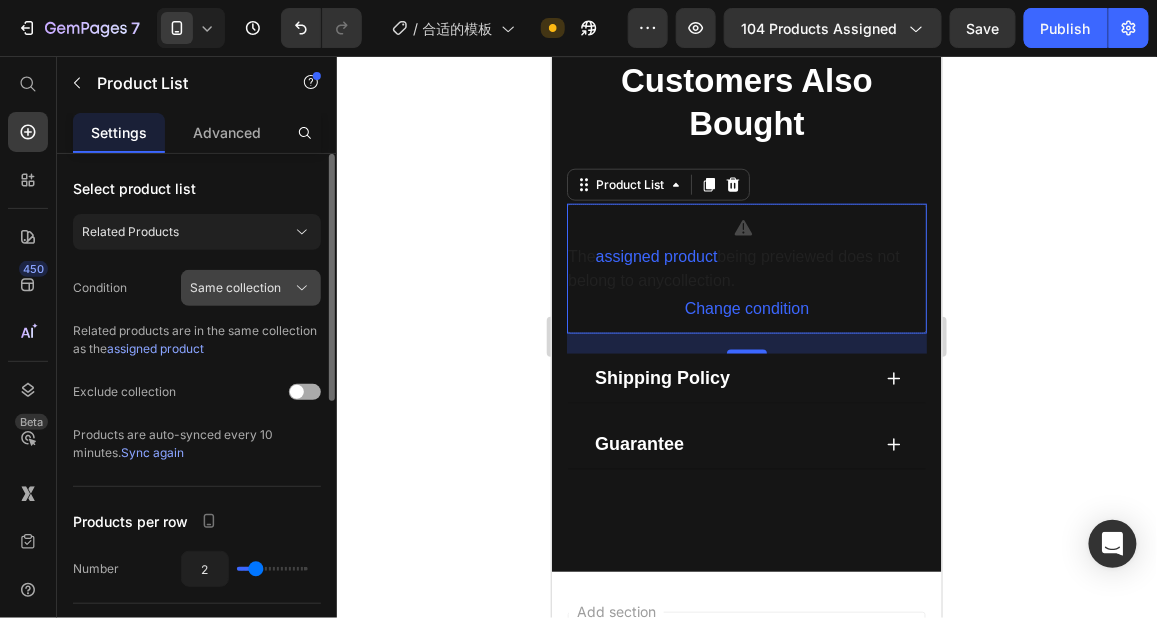 click on "Same collection" at bounding box center (251, 288) 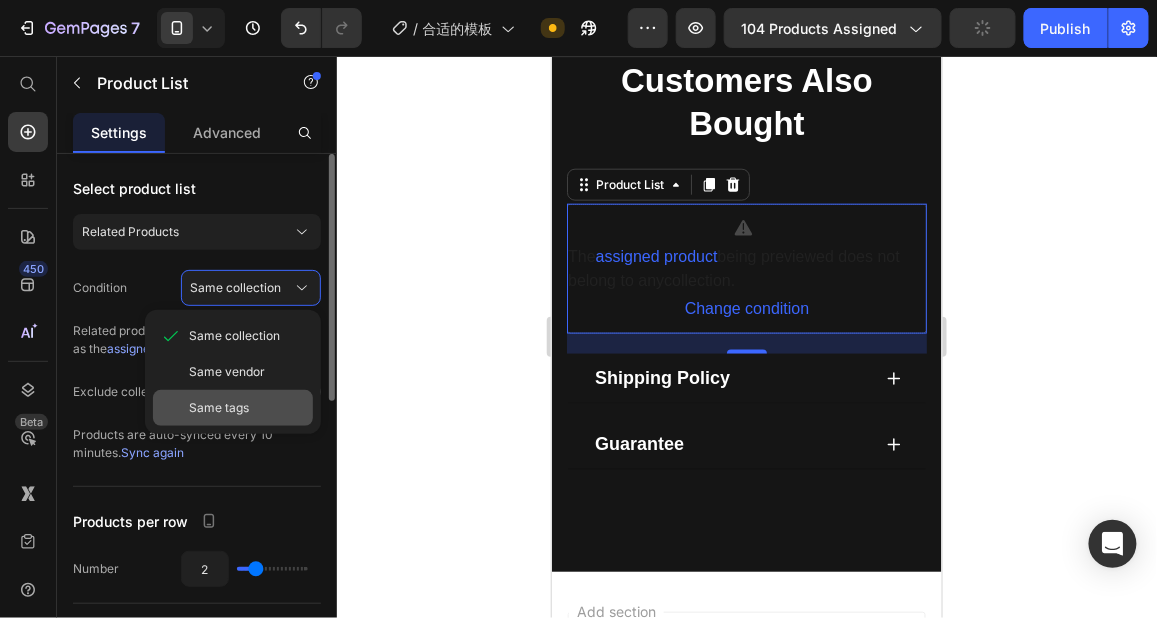 click on "Same tags" 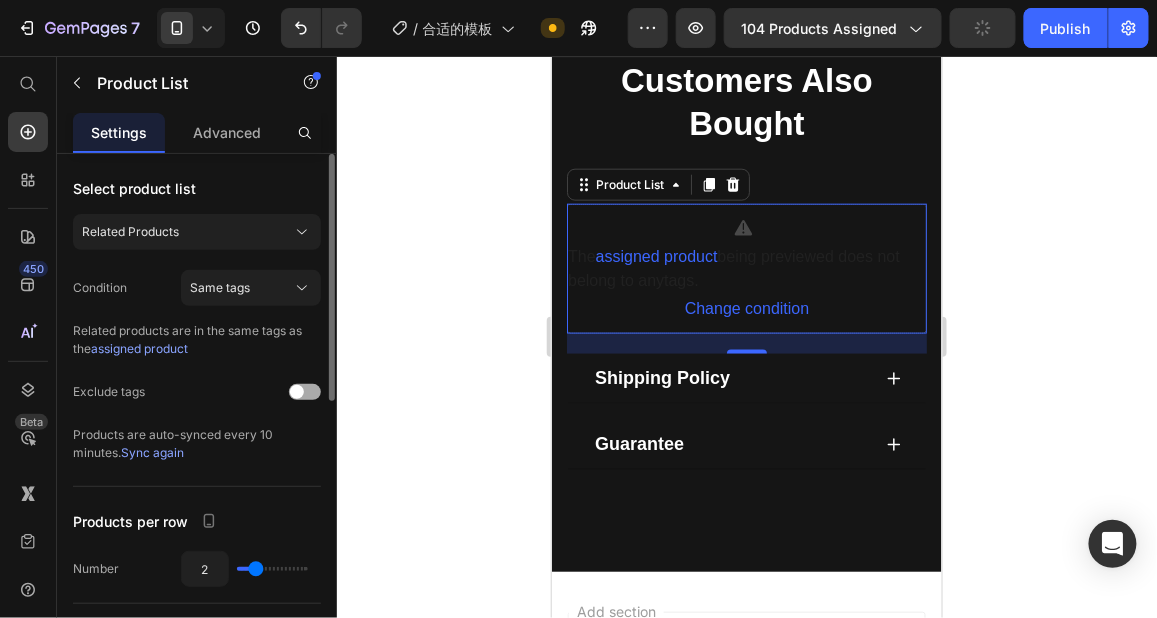 click on "Related products are in the same tags as the  assigned product" at bounding box center [197, 340] 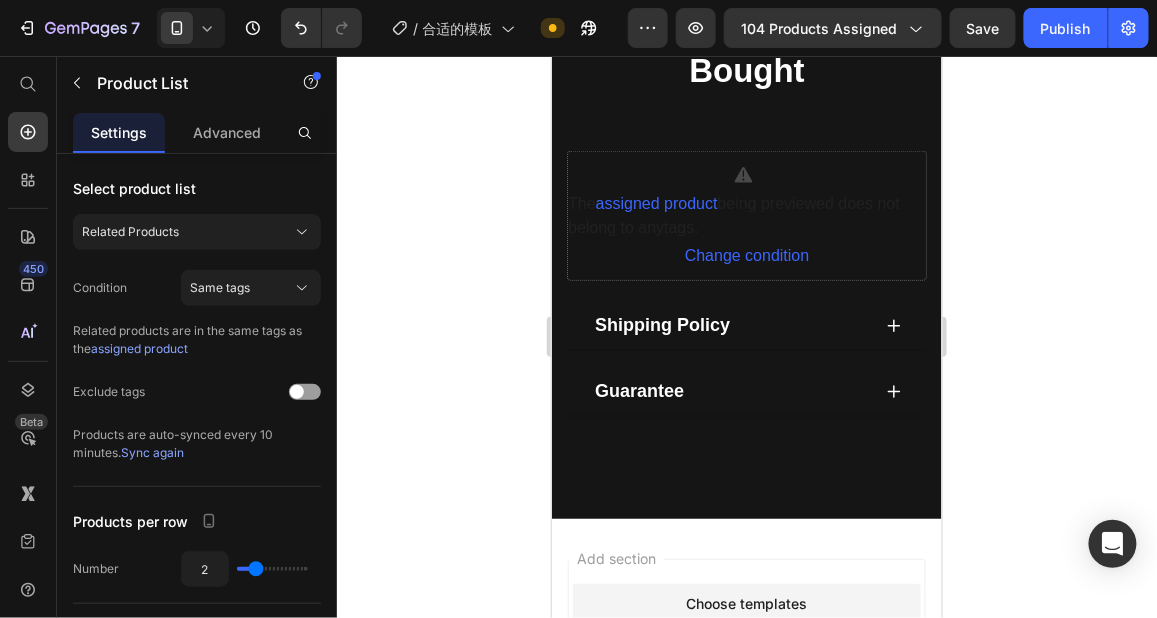 scroll, scrollTop: 6210, scrollLeft: 0, axis: vertical 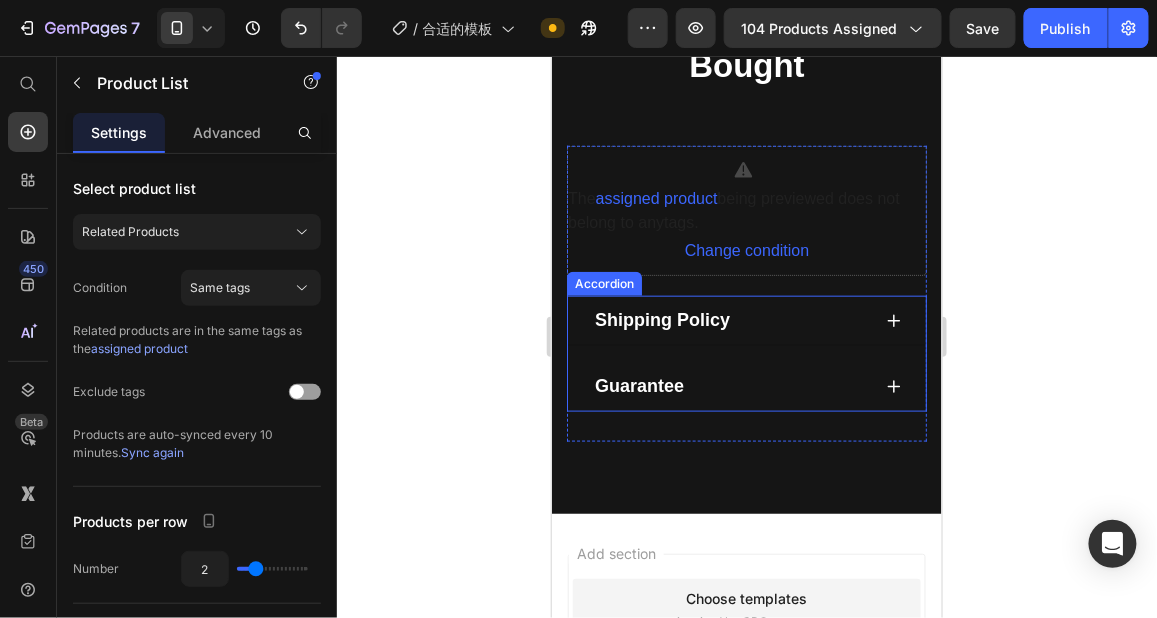 click 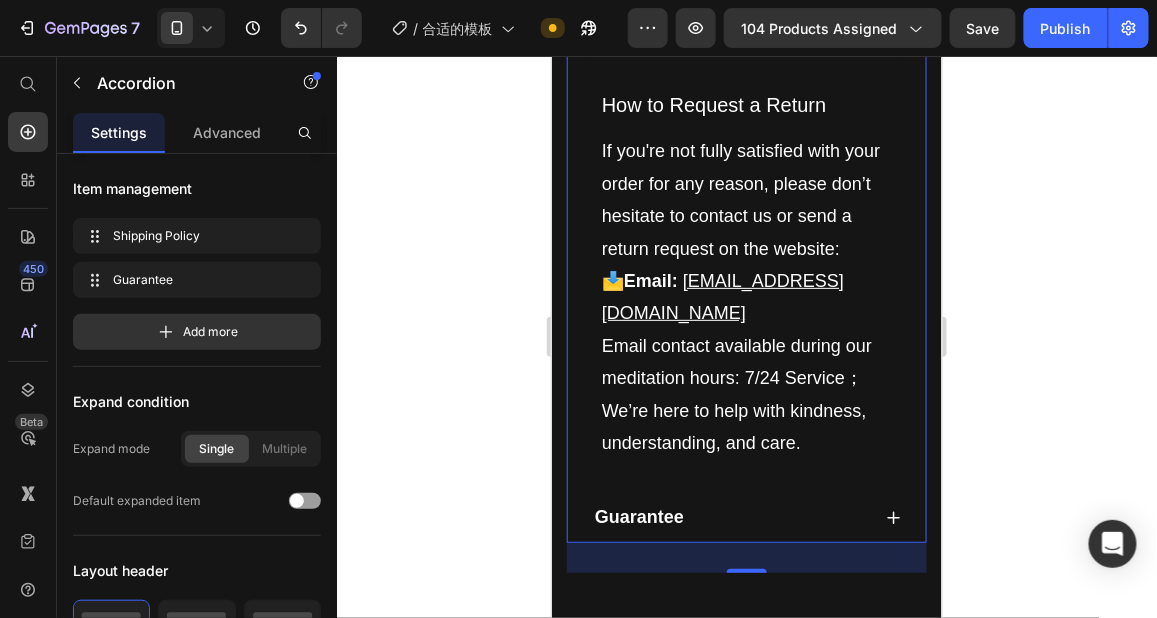 scroll, scrollTop: 6760, scrollLeft: 0, axis: vertical 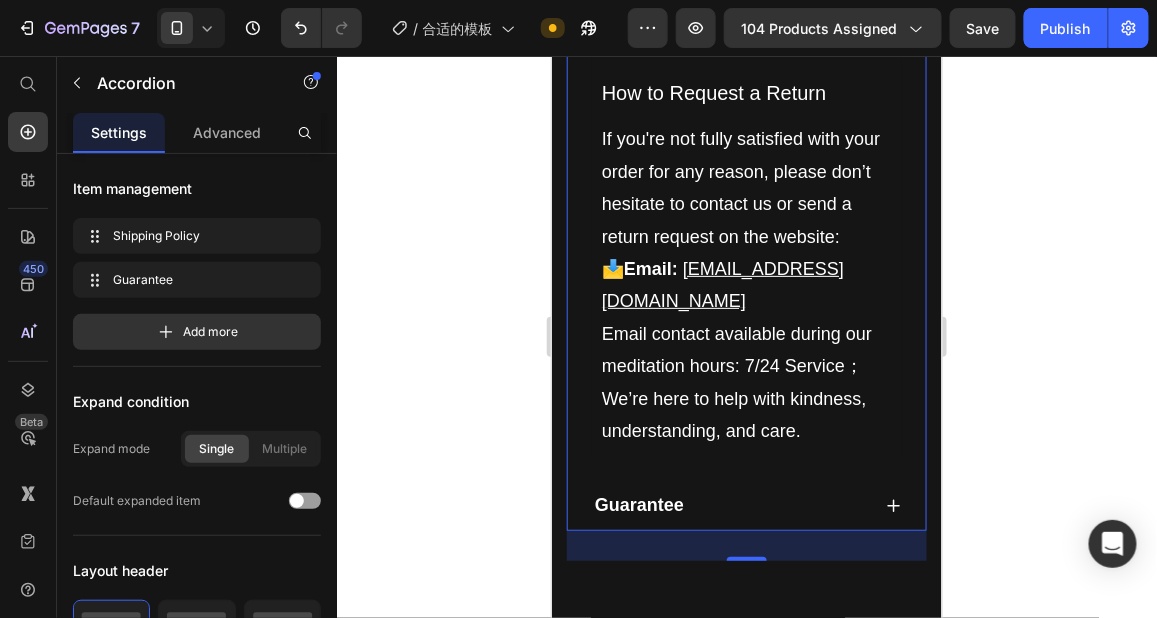 click 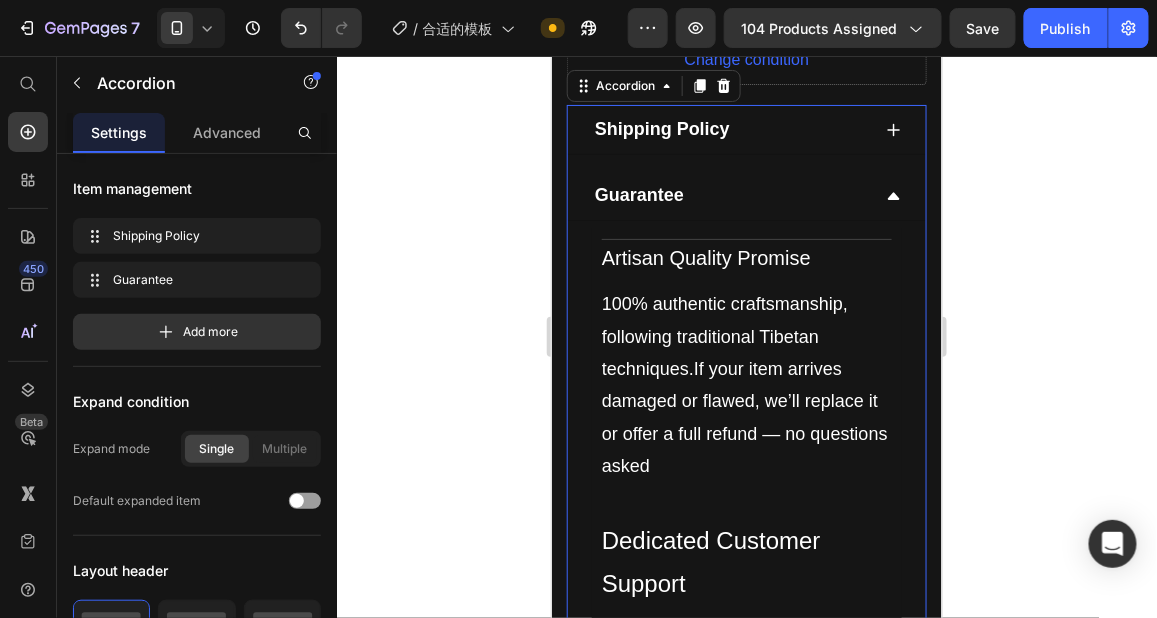 scroll, scrollTop: 6394, scrollLeft: 0, axis: vertical 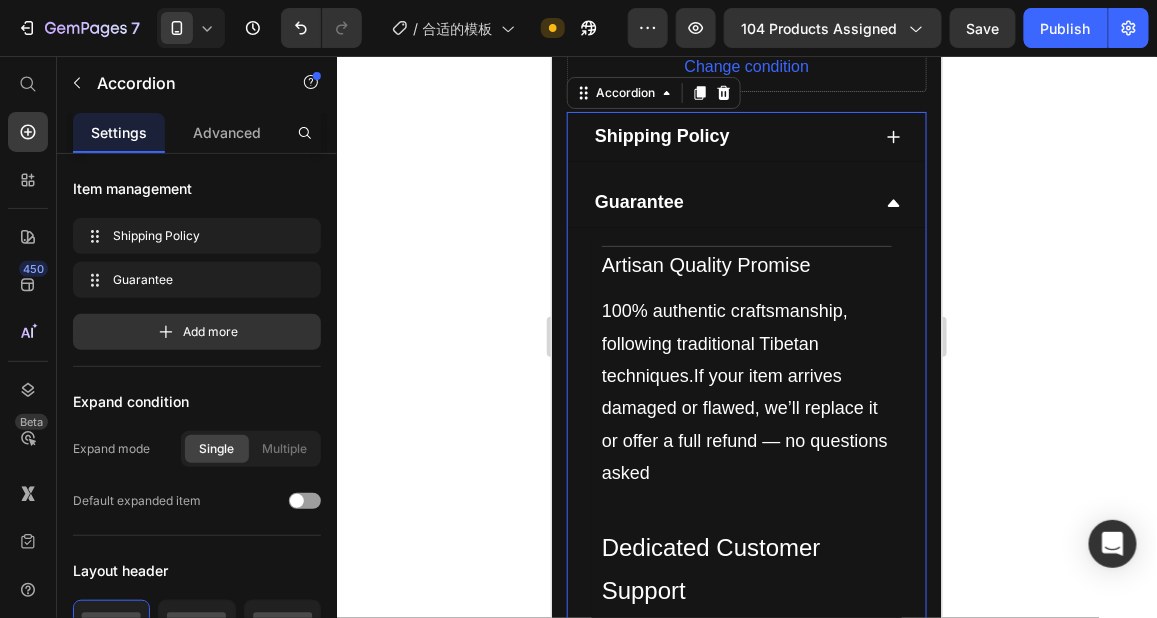click on "Guarantee" at bounding box center (746, 202) 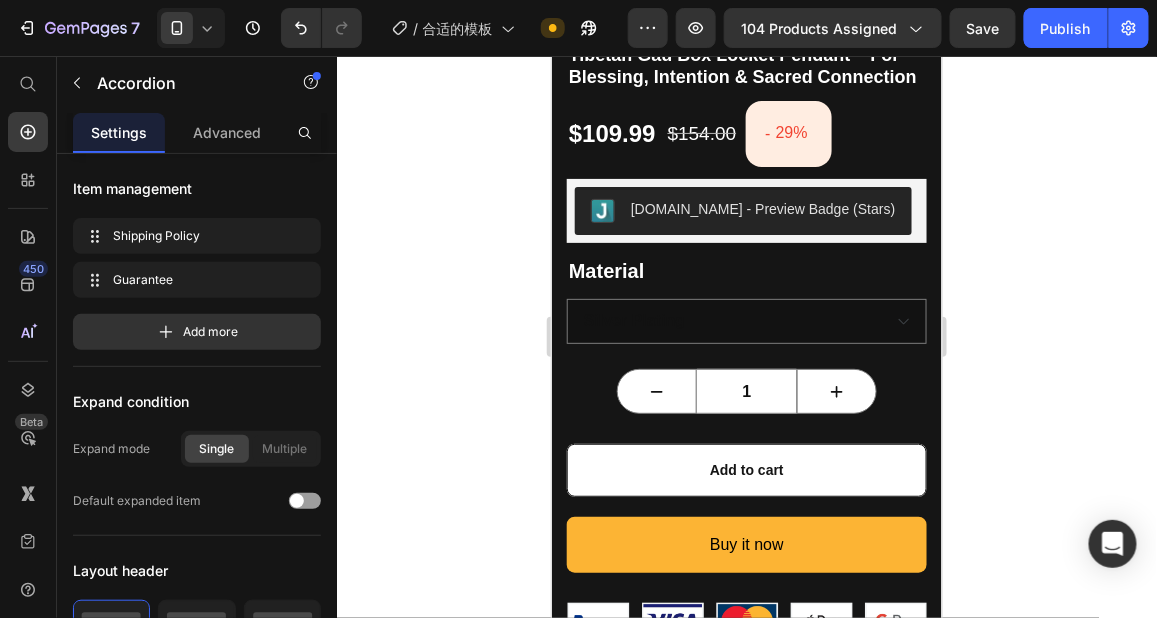 scroll, scrollTop: 534, scrollLeft: 0, axis: vertical 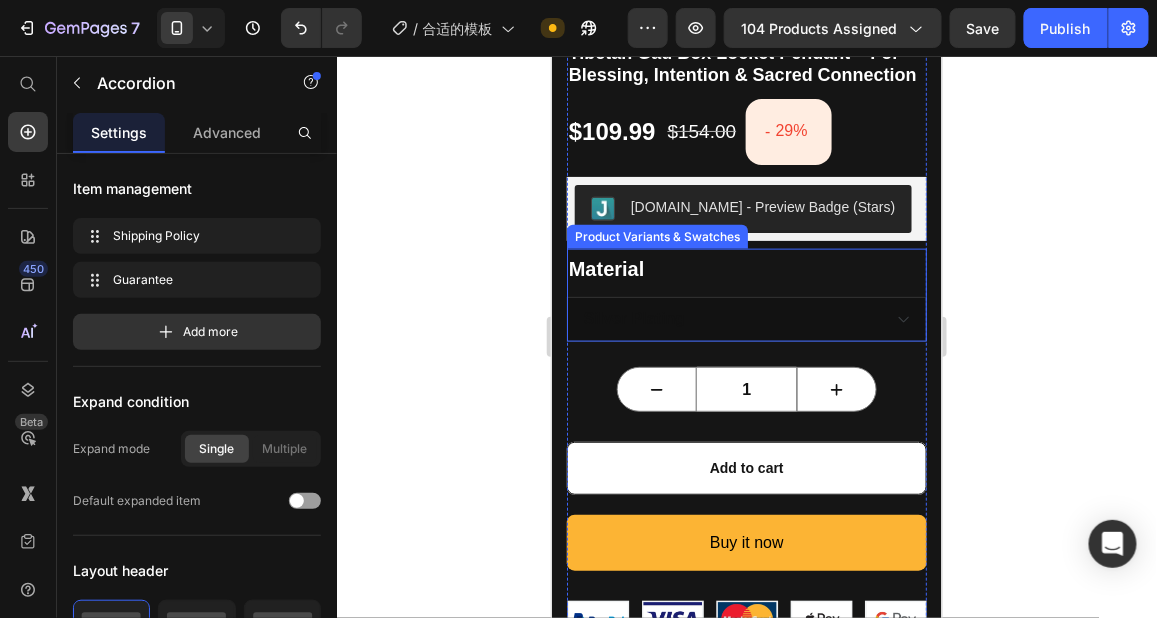 click on "Silver plating Gold Plating" at bounding box center [746, 318] 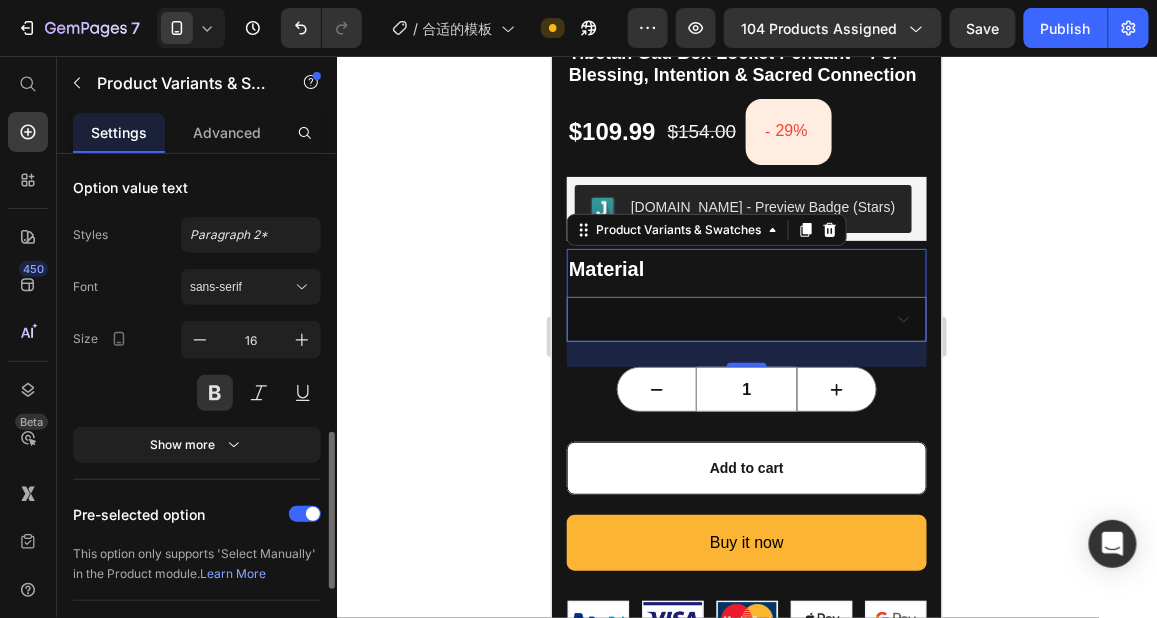 scroll, scrollTop: 982, scrollLeft: 0, axis: vertical 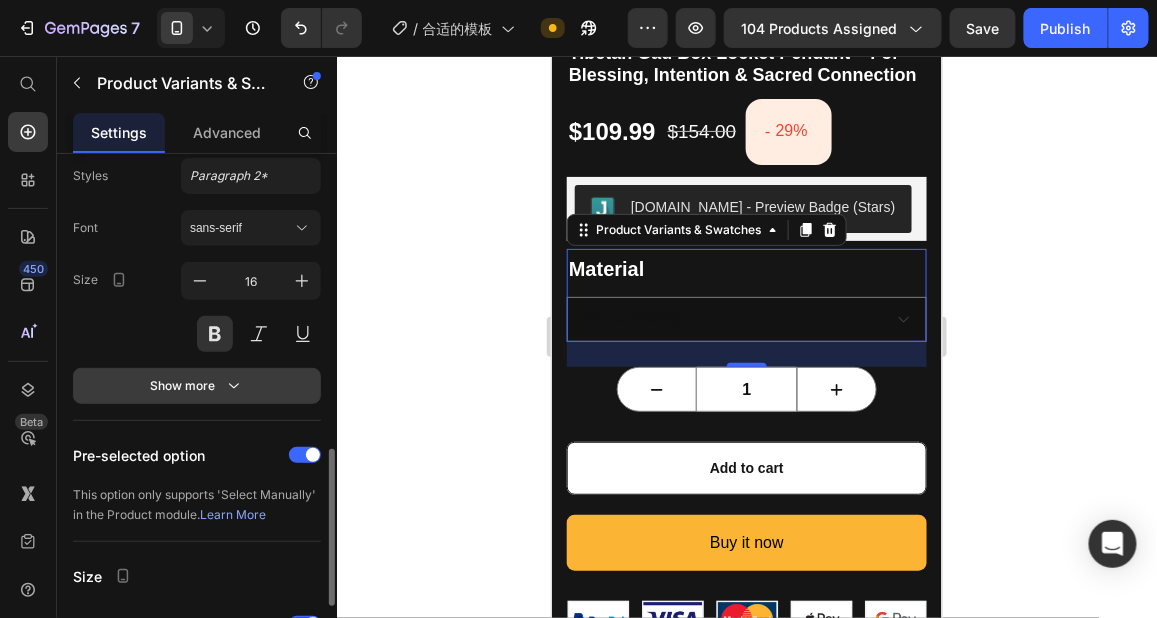 click 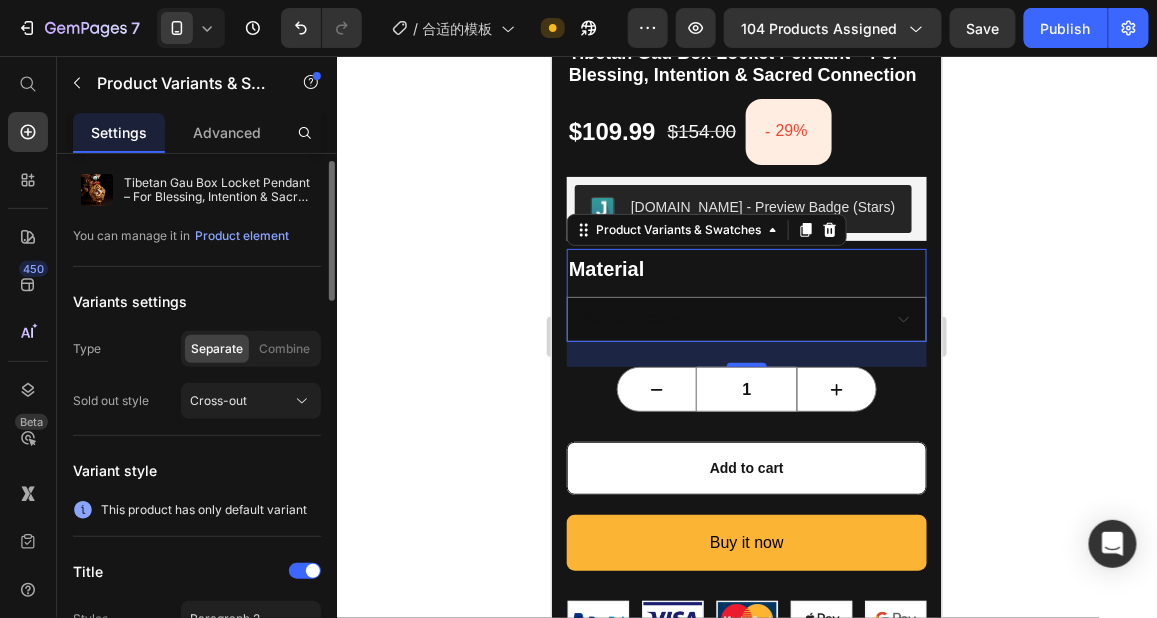 scroll, scrollTop: 0, scrollLeft: 0, axis: both 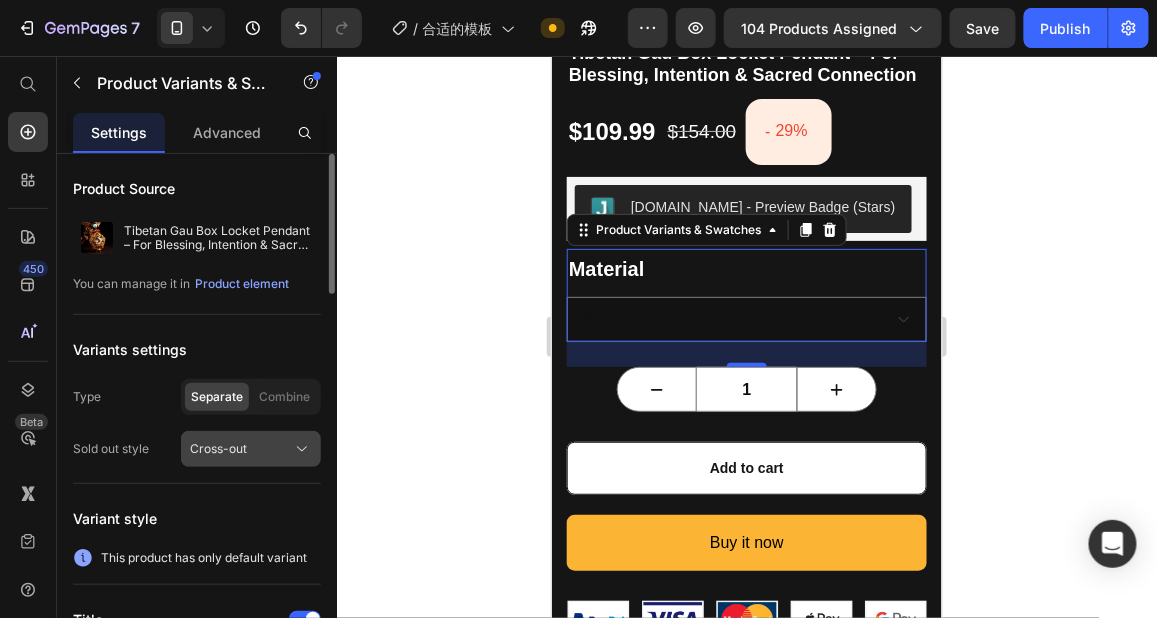 click on "Cross-out" 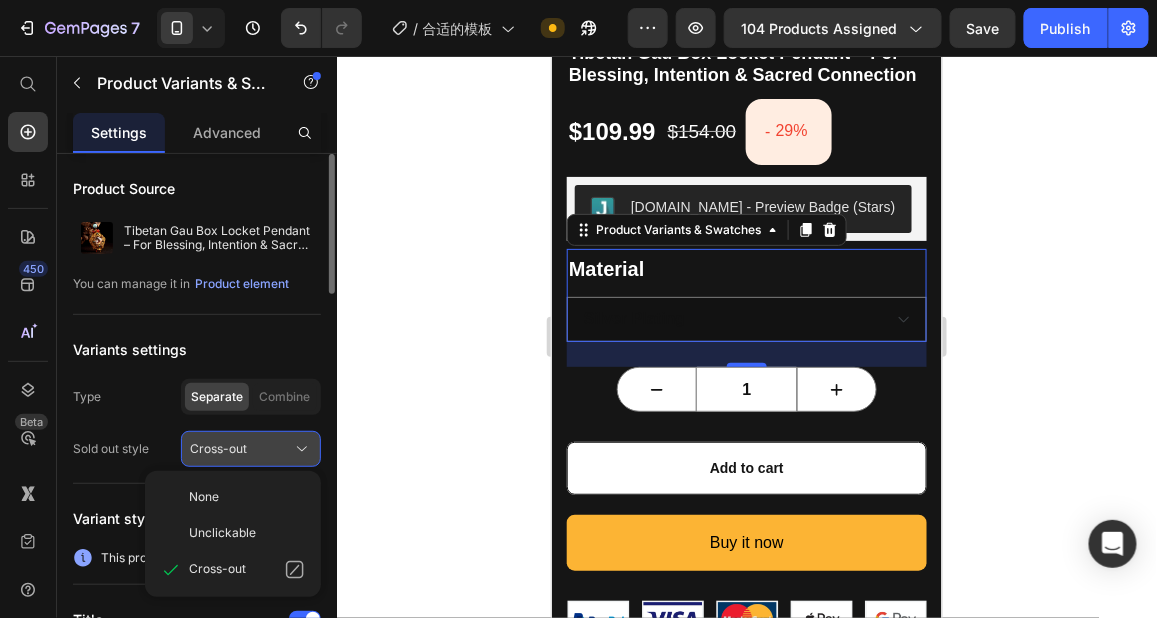 click on "Cross-out" 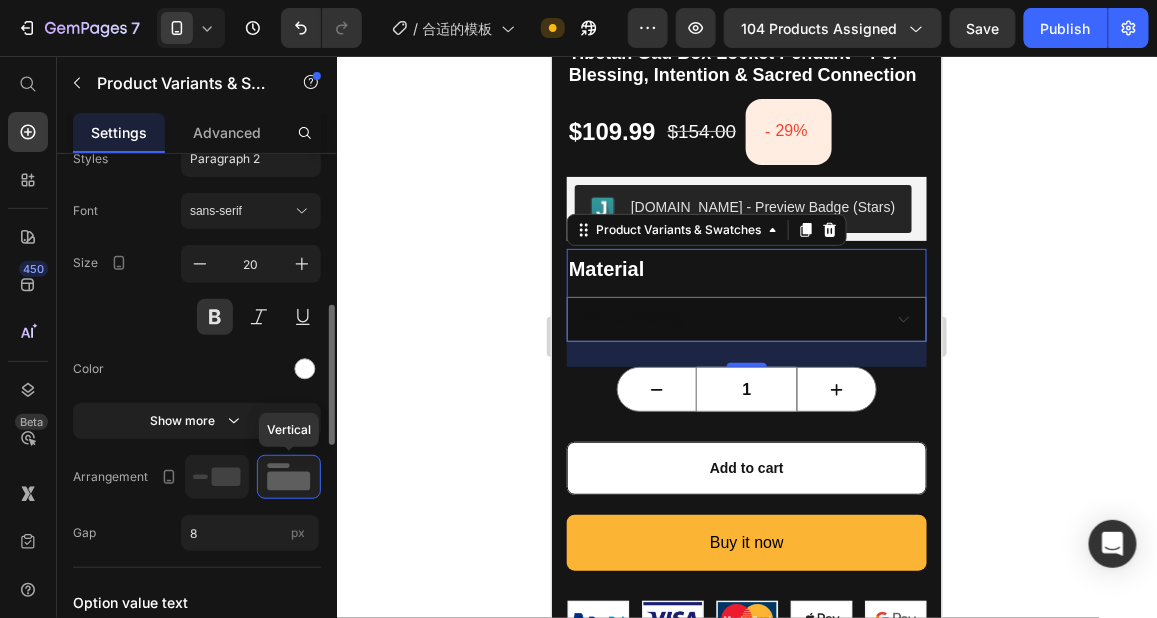 scroll, scrollTop: 524, scrollLeft: 0, axis: vertical 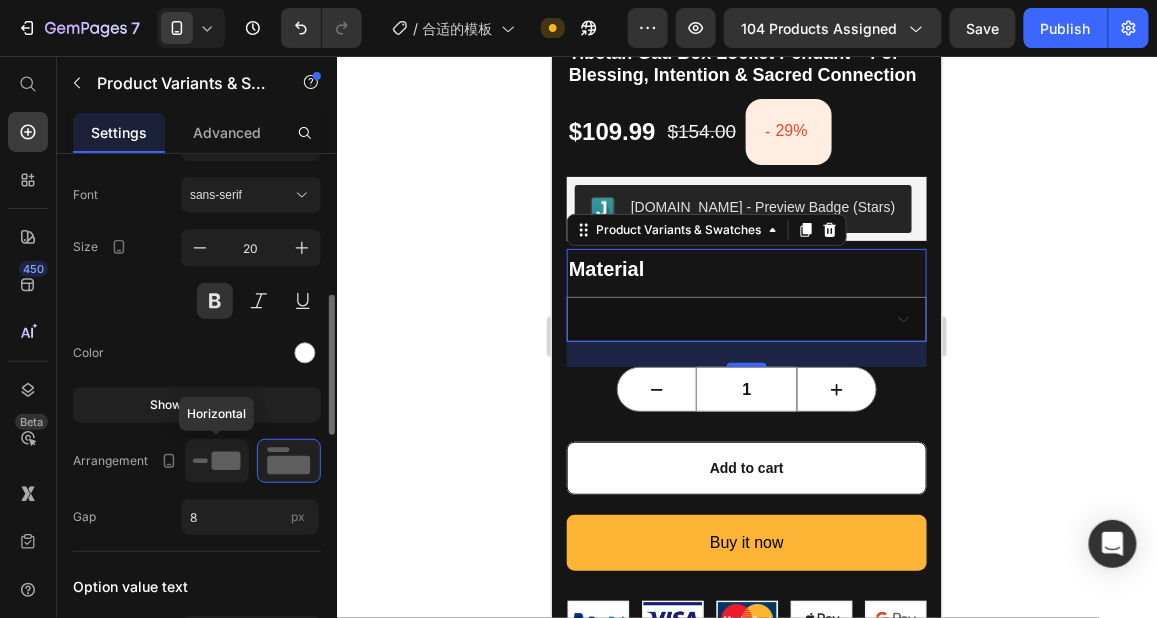 click 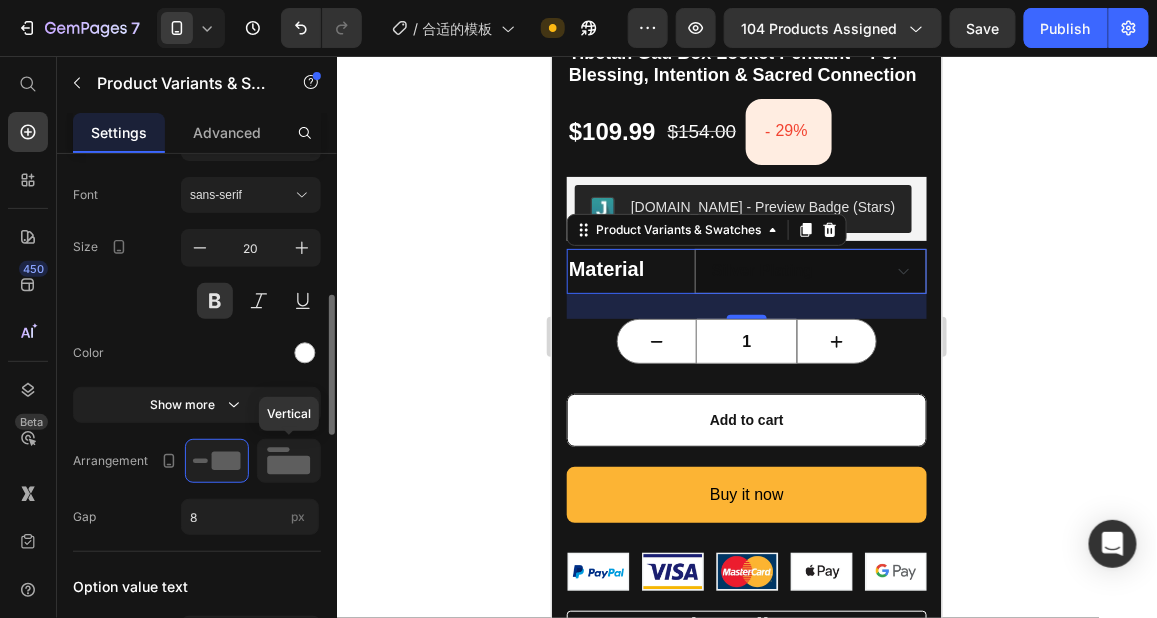 click 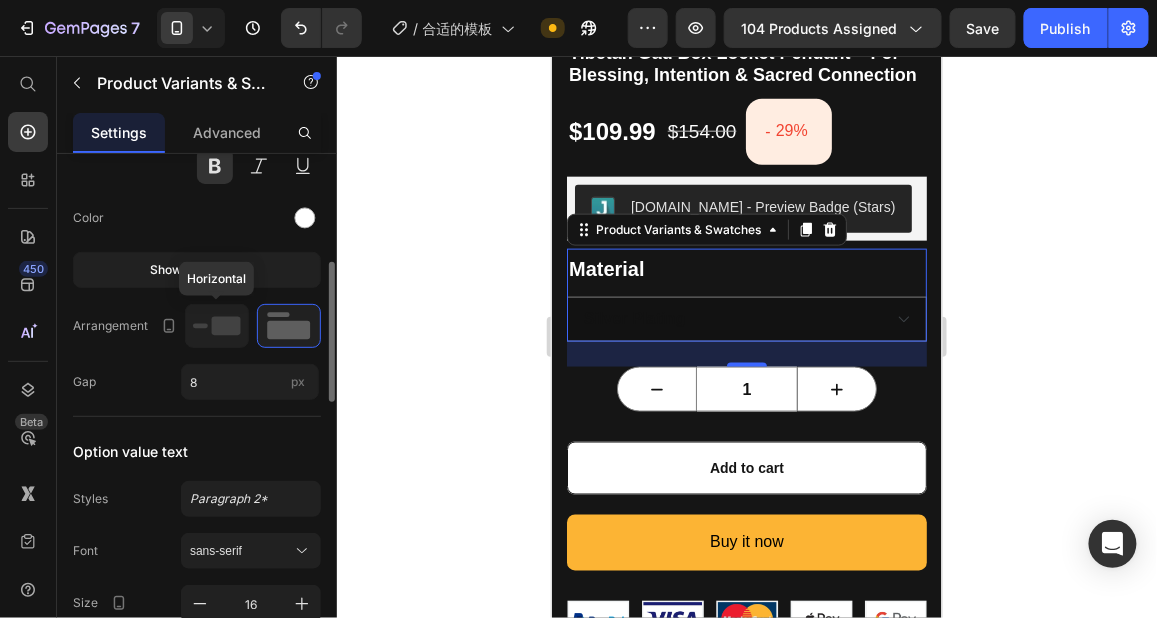 scroll, scrollTop: 576, scrollLeft: 0, axis: vertical 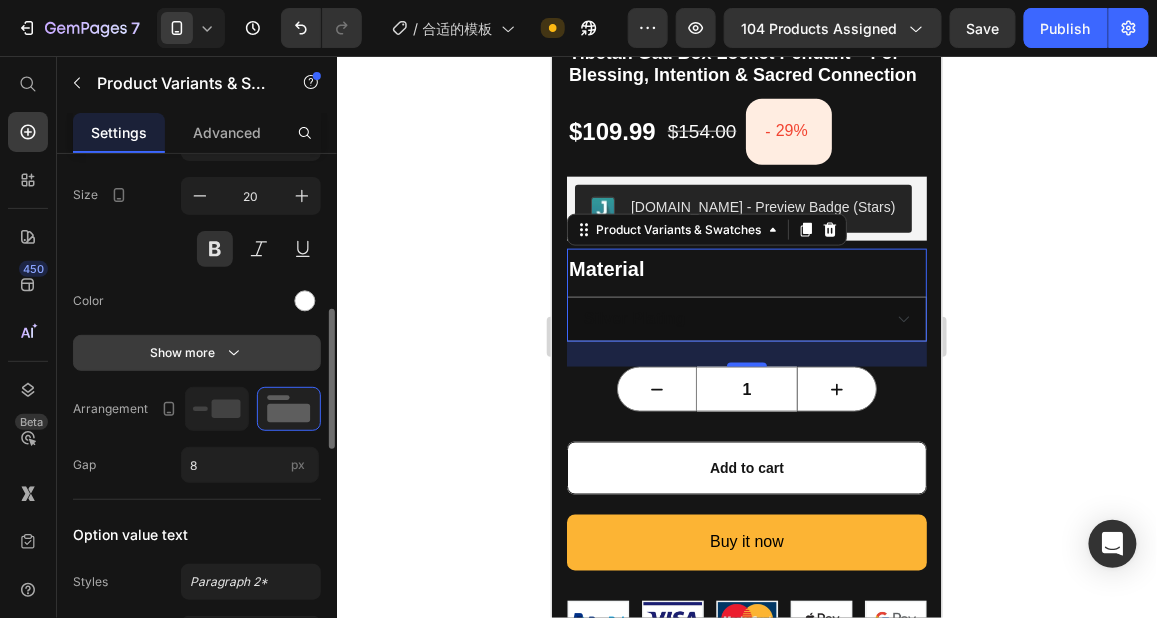 click on "Show more" at bounding box center (197, 353) 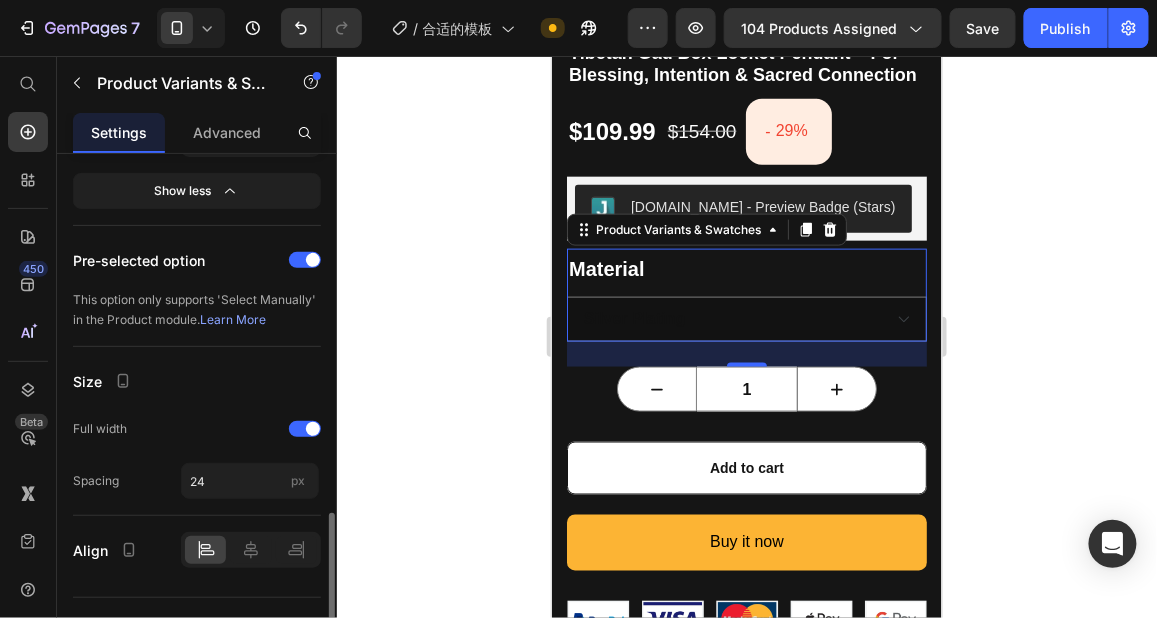 scroll, scrollTop: 1627, scrollLeft: 0, axis: vertical 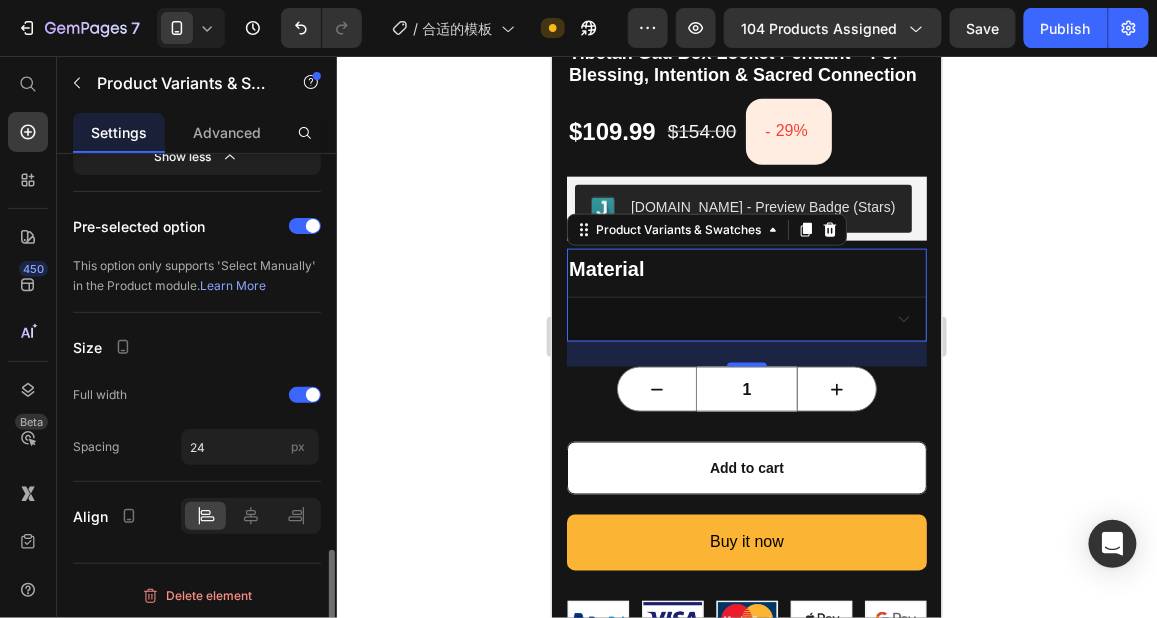 click on "Silver plating Gold Plating" at bounding box center [746, 318] 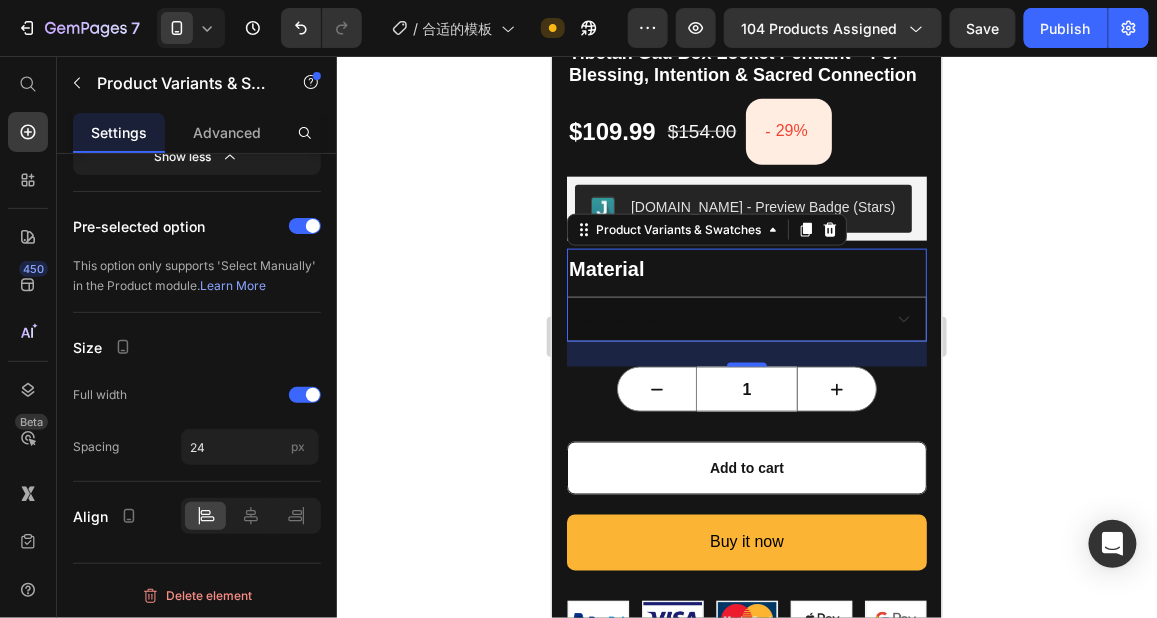 click on "Material Silver plating Gold Plating" at bounding box center [746, 294] 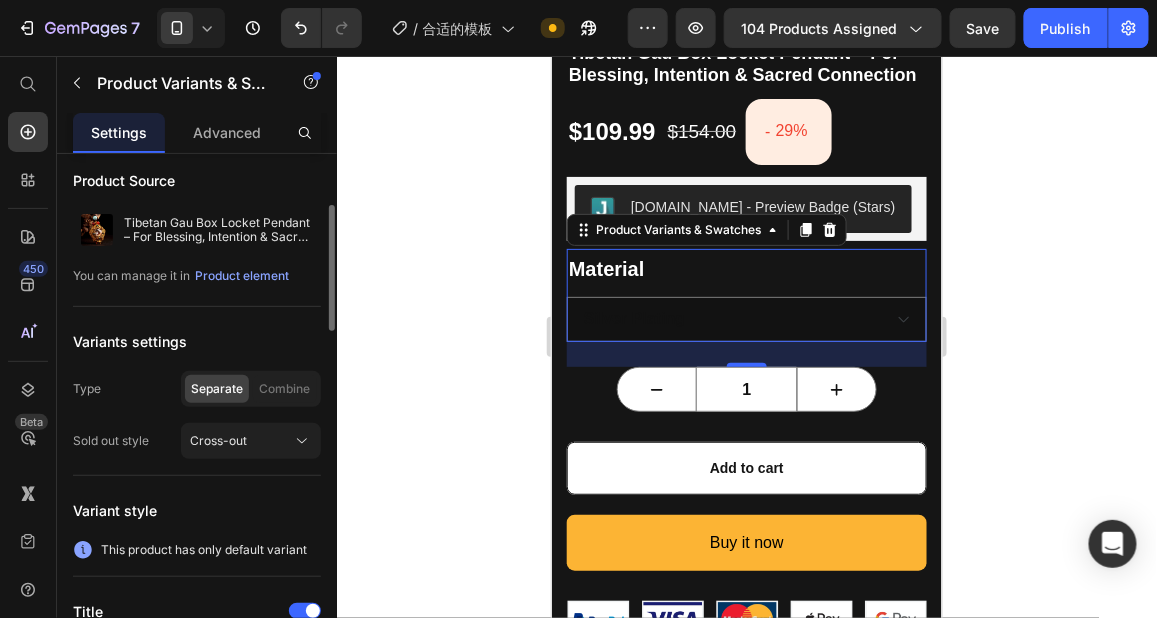 scroll, scrollTop: 0, scrollLeft: 0, axis: both 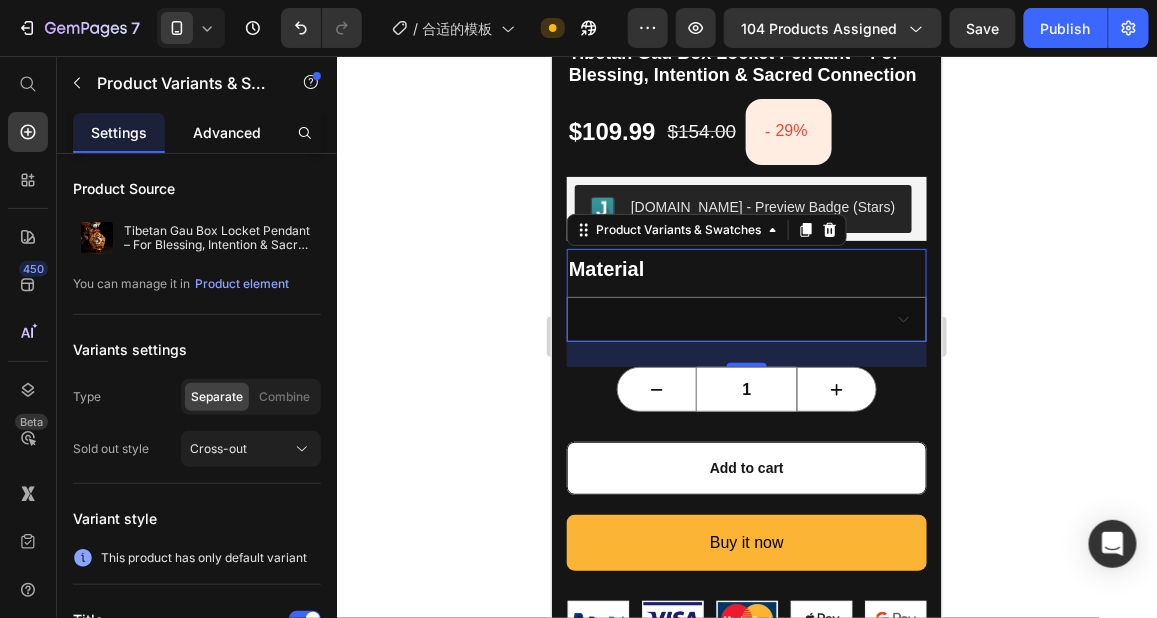 click on "Advanced" at bounding box center [227, 132] 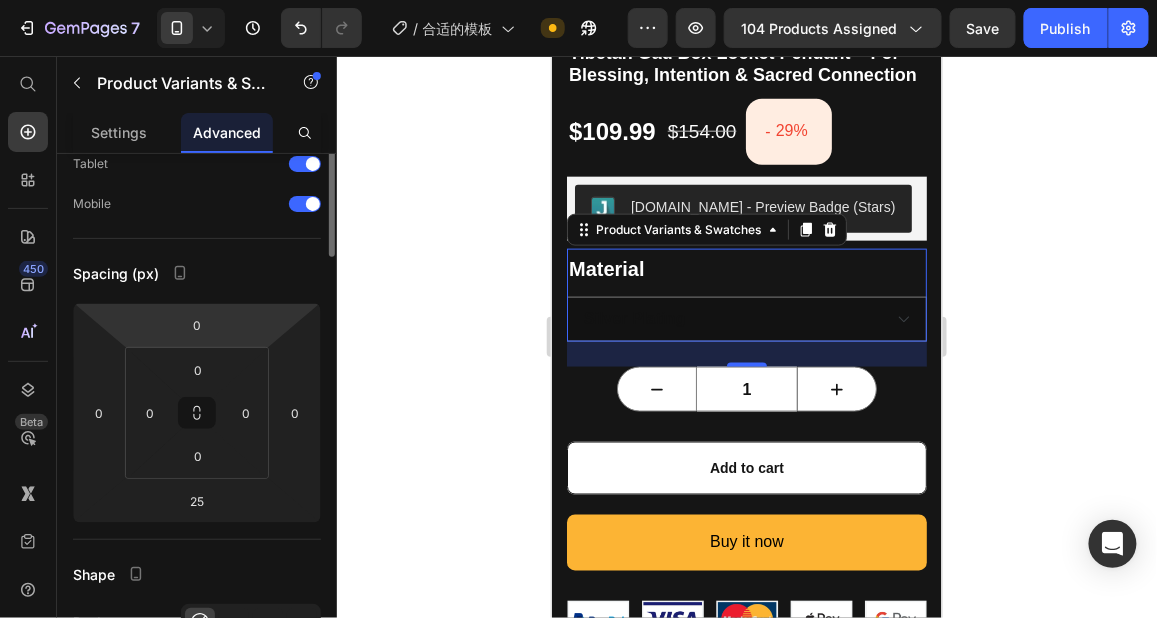 scroll, scrollTop: 0, scrollLeft: 0, axis: both 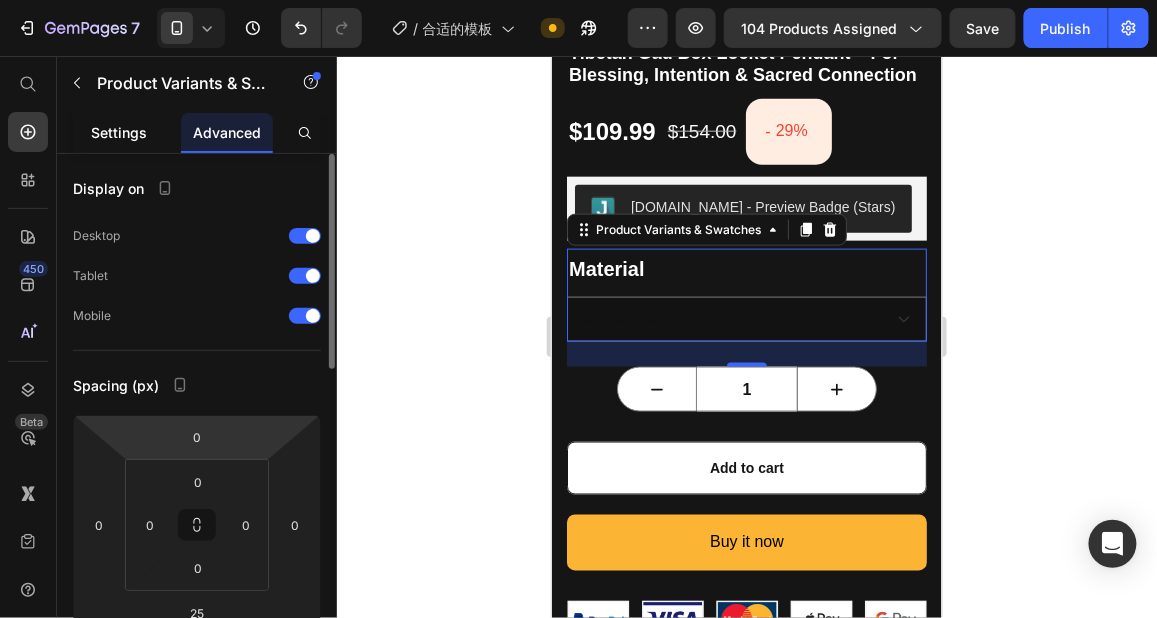 click on "Settings" 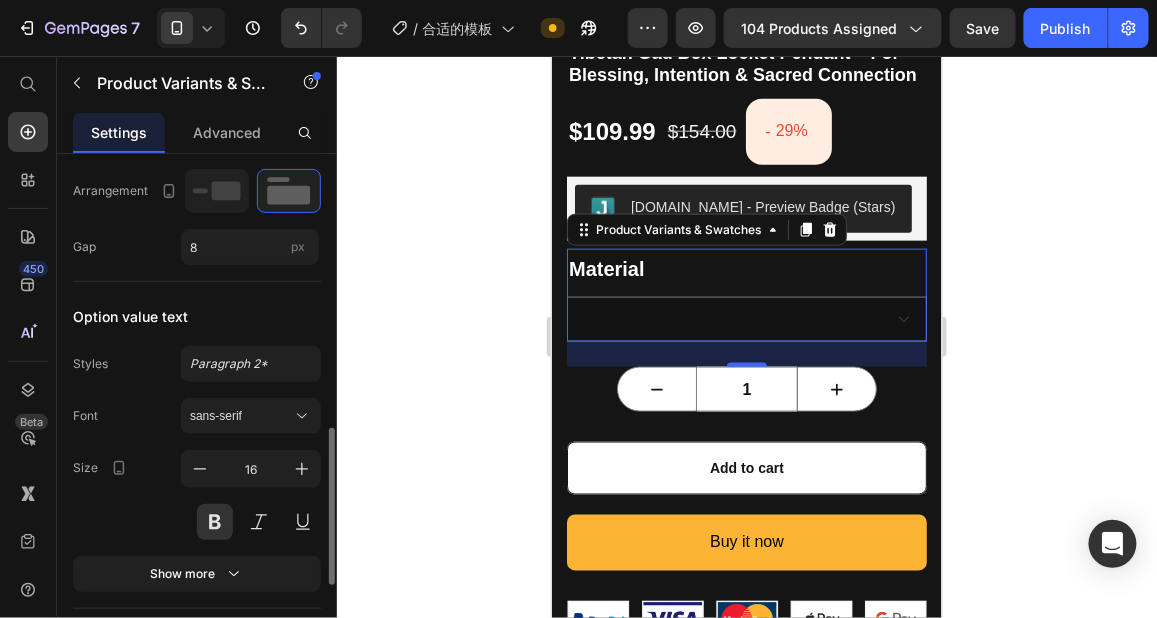 scroll, scrollTop: 821, scrollLeft: 0, axis: vertical 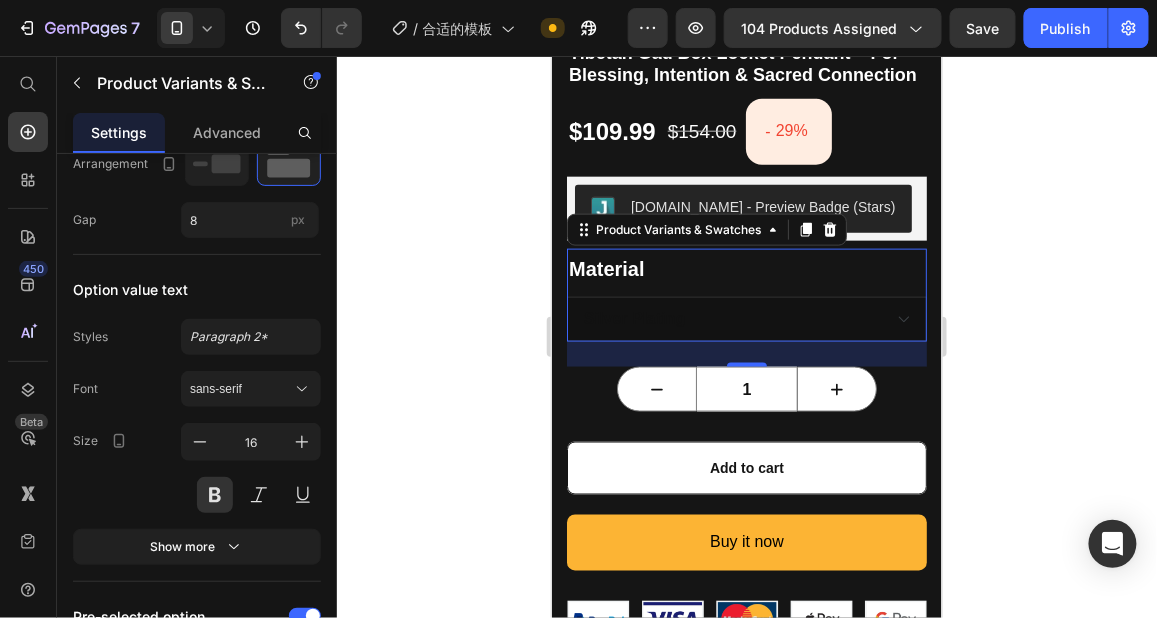 click on "Silver plating Gold Plating" at bounding box center [746, 318] 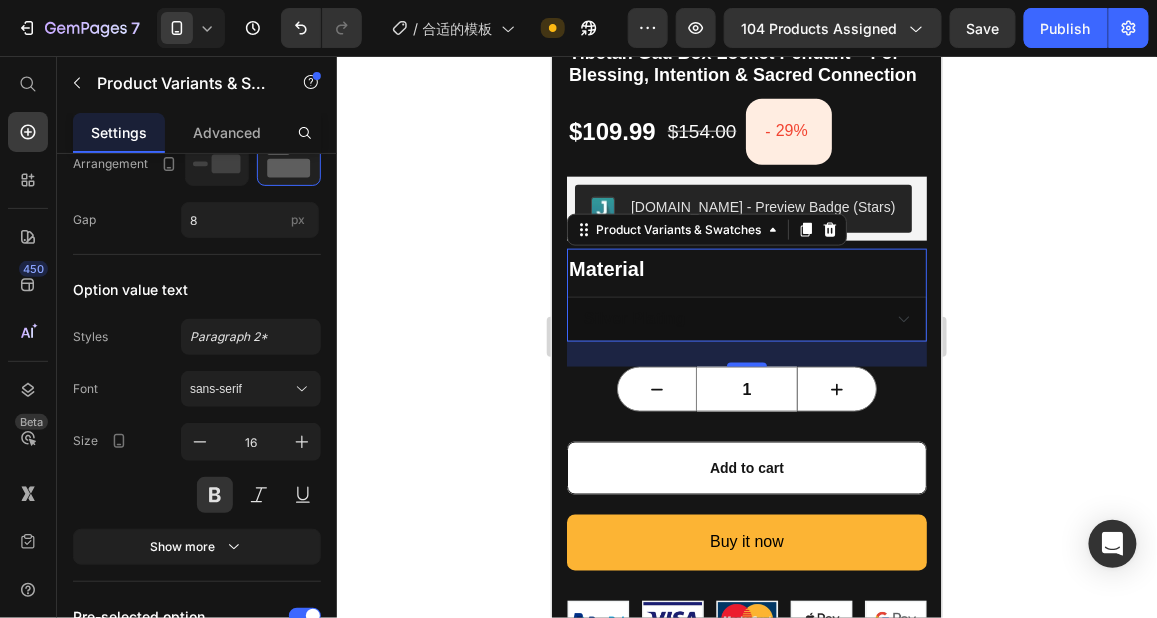 click on "Silver plating Gold Plating" at bounding box center [746, 318] 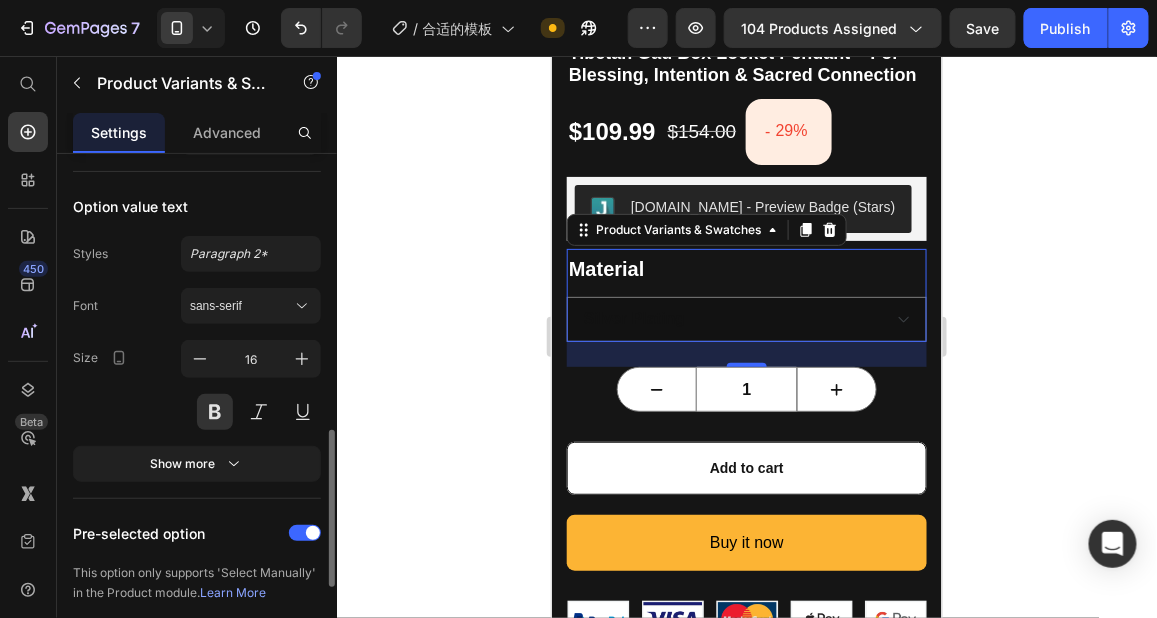 scroll, scrollTop: 980, scrollLeft: 0, axis: vertical 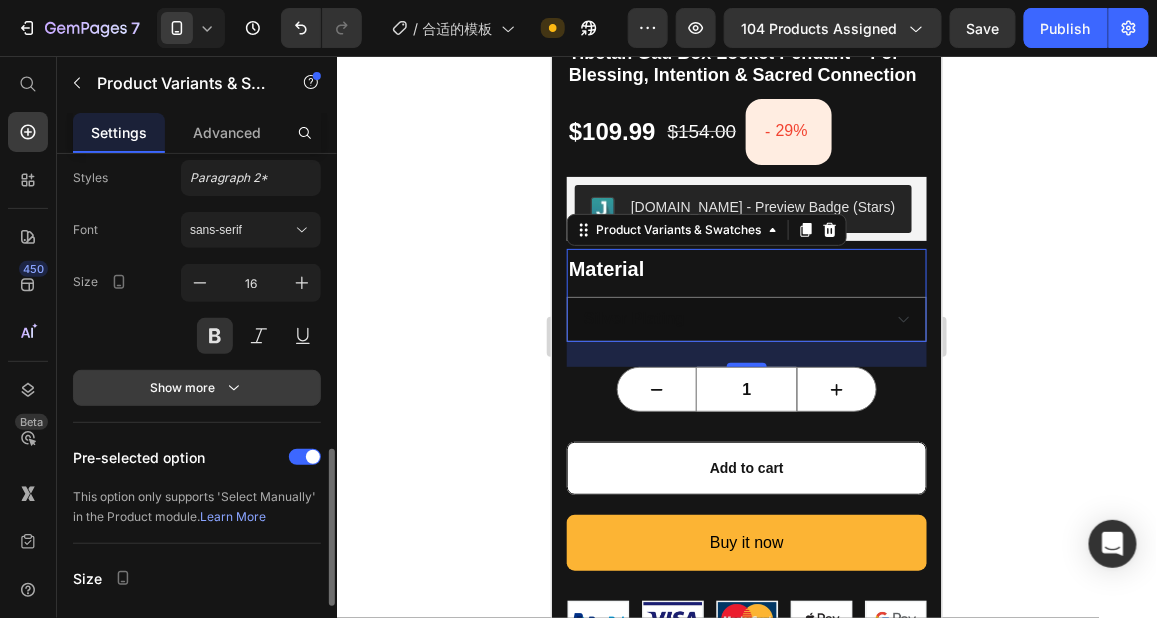click 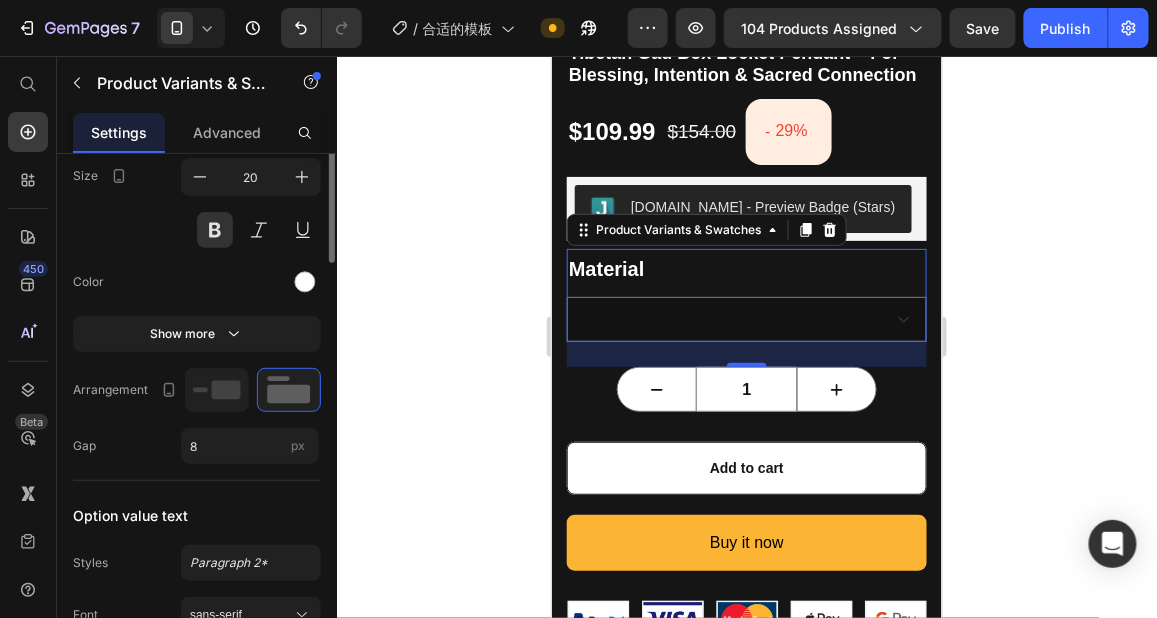 scroll, scrollTop: 445, scrollLeft: 0, axis: vertical 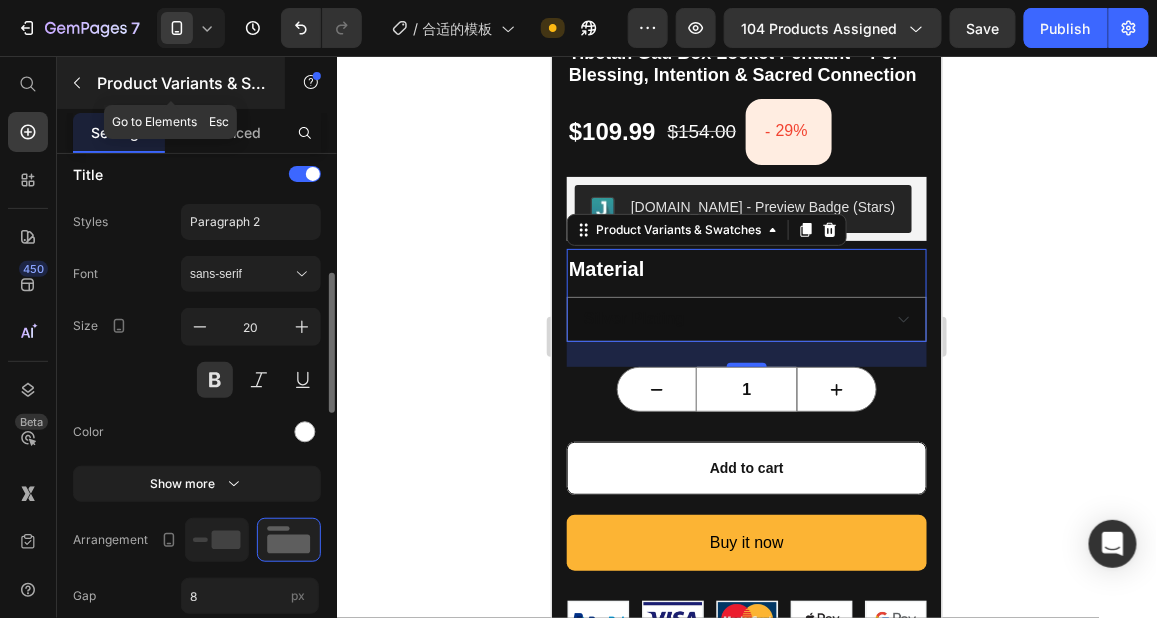 click at bounding box center [77, 83] 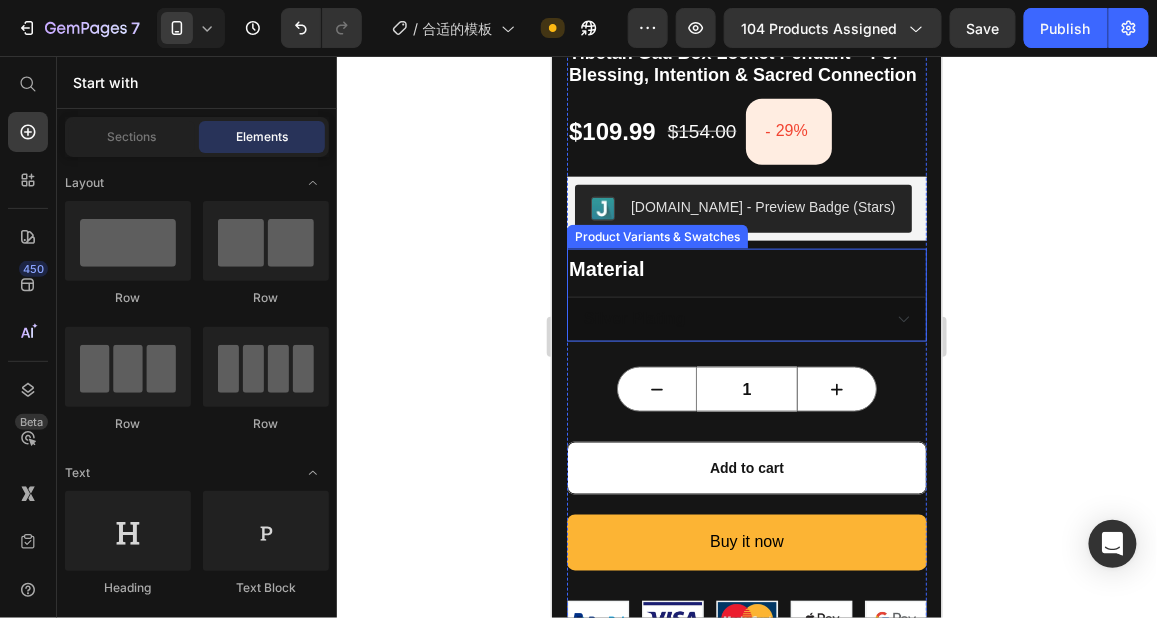 click on "Silver plating Gold Plating" at bounding box center [746, 318] 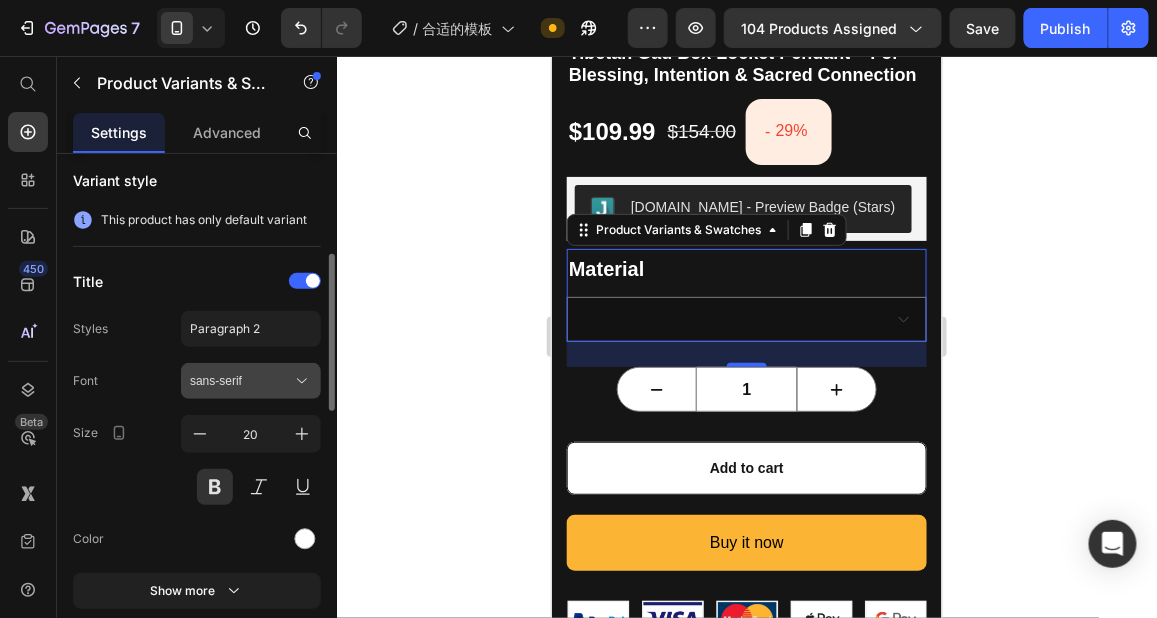 scroll, scrollTop: 337, scrollLeft: 0, axis: vertical 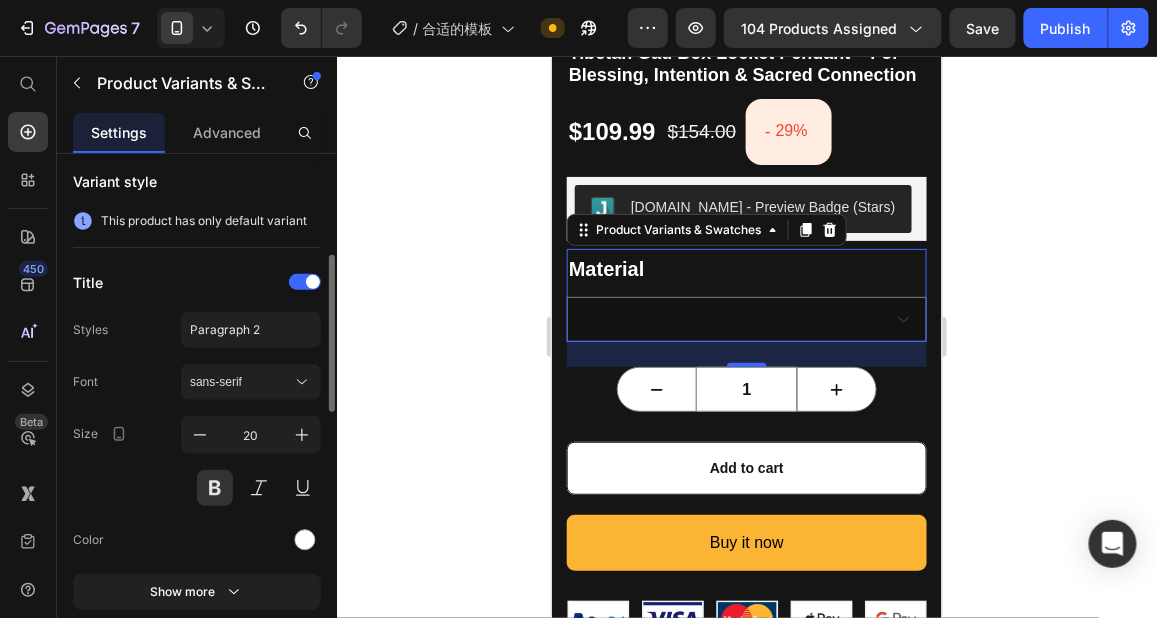 click on "Variant style This product has only default variant" 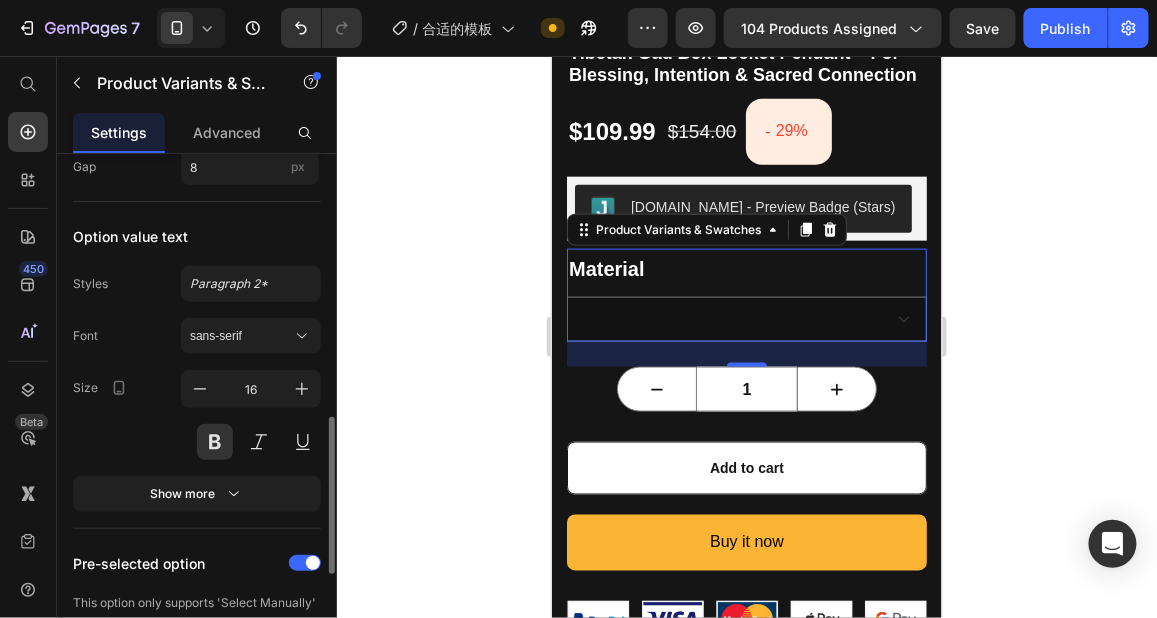 scroll, scrollTop: 971, scrollLeft: 0, axis: vertical 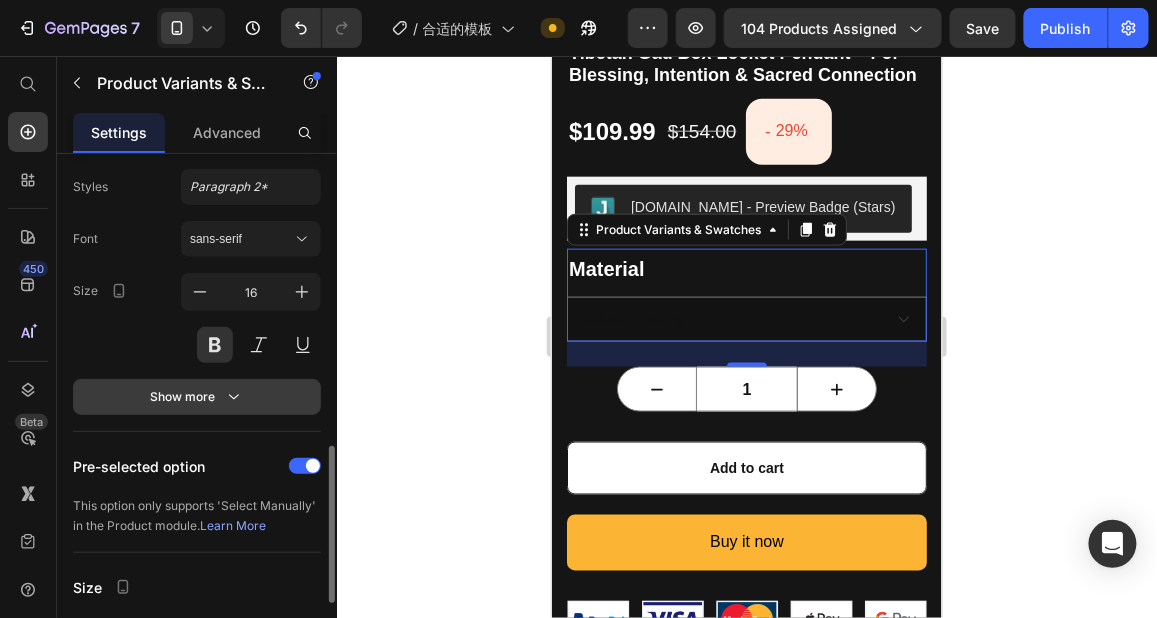 click on "Show more" at bounding box center [197, 397] 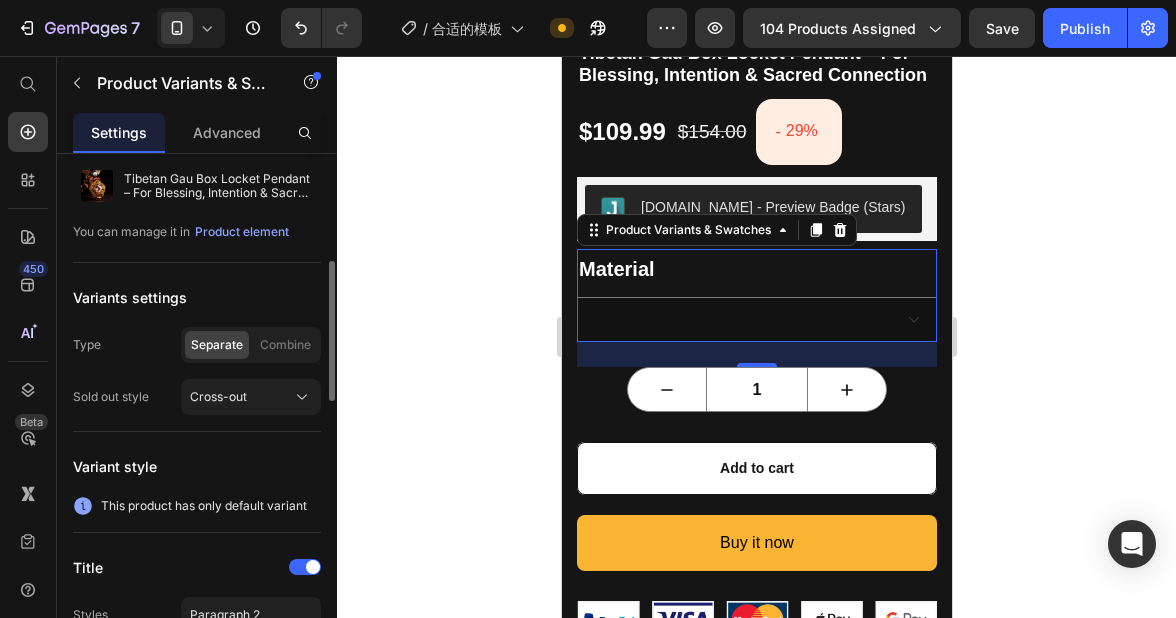 scroll, scrollTop: 0, scrollLeft: 0, axis: both 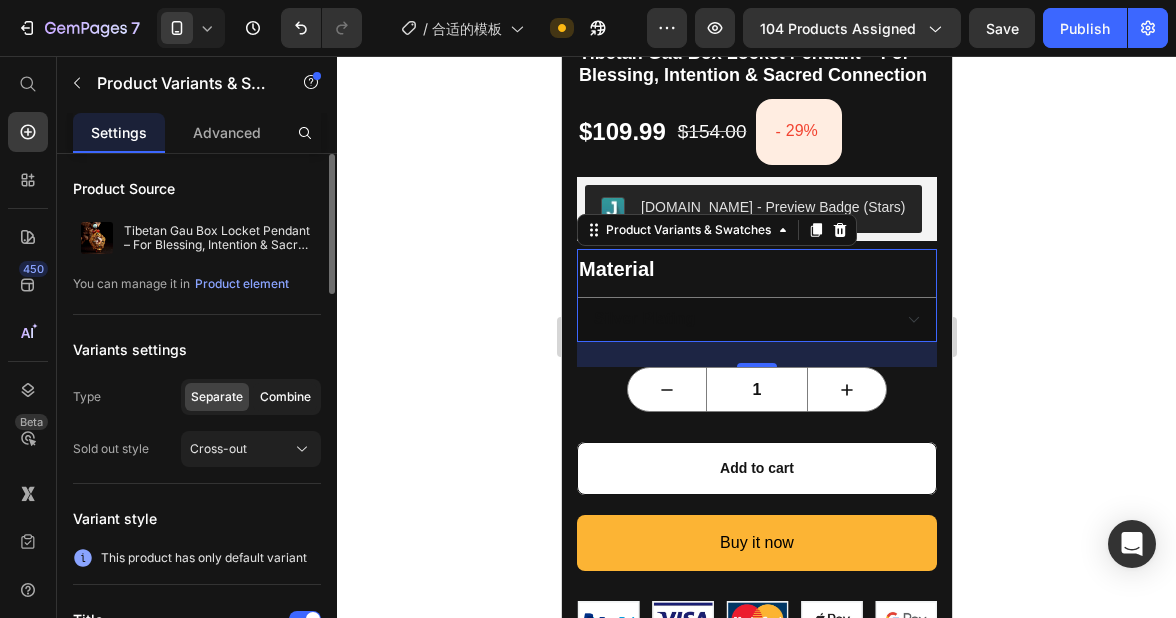 click on "Combine" 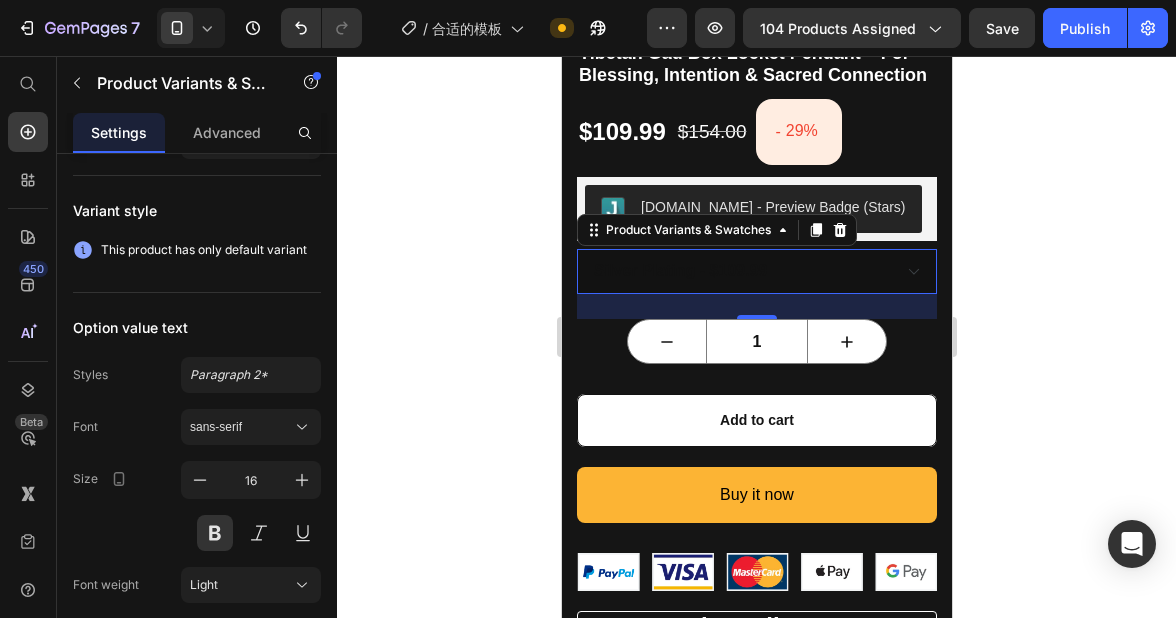 scroll, scrollTop: 0, scrollLeft: 0, axis: both 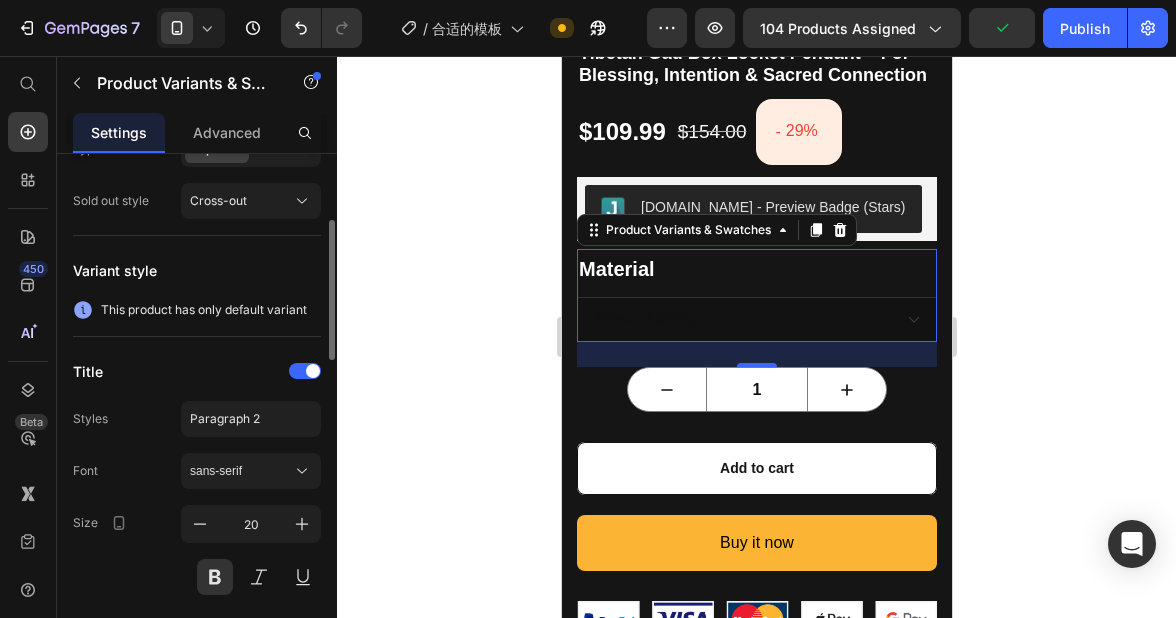 click on "Silver plating Gold Plating" at bounding box center (756, 319) 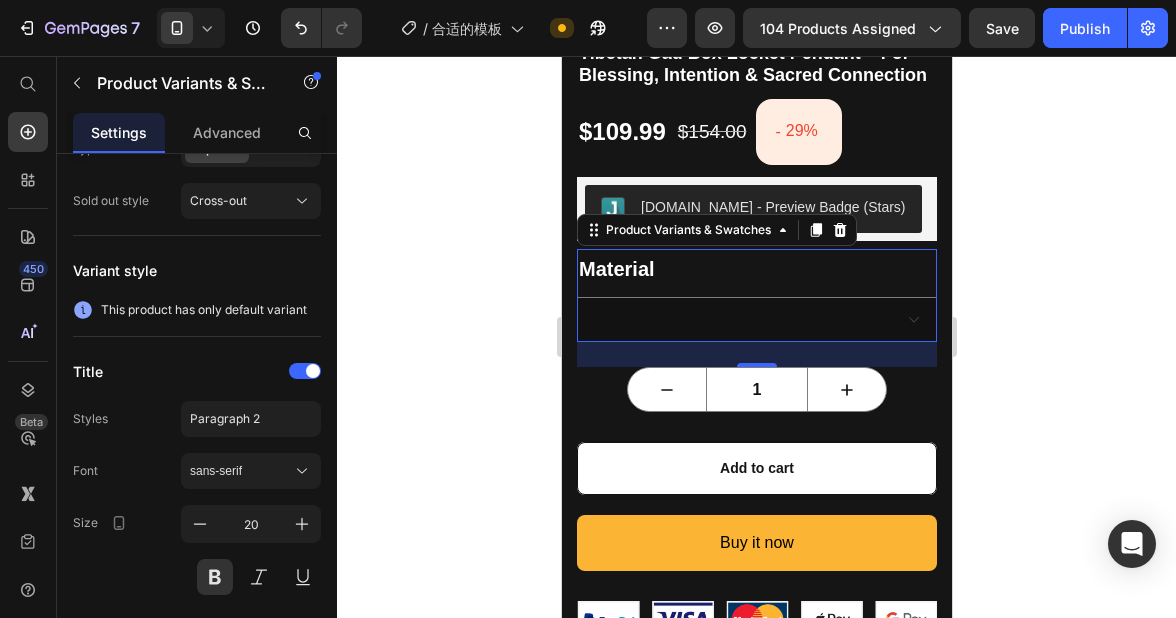 click on "Material Silver plating Gold Plating" at bounding box center [756, 295] 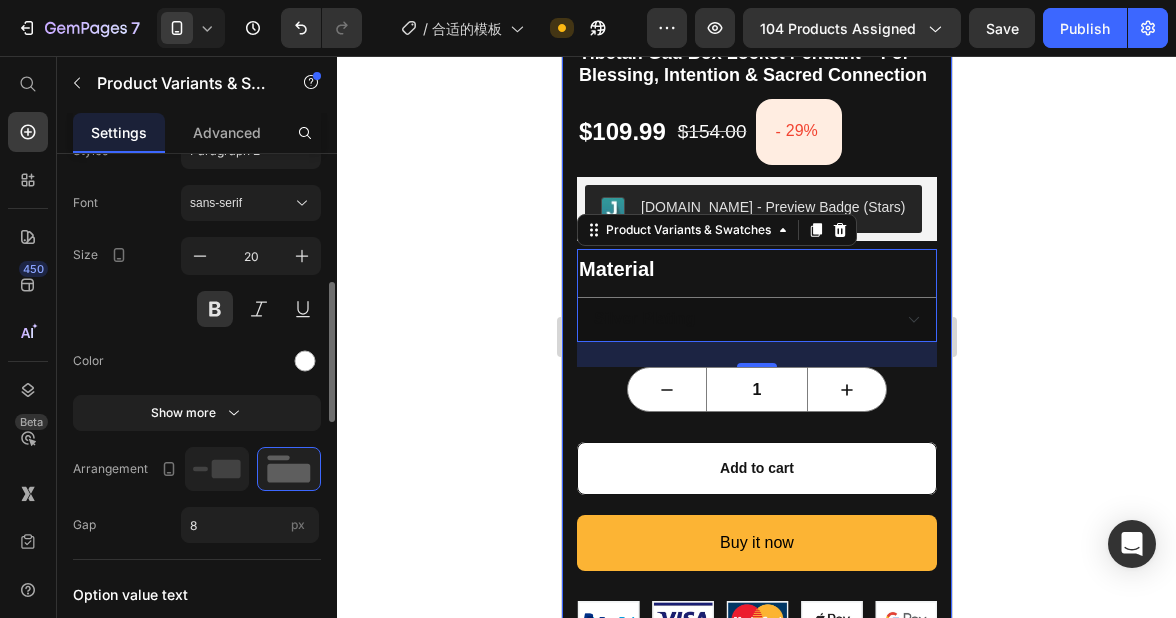 scroll, scrollTop: 519, scrollLeft: 0, axis: vertical 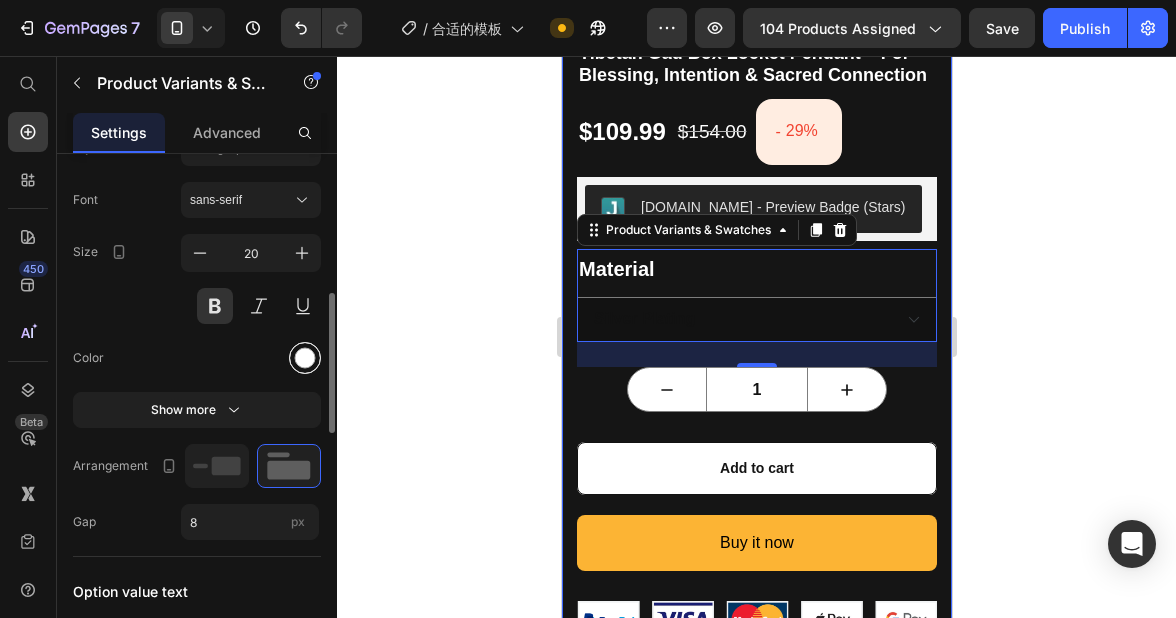 click at bounding box center (305, 358) 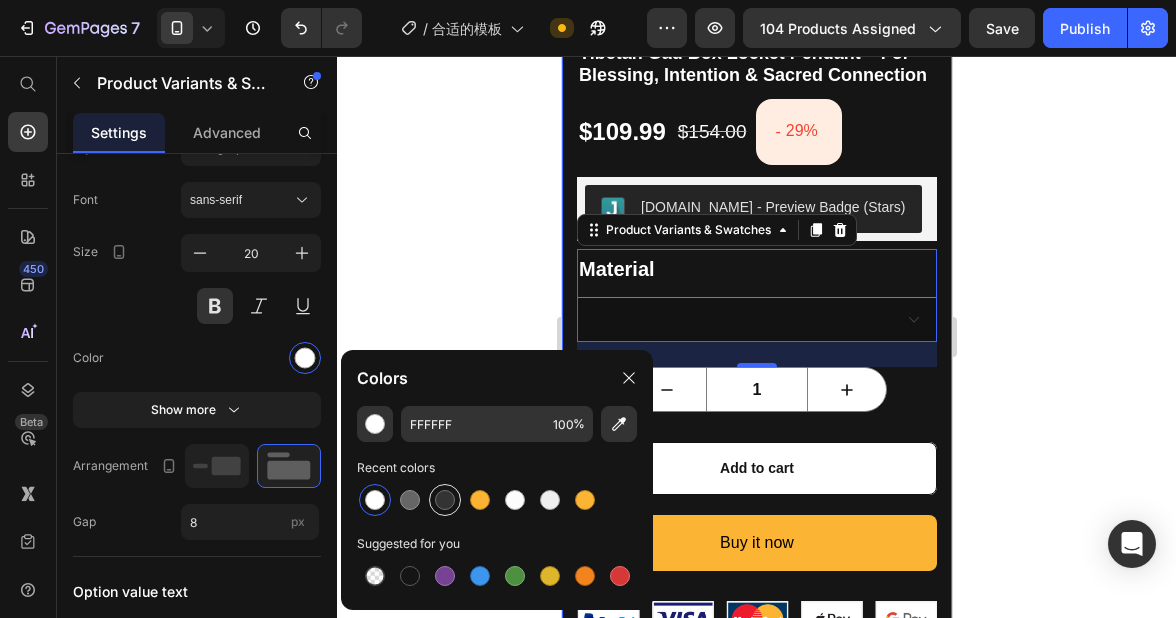 click at bounding box center (445, 500) 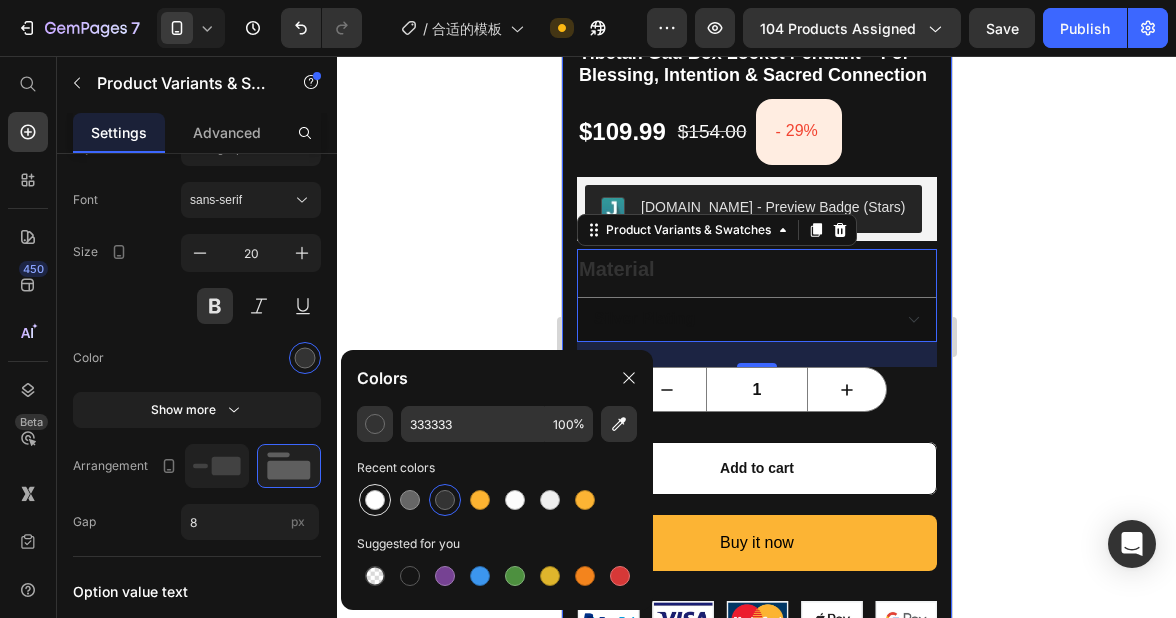 click at bounding box center [375, 500] 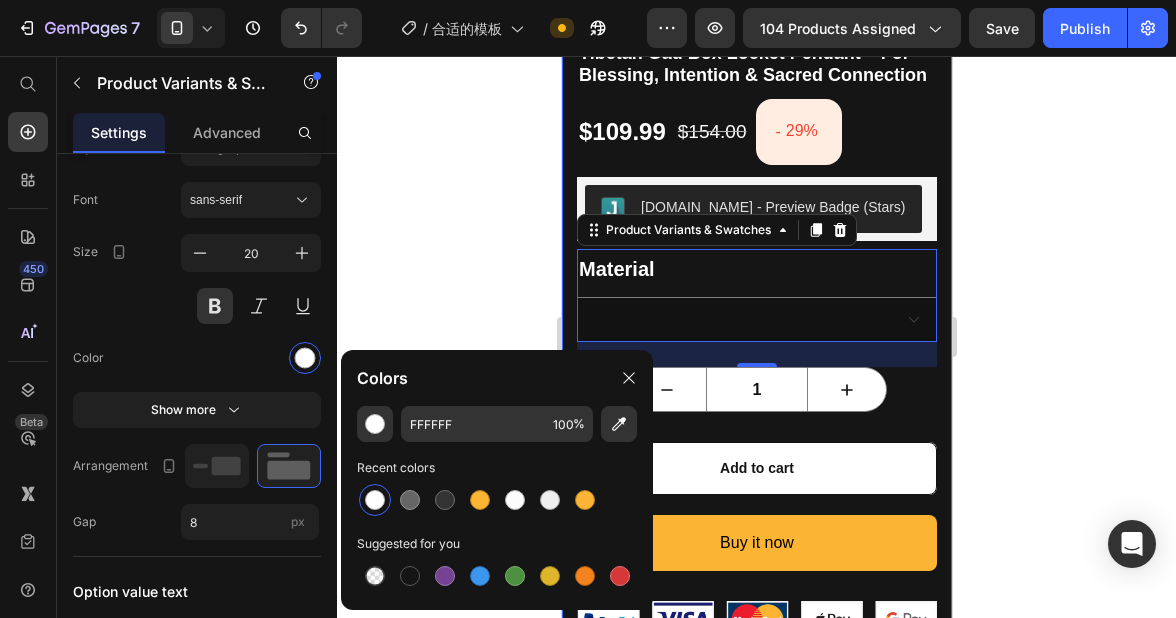 click 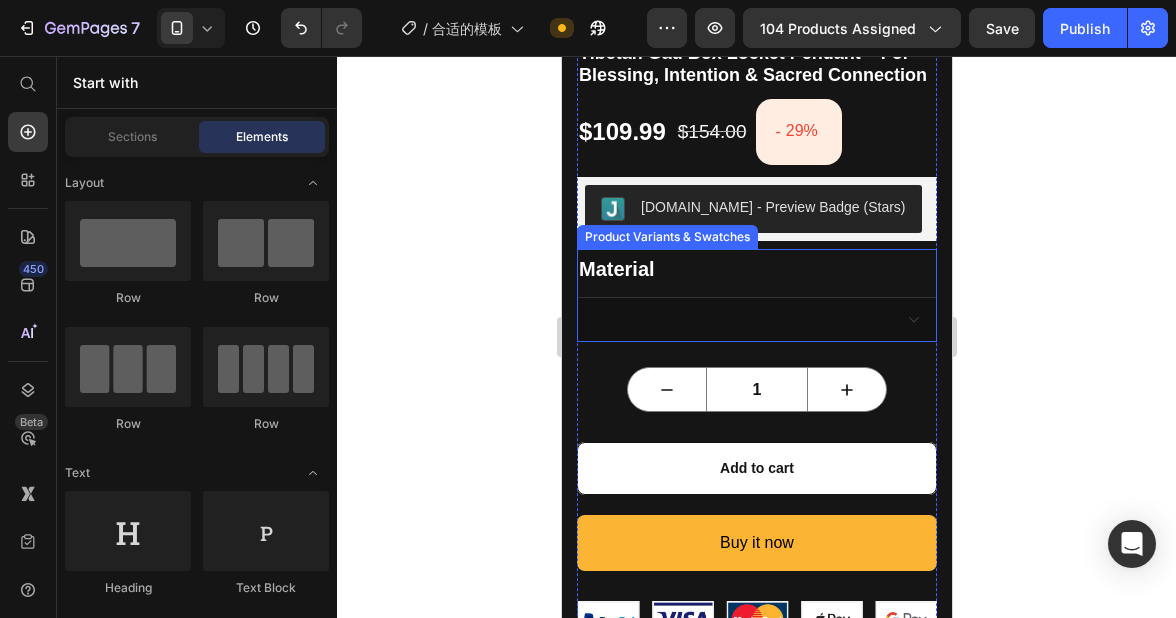 click on "Silver plating Gold Plating" at bounding box center [756, 319] 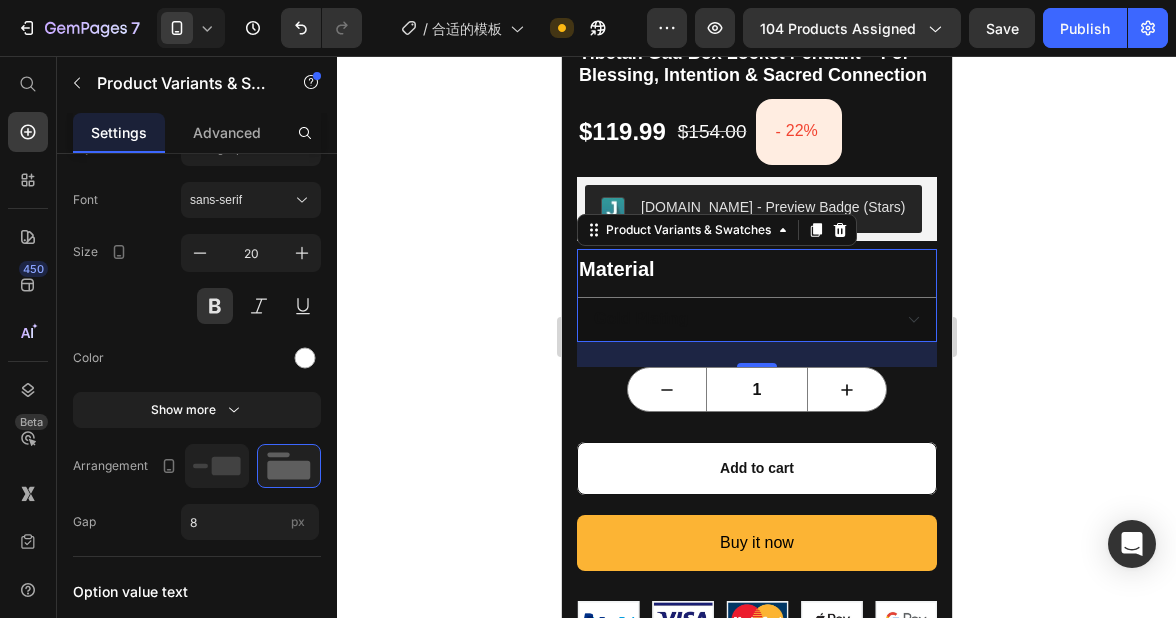 scroll, scrollTop: 470, scrollLeft: 0, axis: vertical 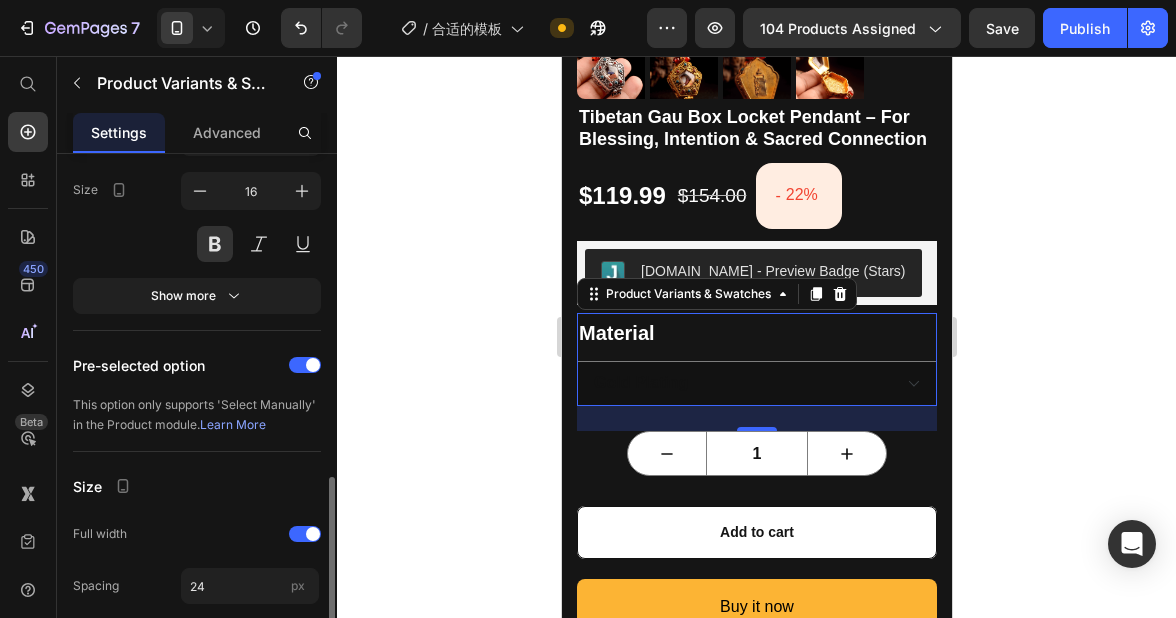 click on "Font sans-serif Size 16 Show more" at bounding box center [197, 217] 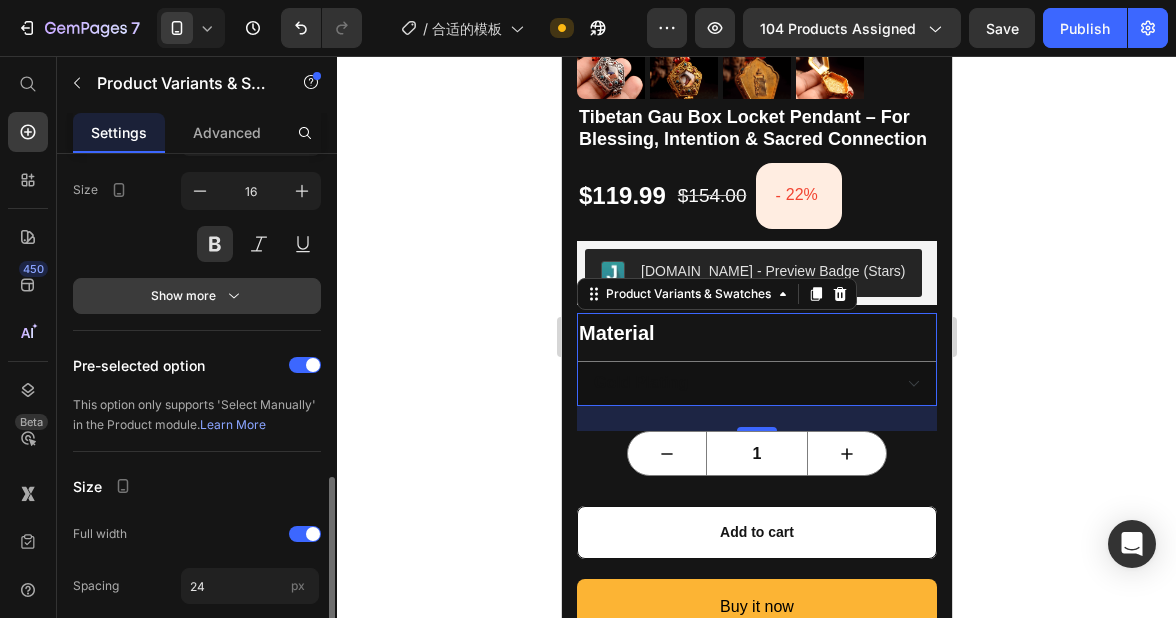 click on "Show more" at bounding box center (197, 296) 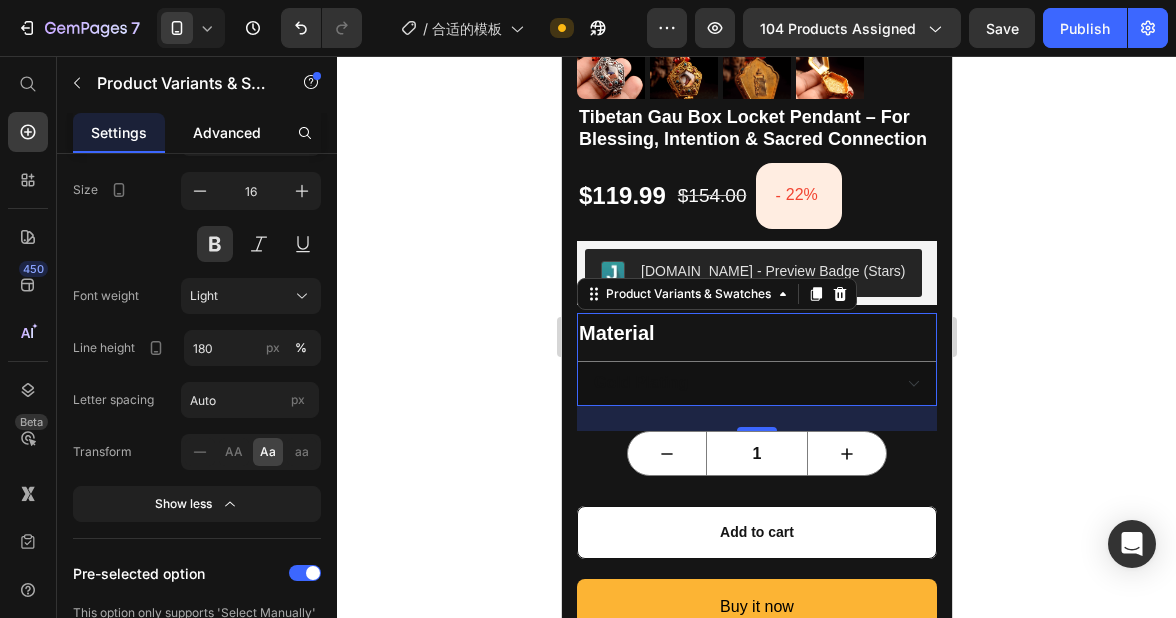click on "Advanced" at bounding box center (227, 132) 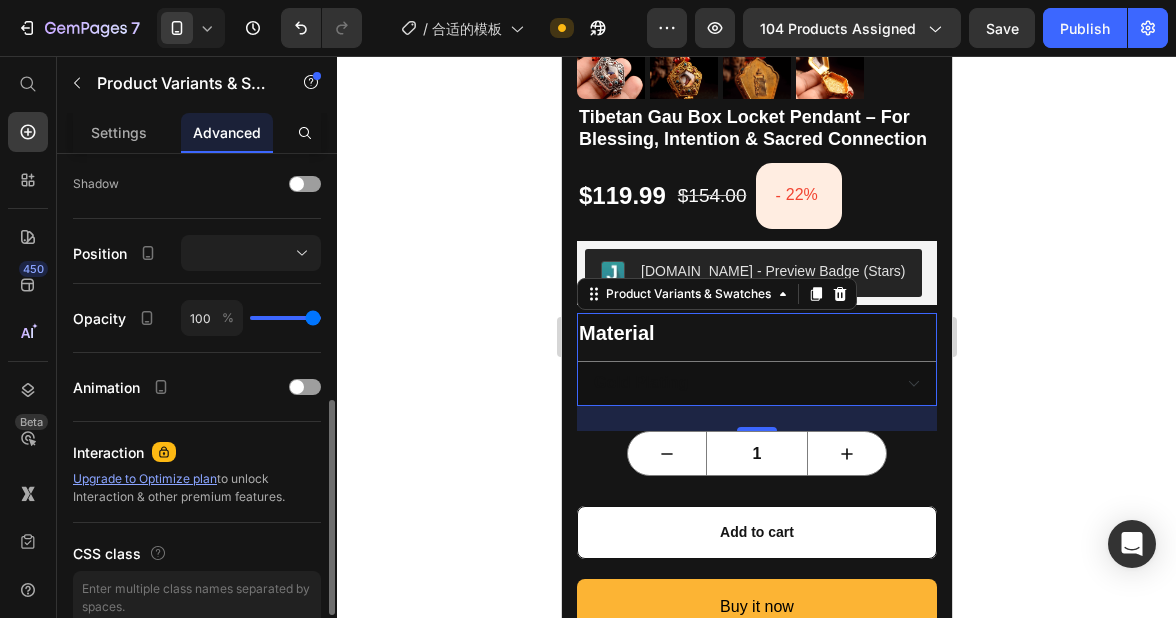 scroll, scrollTop: 745, scrollLeft: 0, axis: vertical 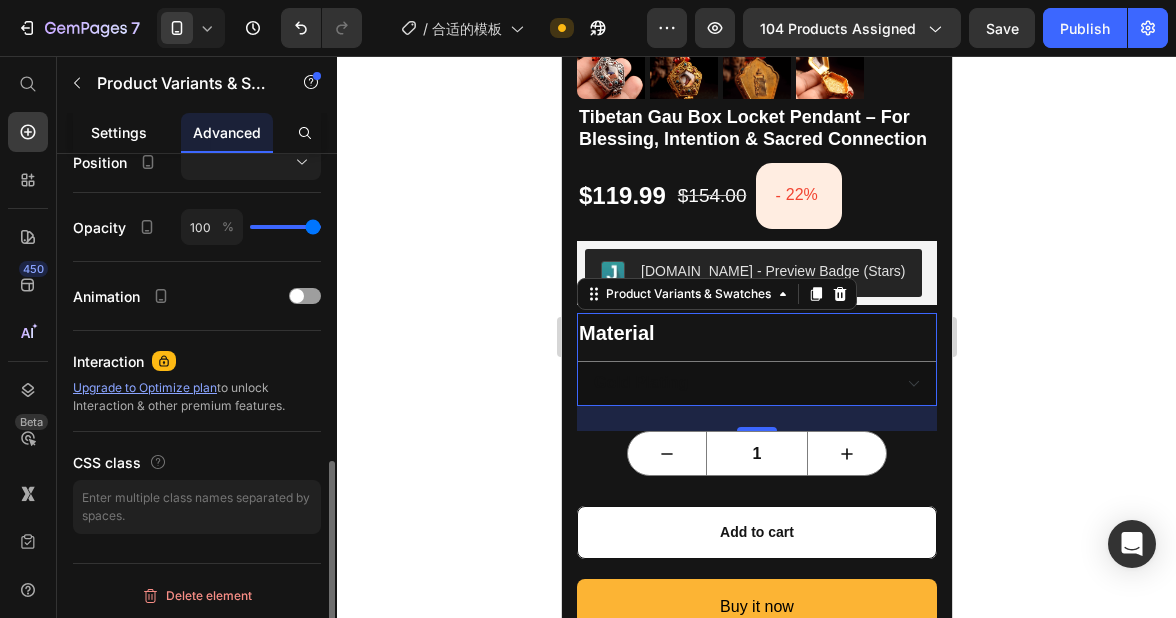 click on "Settings" 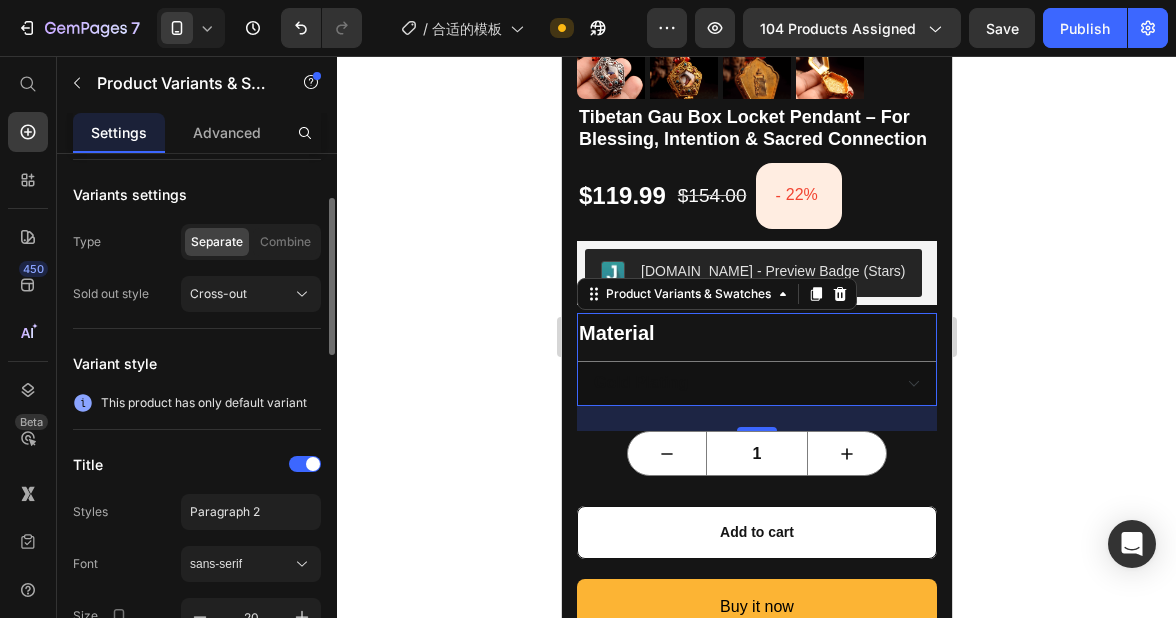 scroll, scrollTop: 157, scrollLeft: 0, axis: vertical 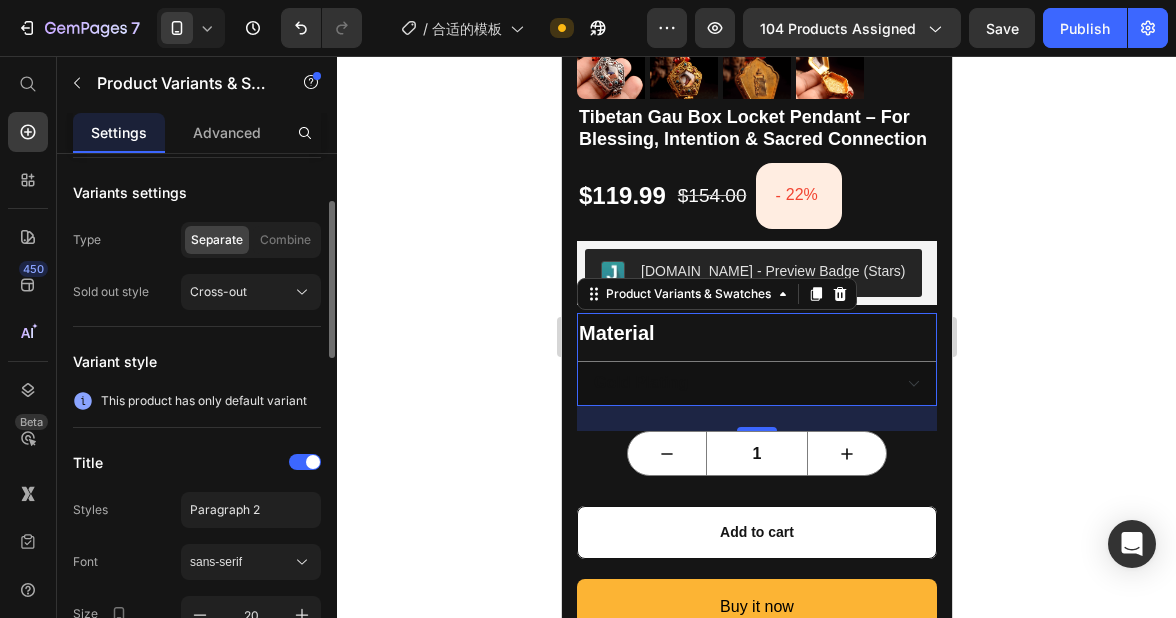 click on "Product Source Tibetan Gau Box Locket Pendant – For Blessing, Intention & Sacred Connection  You can manage it in   Product element  Variants settings Type Separate Combine Sold out style Cross-out Variant style This product has only default variant Title Styles Paragraph 2 Font sans-serif Size 20 Color Show more Arrangement Gap 8 px Option value text Styles Paragraph 2* Font sans-serif Size 16 Show more Pre-selected option This option only supports 'Select Manually' in the Product module.  Learn More Size Full width Spacing 24 px Align" at bounding box center (197, 815) 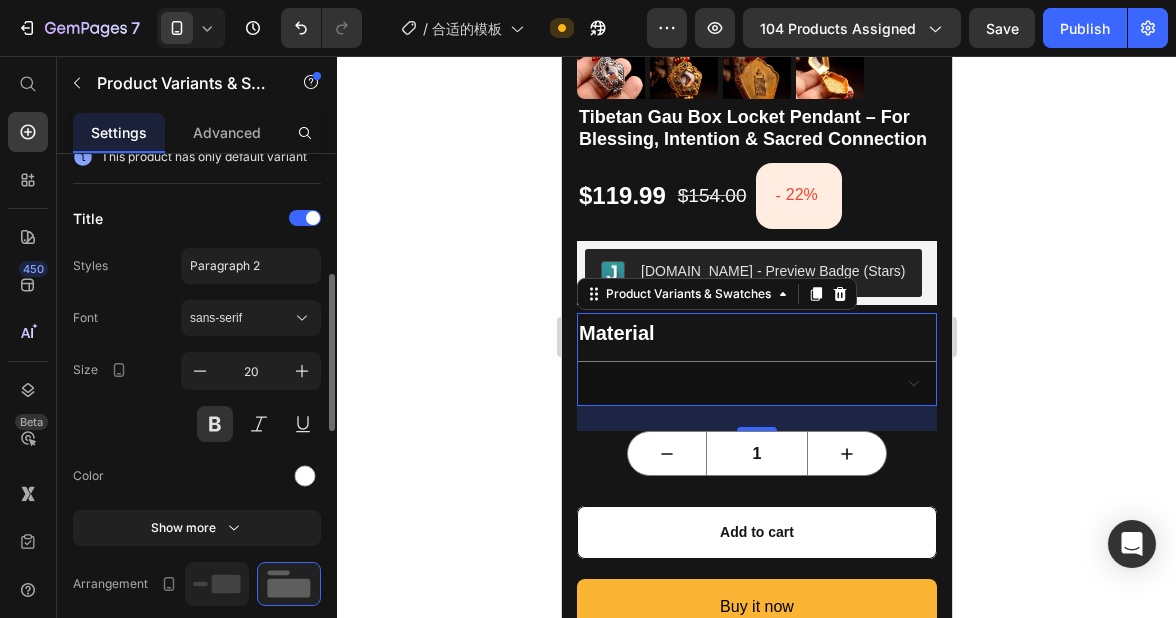 scroll, scrollTop: 461, scrollLeft: 0, axis: vertical 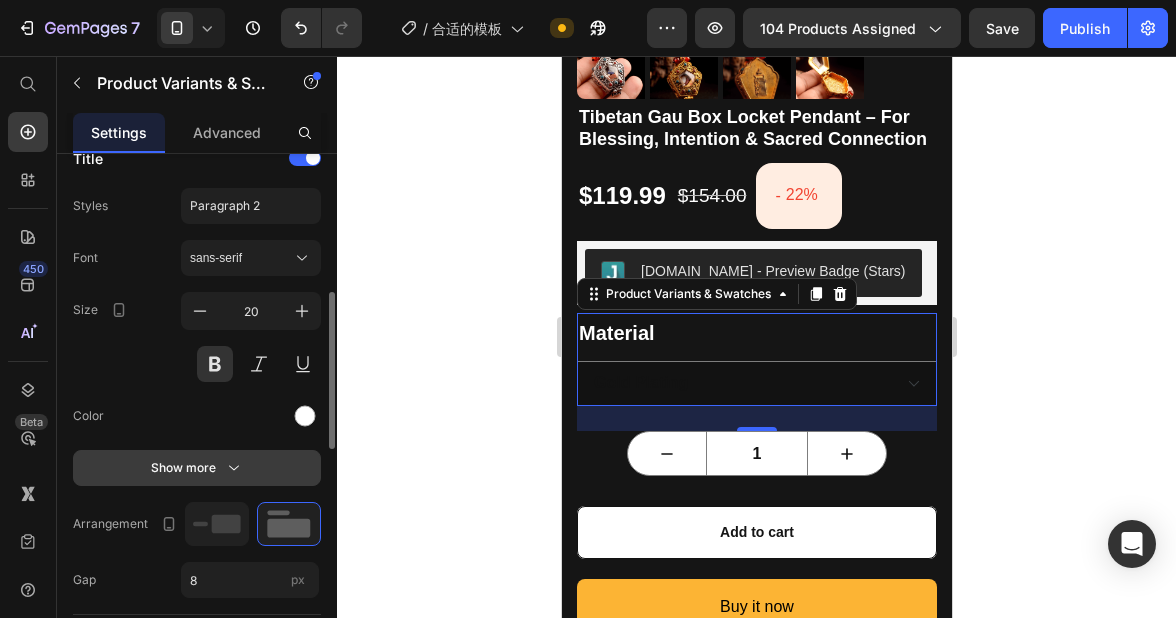 click on "Show more" at bounding box center (197, 468) 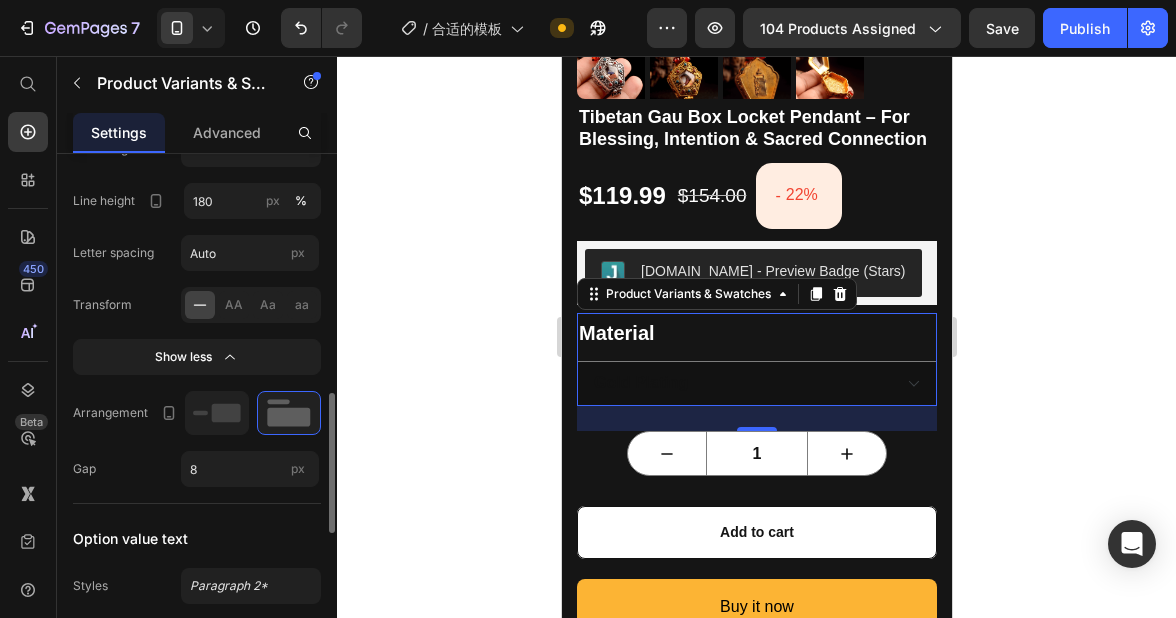scroll, scrollTop: 820, scrollLeft: 0, axis: vertical 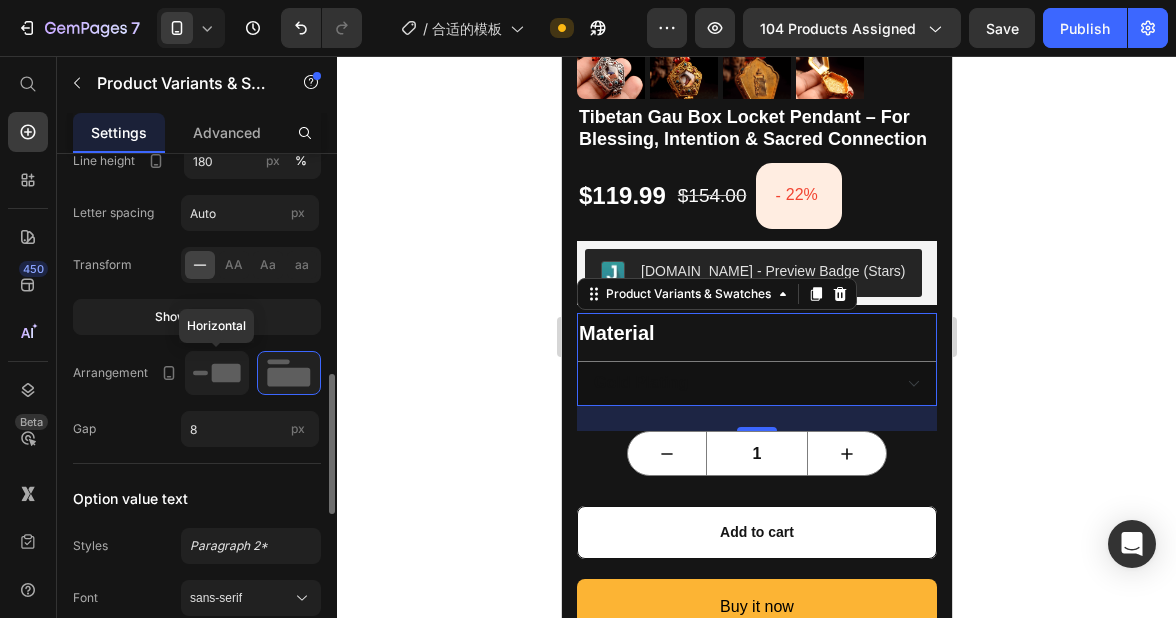click 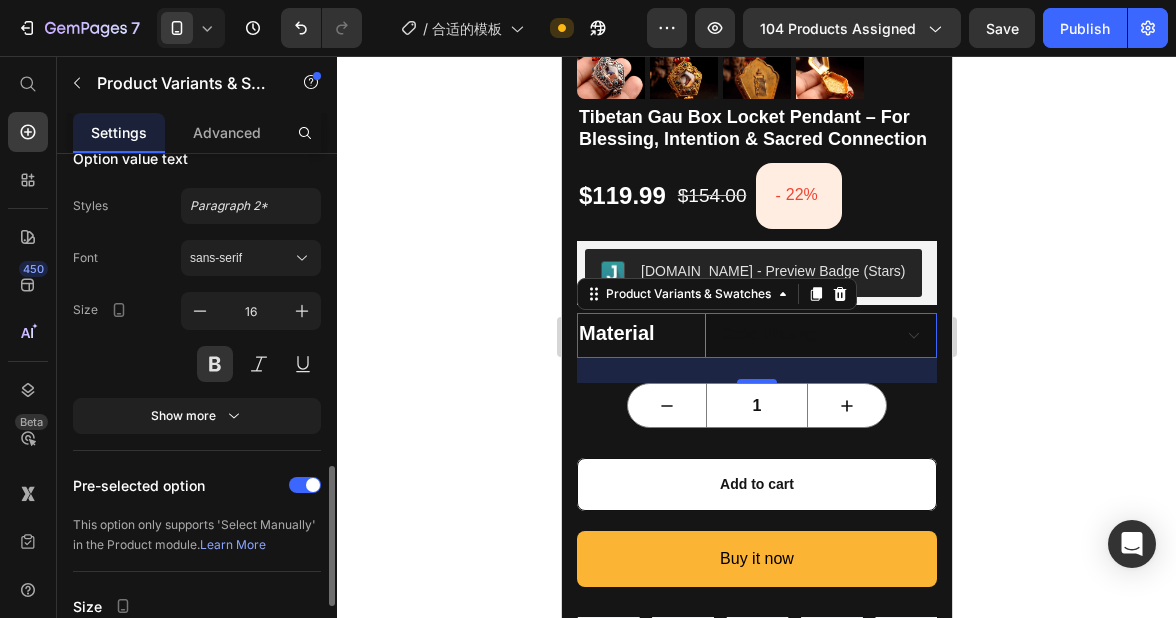 click on "Show more" at bounding box center (197, 416) 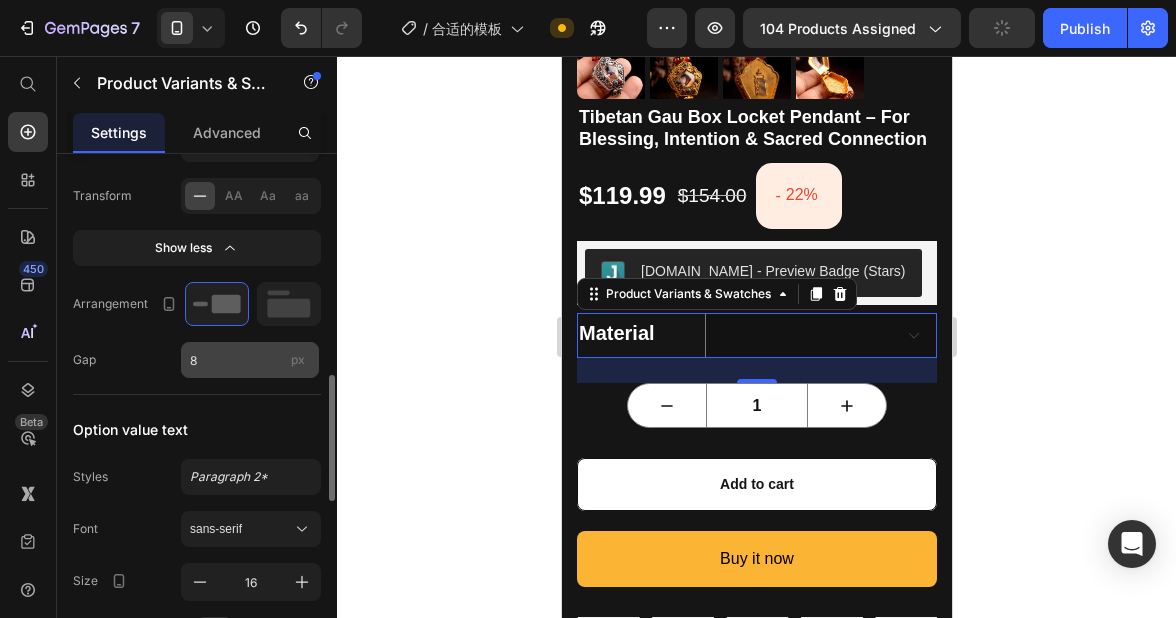 scroll, scrollTop: 888, scrollLeft: 0, axis: vertical 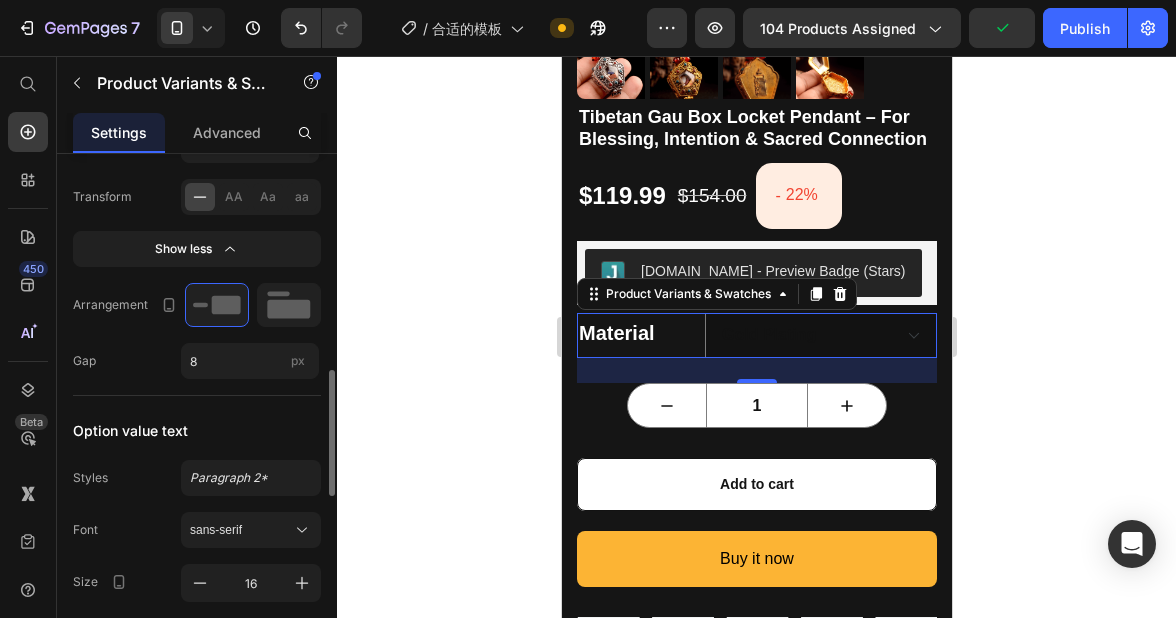click 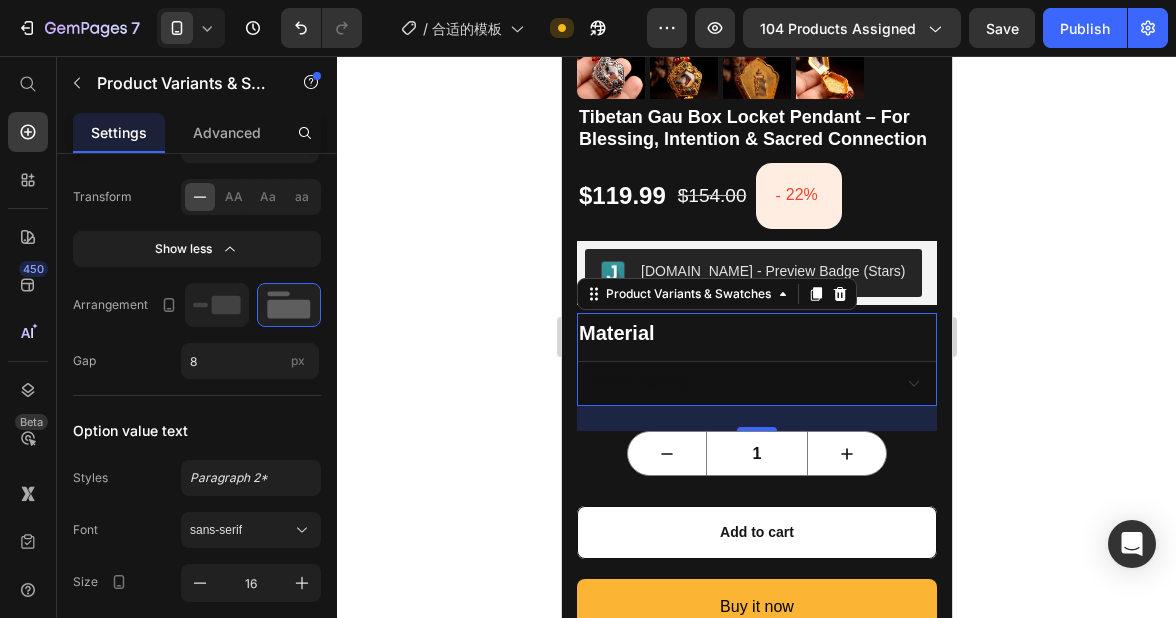 click on "Silver plating Gold Plating" at bounding box center (756, 383) 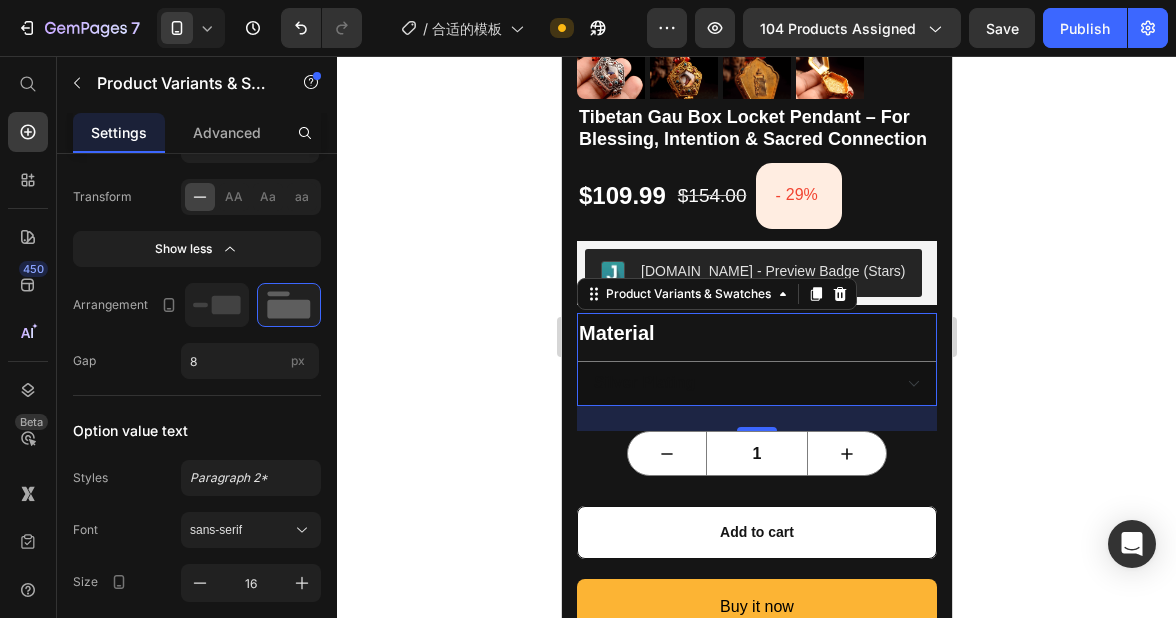 click 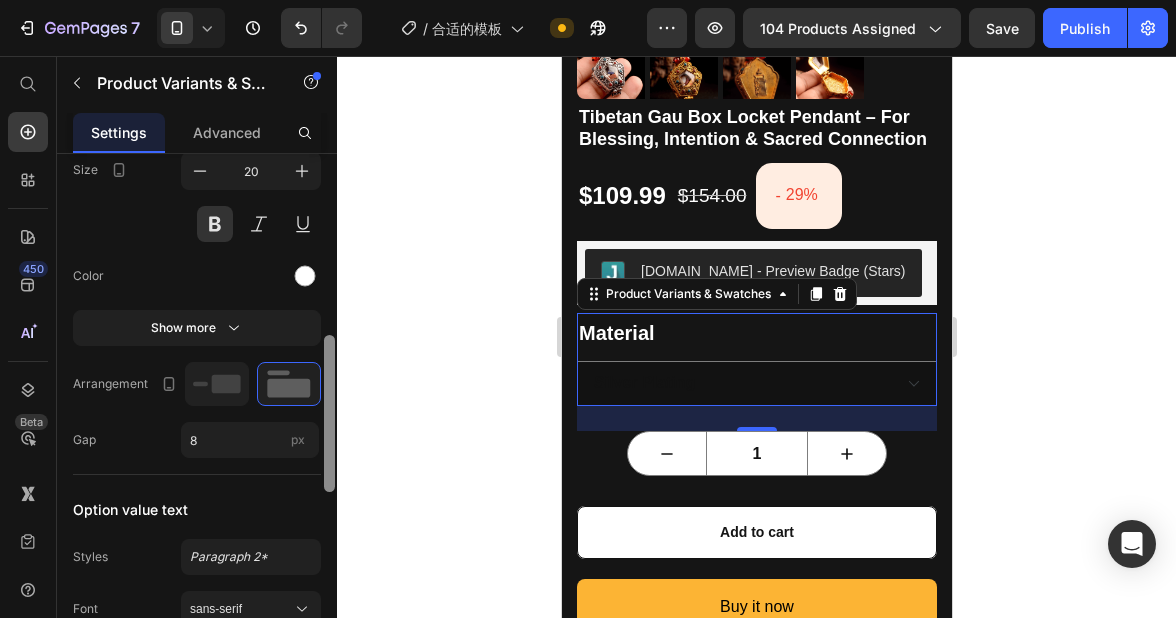 click at bounding box center (329, 415) 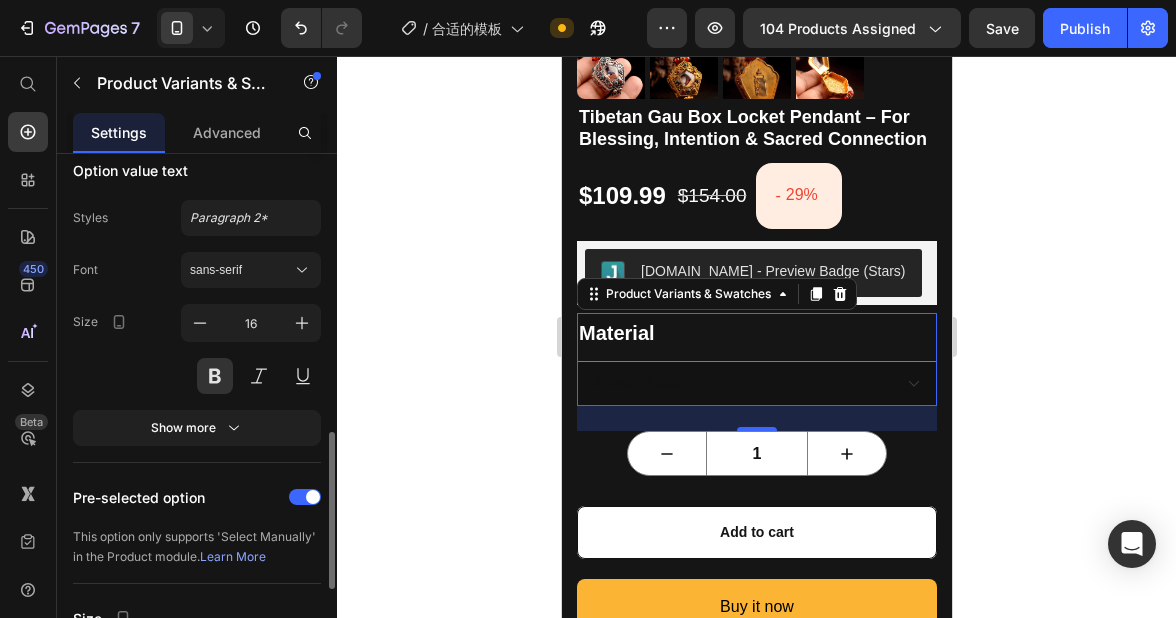 scroll, scrollTop: 942, scrollLeft: 0, axis: vertical 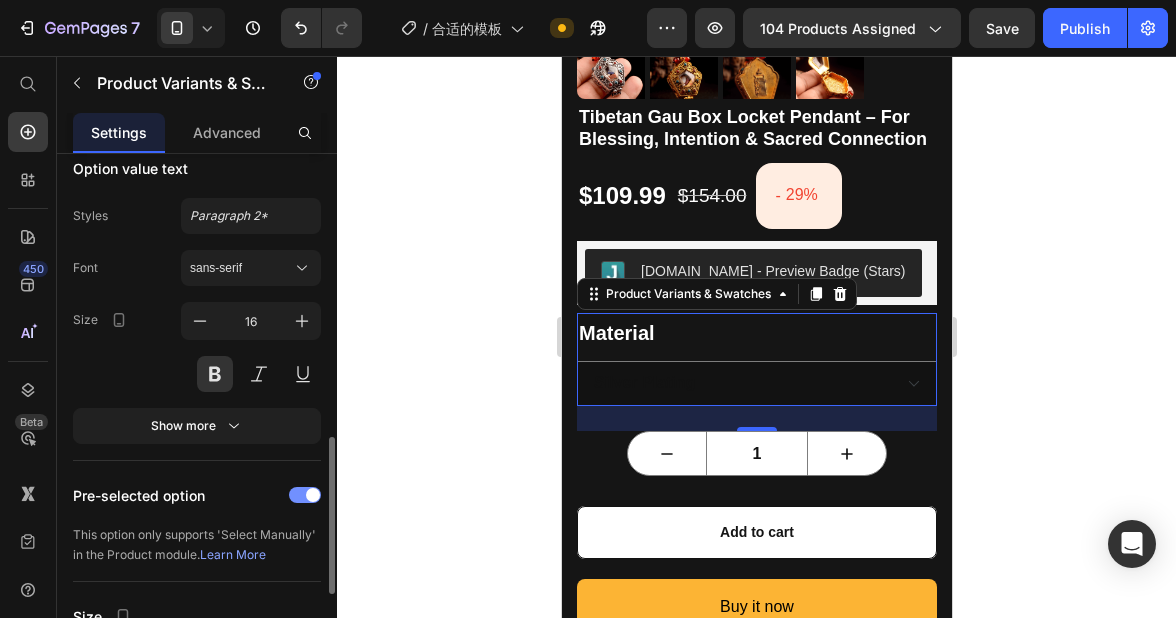 click at bounding box center [305, 495] 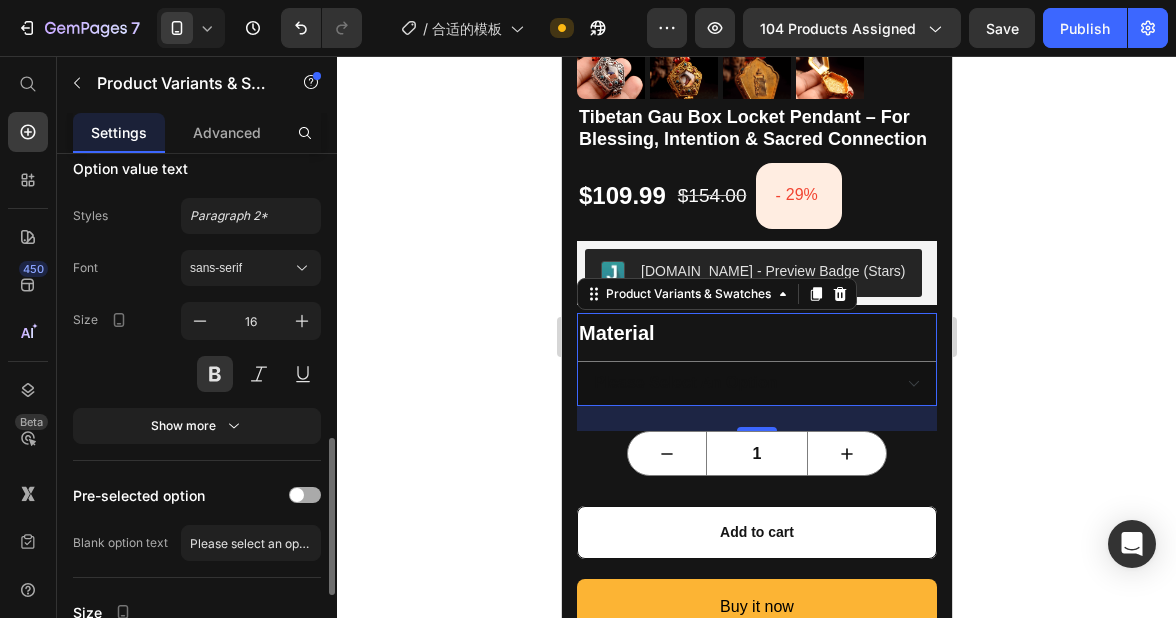 click at bounding box center (305, 495) 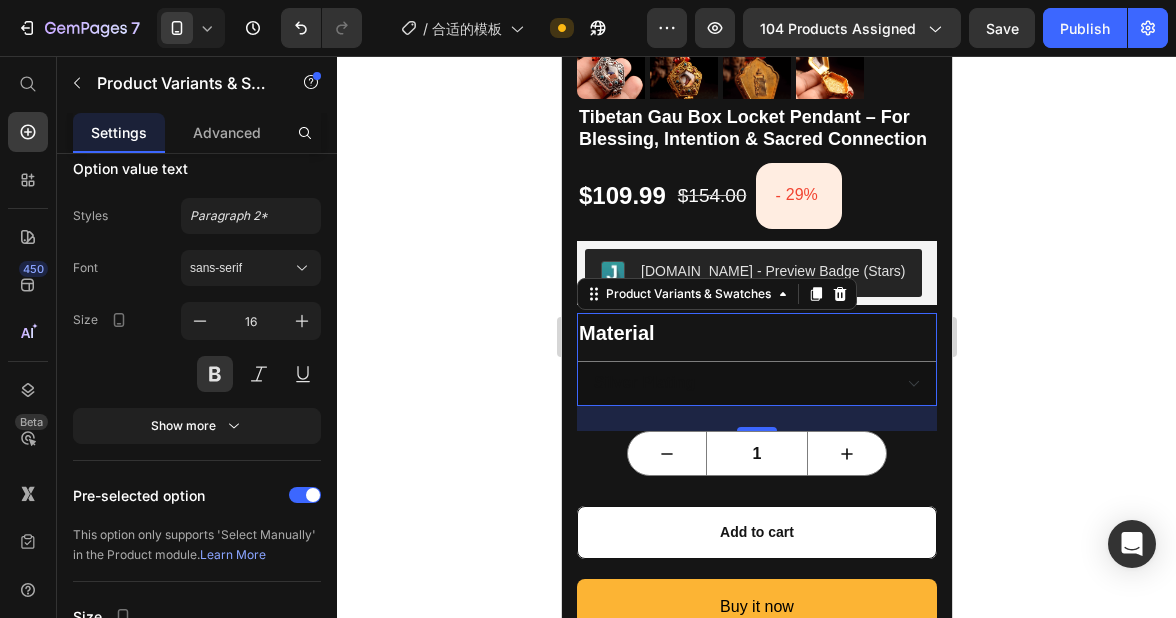 click 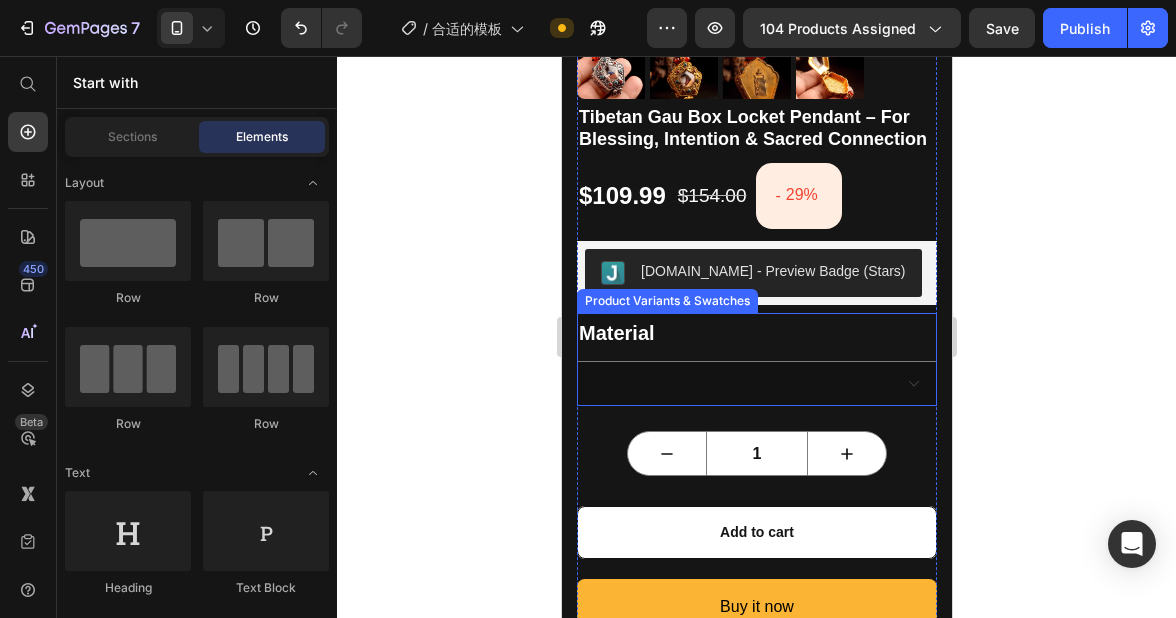 click on "Material Silver plating Gold Plating" at bounding box center [756, 359] 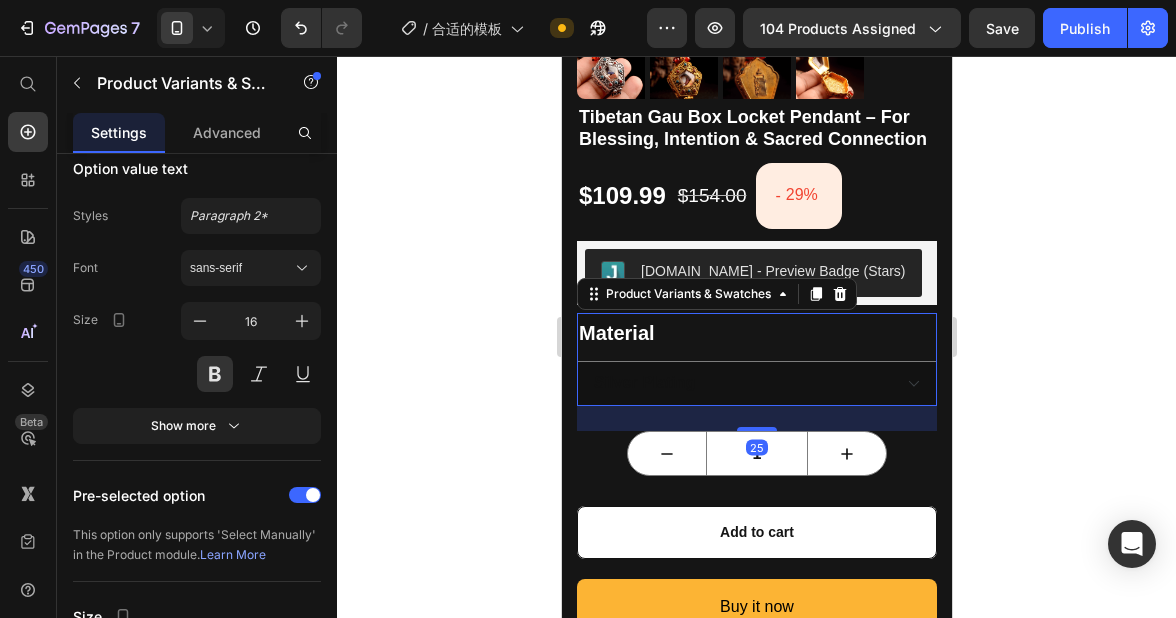 click on "Material Silver plating Gold Plating" at bounding box center [756, 359] 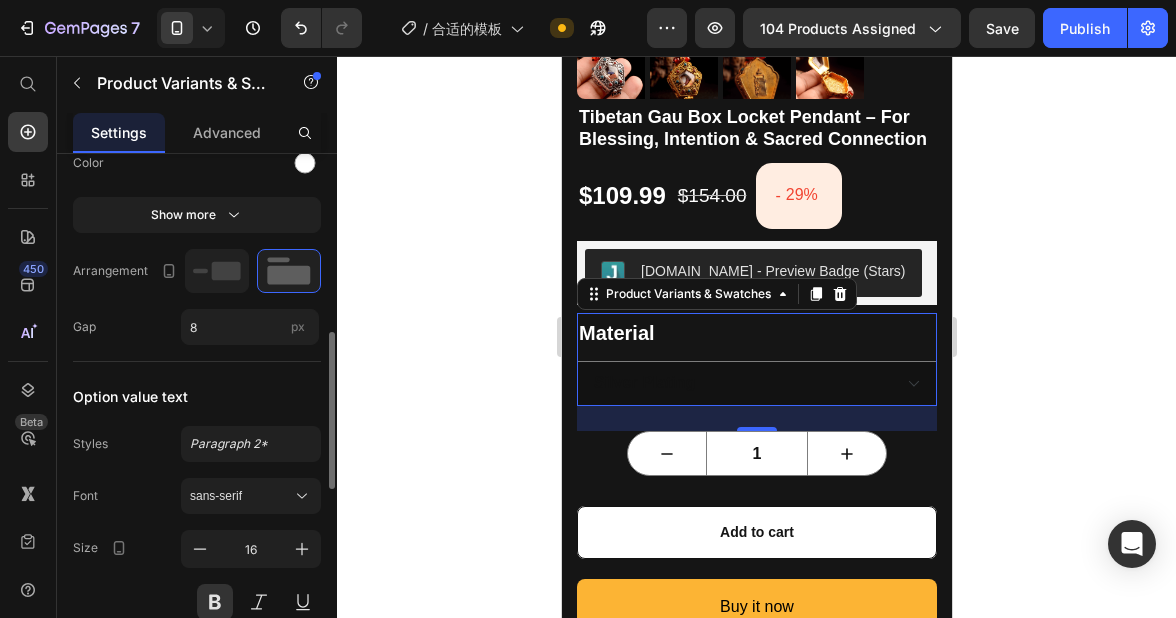 scroll, scrollTop: 656, scrollLeft: 0, axis: vertical 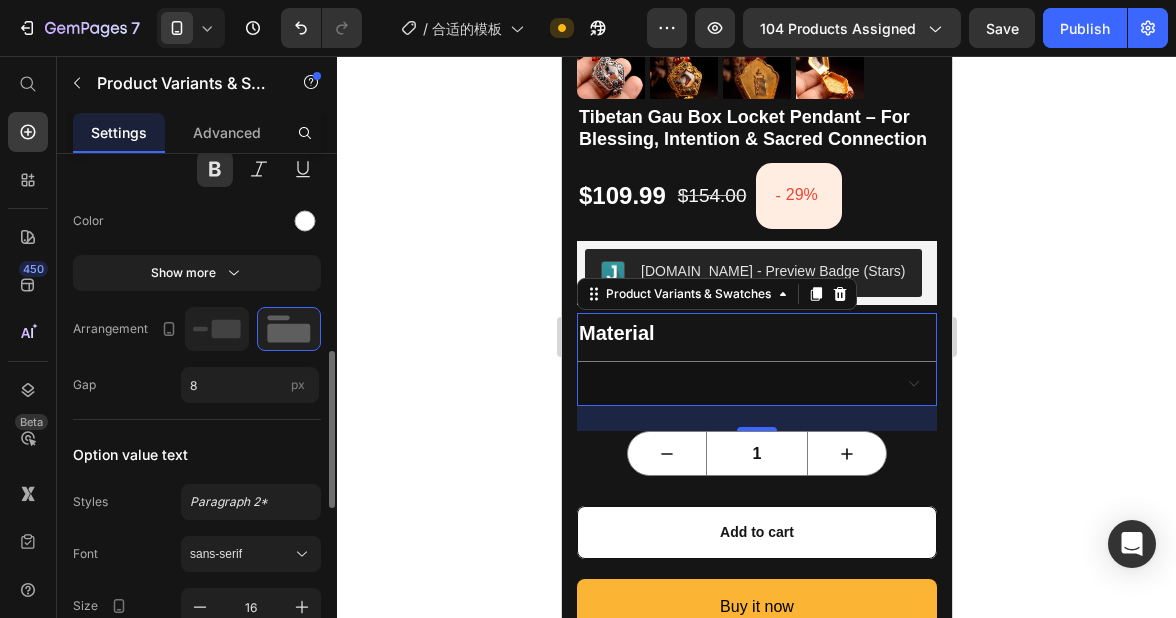click on "Title Styles Paragraph 2 Font sans-serif Size 20 Color Show more Arrangement Gap 8 px" 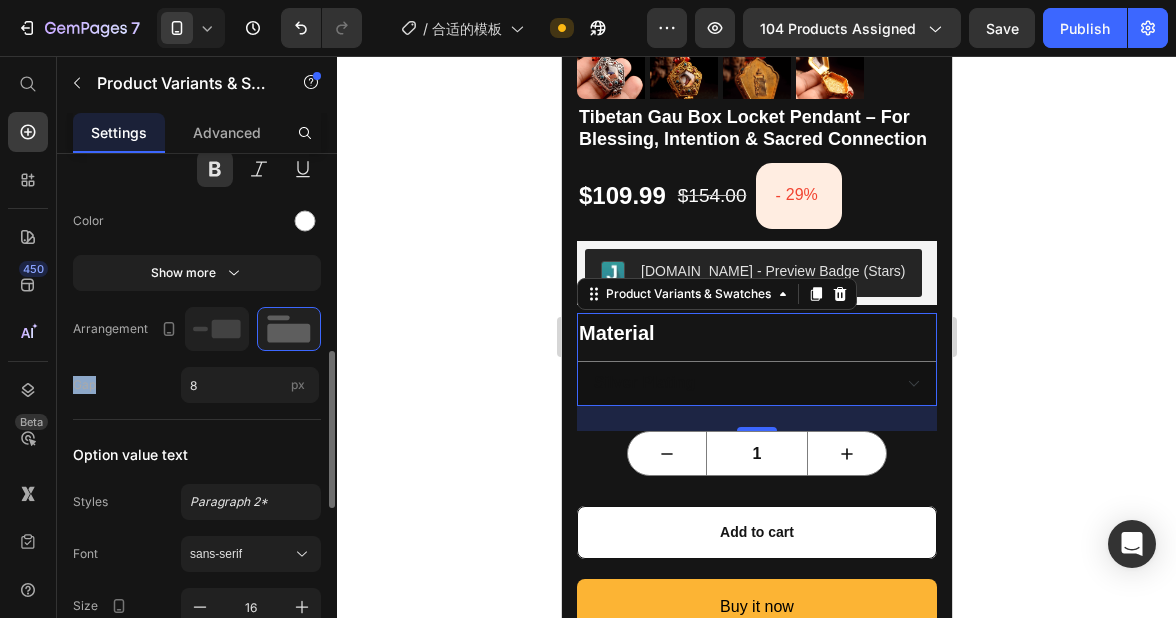click on "Title Styles Paragraph 2 Font sans-serif Size 20 Color Show more Arrangement Gap 8 px" 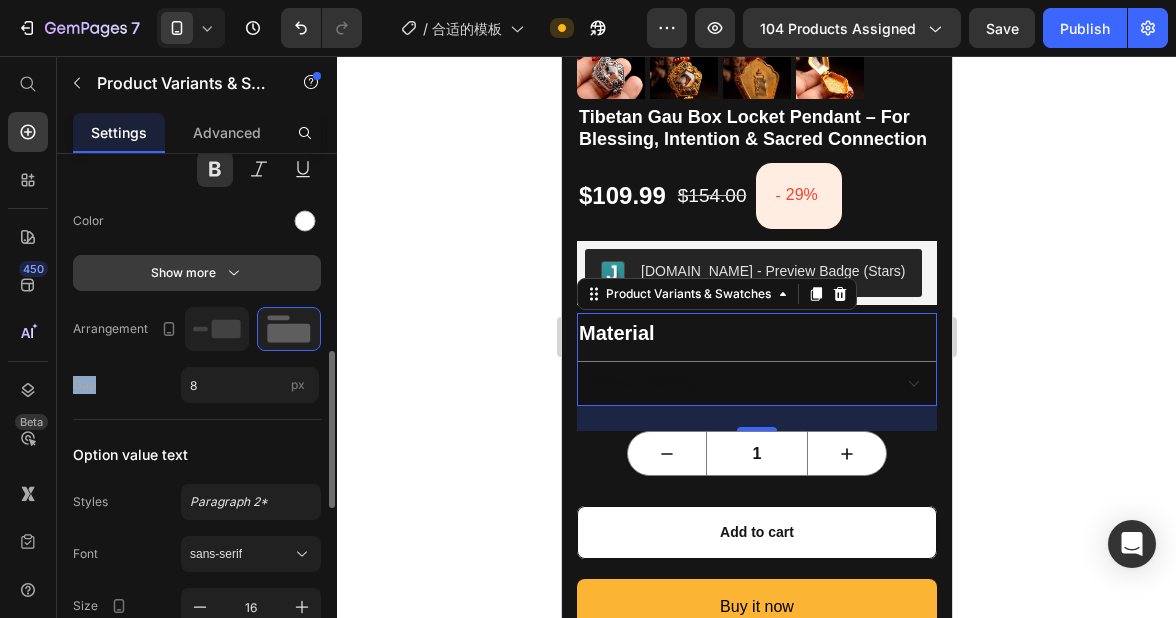 click on "Show more" at bounding box center [197, 273] 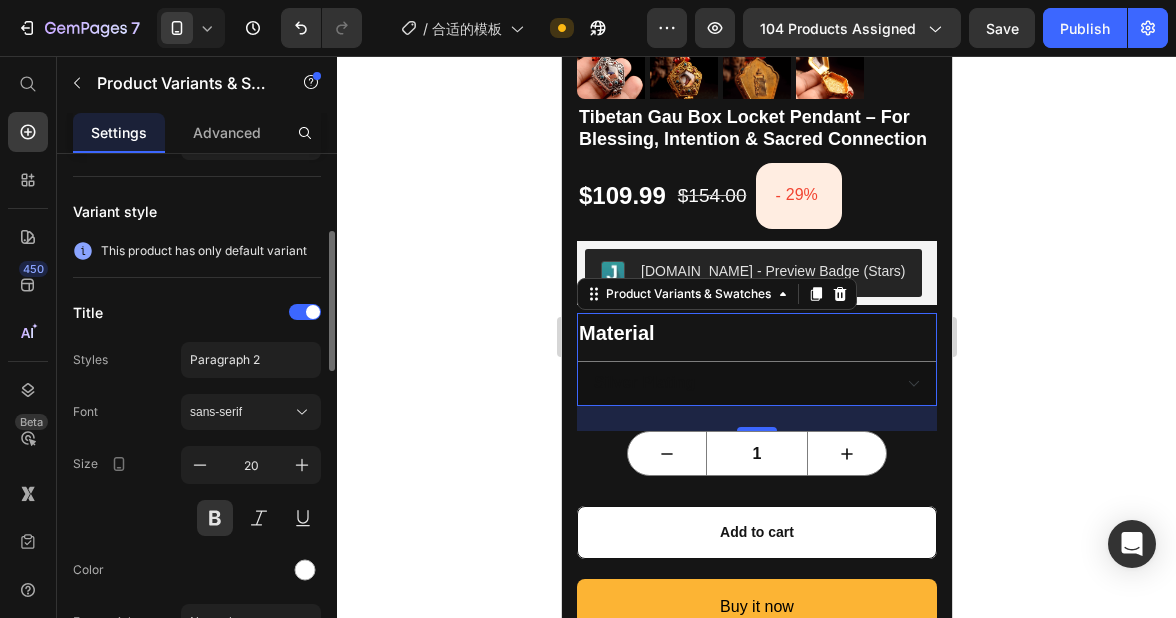 scroll, scrollTop: 300, scrollLeft: 0, axis: vertical 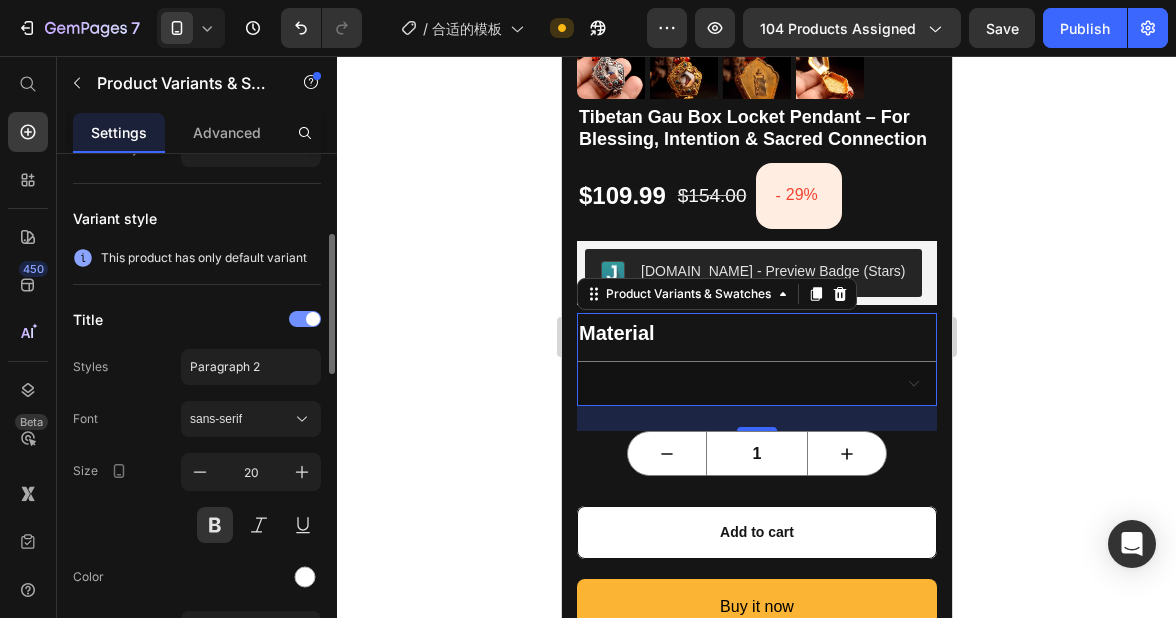 click at bounding box center (305, 319) 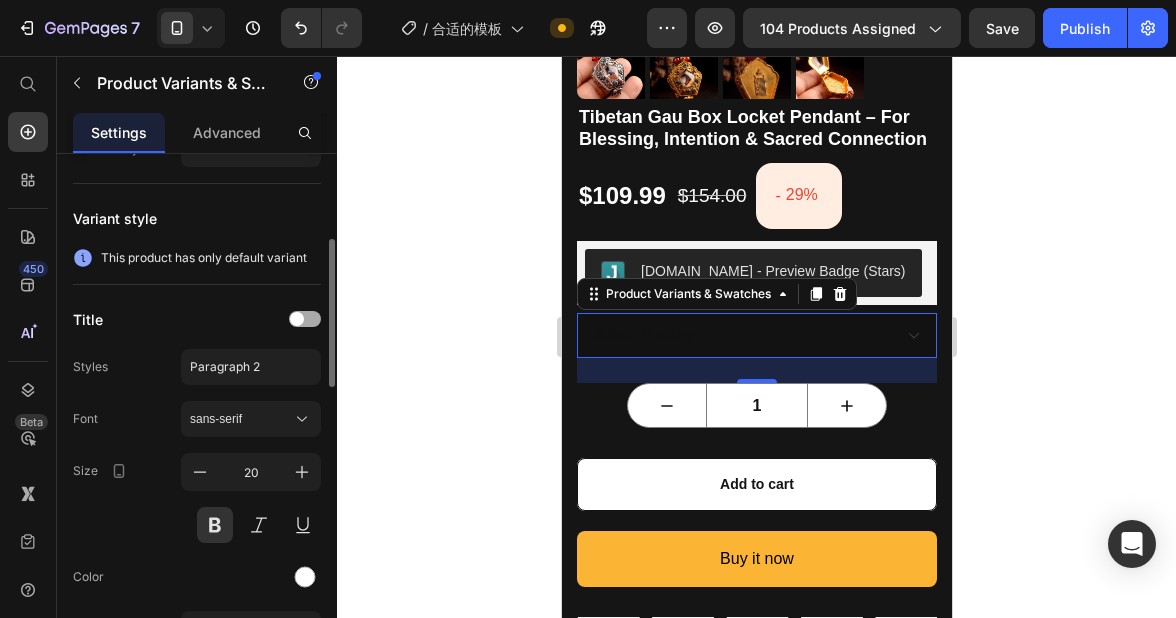 click at bounding box center [305, 319] 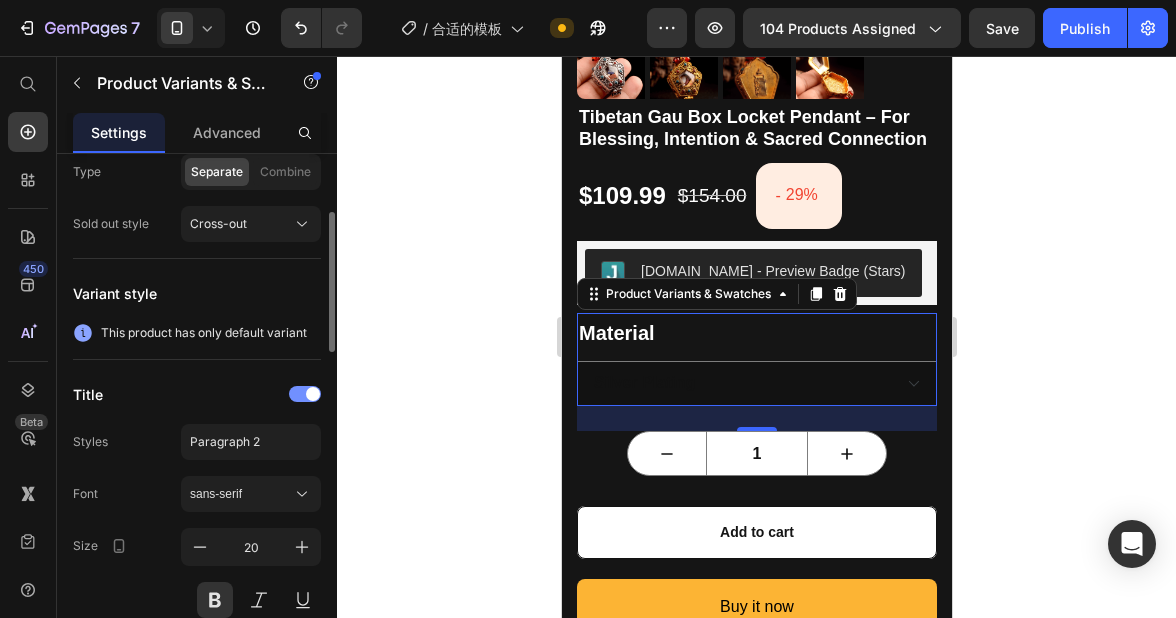 scroll, scrollTop: 223, scrollLeft: 0, axis: vertical 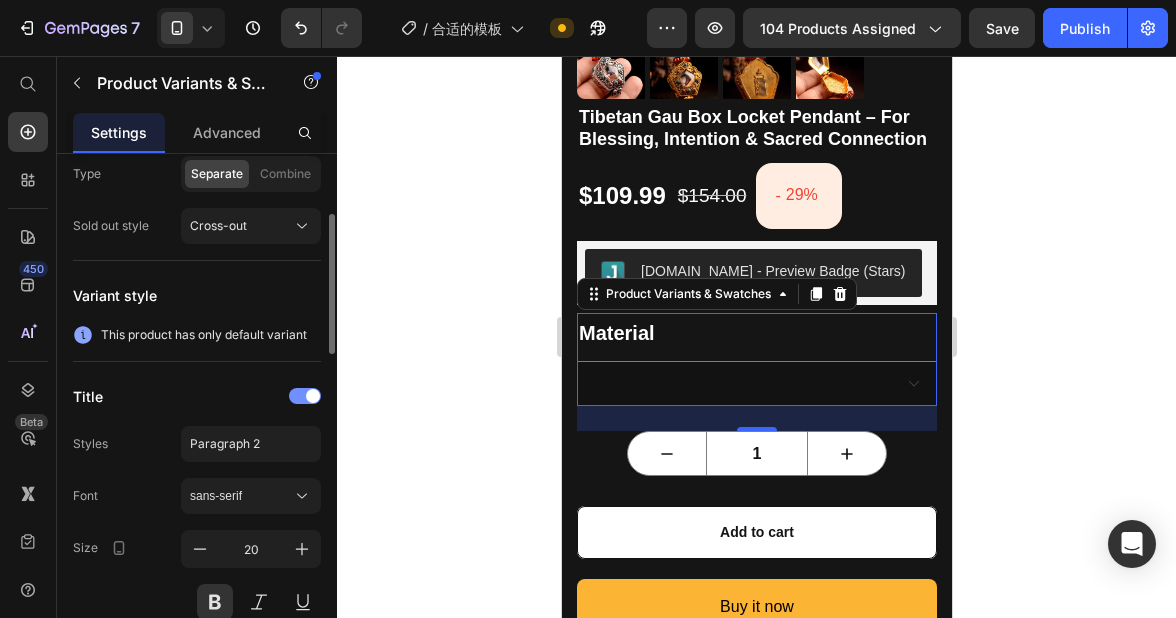 click on "This product has only default variant" at bounding box center [204, 335] 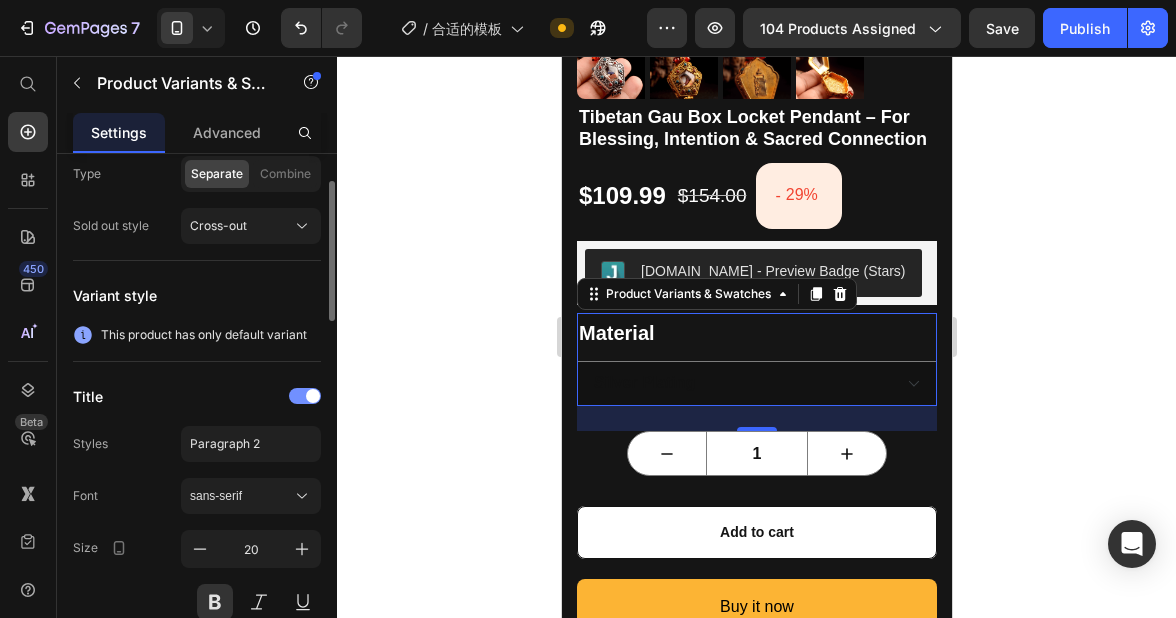 scroll, scrollTop: 0, scrollLeft: 0, axis: both 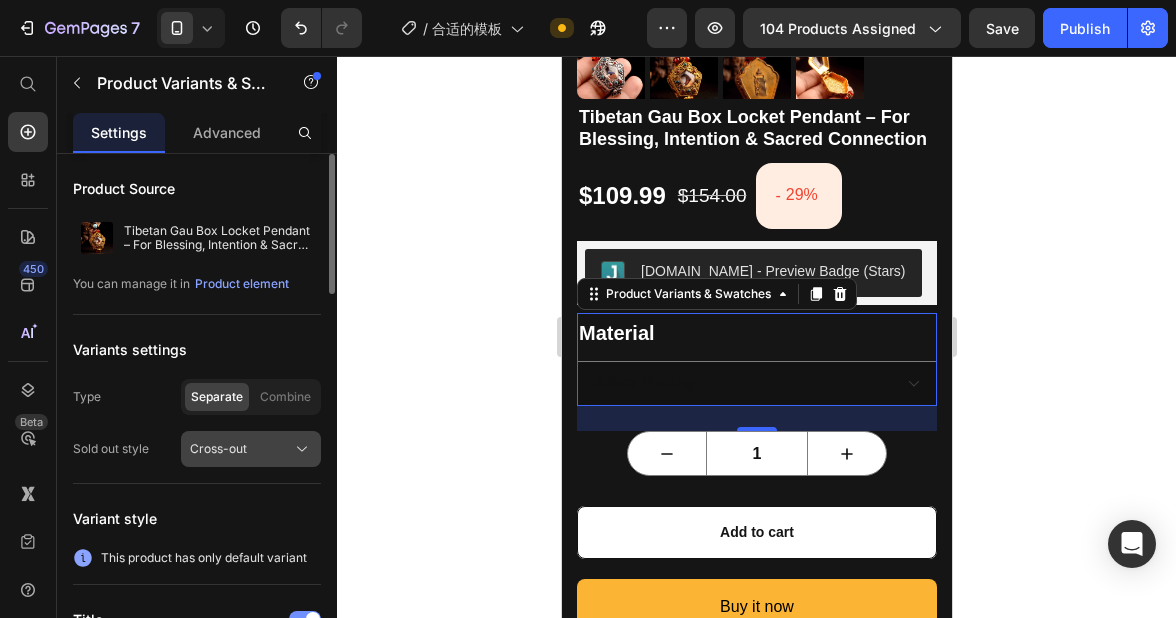 click on "Cross-out" at bounding box center (218, 449) 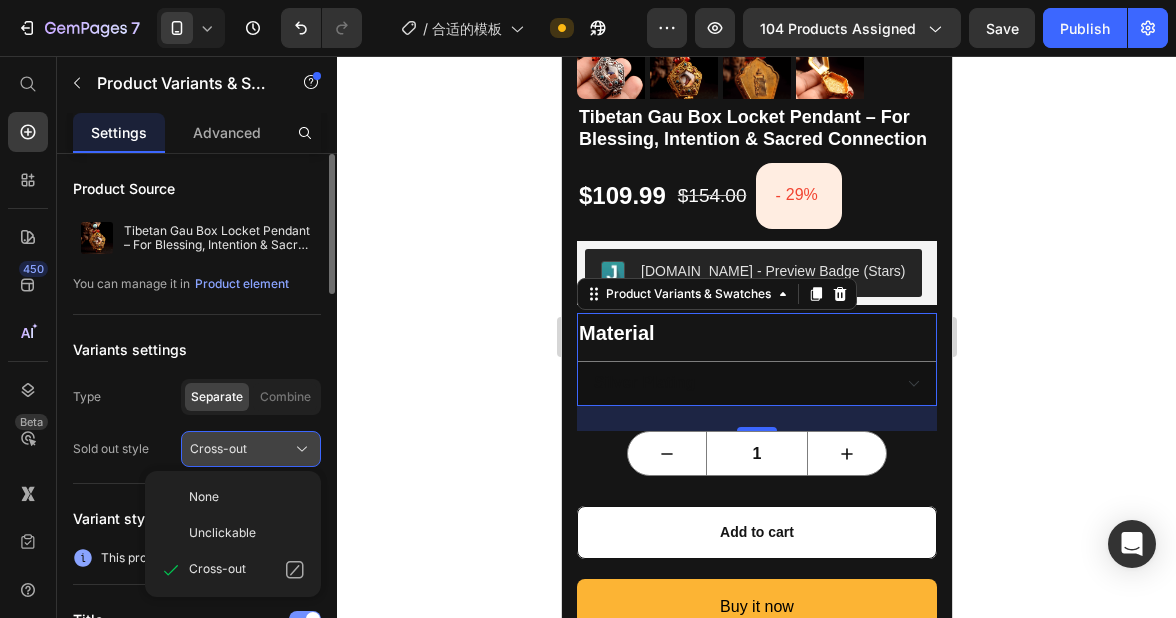 click on "Cross-out" at bounding box center (218, 449) 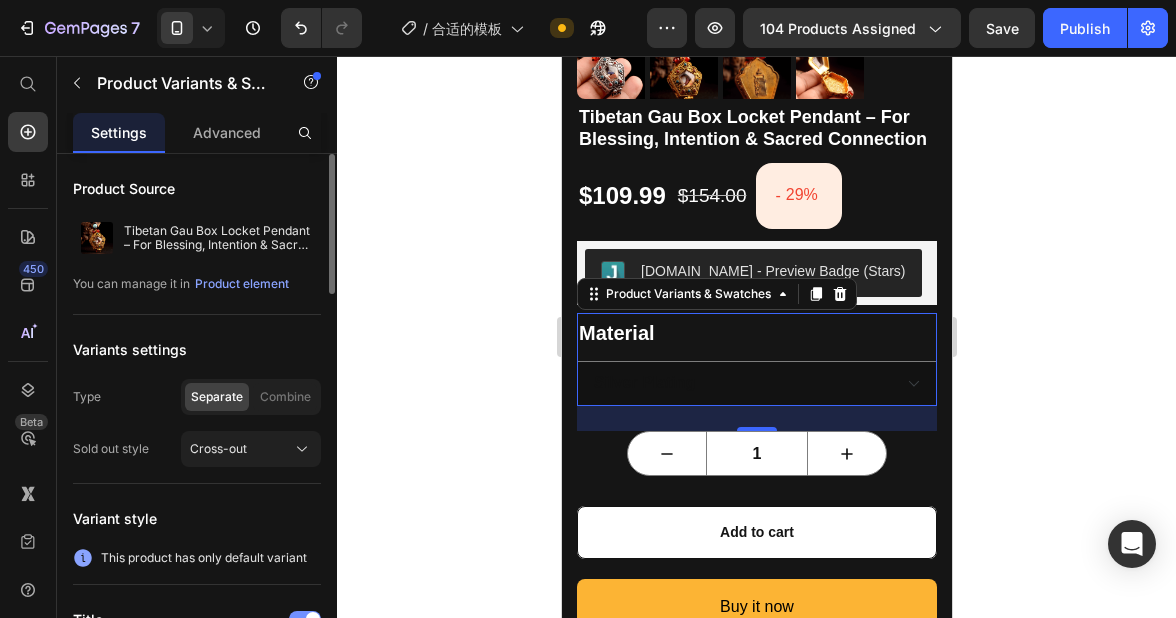 click on "Variants settings" at bounding box center [197, 349] 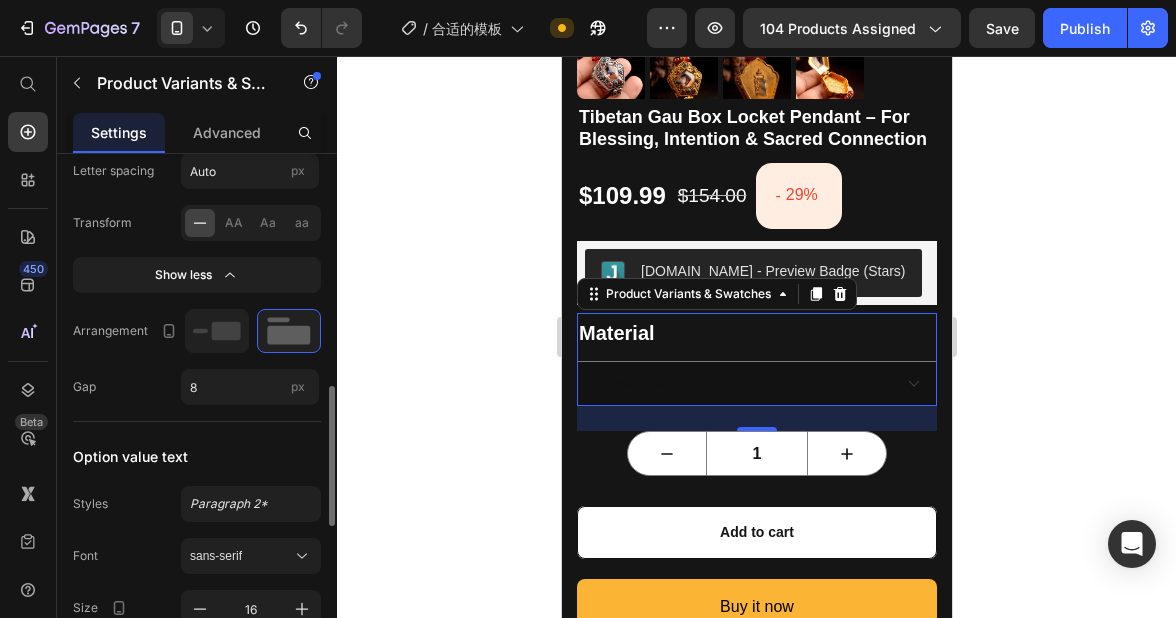 scroll, scrollTop: 843, scrollLeft: 0, axis: vertical 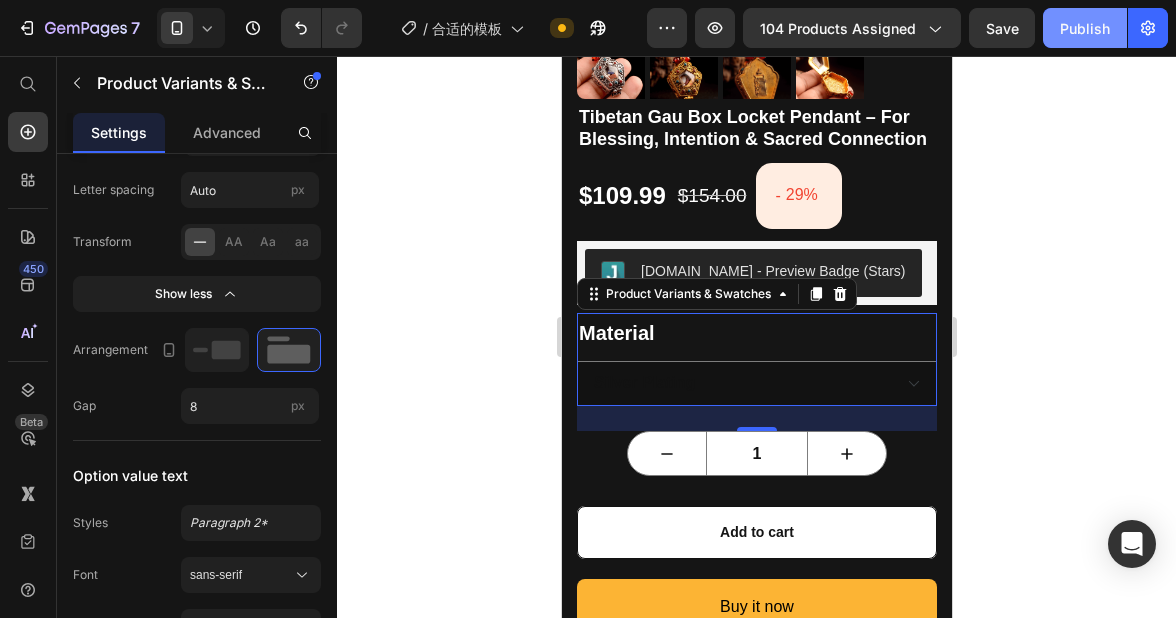 click on "Publish" at bounding box center (1085, 28) 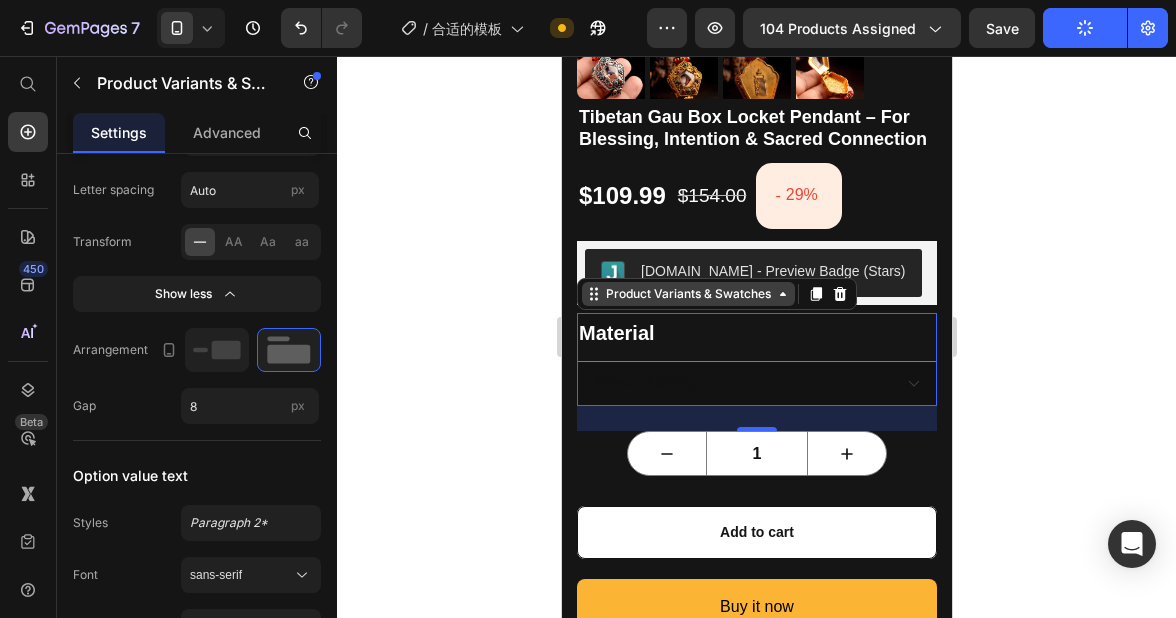 click on "Product Variants & Swatches" at bounding box center [687, 294] 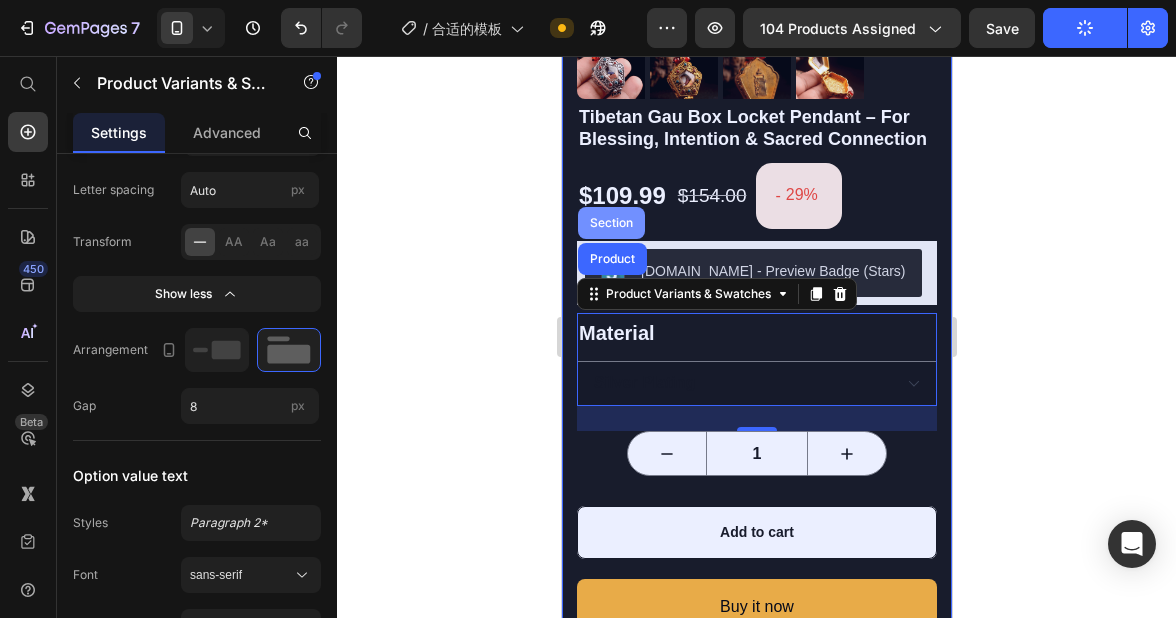 click on "Section" at bounding box center (610, 223) 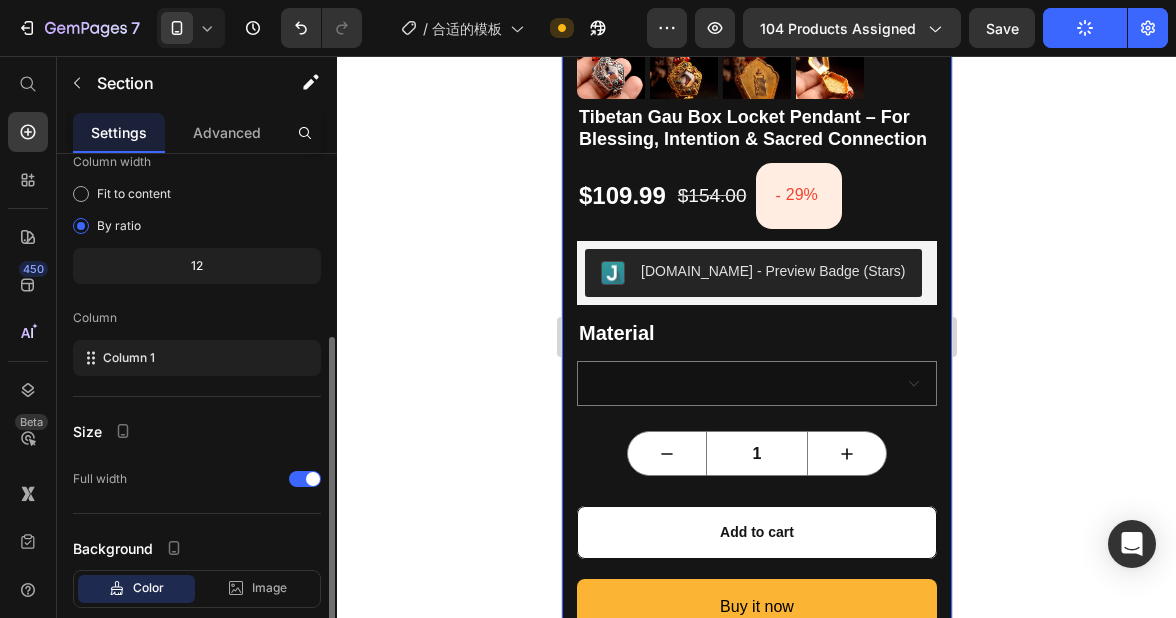 scroll, scrollTop: 241, scrollLeft: 0, axis: vertical 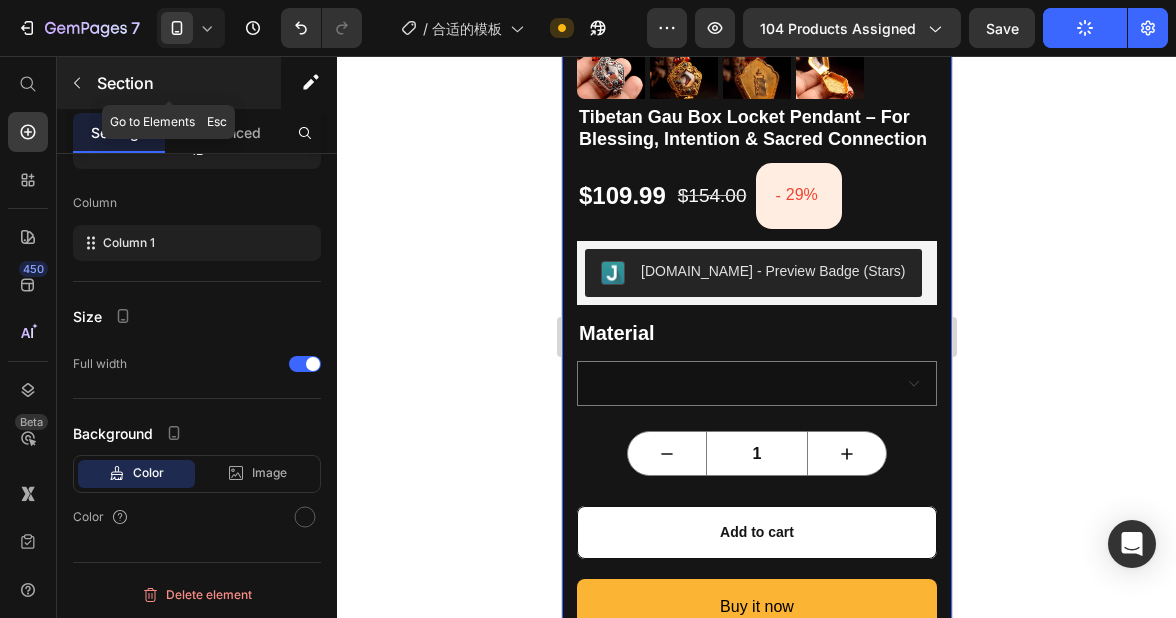 click at bounding box center [77, 83] 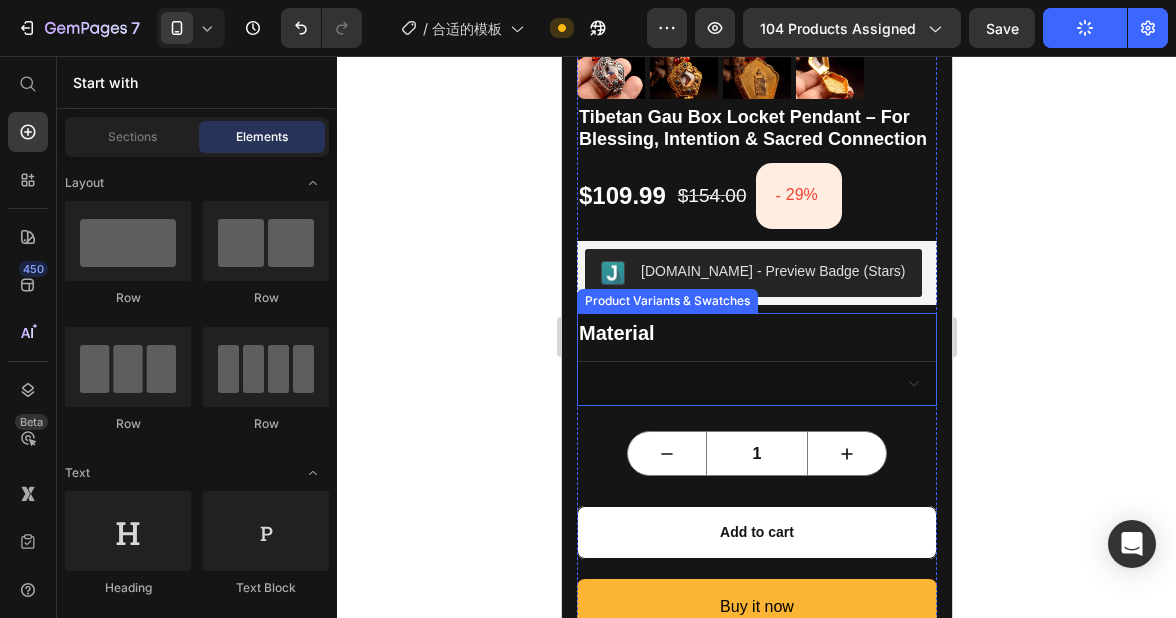click on "Silver plating Gold Plating" at bounding box center (756, 383) 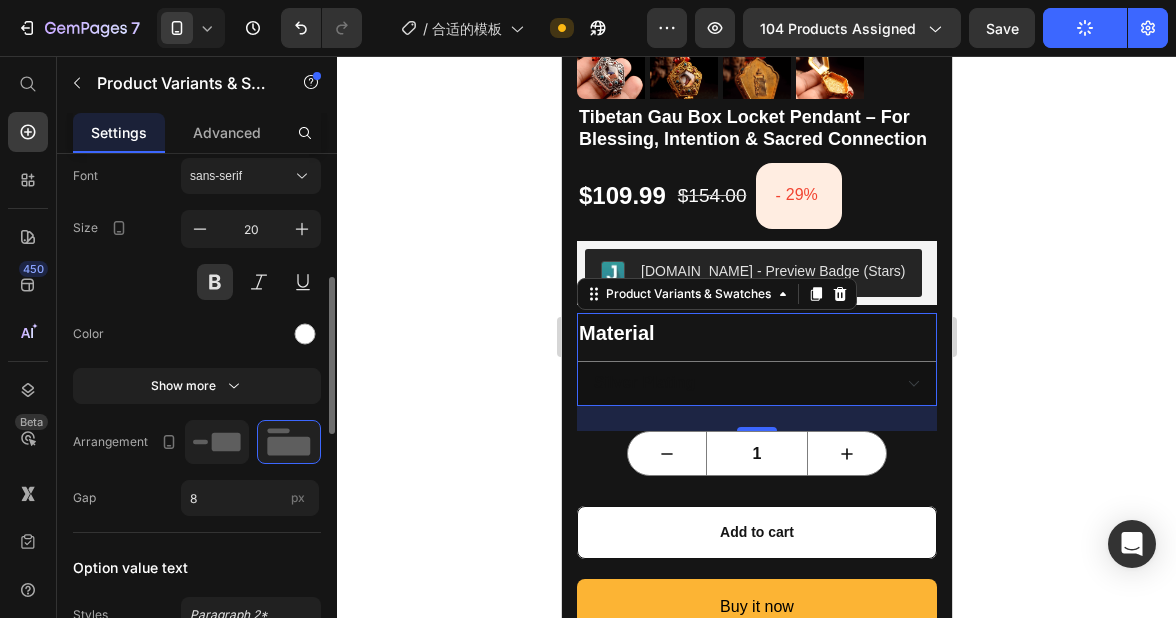 scroll, scrollTop: 546, scrollLeft: 0, axis: vertical 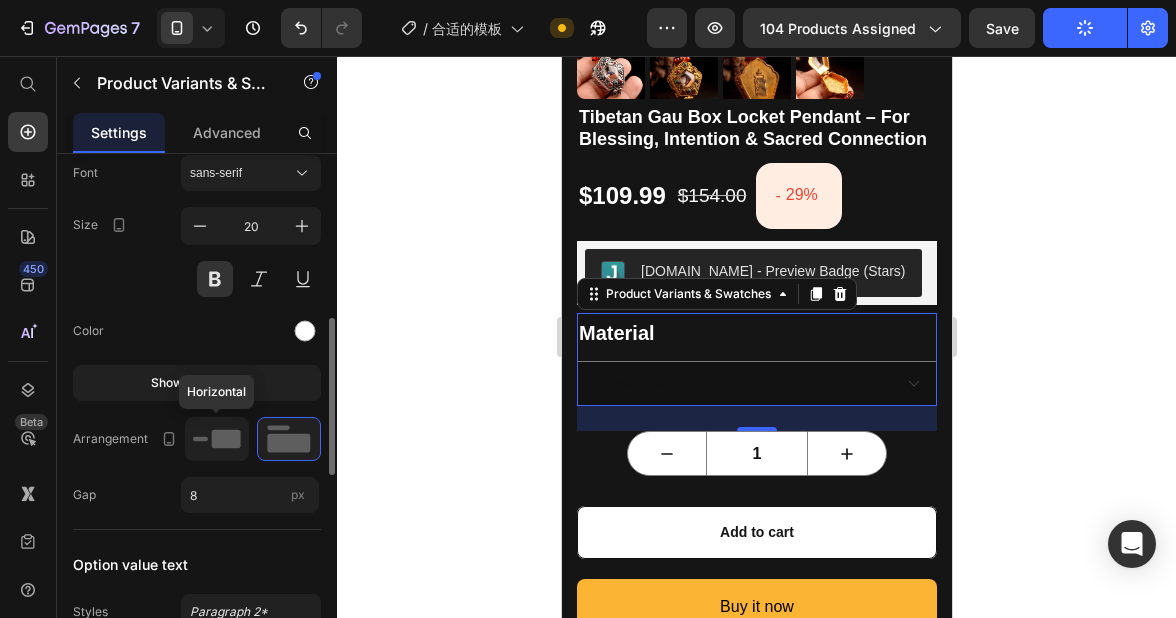 click 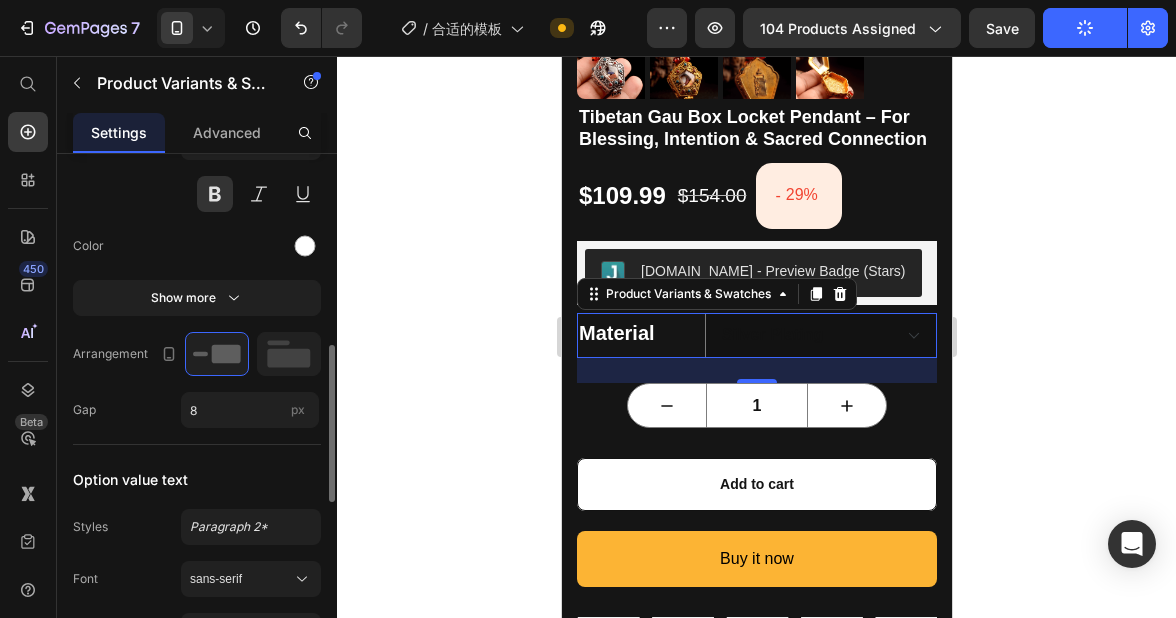 scroll, scrollTop: 632, scrollLeft: 0, axis: vertical 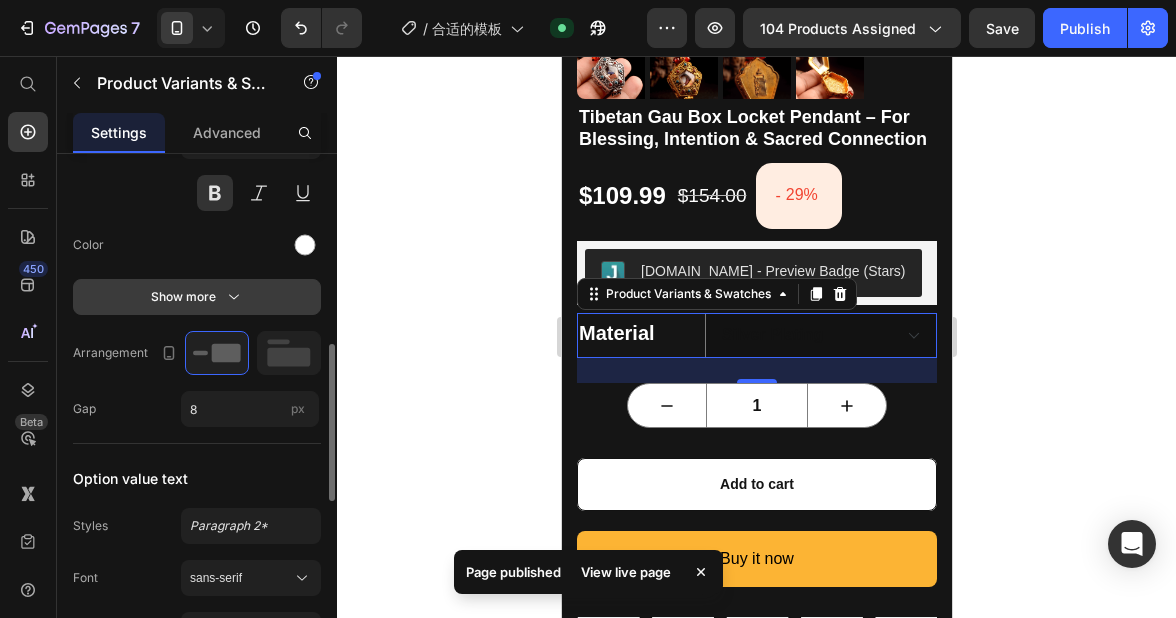 click 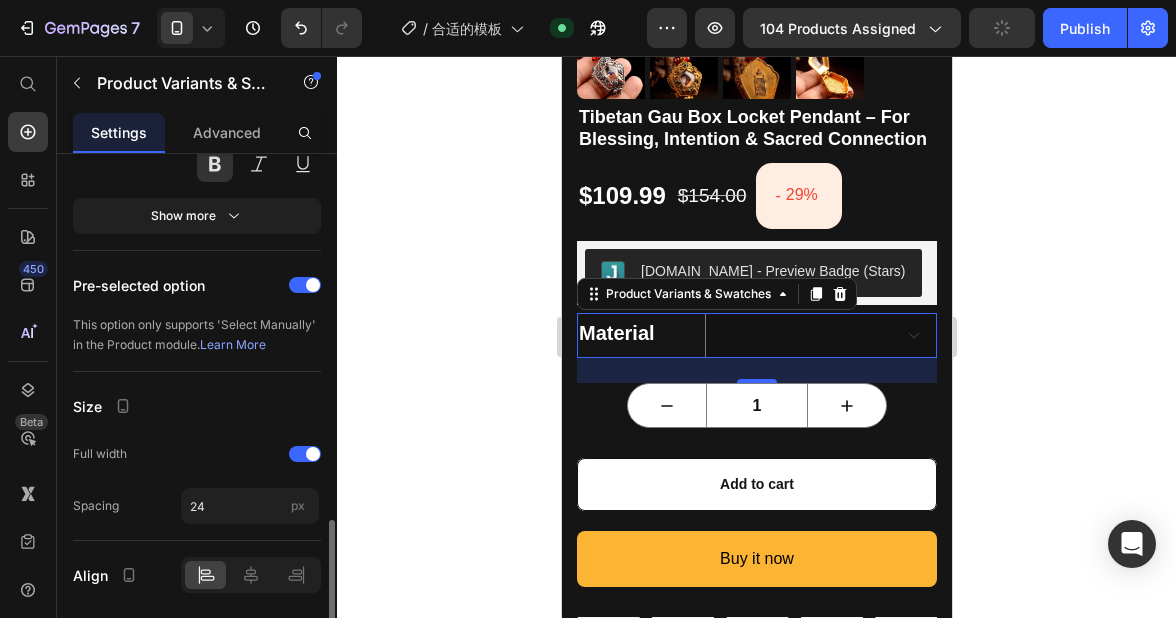 scroll, scrollTop: 1365, scrollLeft: 0, axis: vertical 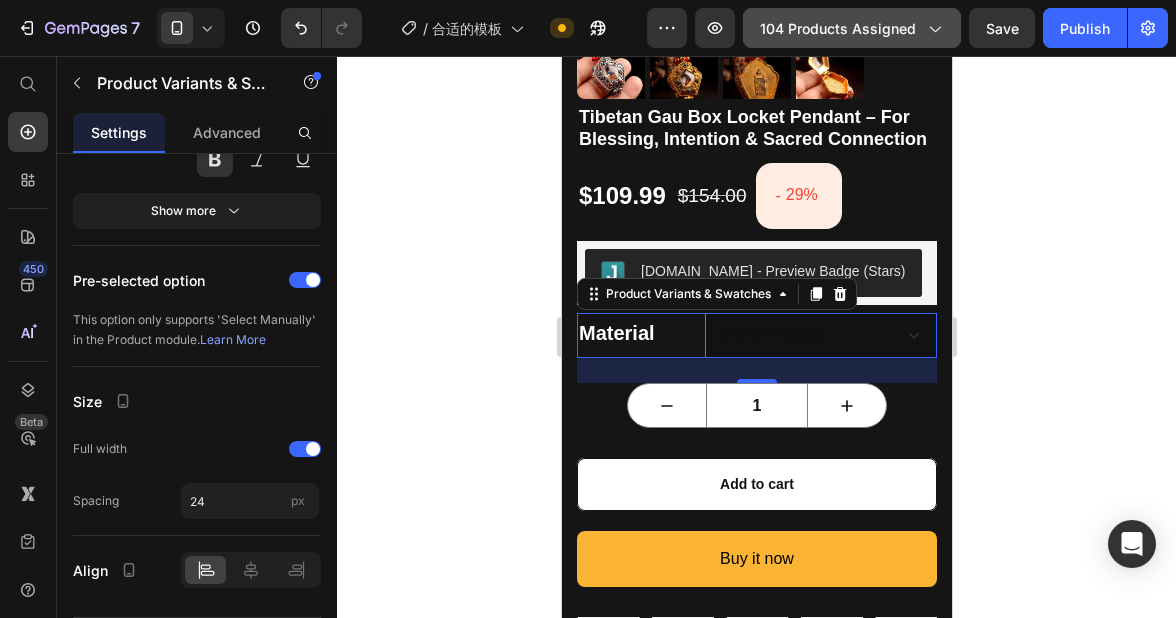 click on "104 products assigned" 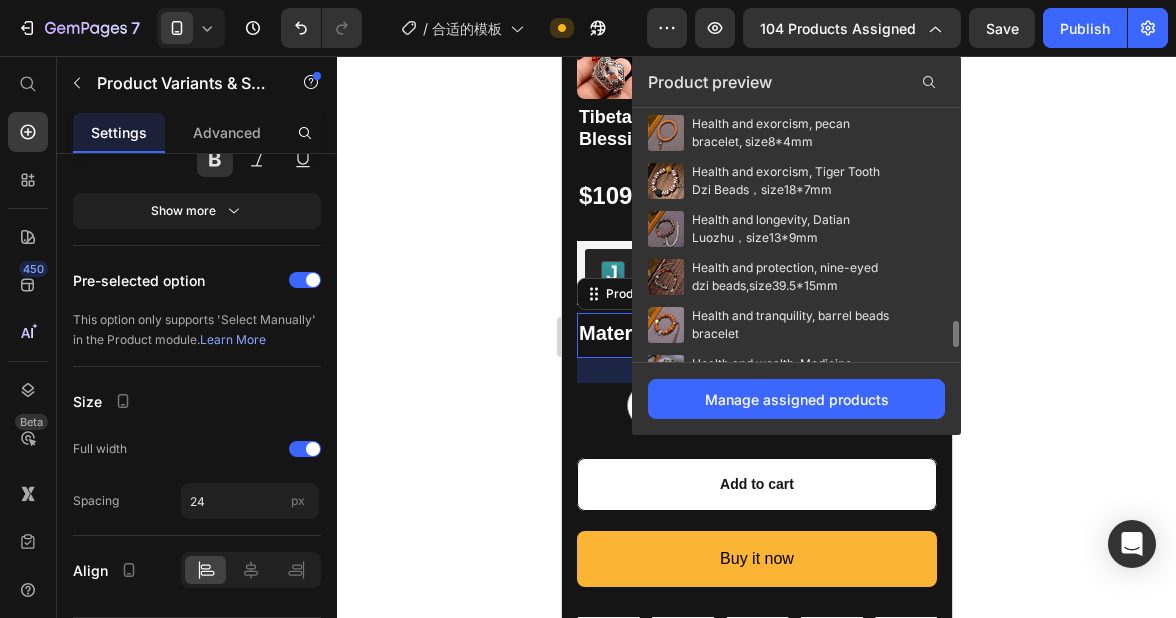 scroll, scrollTop: 2083, scrollLeft: 0, axis: vertical 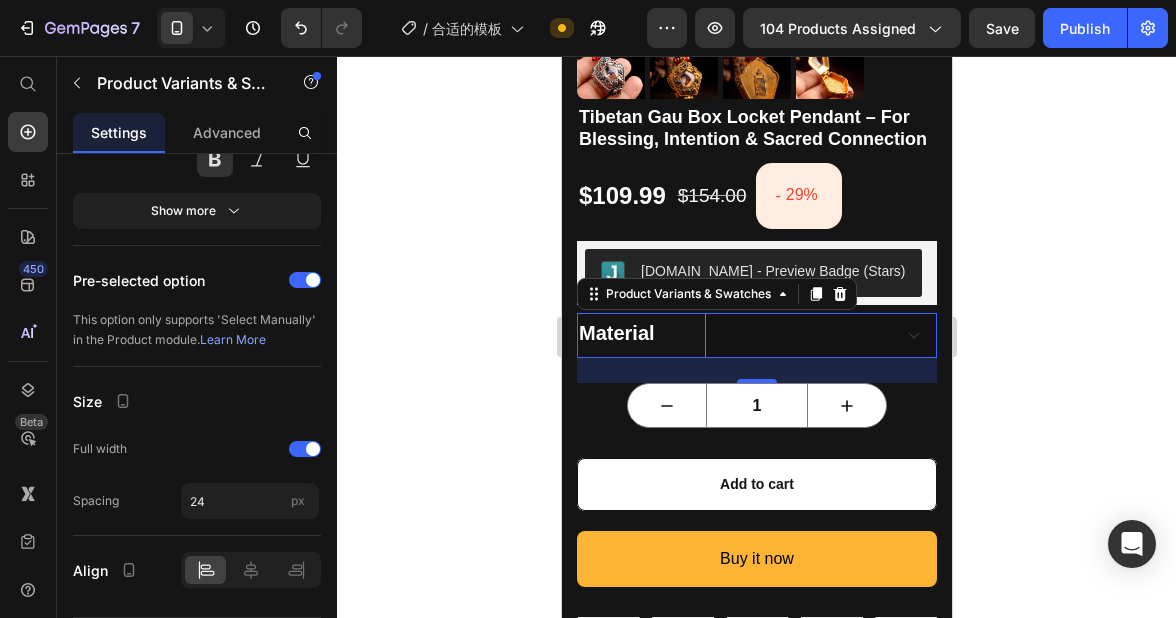 click 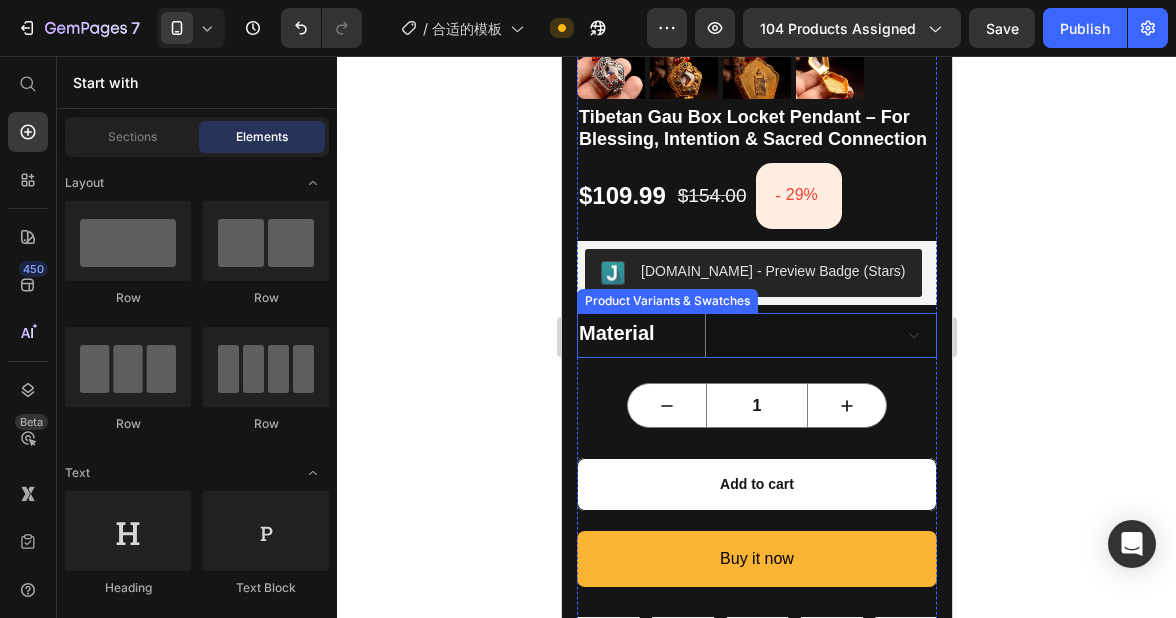 click on "Material" at bounding box center [636, 333] 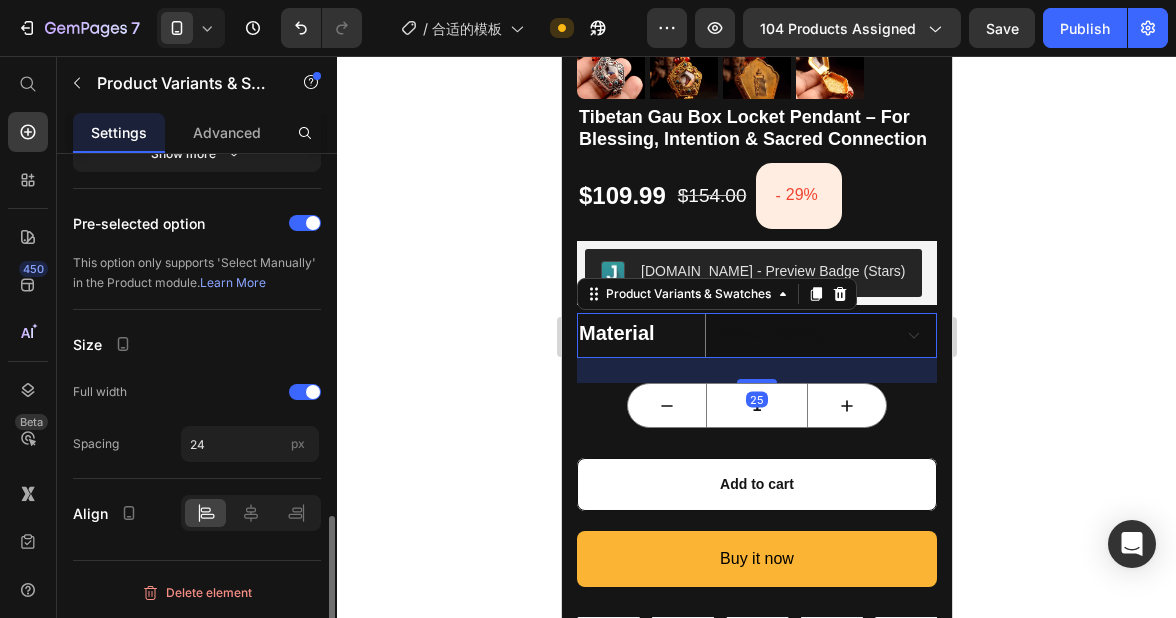 scroll, scrollTop: 1211, scrollLeft: 0, axis: vertical 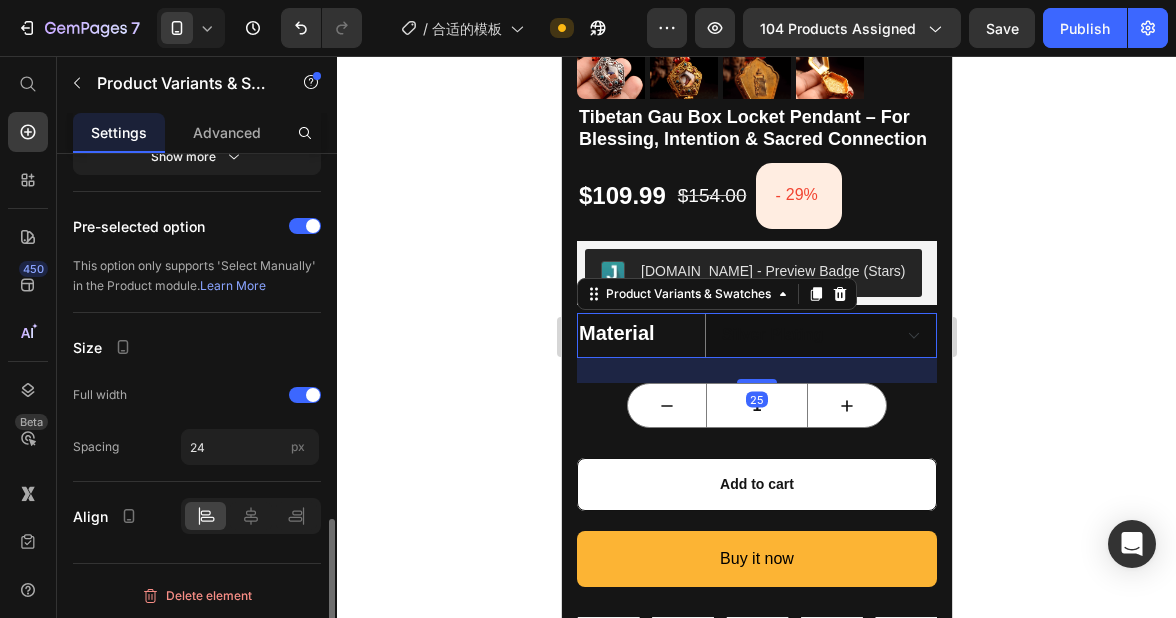 click on "Material" at bounding box center (636, 333) 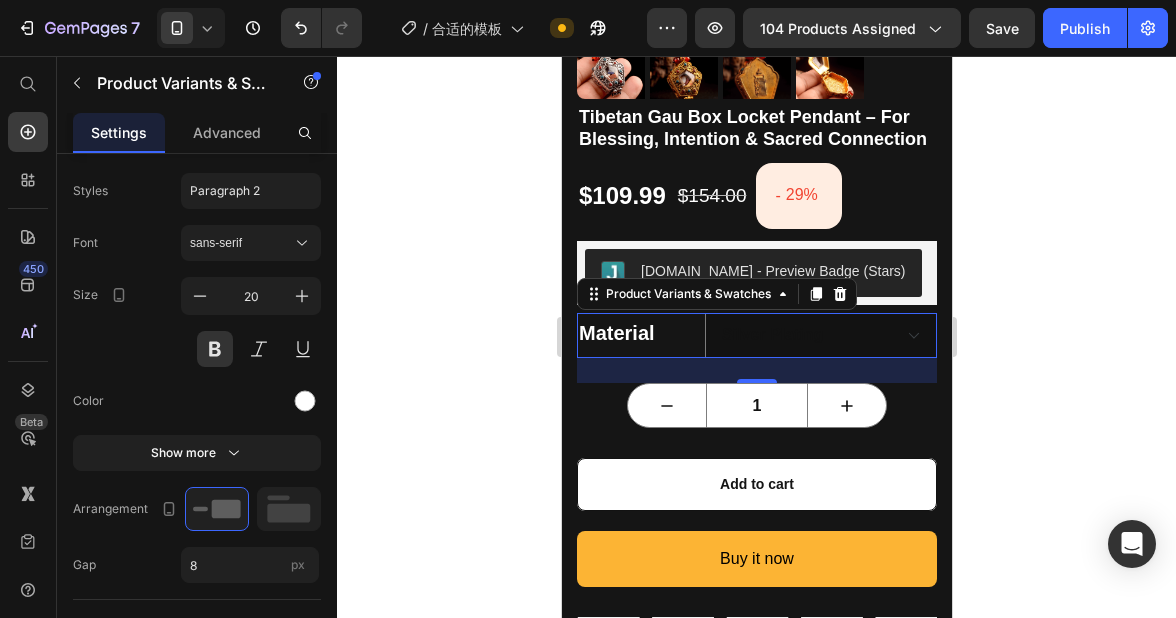 scroll, scrollTop: 0, scrollLeft: 0, axis: both 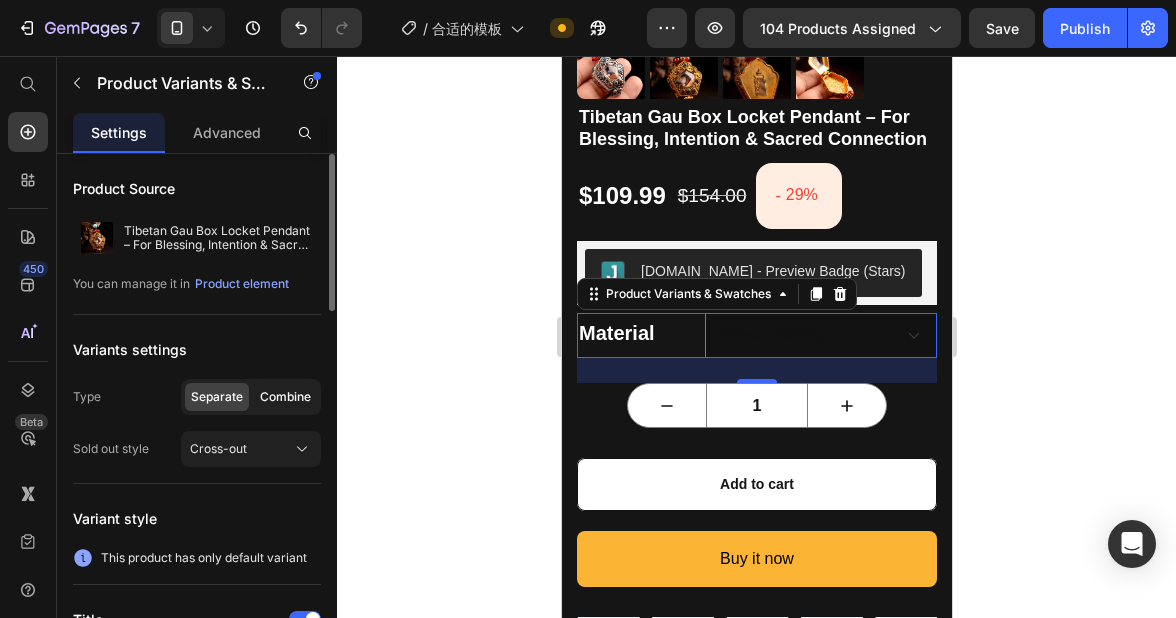click on "Combine" 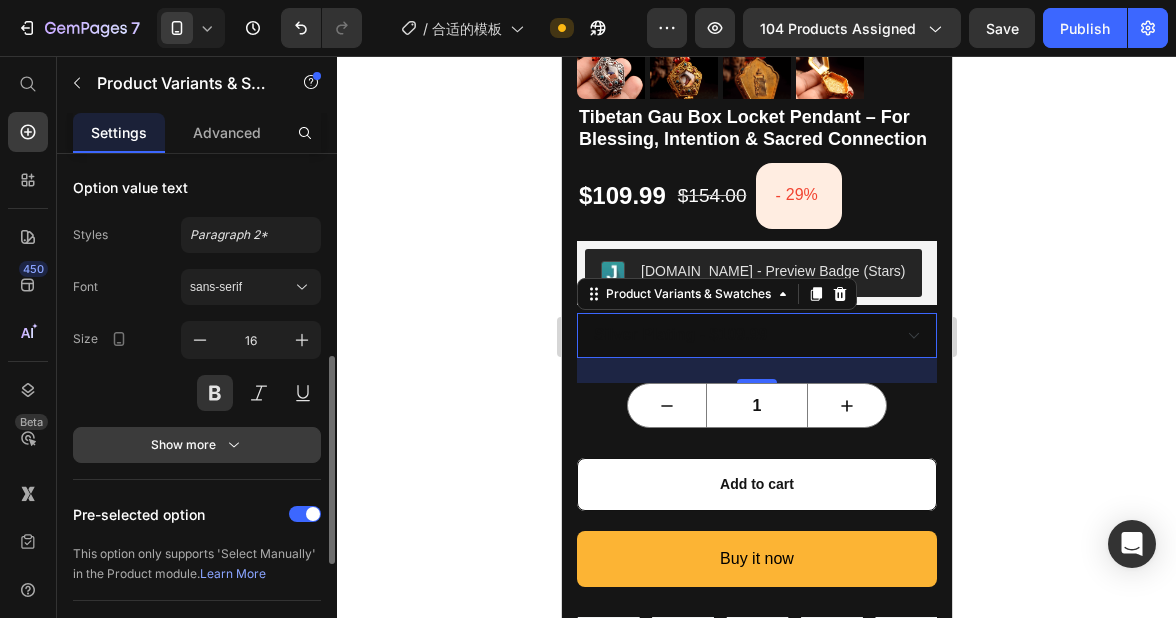 scroll, scrollTop: 502, scrollLeft: 0, axis: vertical 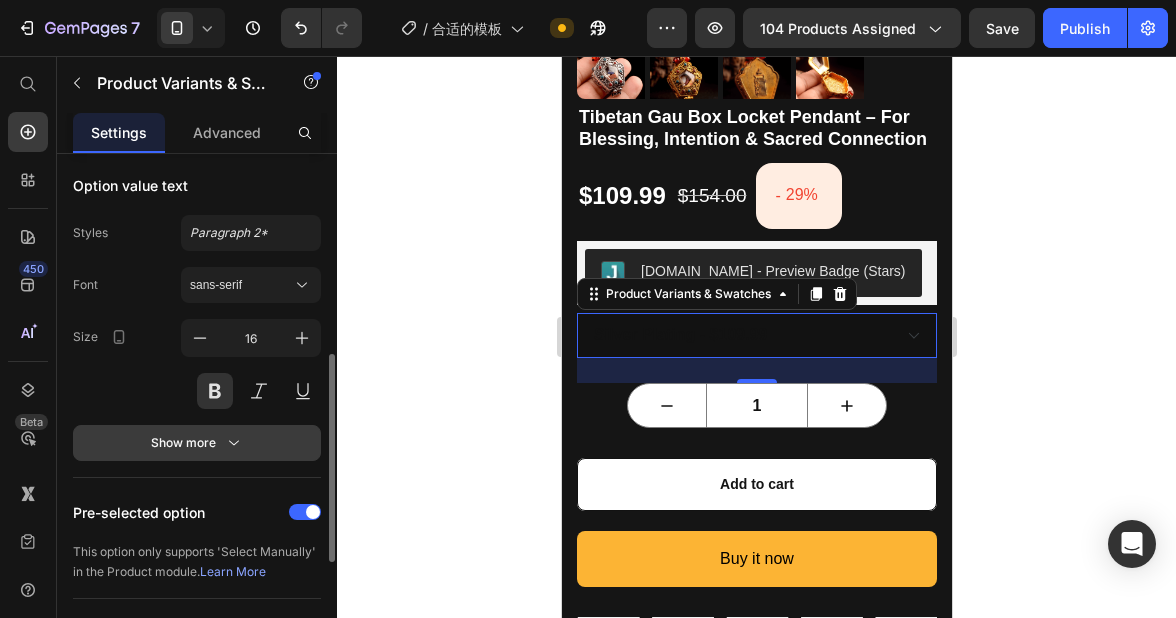 click on "Show more" at bounding box center (197, 443) 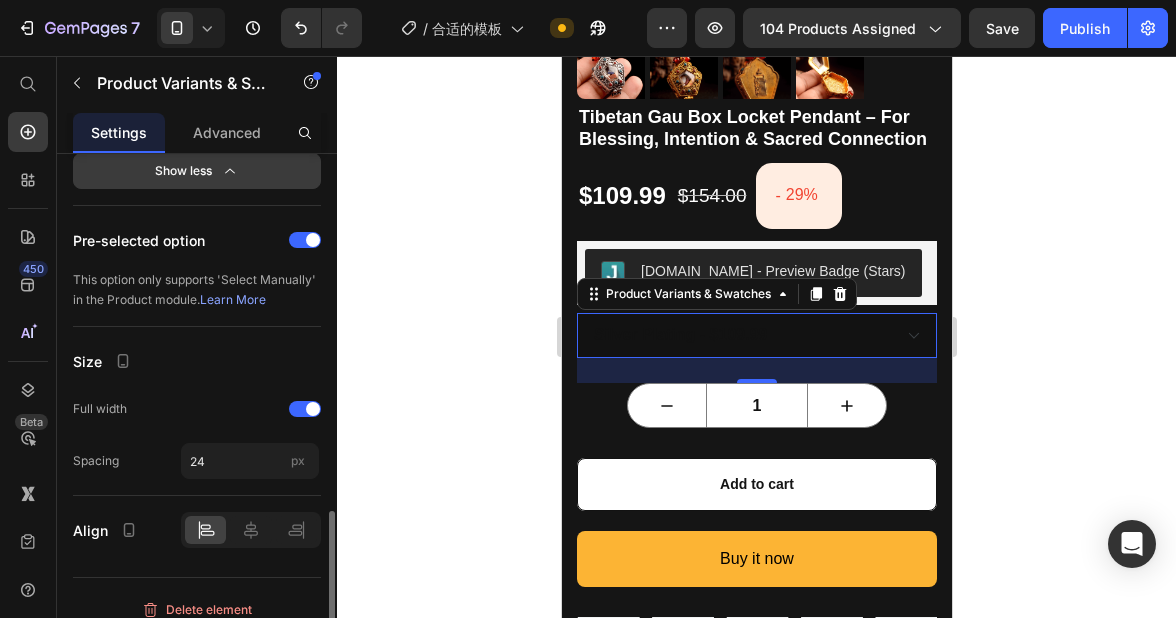 scroll, scrollTop: 996, scrollLeft: 0, axis: vertical 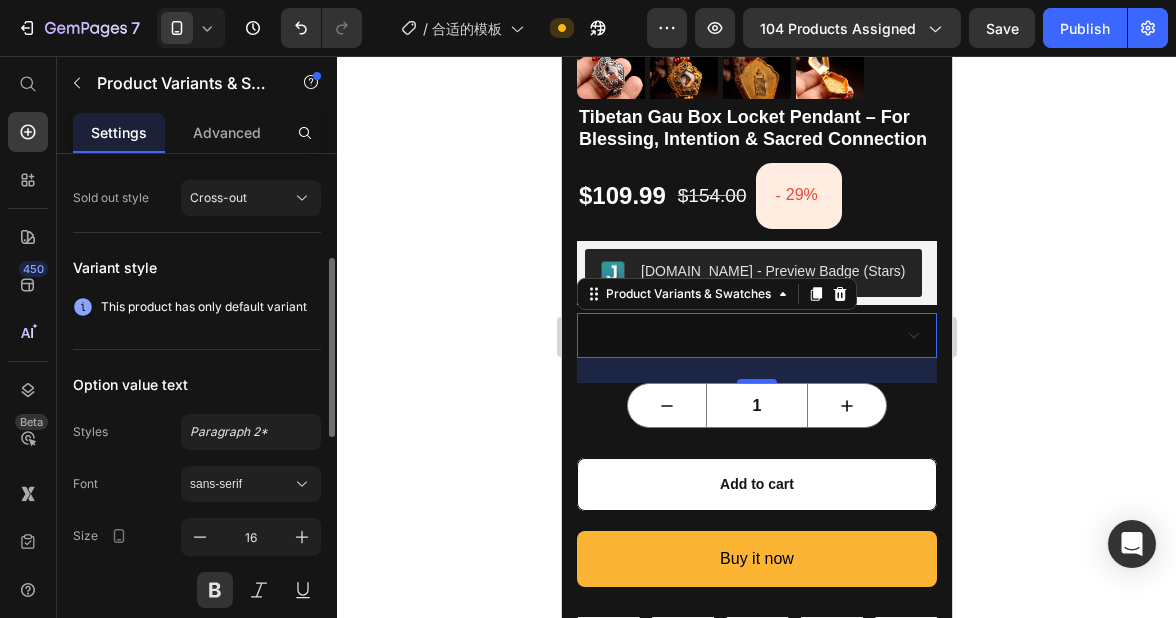 click on "This product has only default variant" 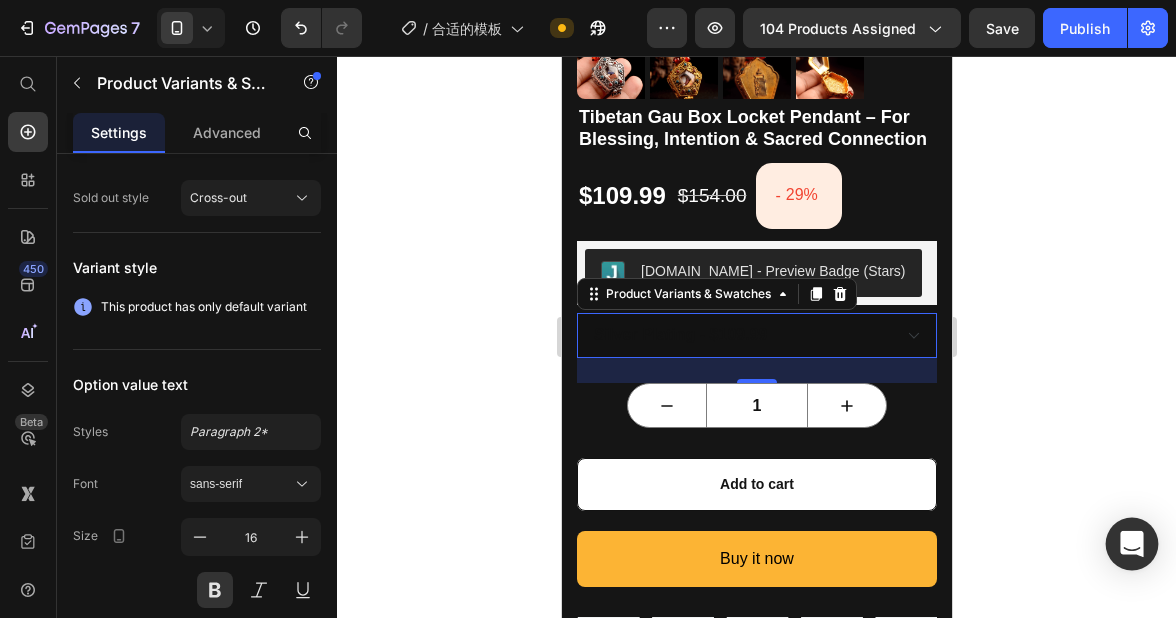 click 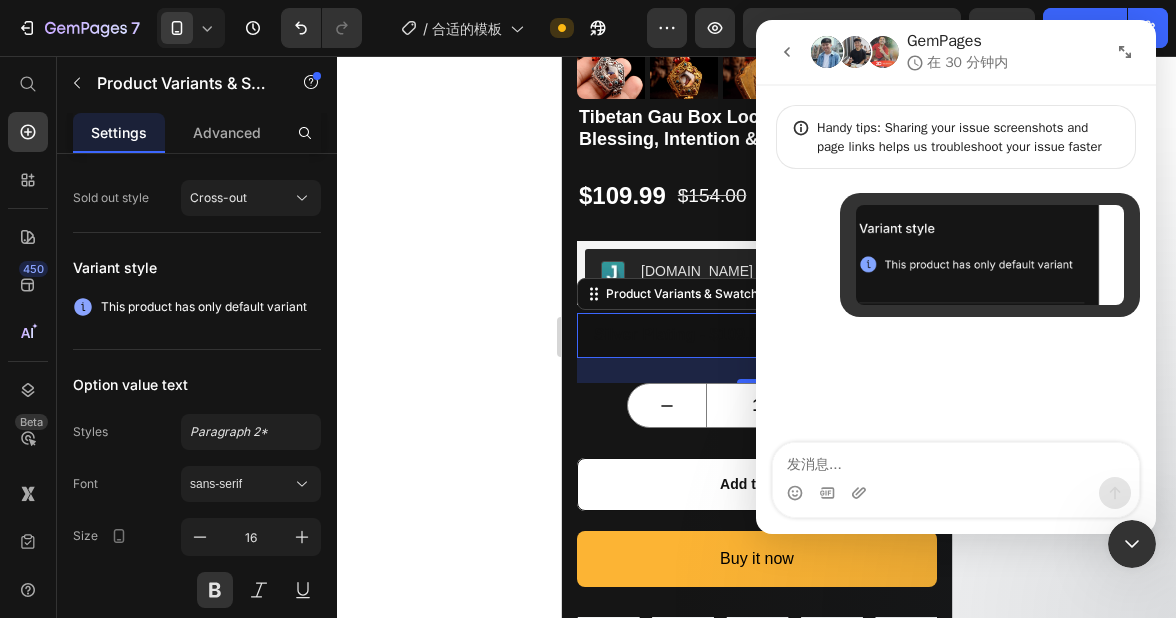 scroll, scrollTop: 0, scrollLeft: 0, axis: both 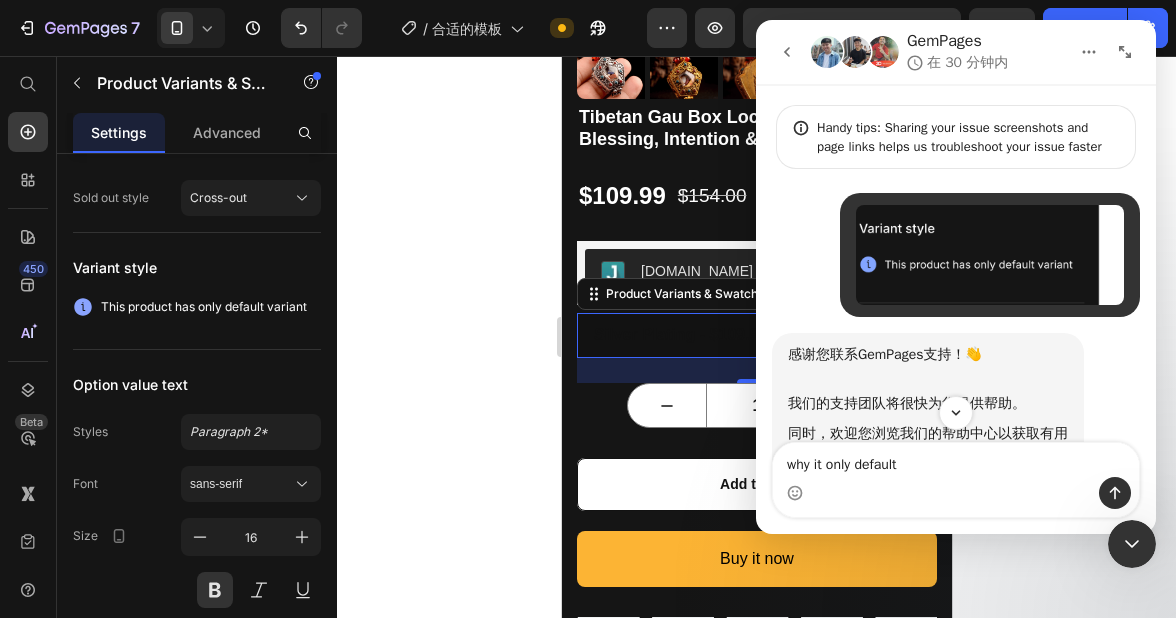 click on "why it only default" at bounding box center [956, 460] 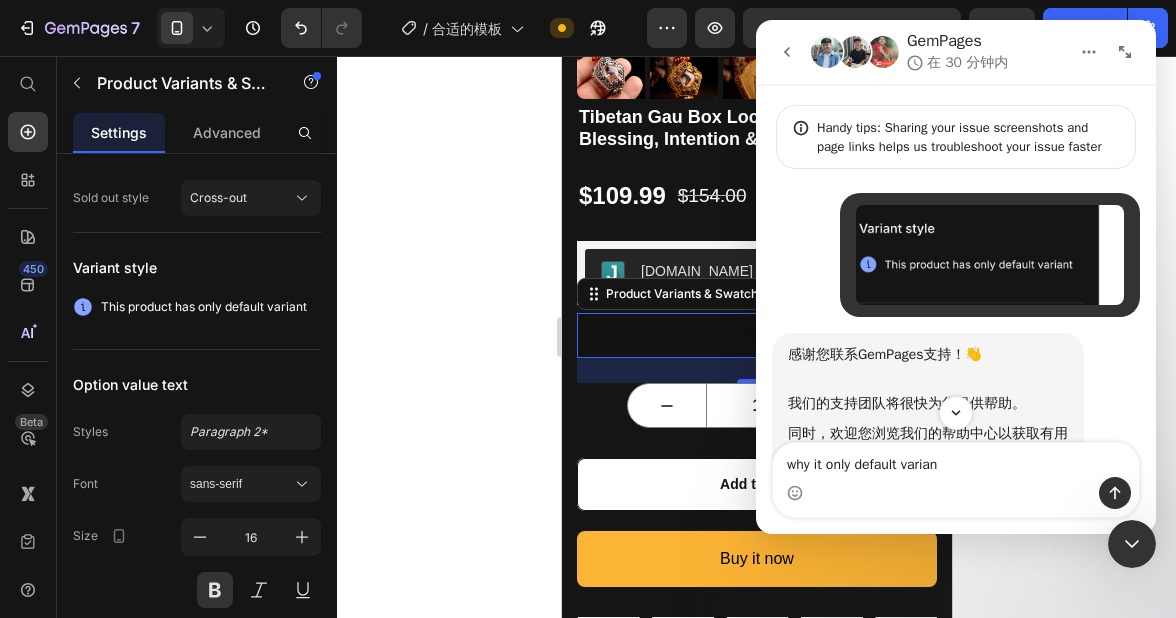 type on "why it only default variant" 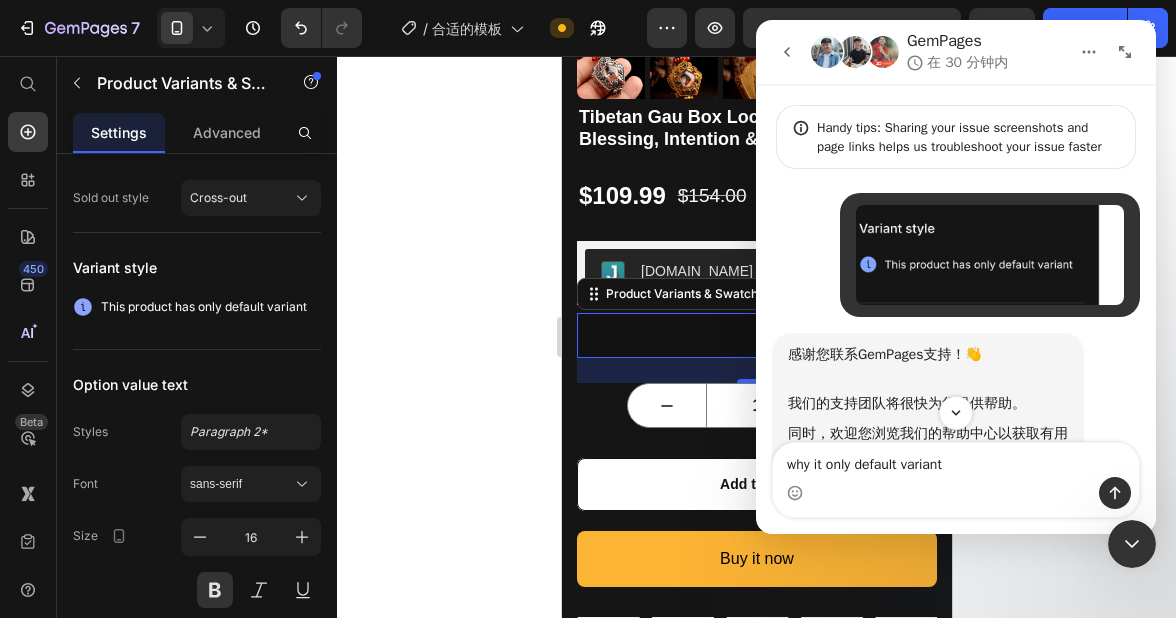 type 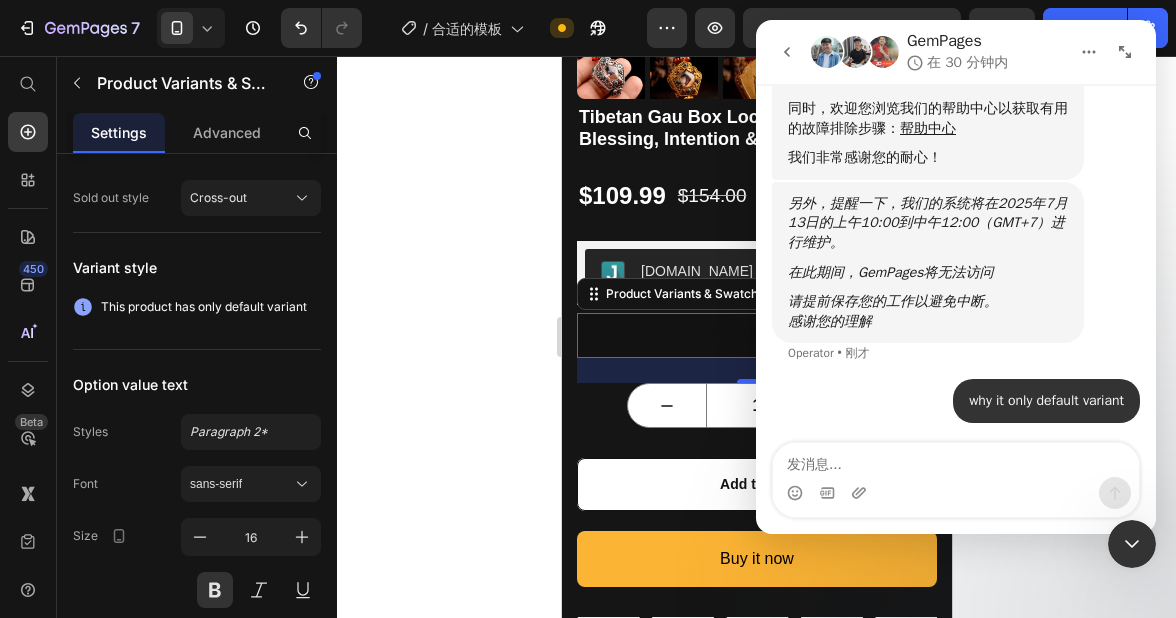 scroll, scrollTop: 325, scrollLeft: 0, axis: vertical 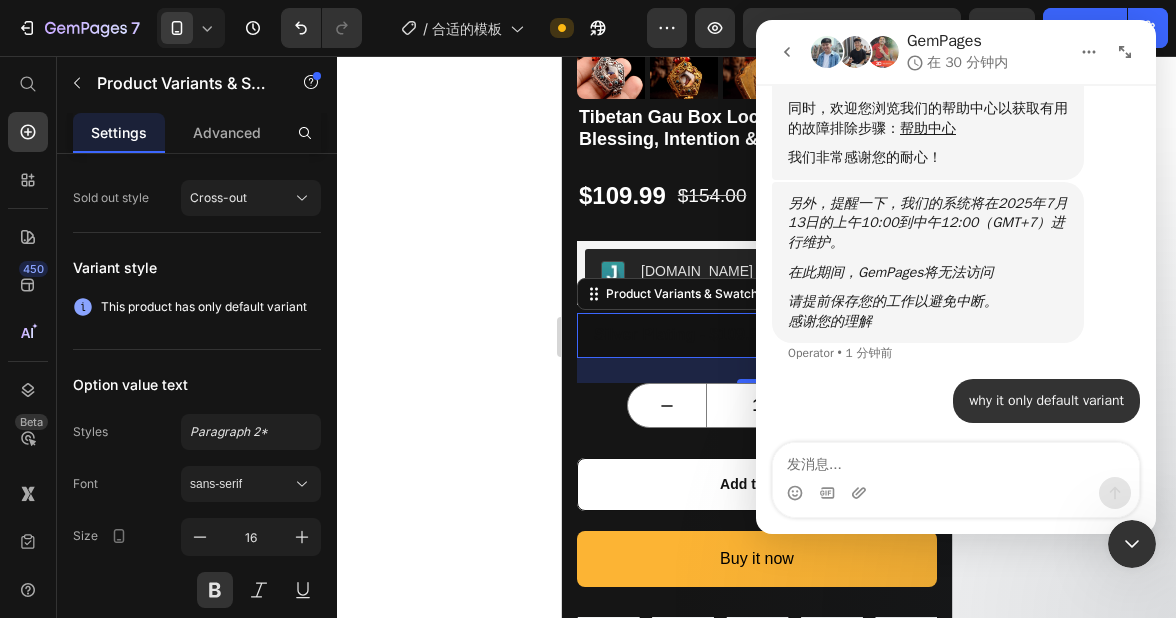 click at bounding box center (1132, 544) 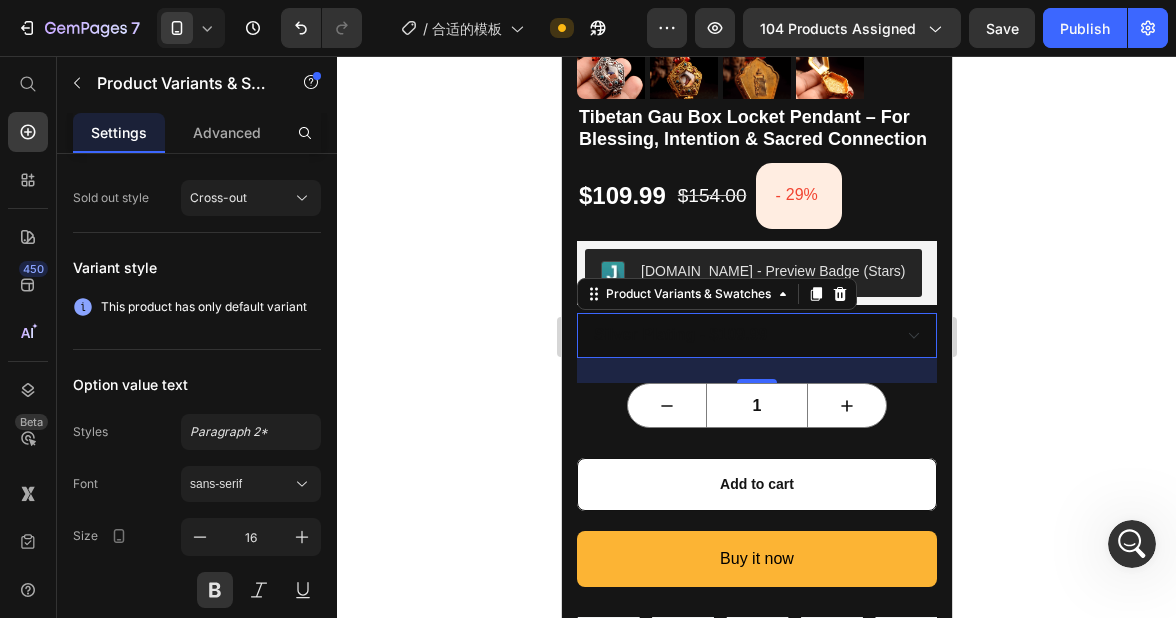 scroll, scrollTop: 0, scrollLeft: 0, axis: both 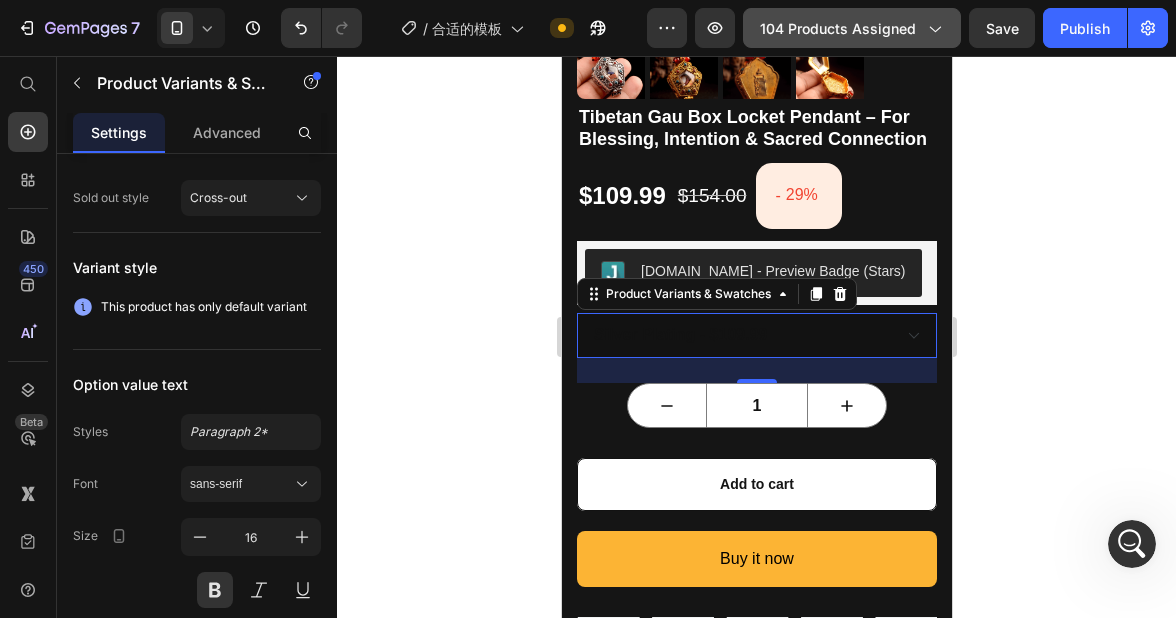 click on "104 products assigned" 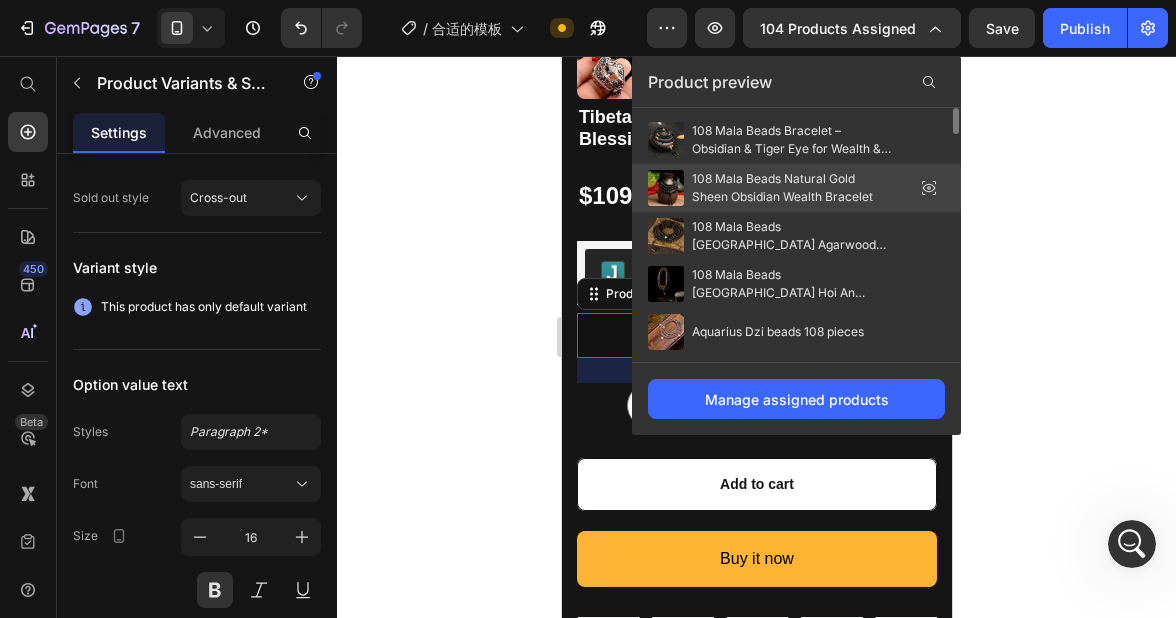 click on "108 Mala Beads Natural Gold Sheen Obsidian Wealth Bracelet" at bounding box center (792, 188) 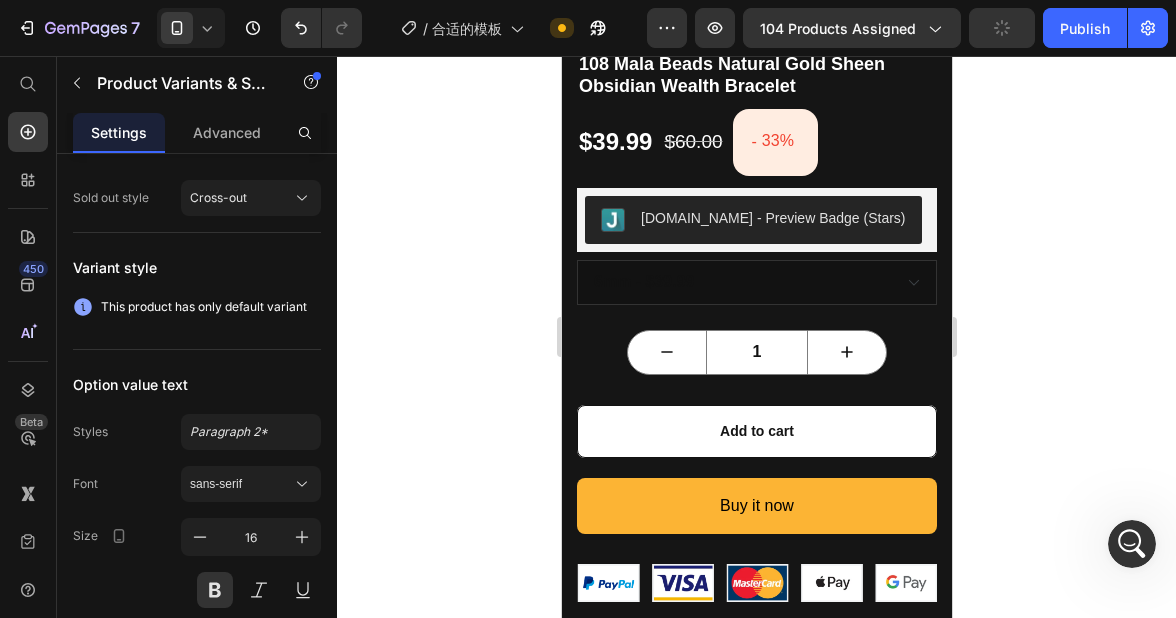click on "6mm - $39.99  8mm - $59.99" at bounding box center [756, 282] 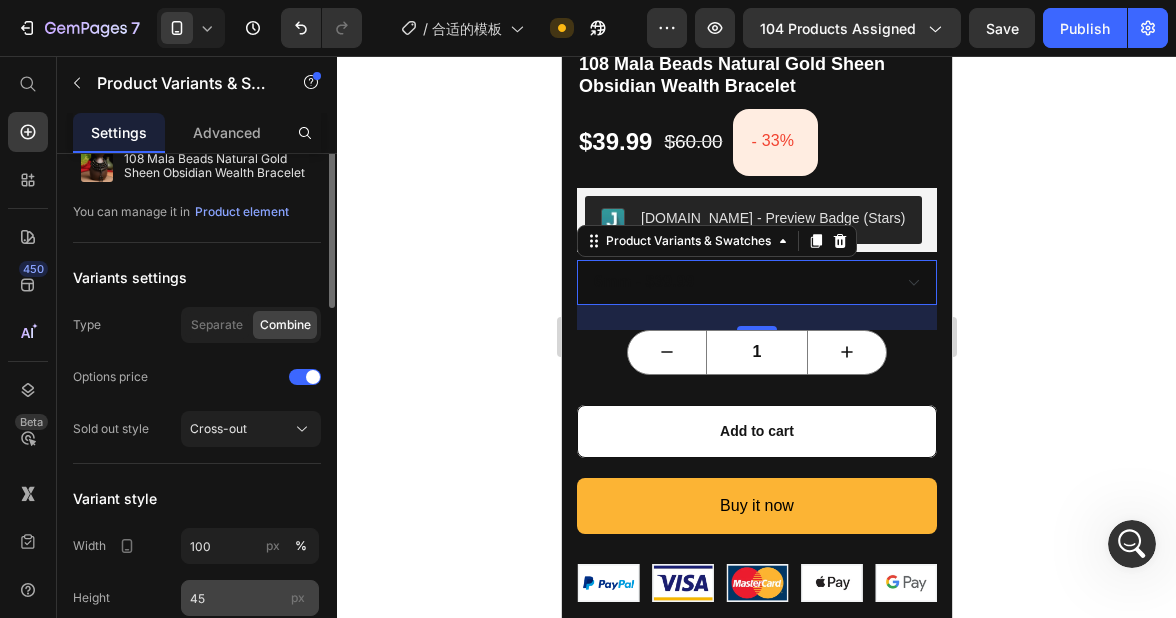 scroll, scrollTop: 0, scrollLeft: 0, axis: both 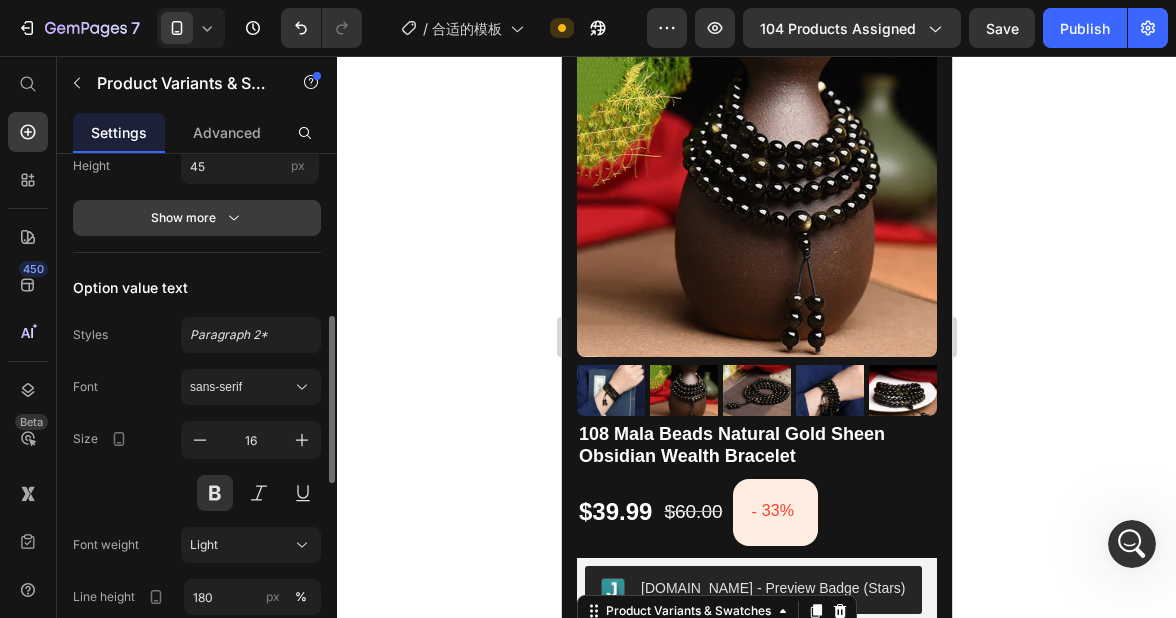 click on "Show more" at bounding box center (197, 218) 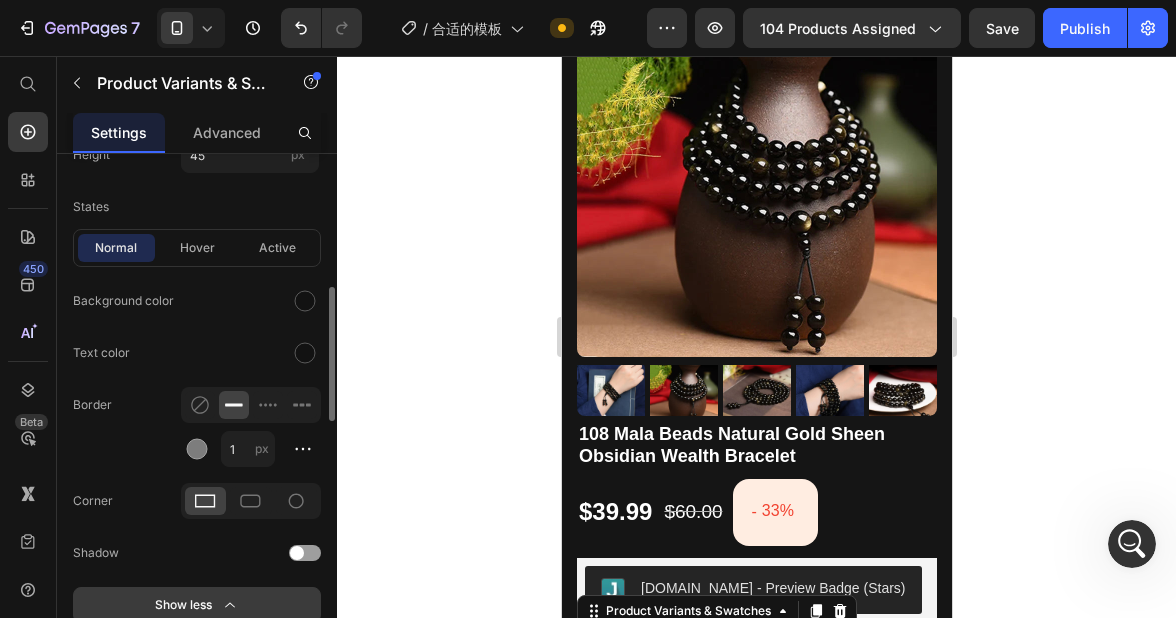 scroll, scrollTop: 518, scrollLeft: 0, axis: vertical 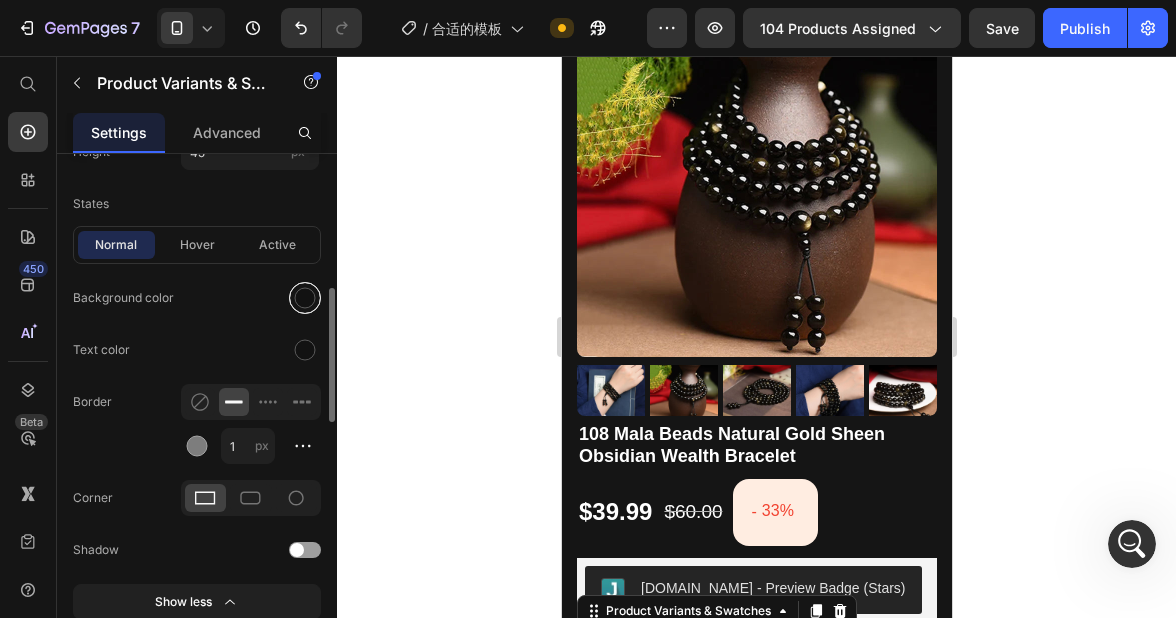 click at bounding box center (305, 298) 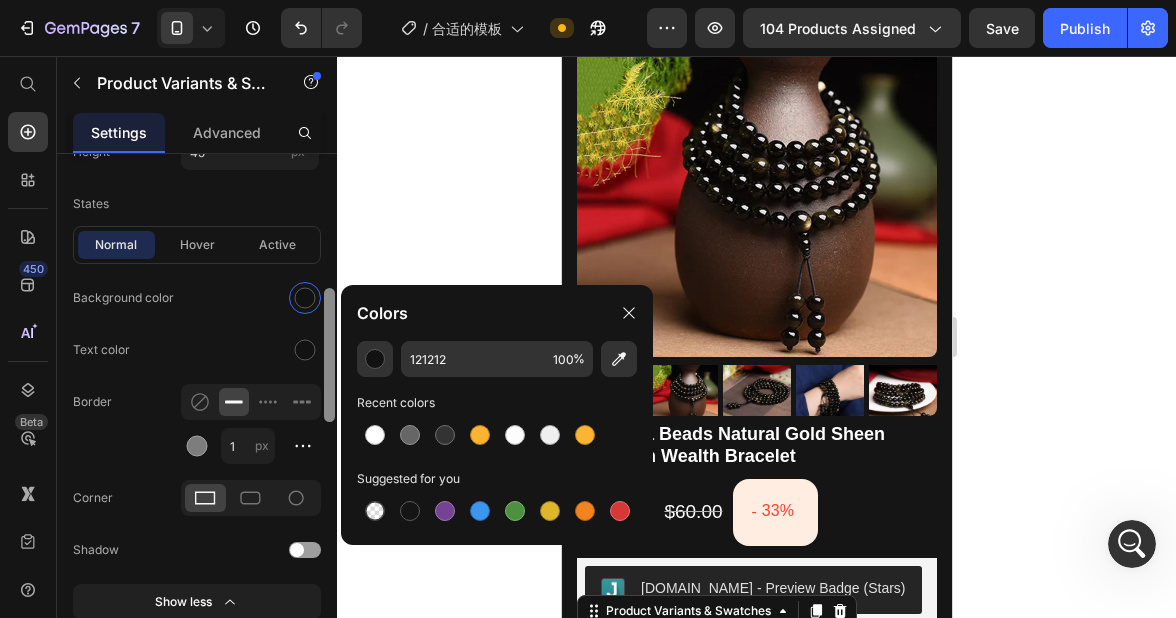 click at bounding box center (329, 355) 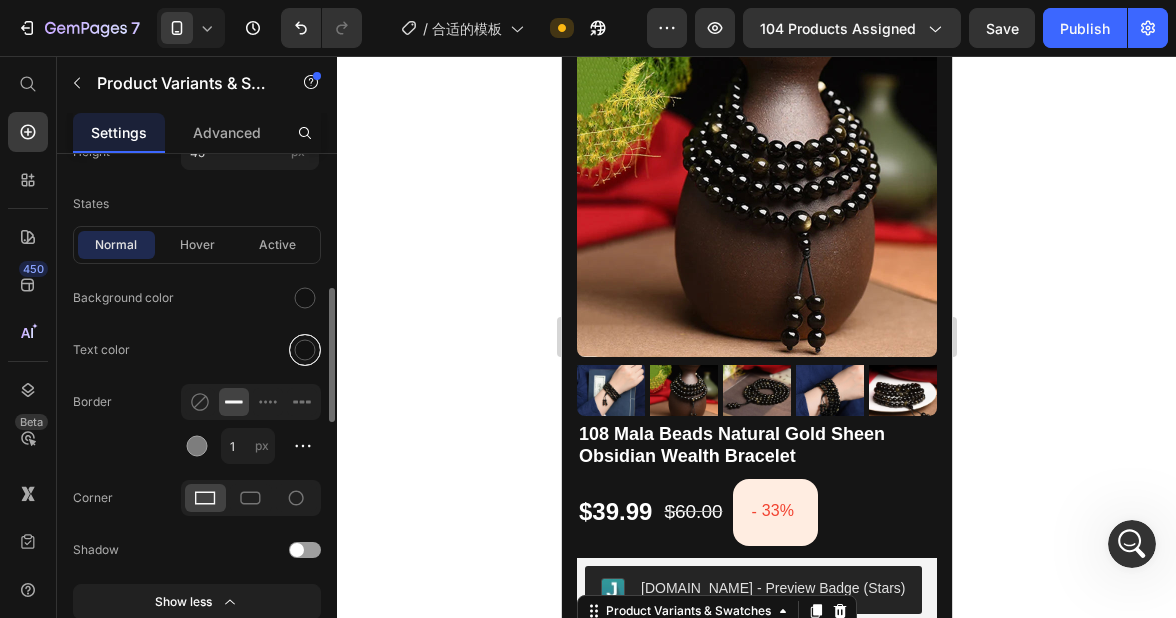 click at bounding box center [305, 350] 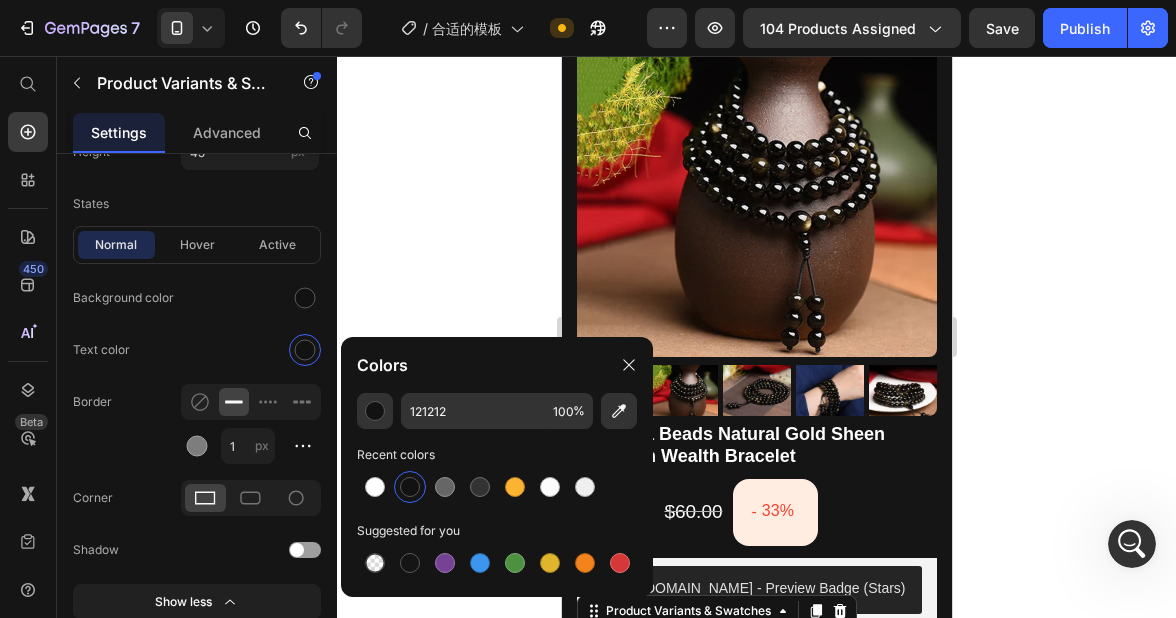 click on "Recent colors" at bounding box center [497, 455] 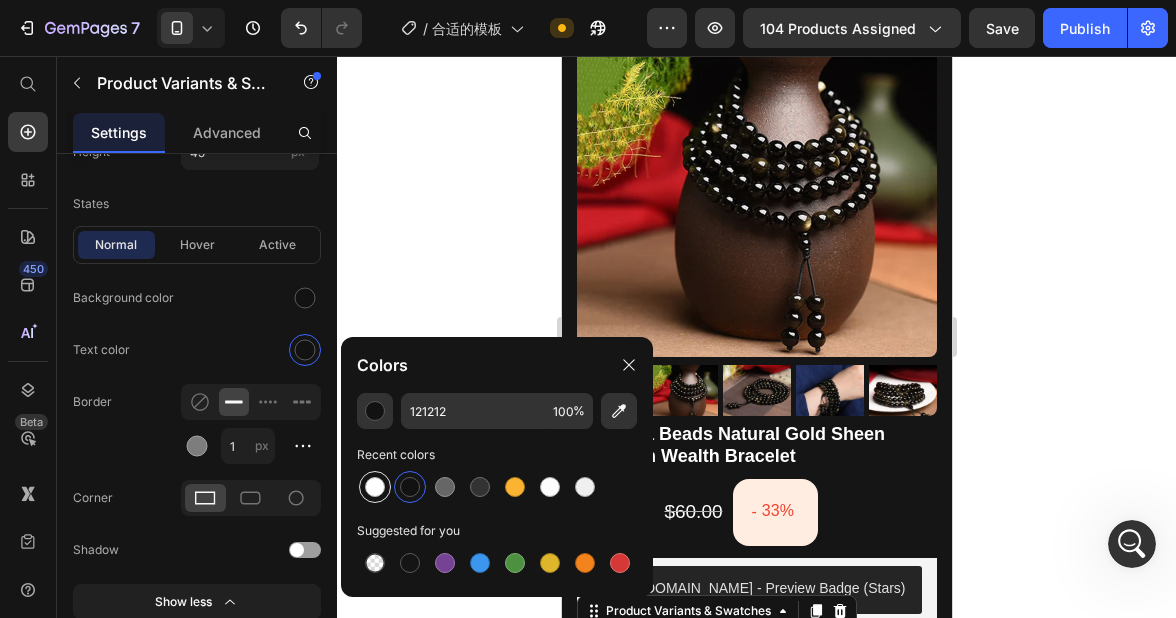 click at bounding box center (375, 487) 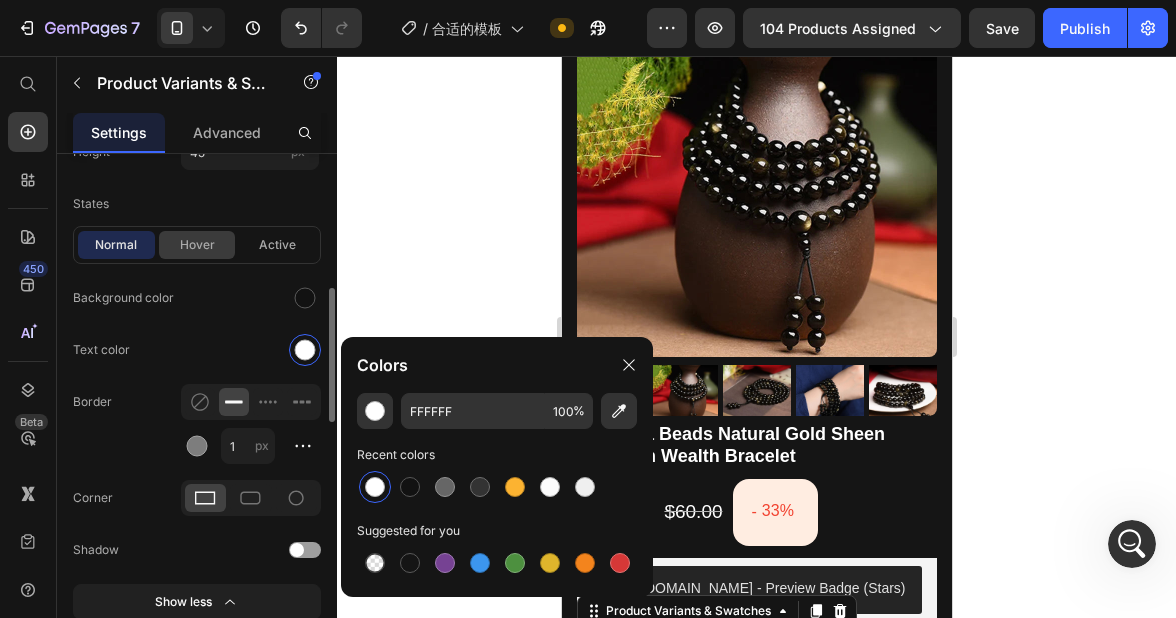 click on "Hover" at bounding box center [197, 245] 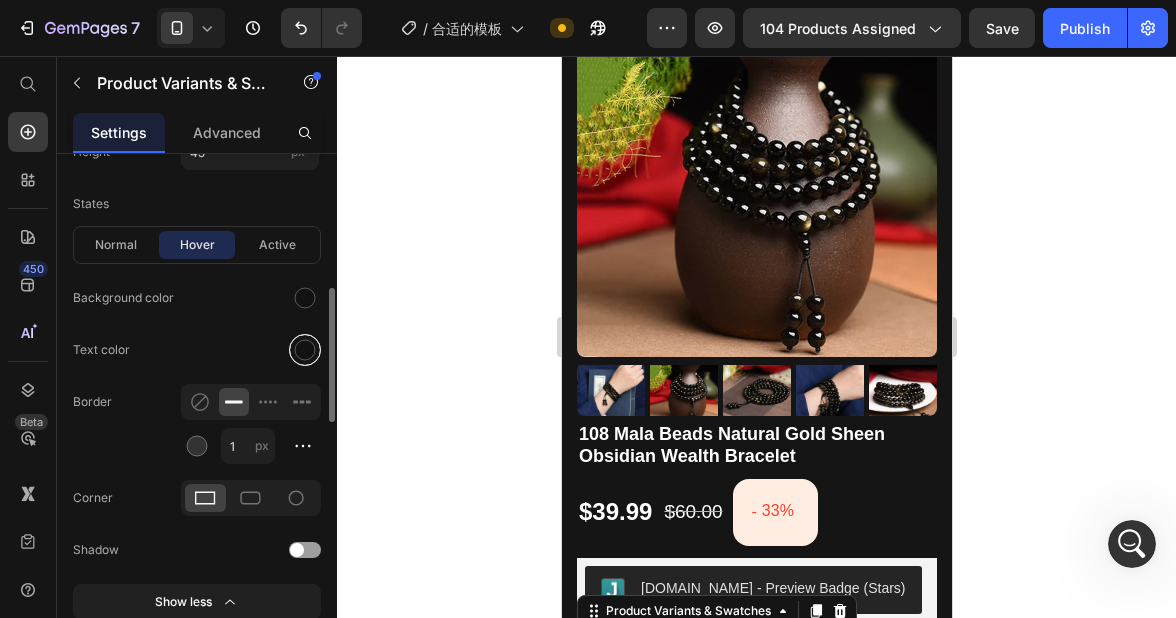 click at bounding box center (305, 350) 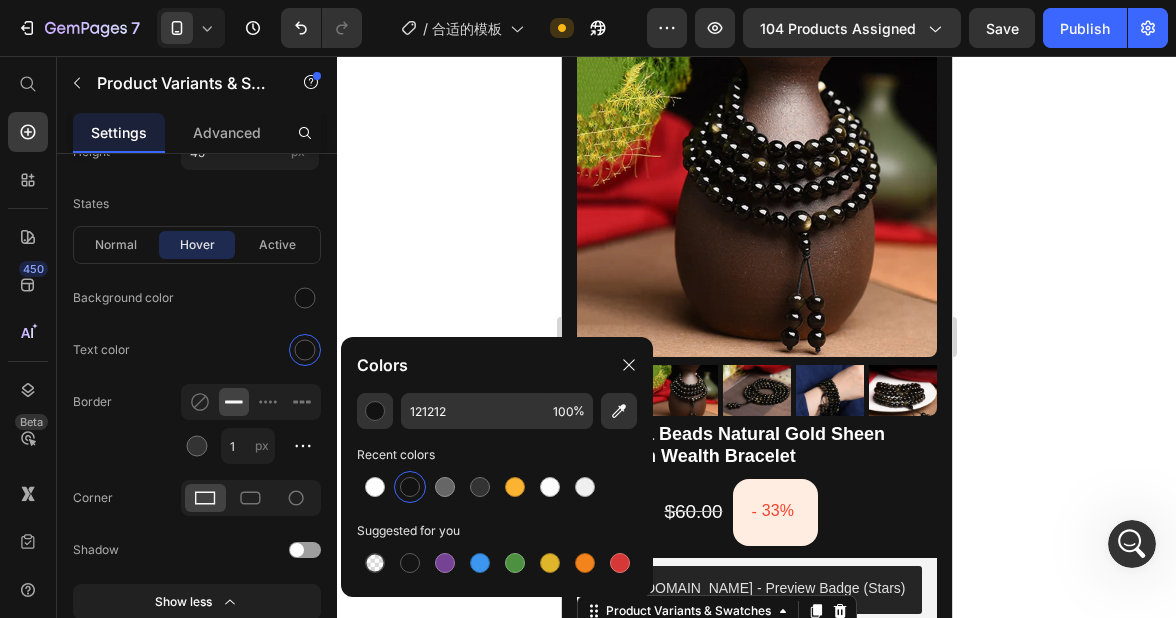 click on "Recent colors" 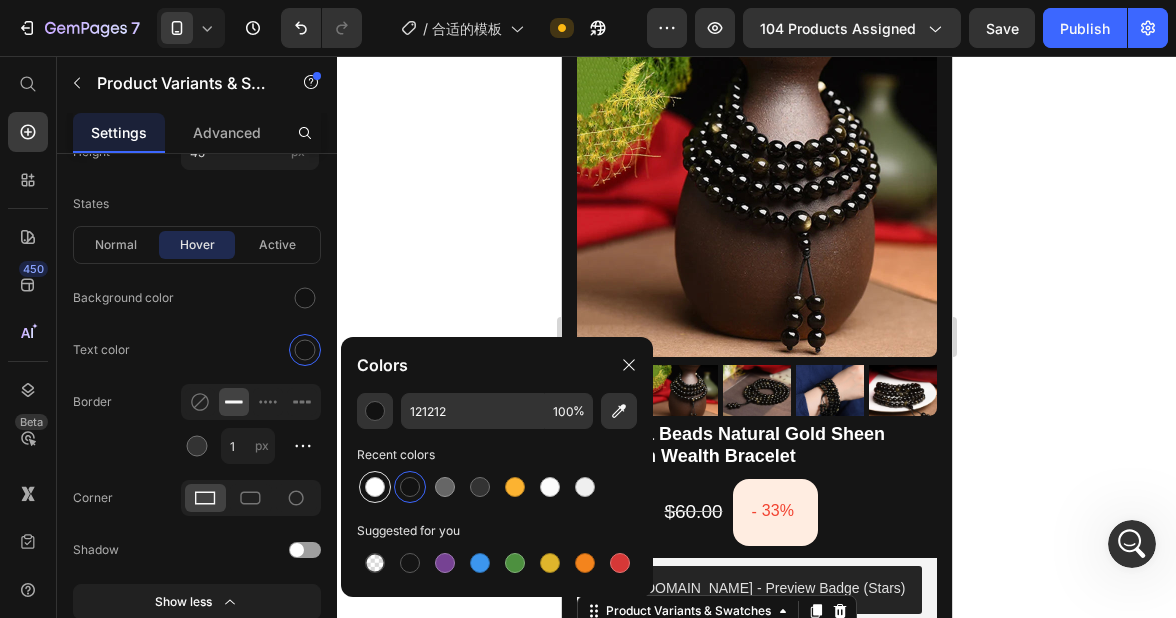 click at bounding box center (375, 487) 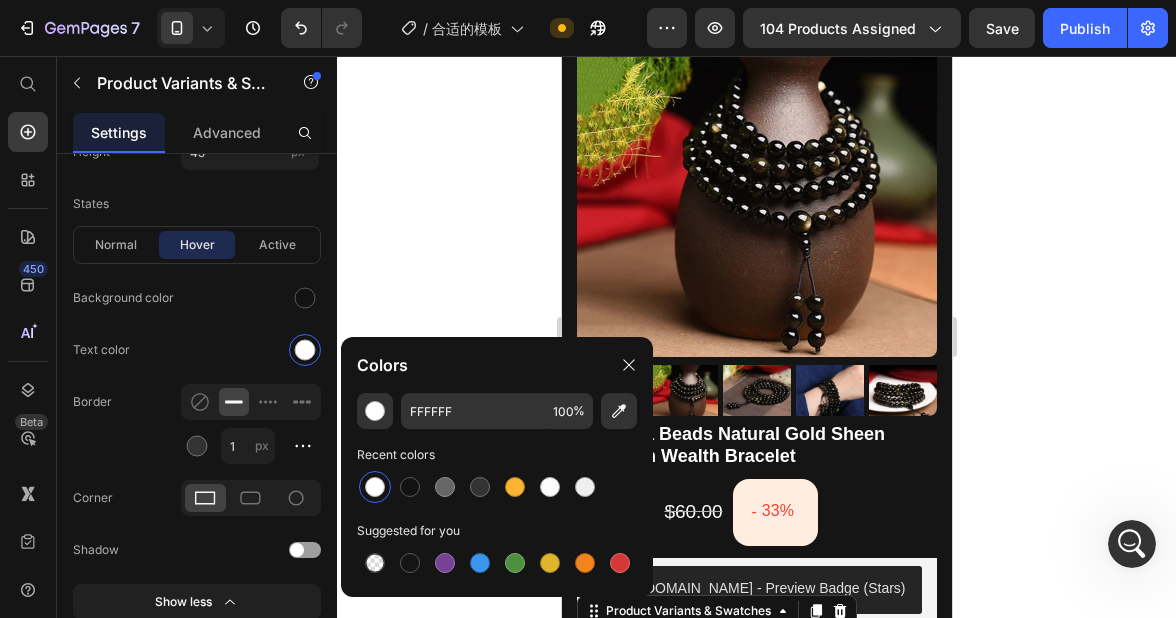 click 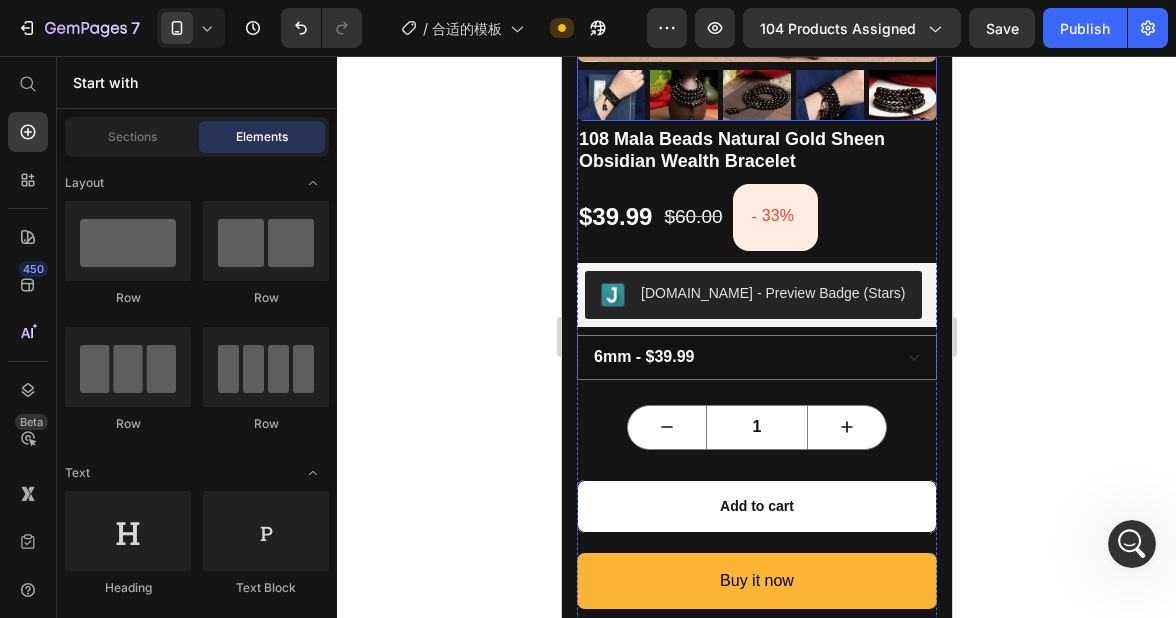 scroll, scrollTop: 416, scrollLeft: 0, axis: vertical 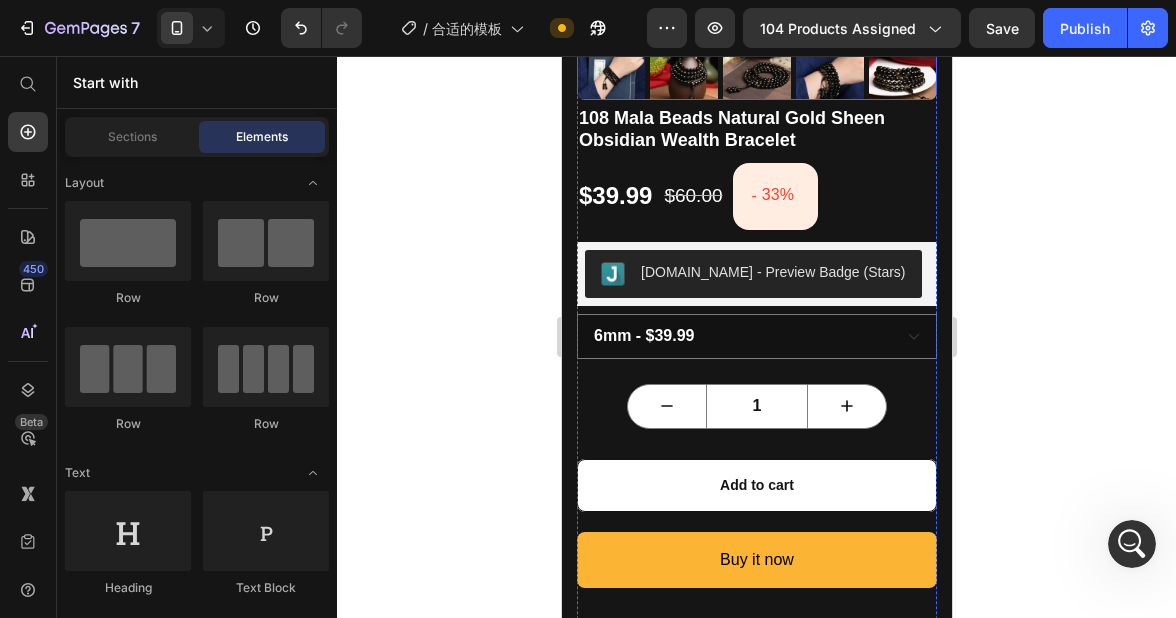 click on "6mm - $39.99  8mm - $59.99" at bounding box center [756, 336] 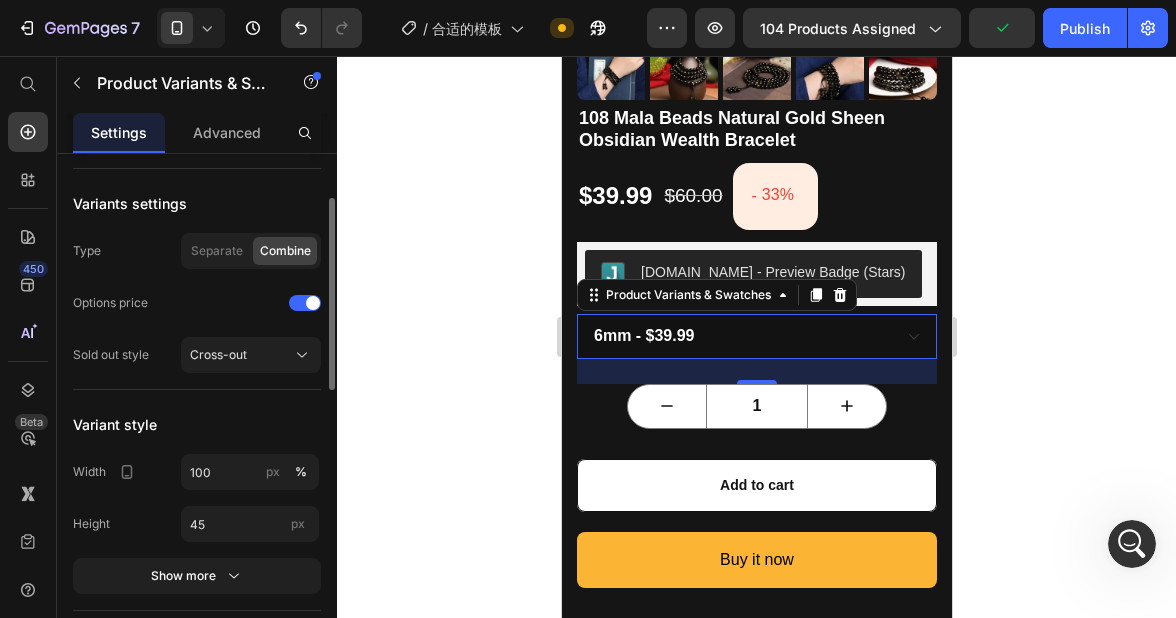 scroll, scrollTop: 111, scrollLeft: 0, axis: vertical 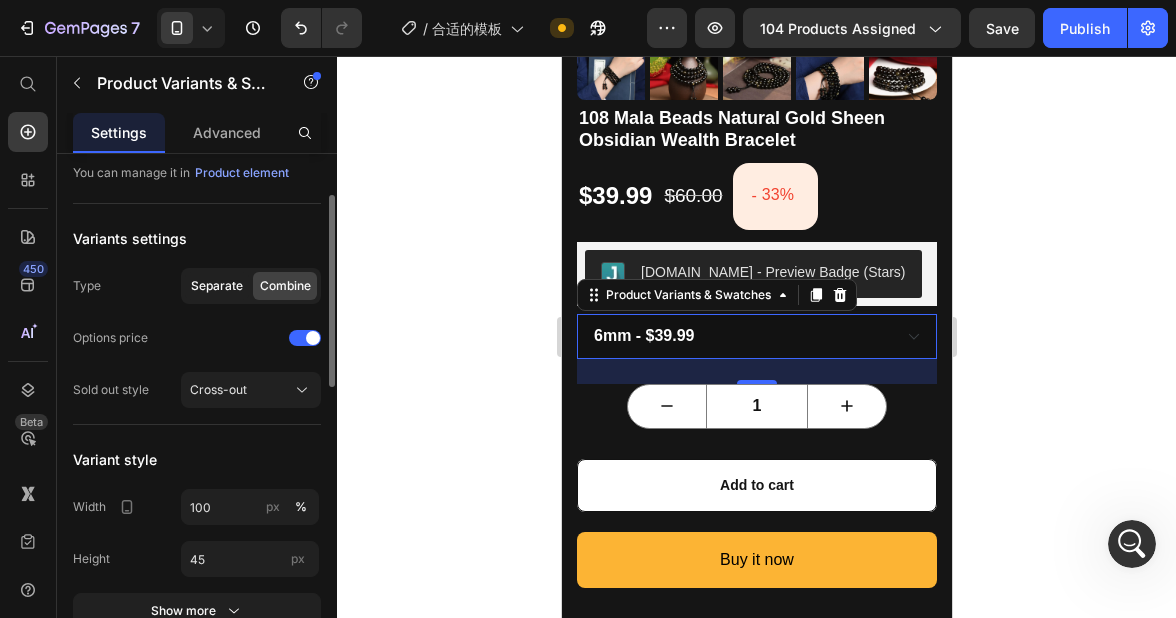 click on "Separate" 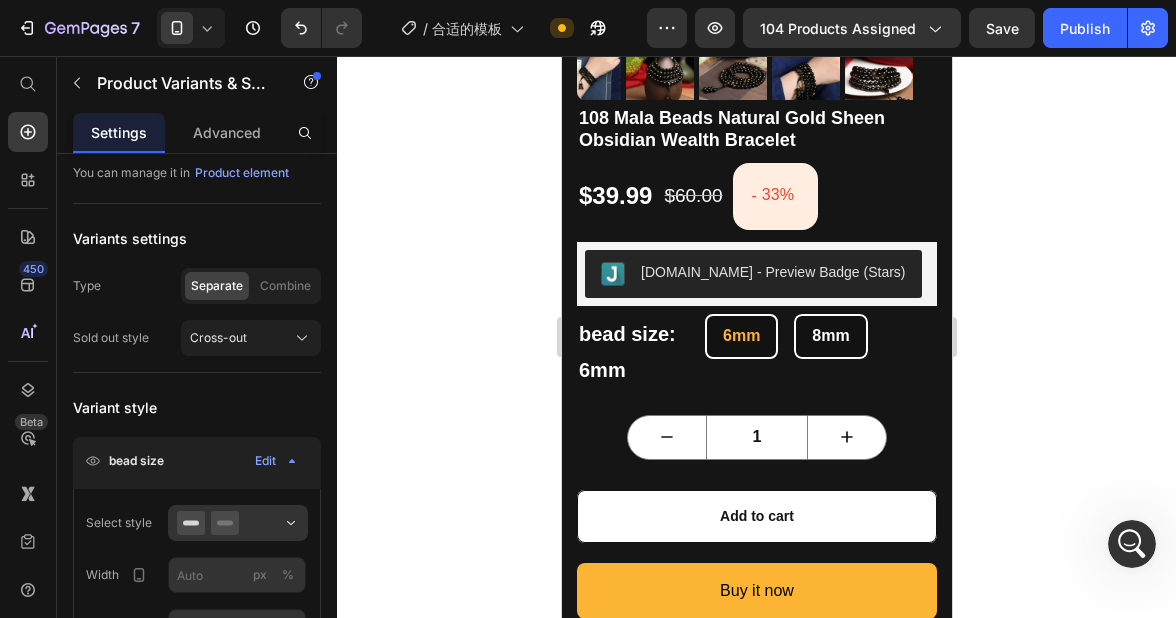 click 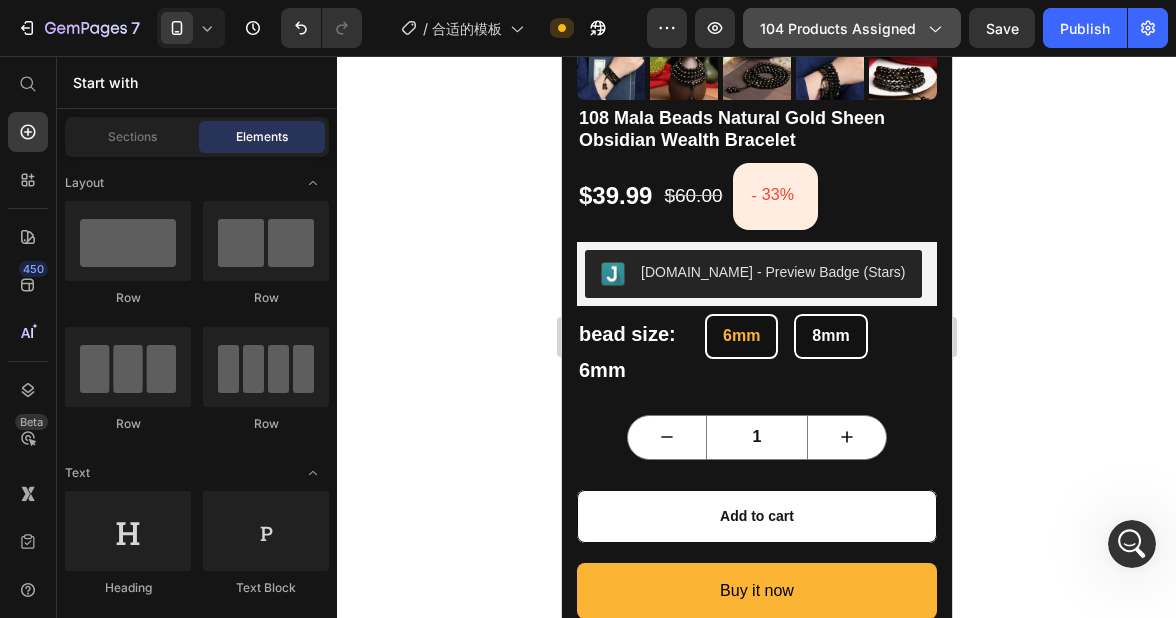 click on "104 products assigned" 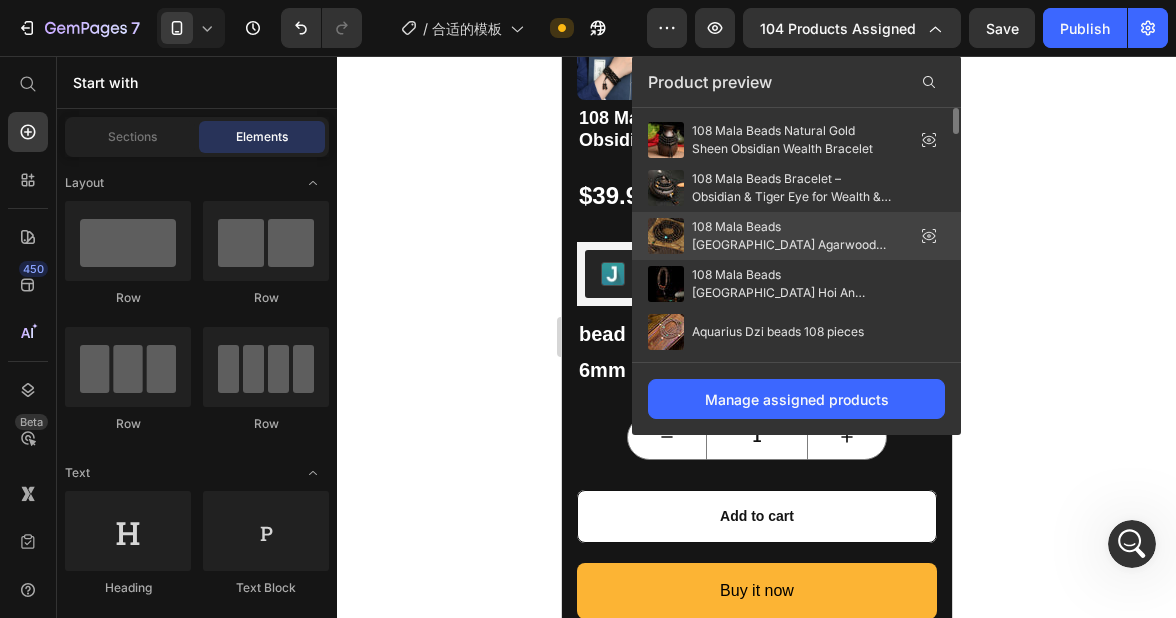 click on "108 Mala Beads [GEOGRAPHIC_DATA] Agarwood Turquoise Prayer Meditation Bracelet Mala" at bounding box center [792, 236] 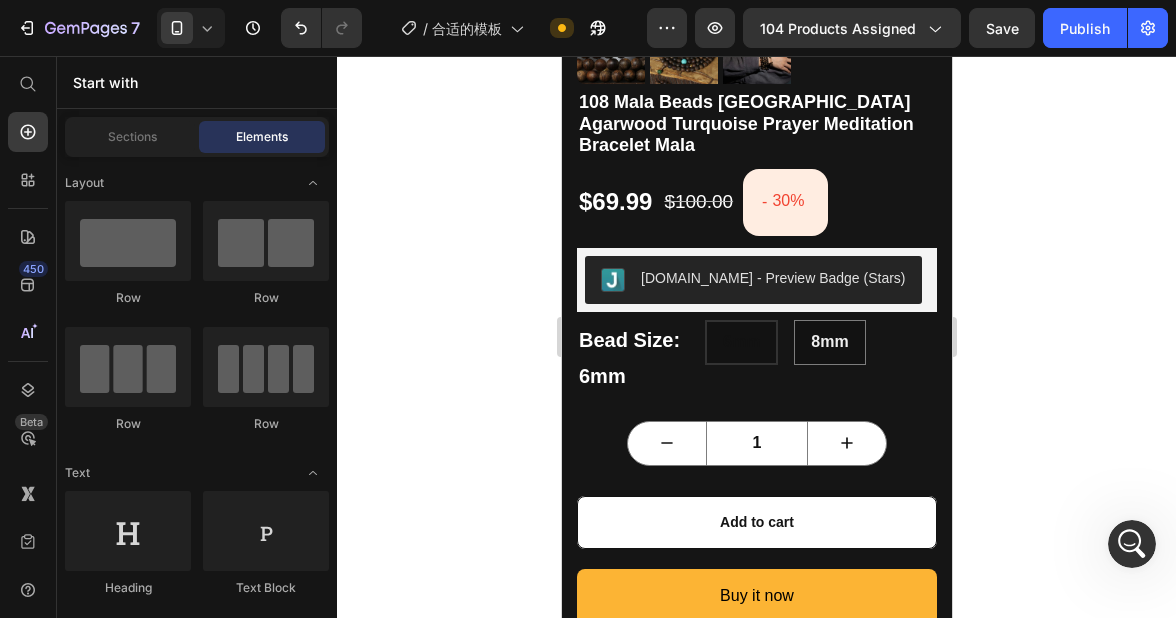 scroll, scrollTop: 437, scrollLeft: 0, axis: vertical 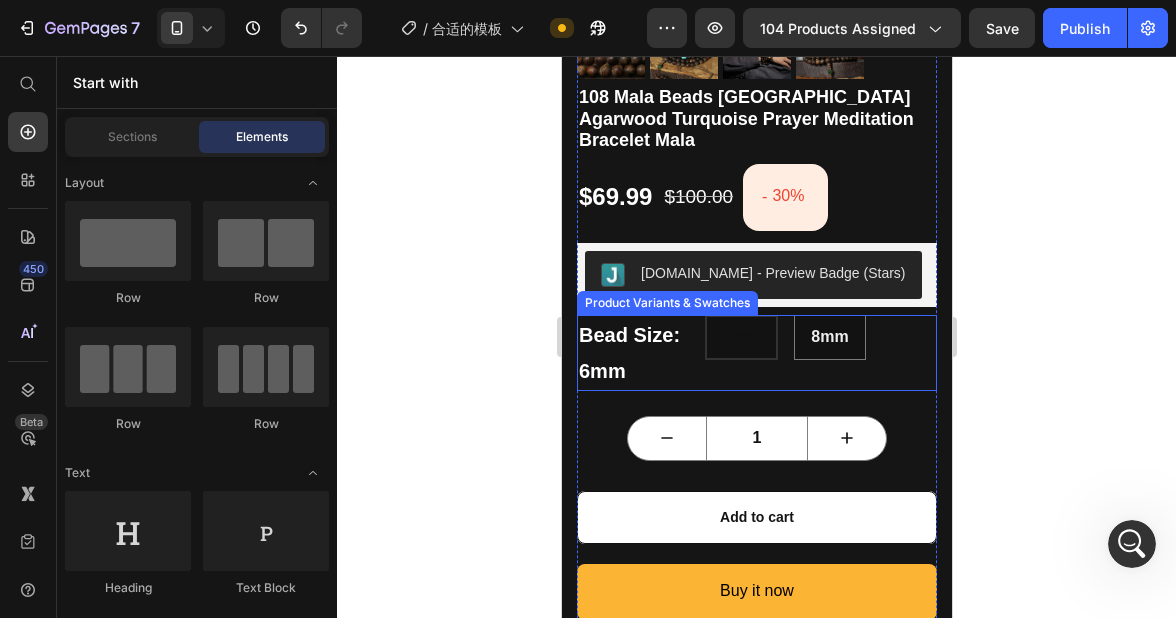 click on "Bead Size: 6mm 6mm 6mm 6mm 8mm 8mm 8mm" at bounding box center (756, 353) 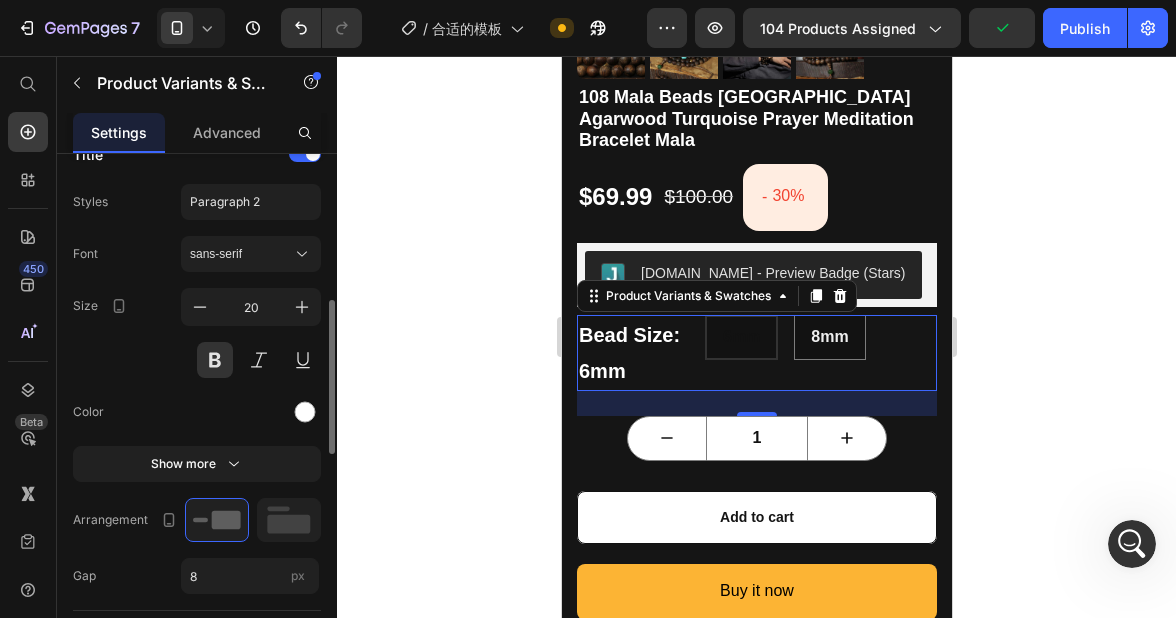 scroll, scrollTop: 497, scrollLeft: 0, axis: vertical 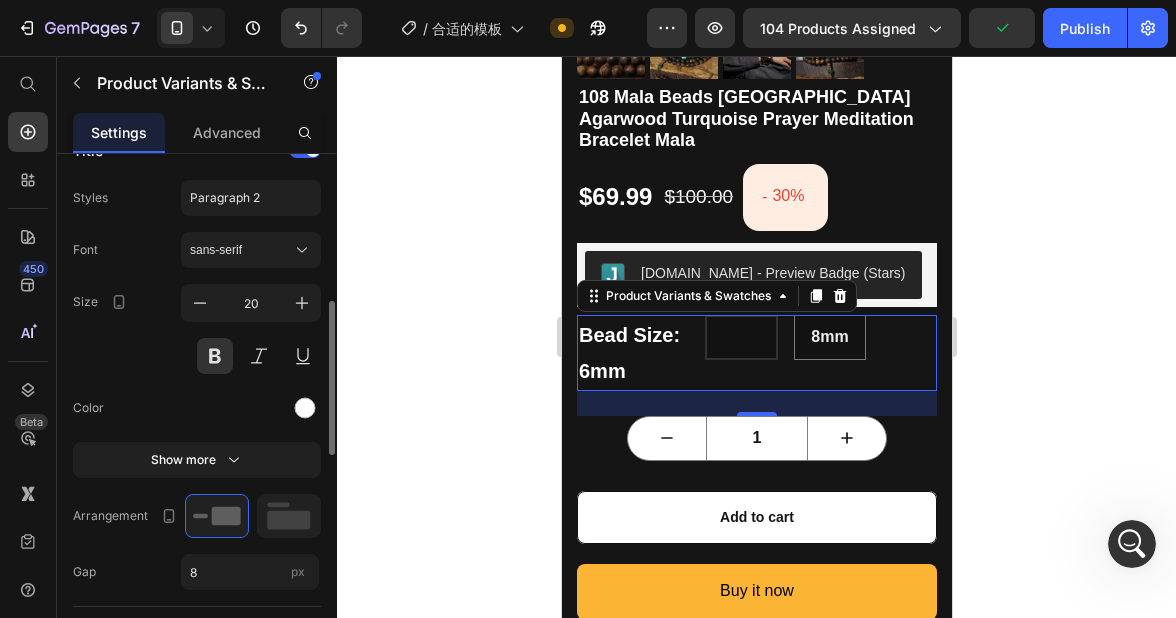 click on "Font sans-serif Size 20 Color Show more" at bounding box center (197, 355) 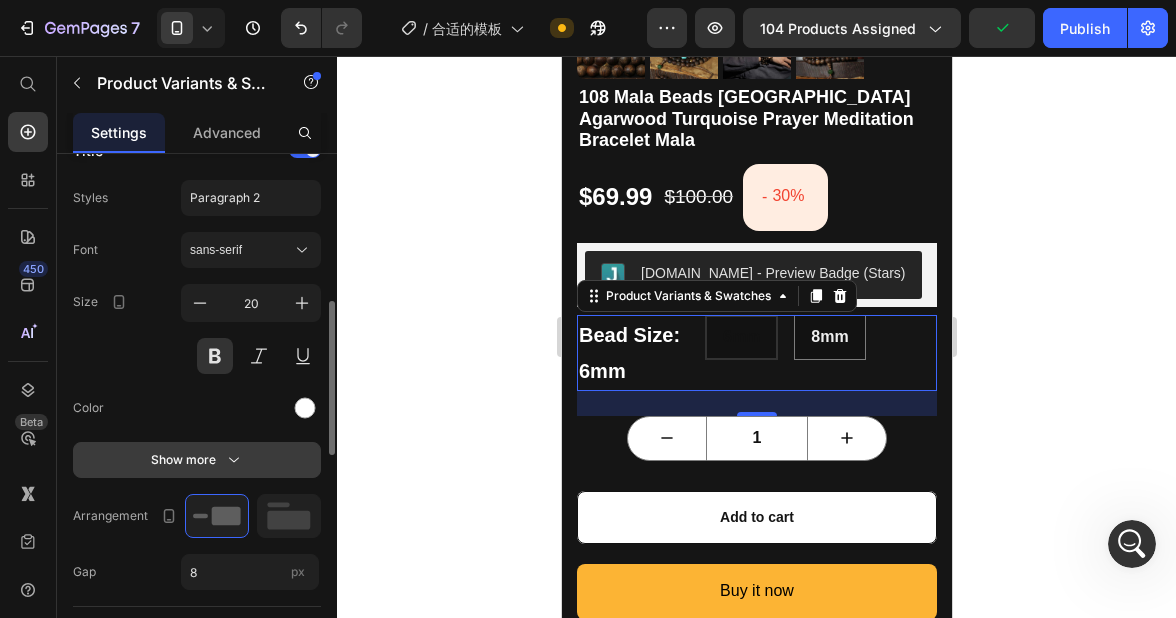 click on "Show more" at bounding box center [197, 460] 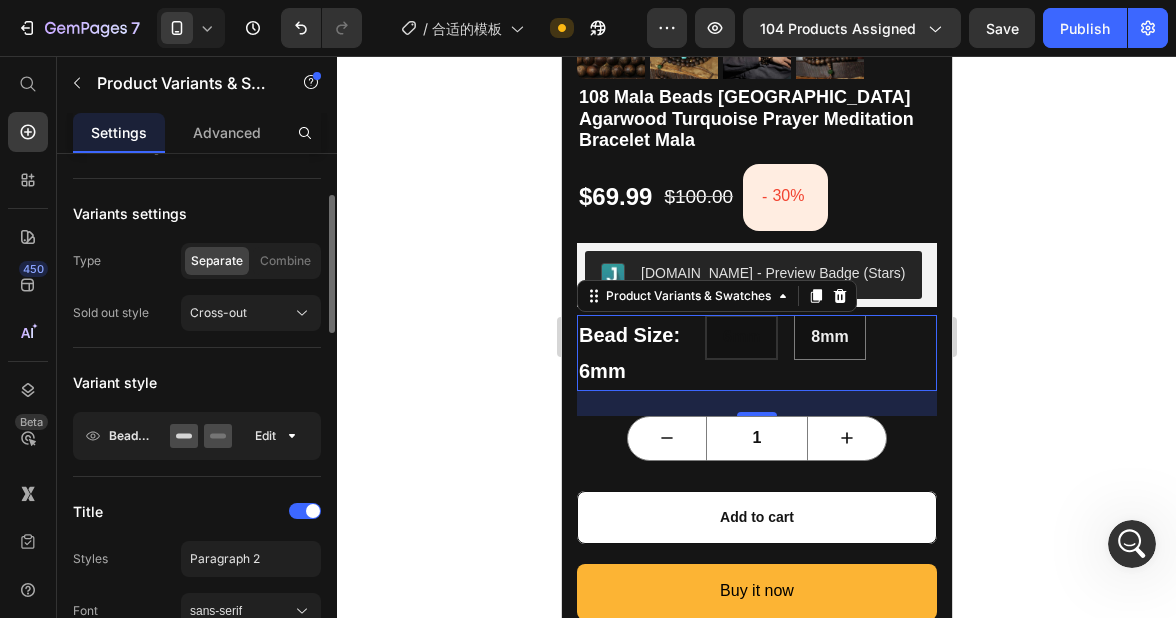 scroll, scrollTop: 114, scrollLeft: 0, axis: vertical 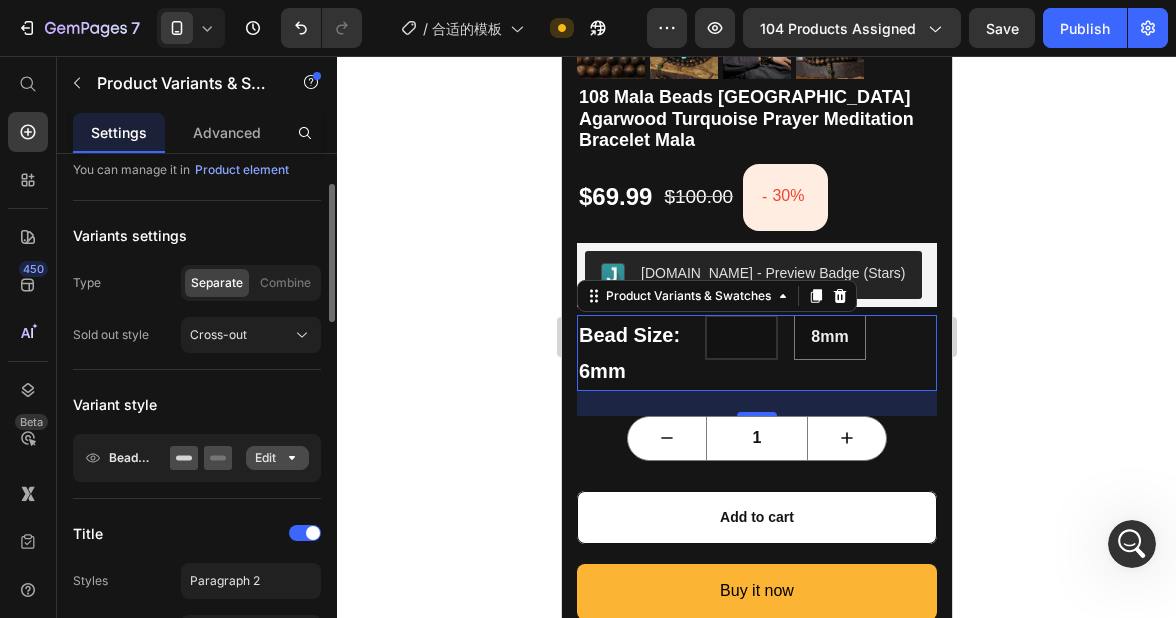 click on "Edit" 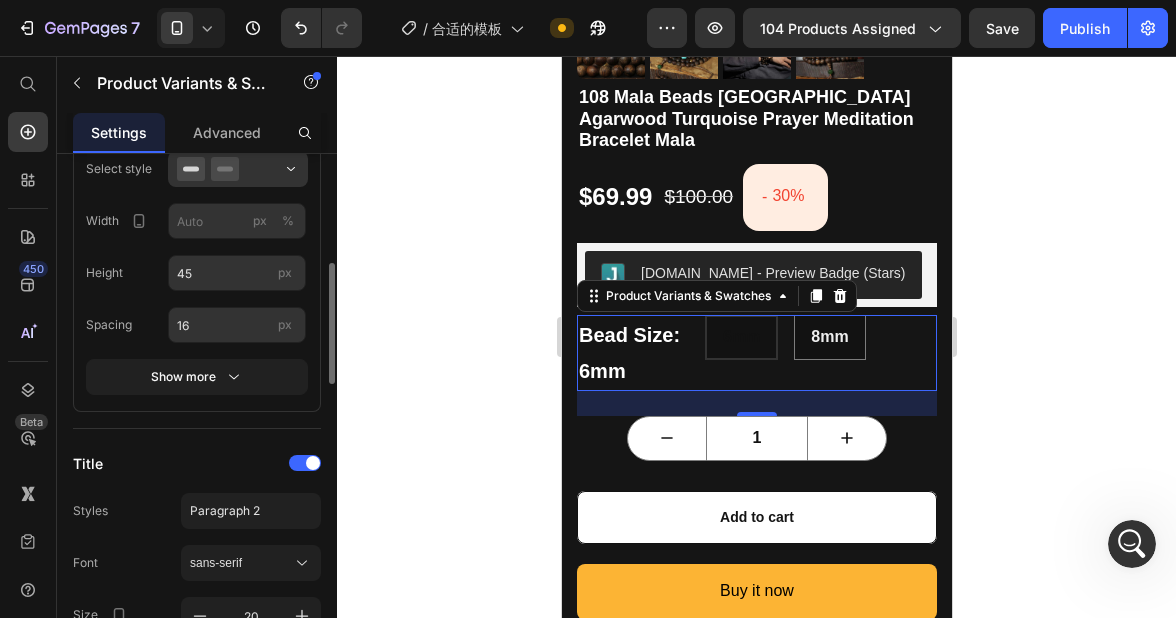 scroll, scrollTop: 466, scrollLeft: 0, axis: vertical 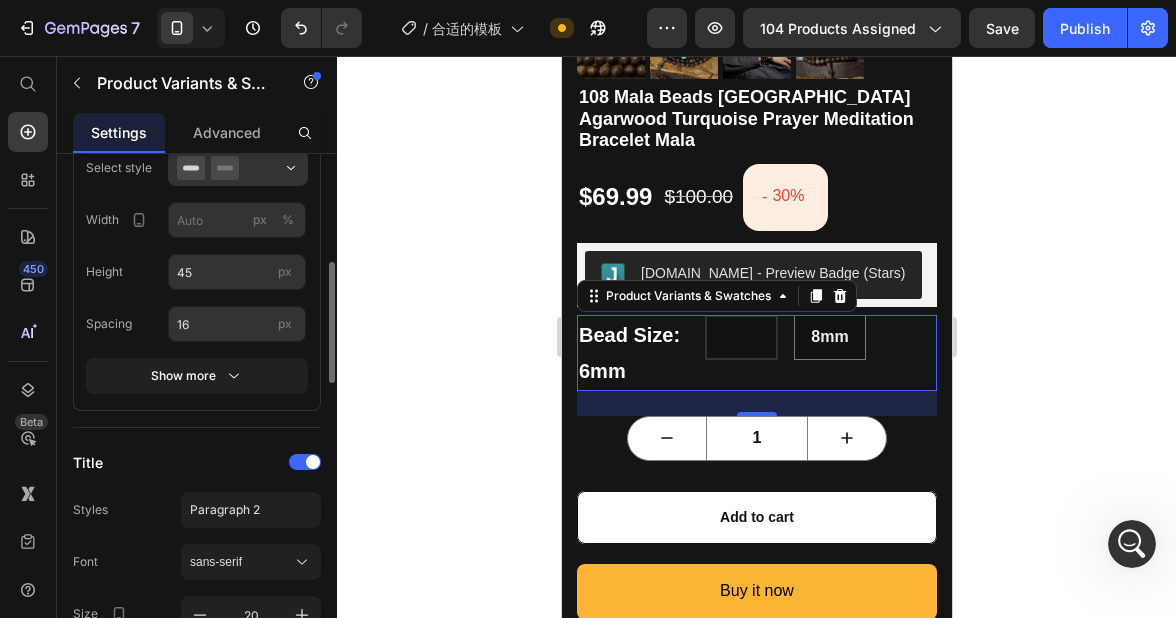 click on "Select style Width px % Height 45 px Spacing 16 px Show more" 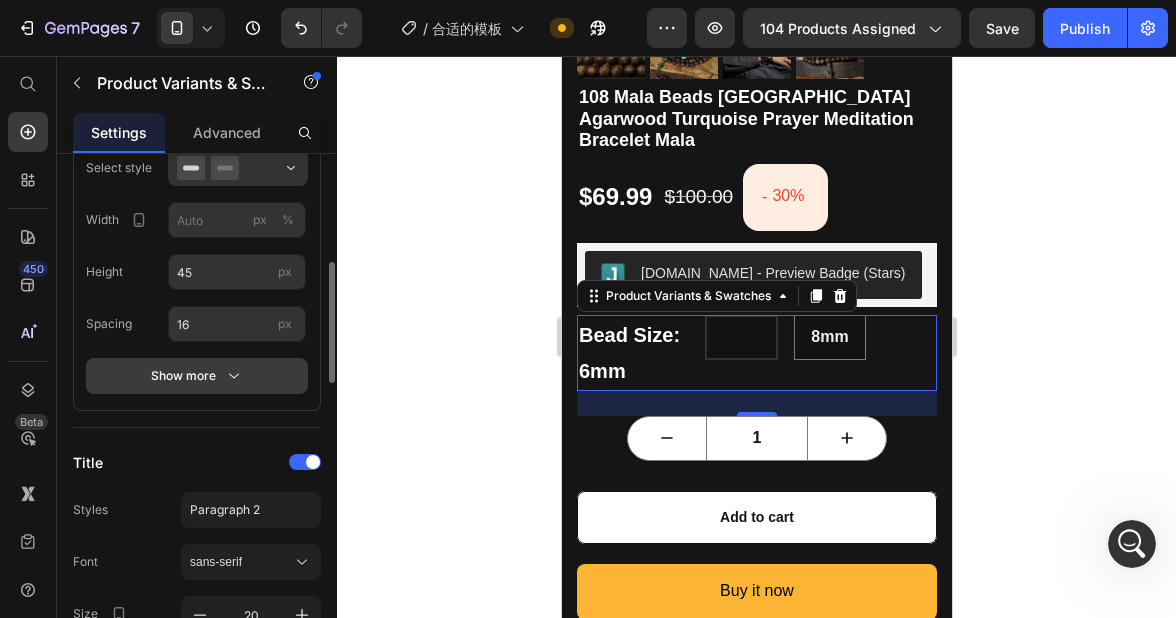 click on "Show more" at bounding box center [197, 376] 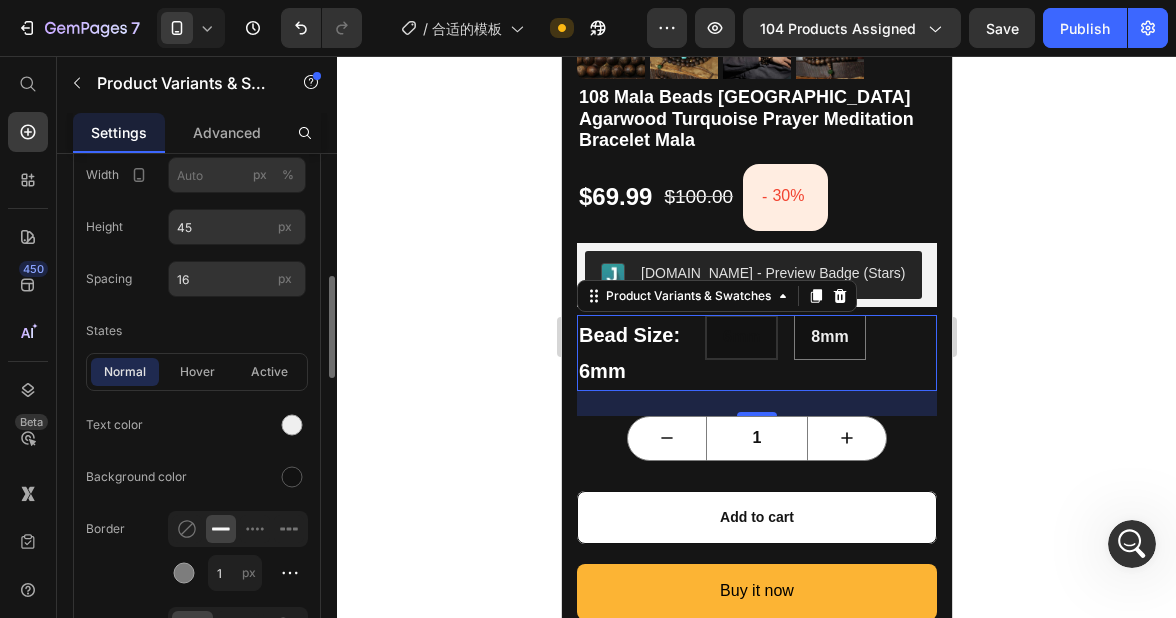scroll, scrollTop: 535, scrollLeft: 0, axis: vertical 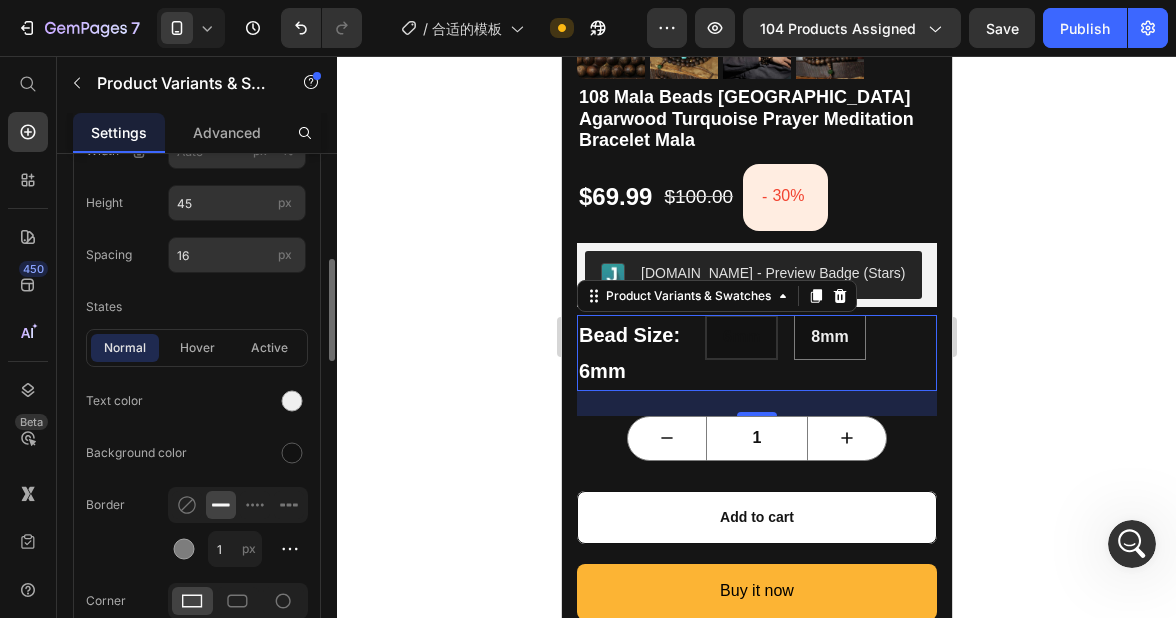 click on "normal hover active" 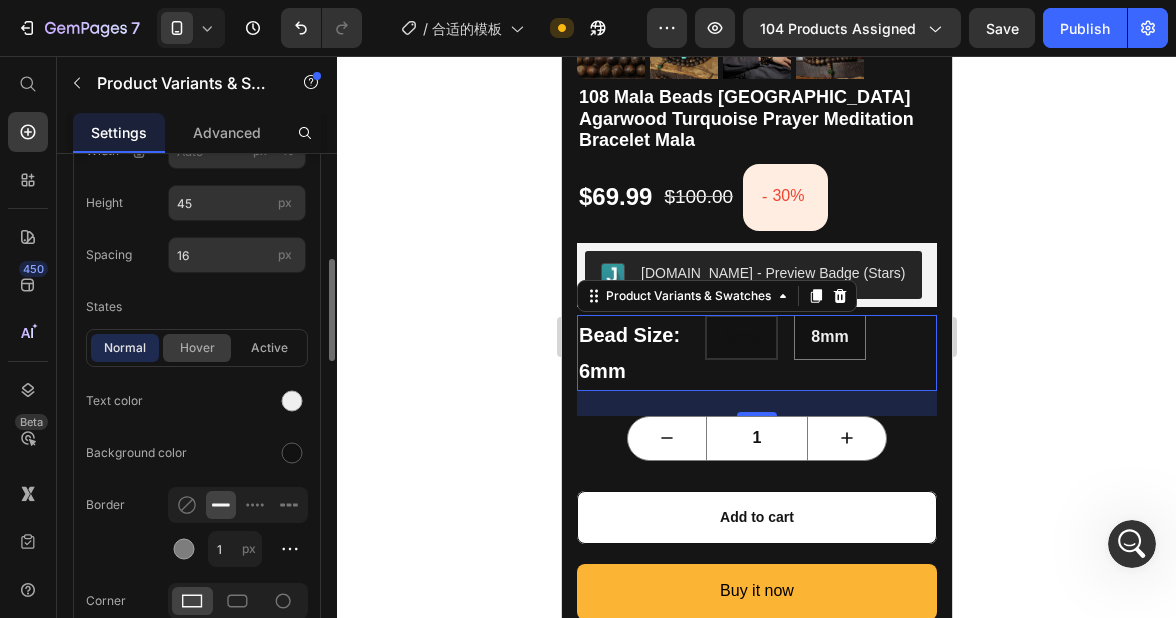 click on "hover" at bounding box center [197, 348] 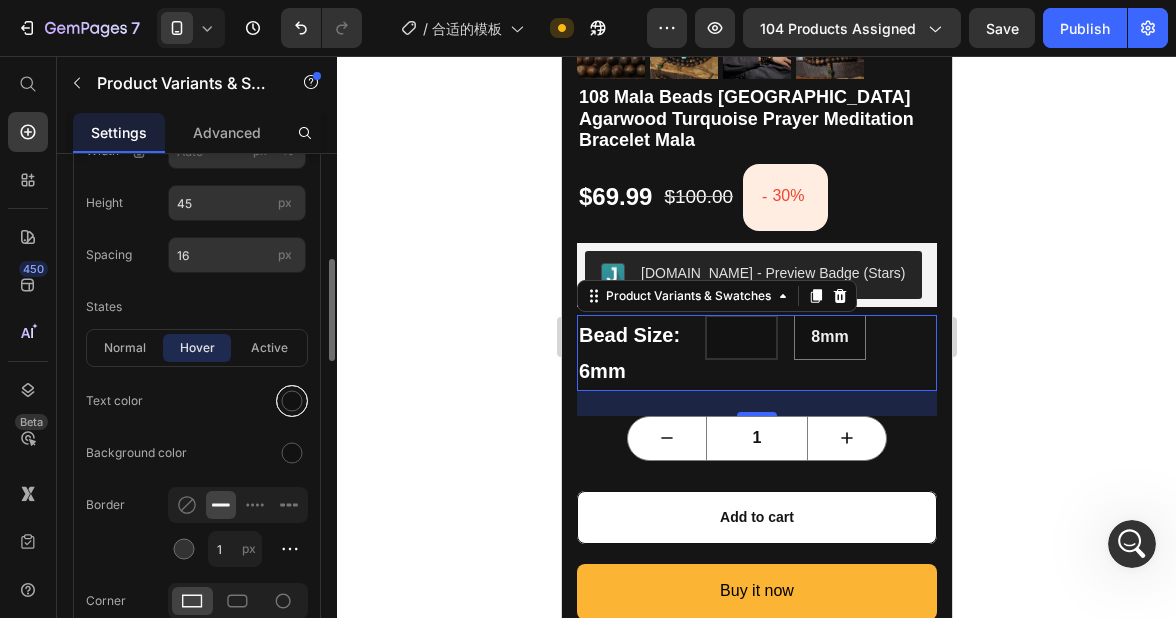 click at bounding box center [292, 401] 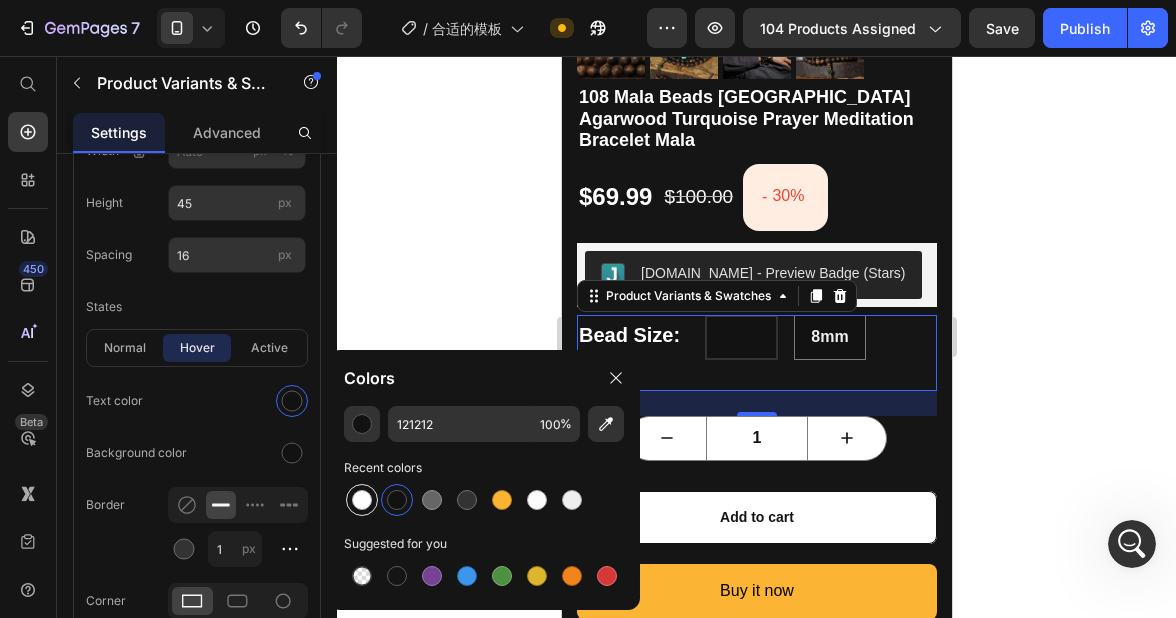 click at bounding box center (362, 500) 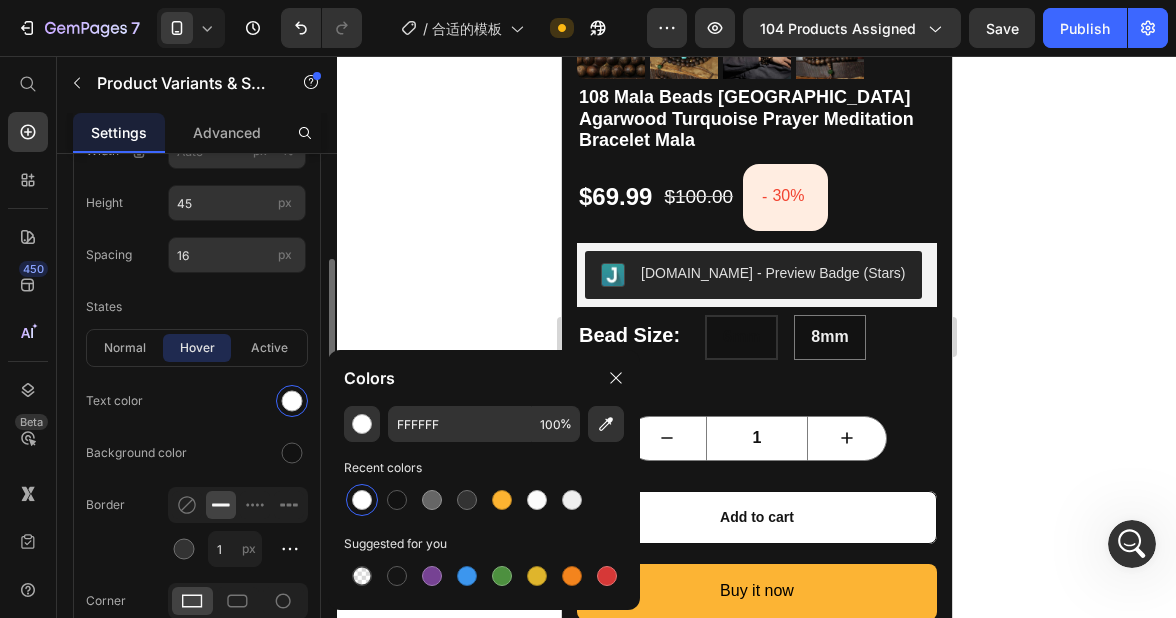 click on "normal hover active" 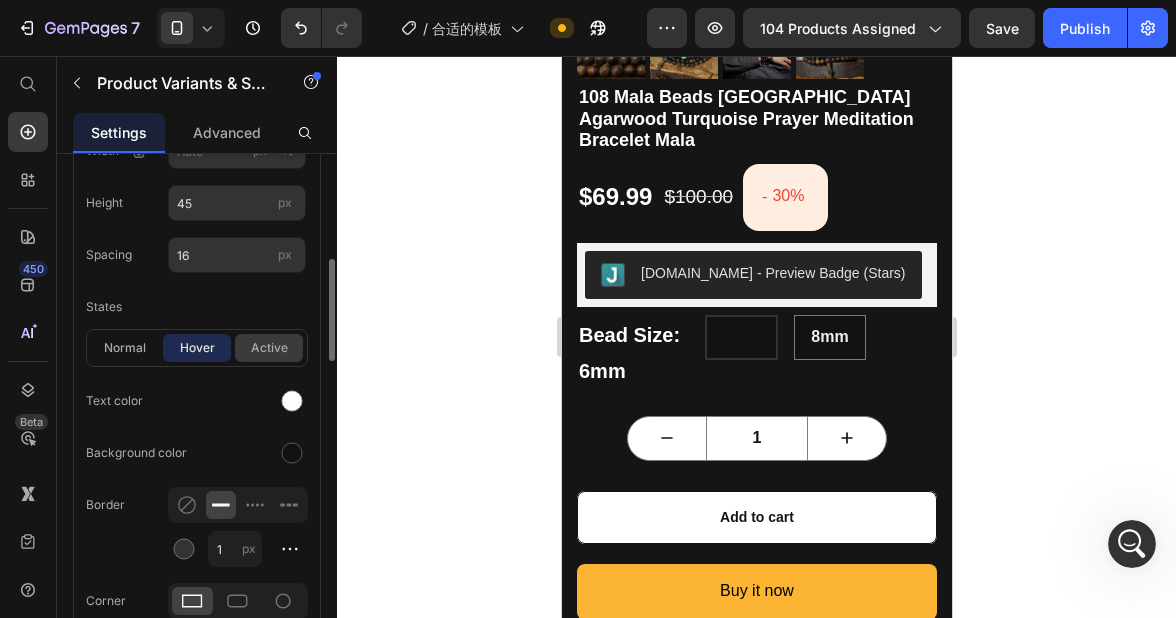 click on "active" at bounding box center [269, 348] 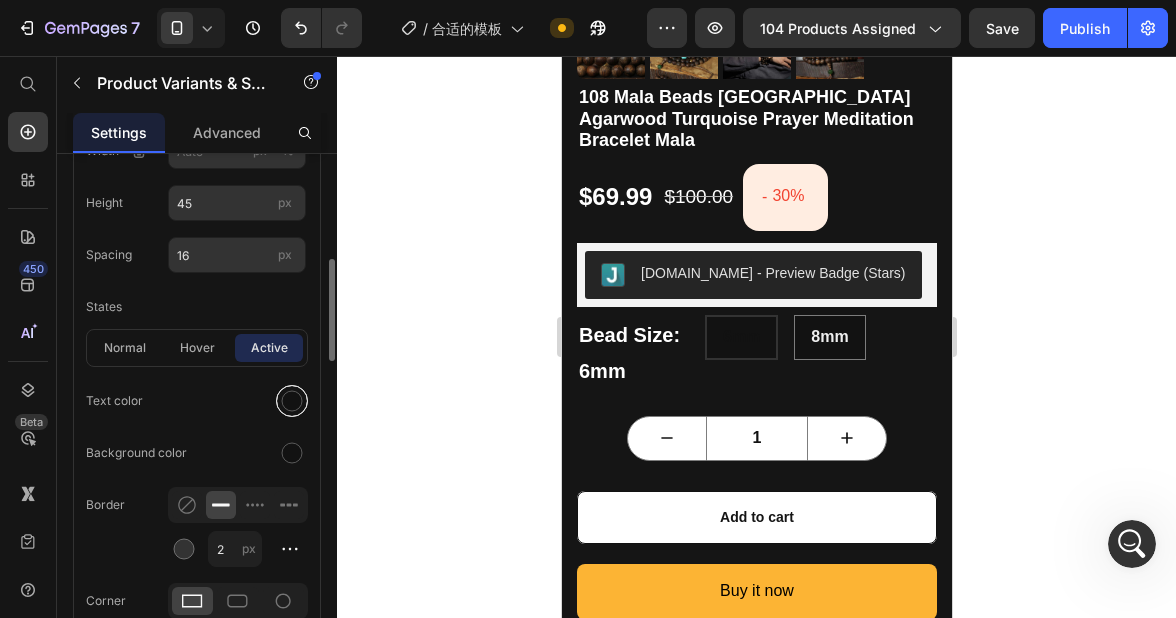 click at bounding box center (292, 401) 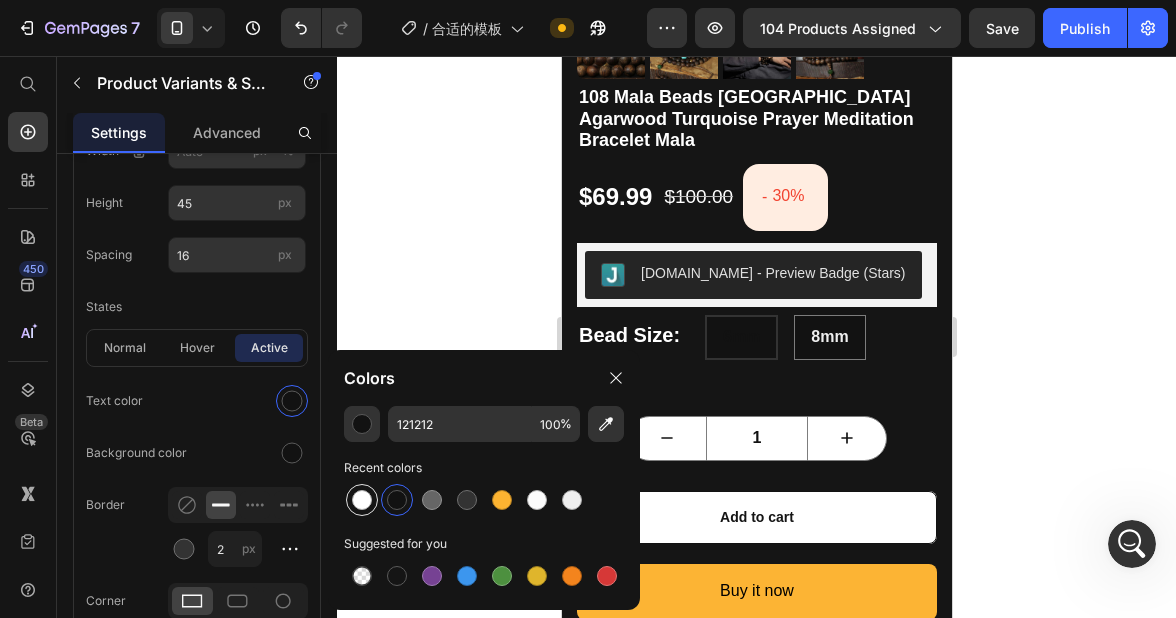 click at bounding box center (362, 500) 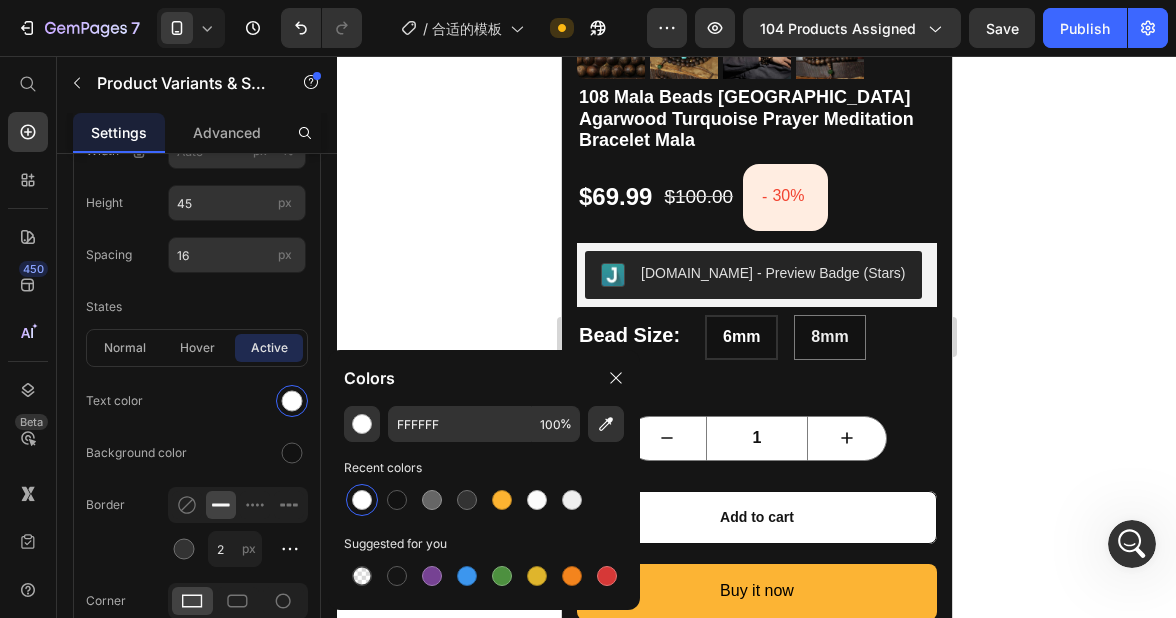 click 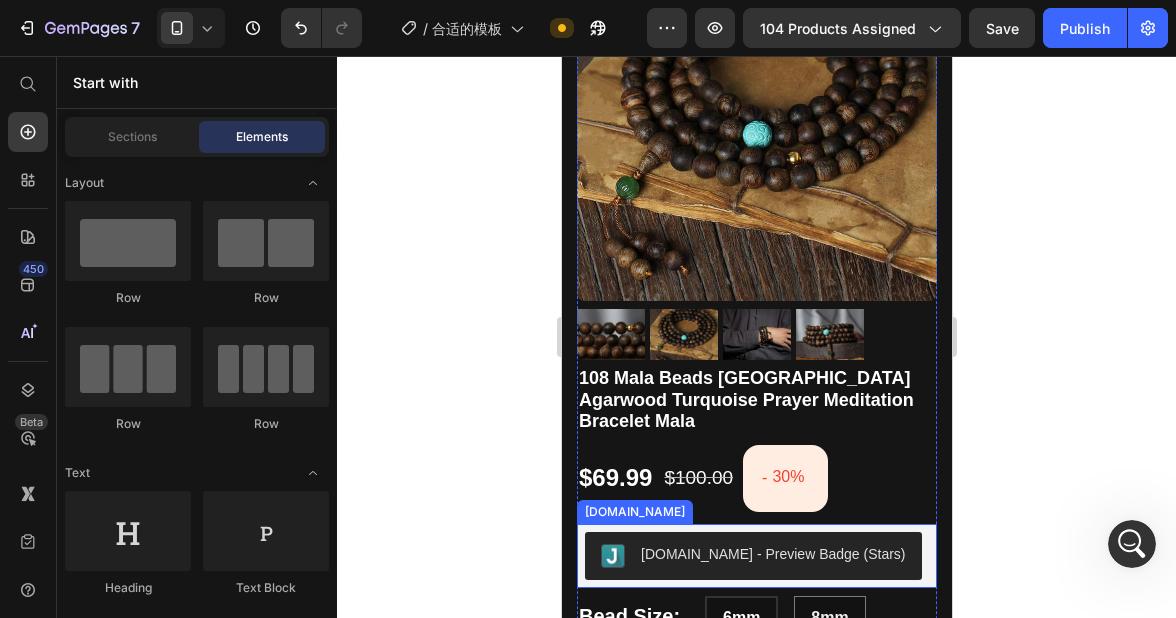 scroll, scrollTop: 96, scrollLeft: 0, axis: vertical 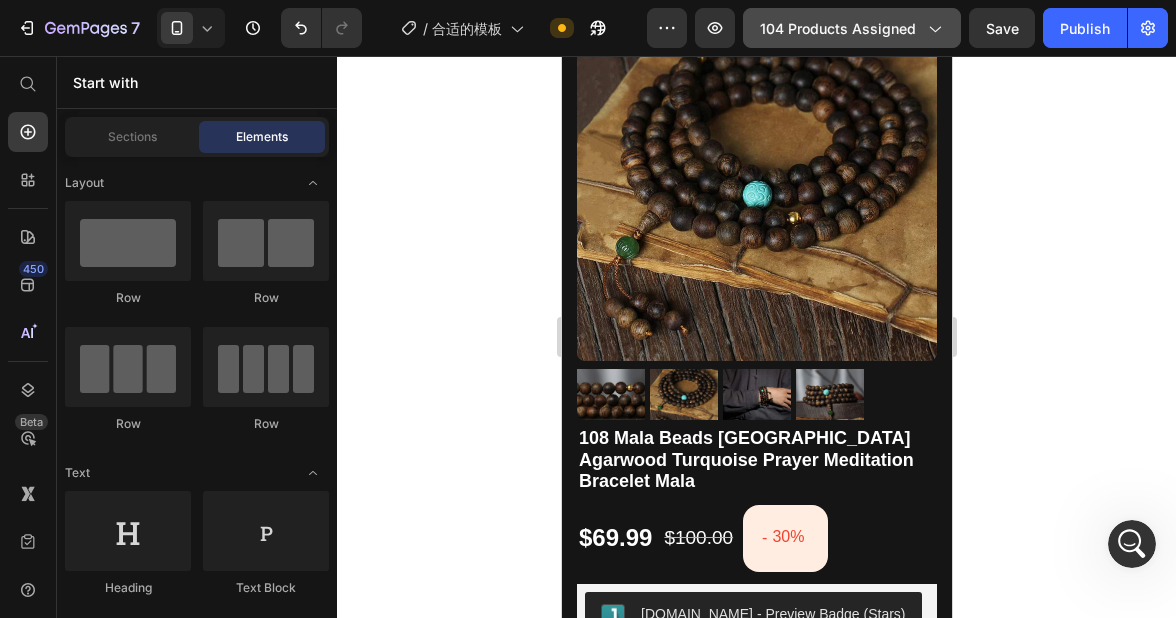 click on "104 products assigned" 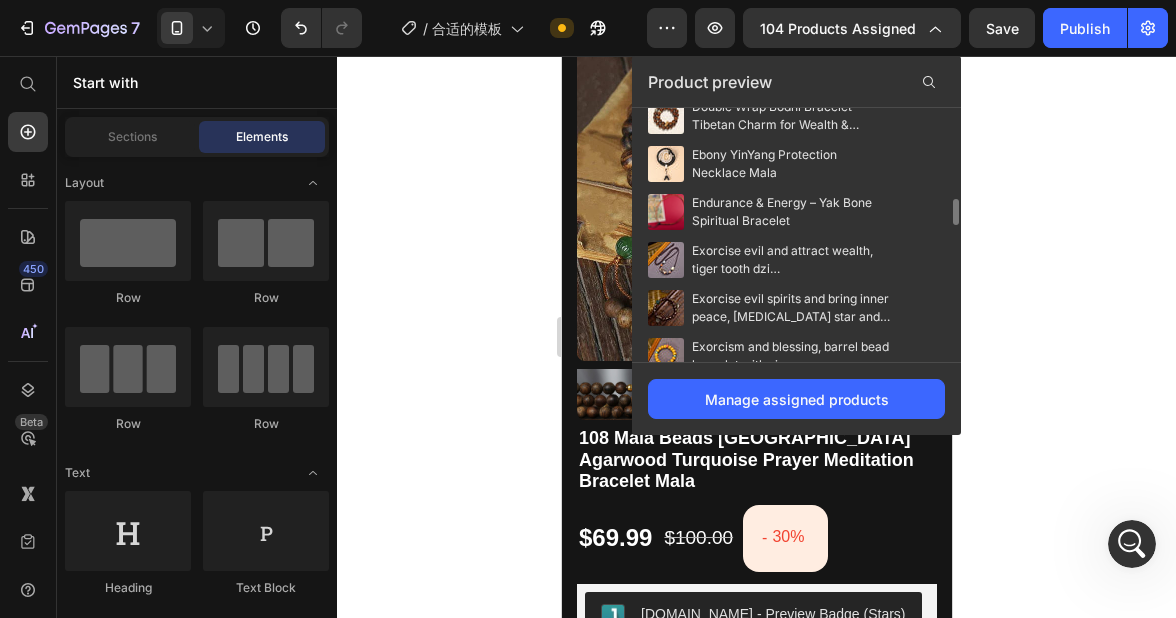 scroll, scrollTop: 759, scrollLeft: 0, axis: vertical 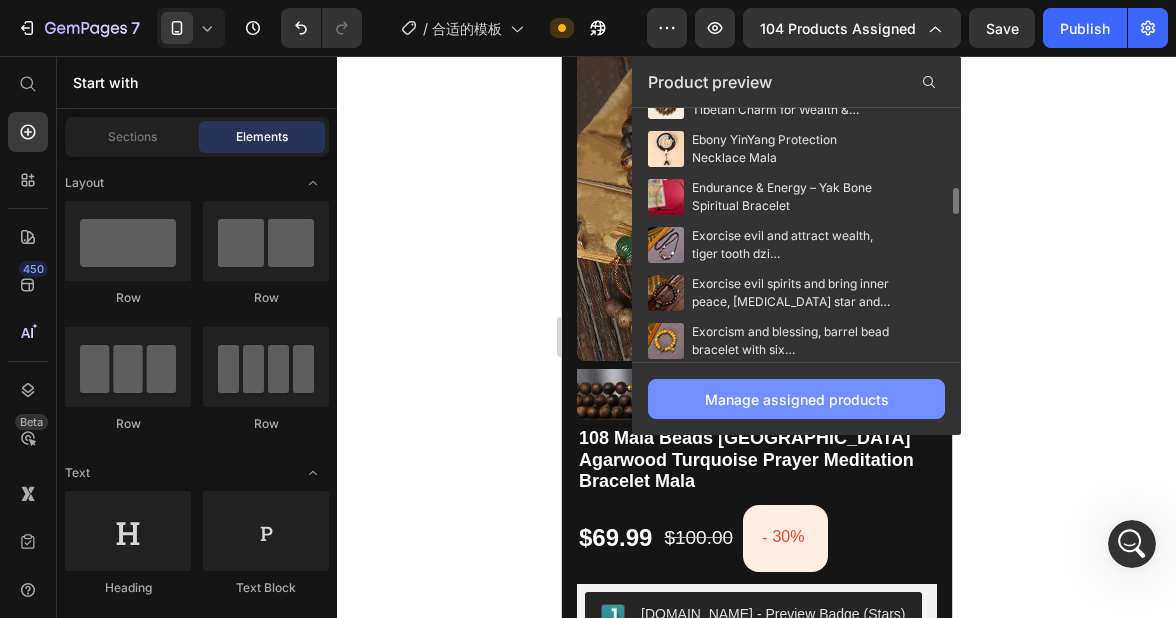 click on "Manage assigned products" at bounding box center (797, 399) 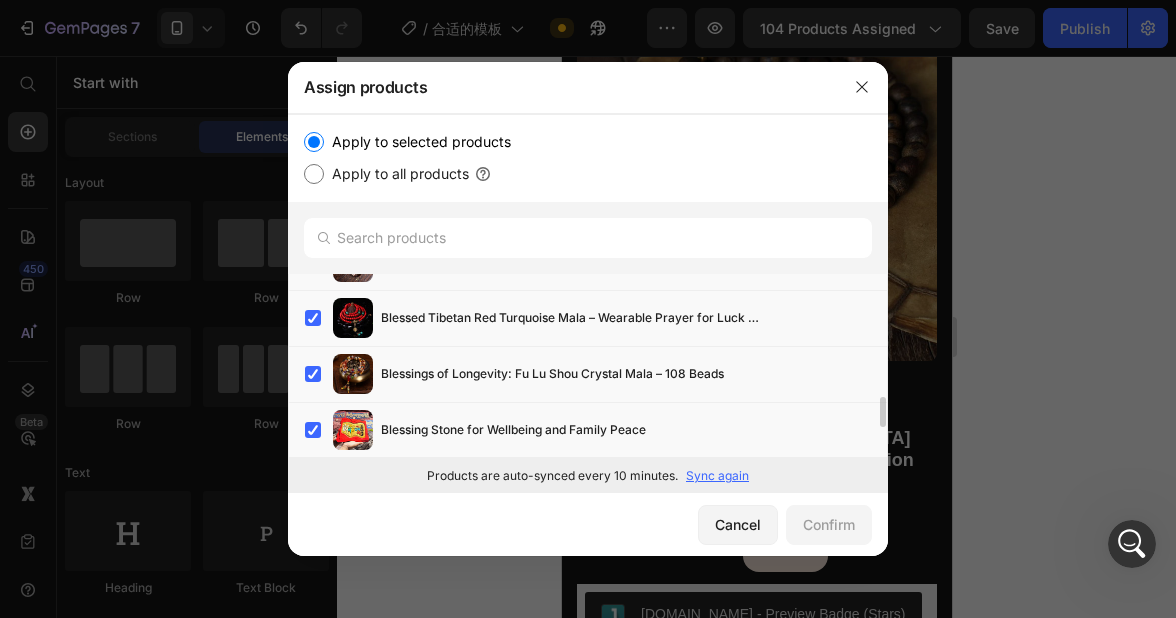 scroll, scrollTop: 477, scrollLeft: 0, axis: vertical 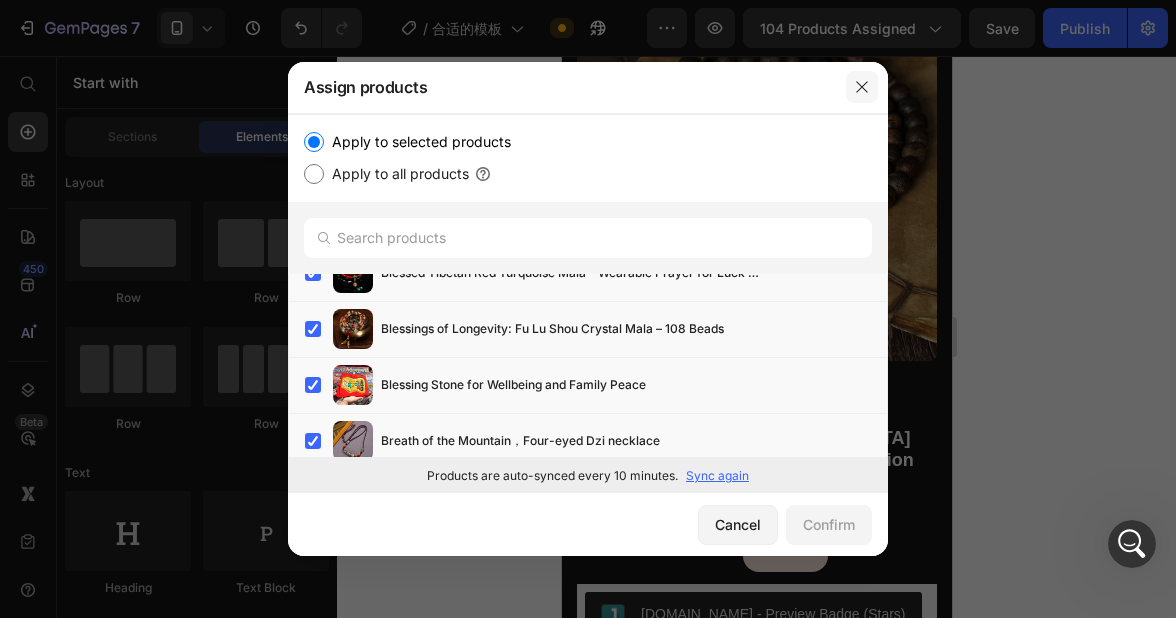 click at bounding box center (862, 87) 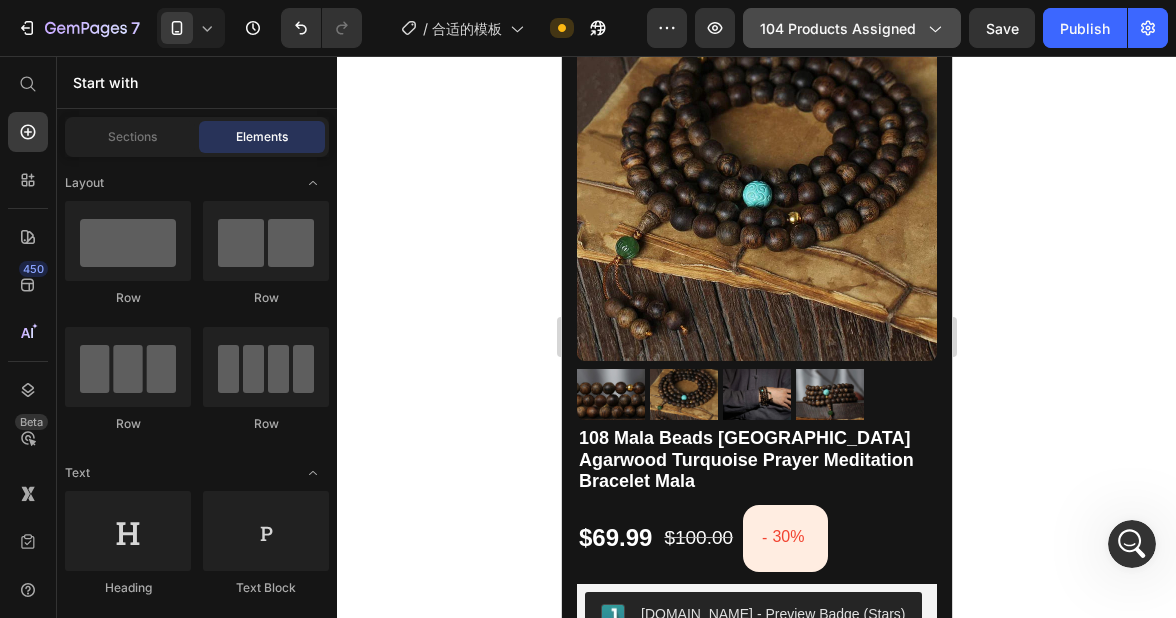 click on "104 products assigned" at bounding box center (852, 28) 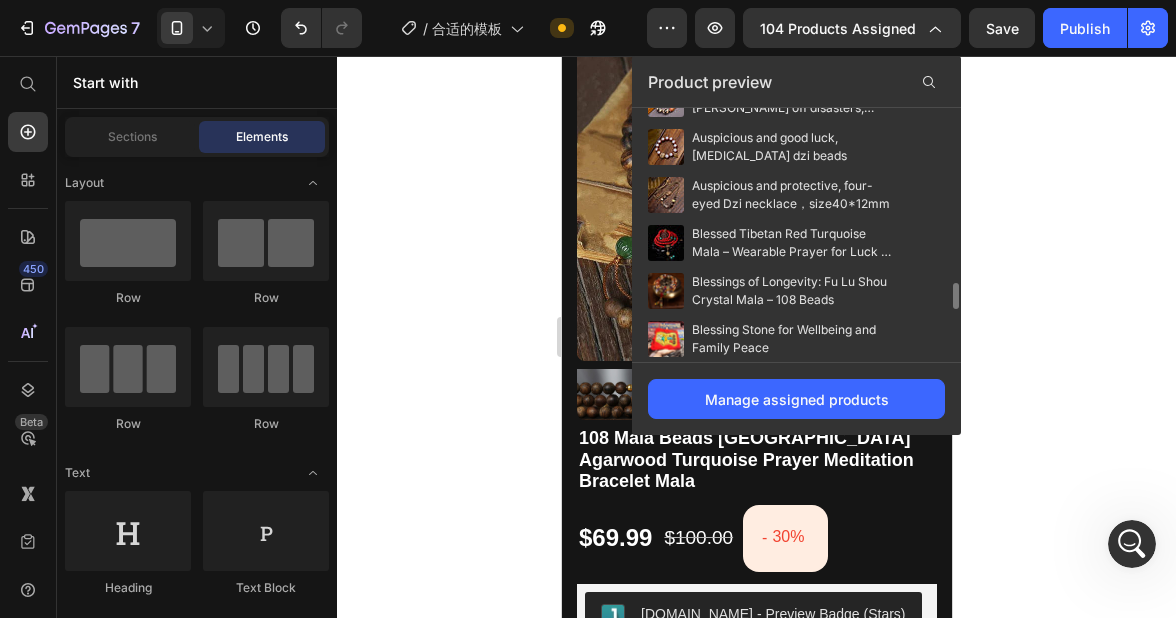 scroll, scrollTop: 265, scrollLeft: 0, axis: vertical 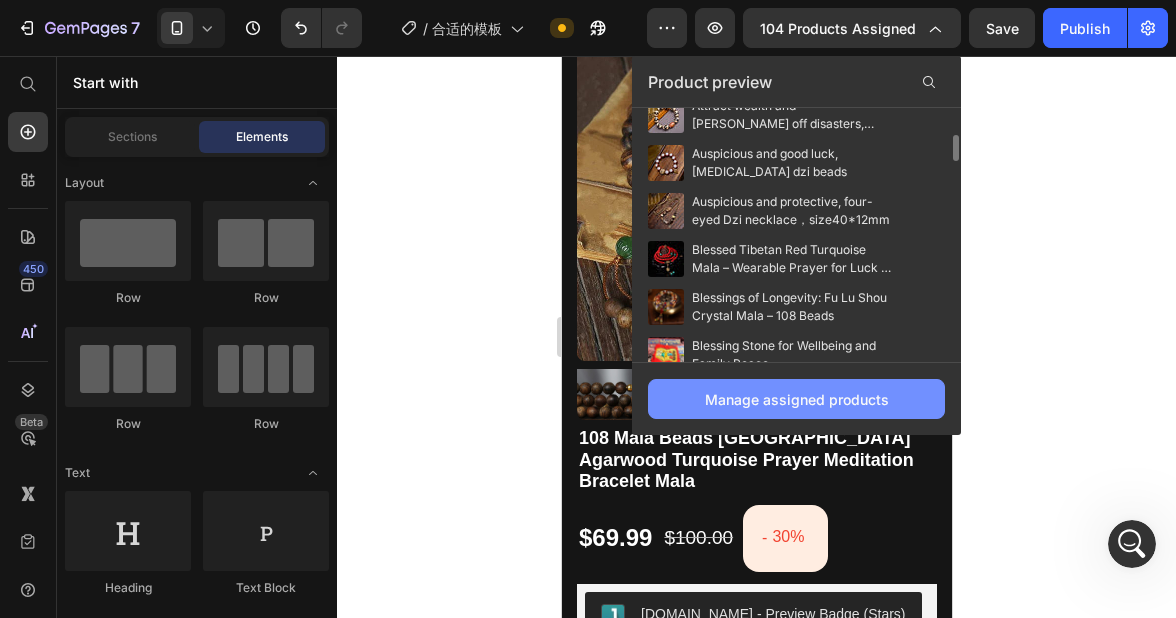 click on "Manage assigned products" at bounding box center [797, 399] 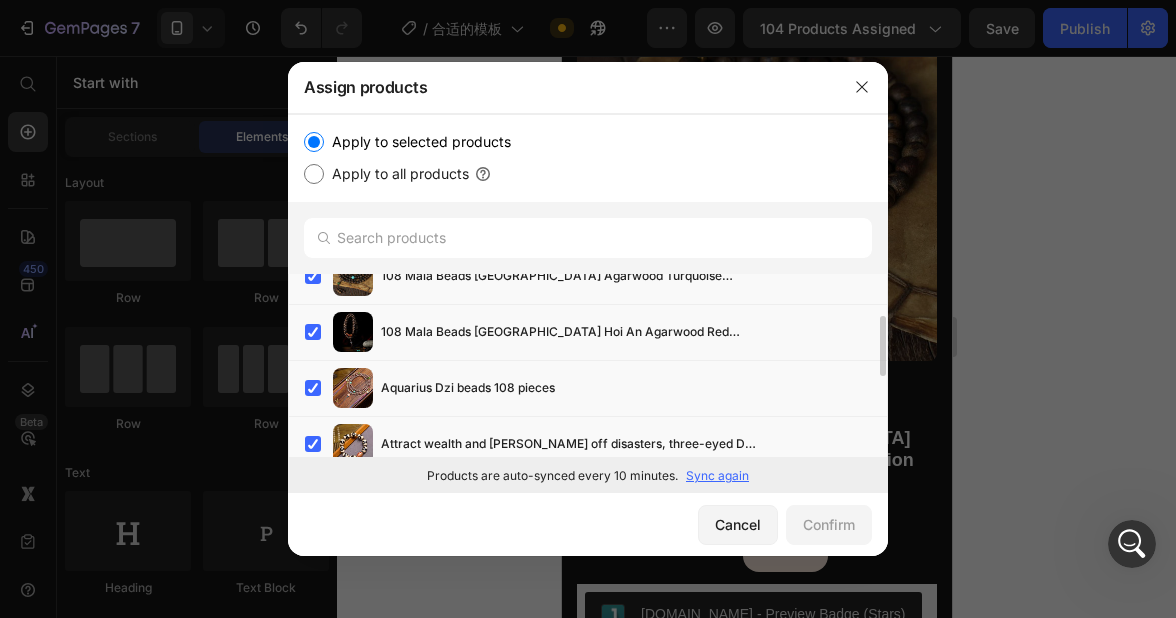 scroll, scrollTop: 155, scrollLeft: 0, axis: vertical 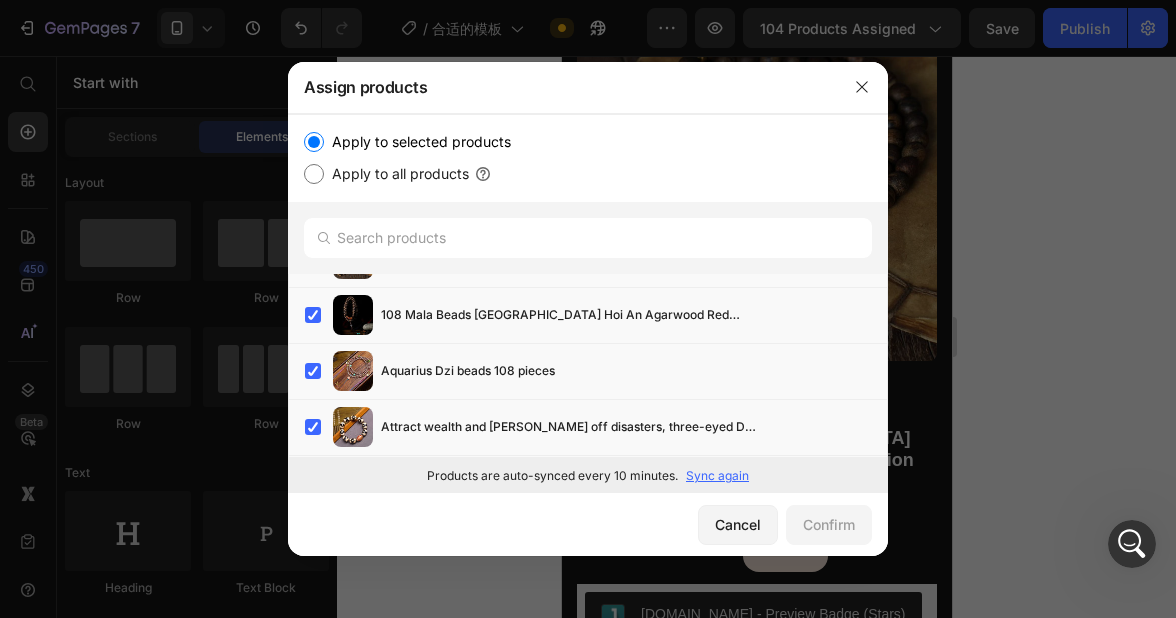 click on "Cancel Confirm" at bounding box center (588, 524) 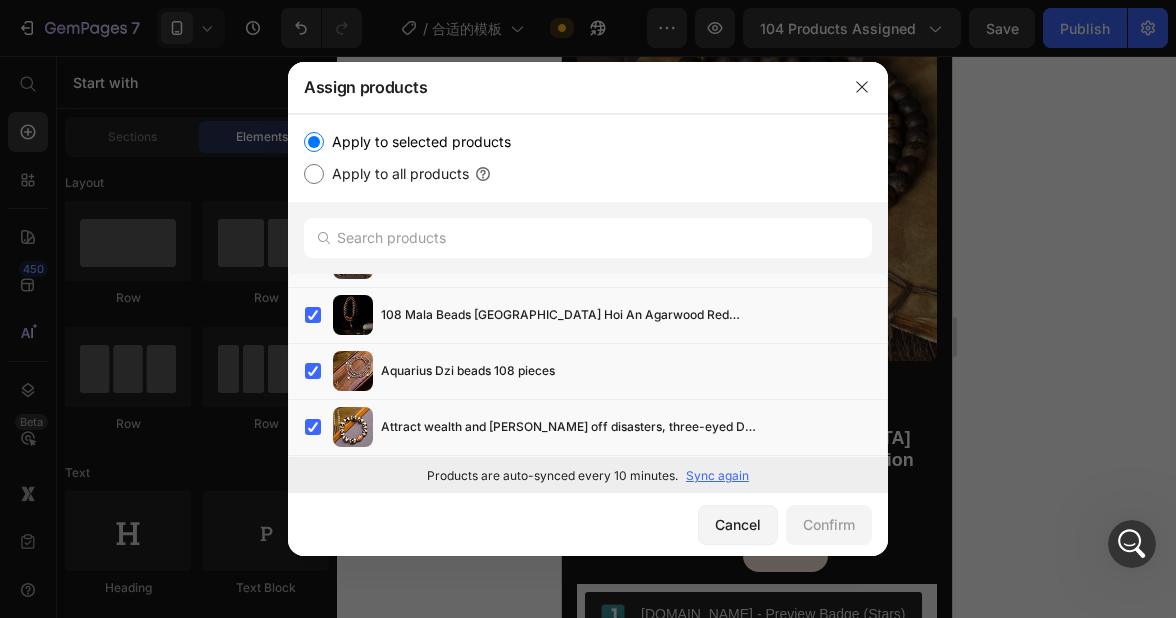 click on "Cancel Confirm" at bounding box center [588, 524] 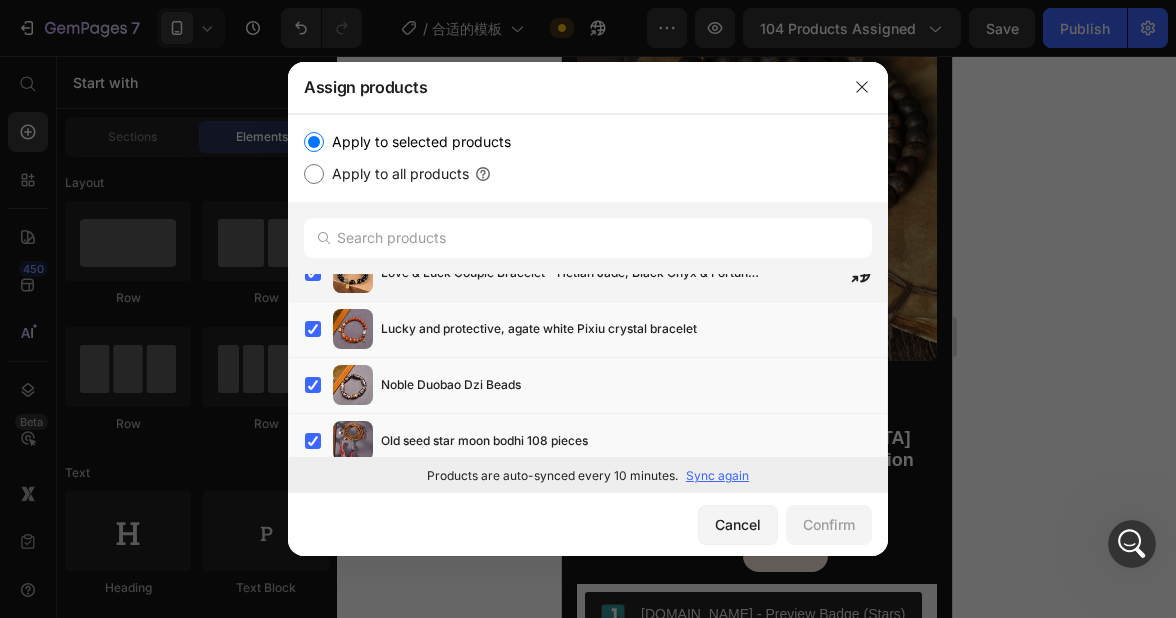 scroll, scrollTop: 3232, scrollLeft: 0, axis: vertical 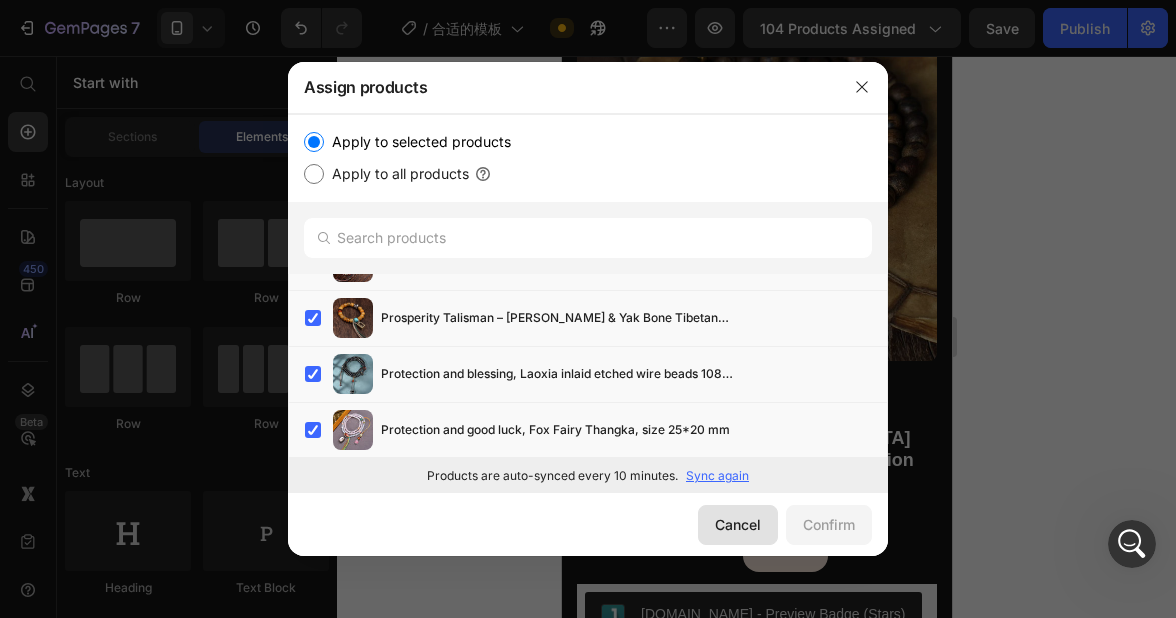 click on "Cancel" 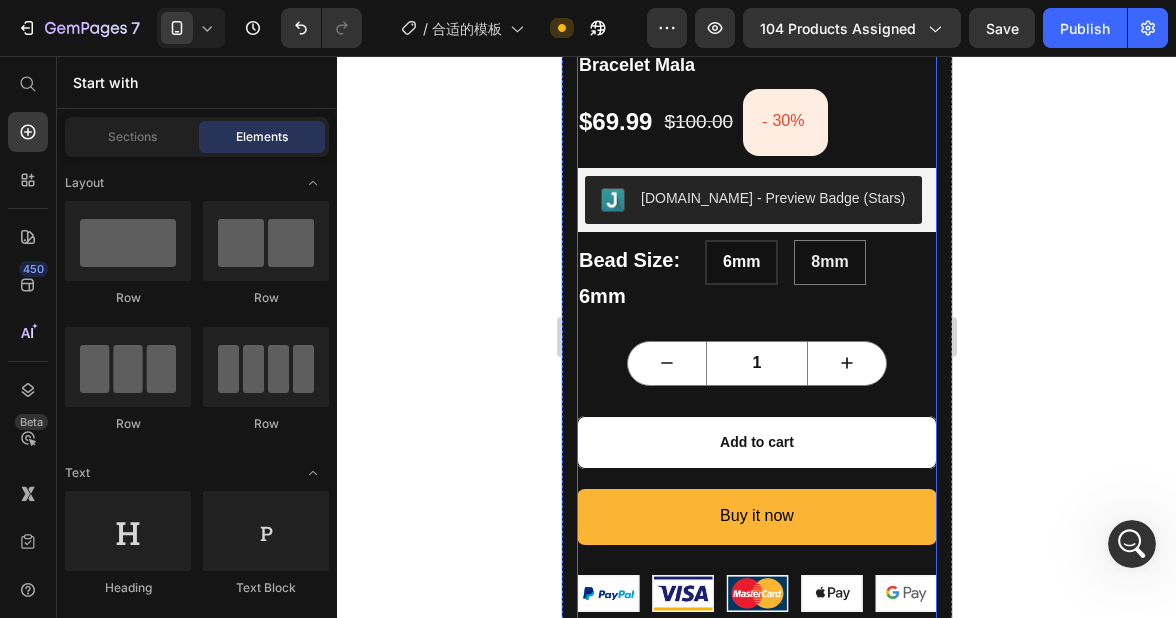 scroll, scrollTop: 516, scrollLeft: 0, axis: vertical 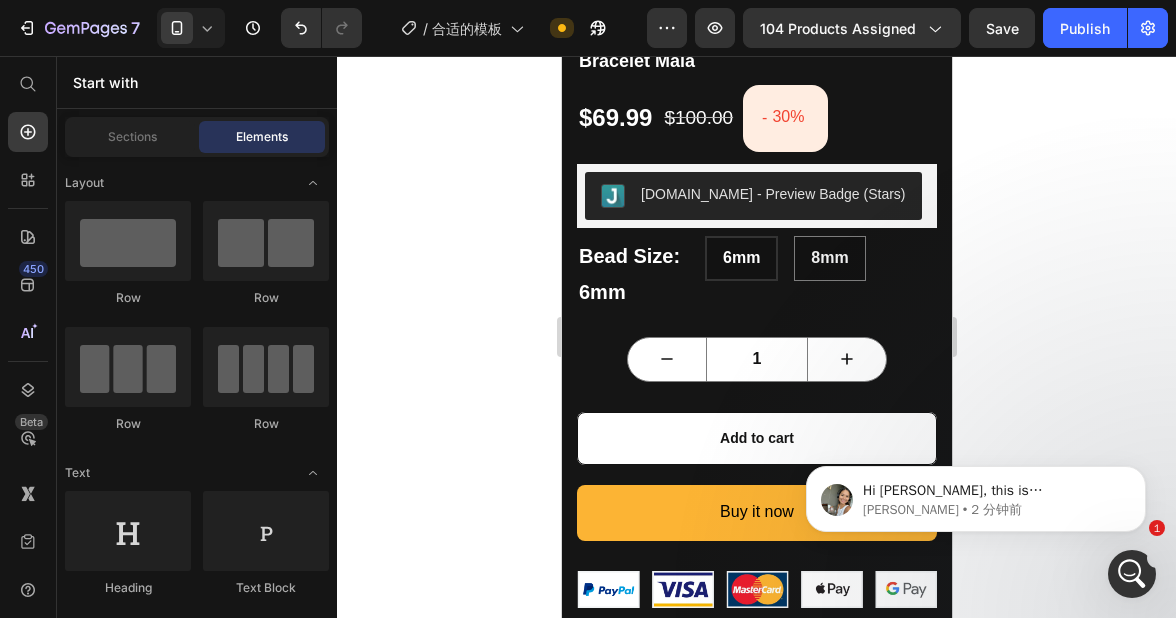 click 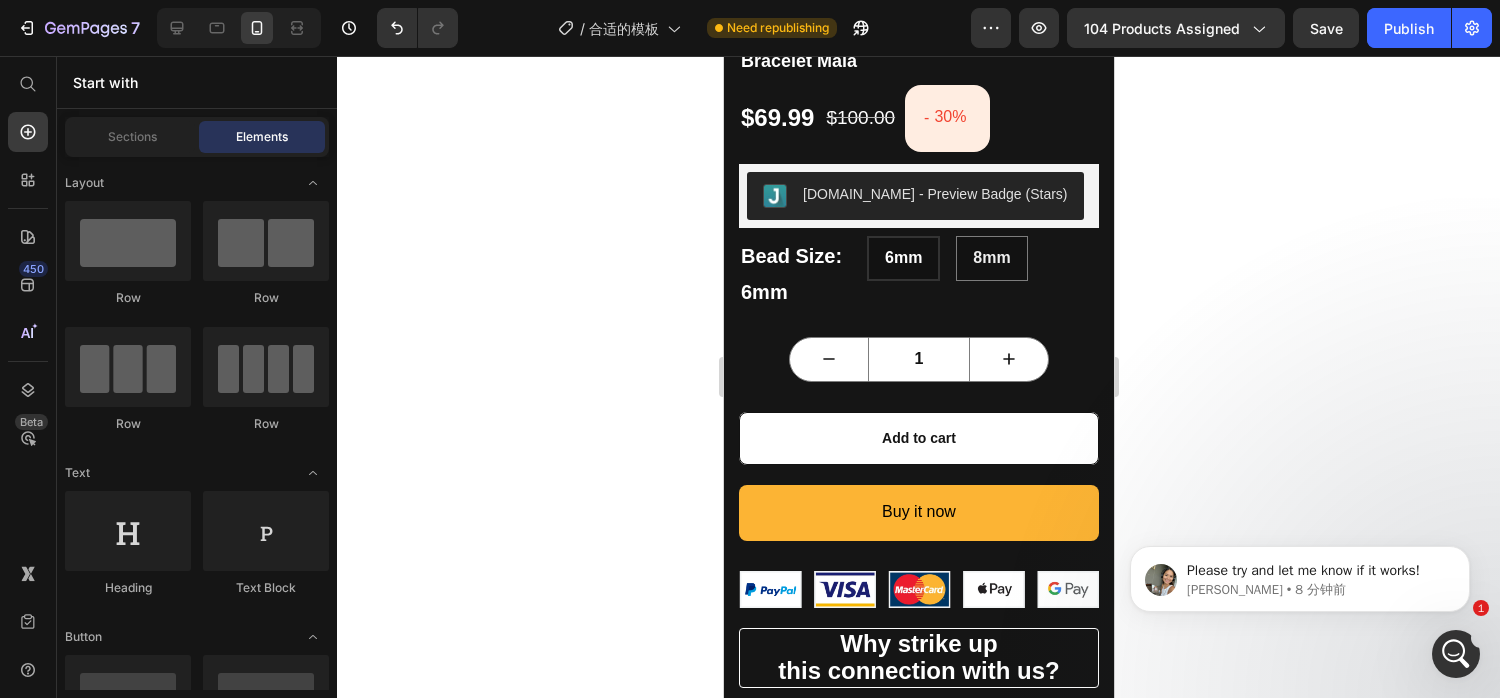 scroll, scrollTop: 860, scrollLeft: 0, axis: vertical 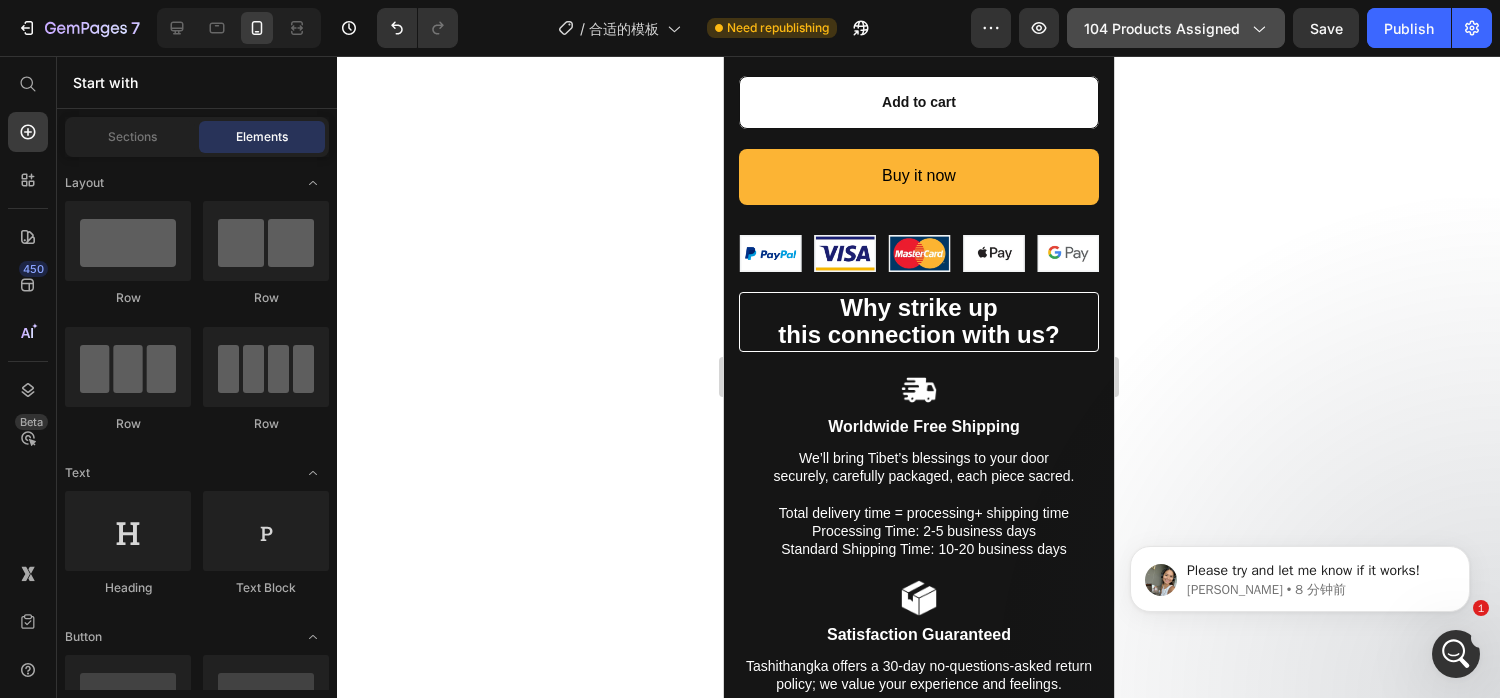 click on "104 products assigned" 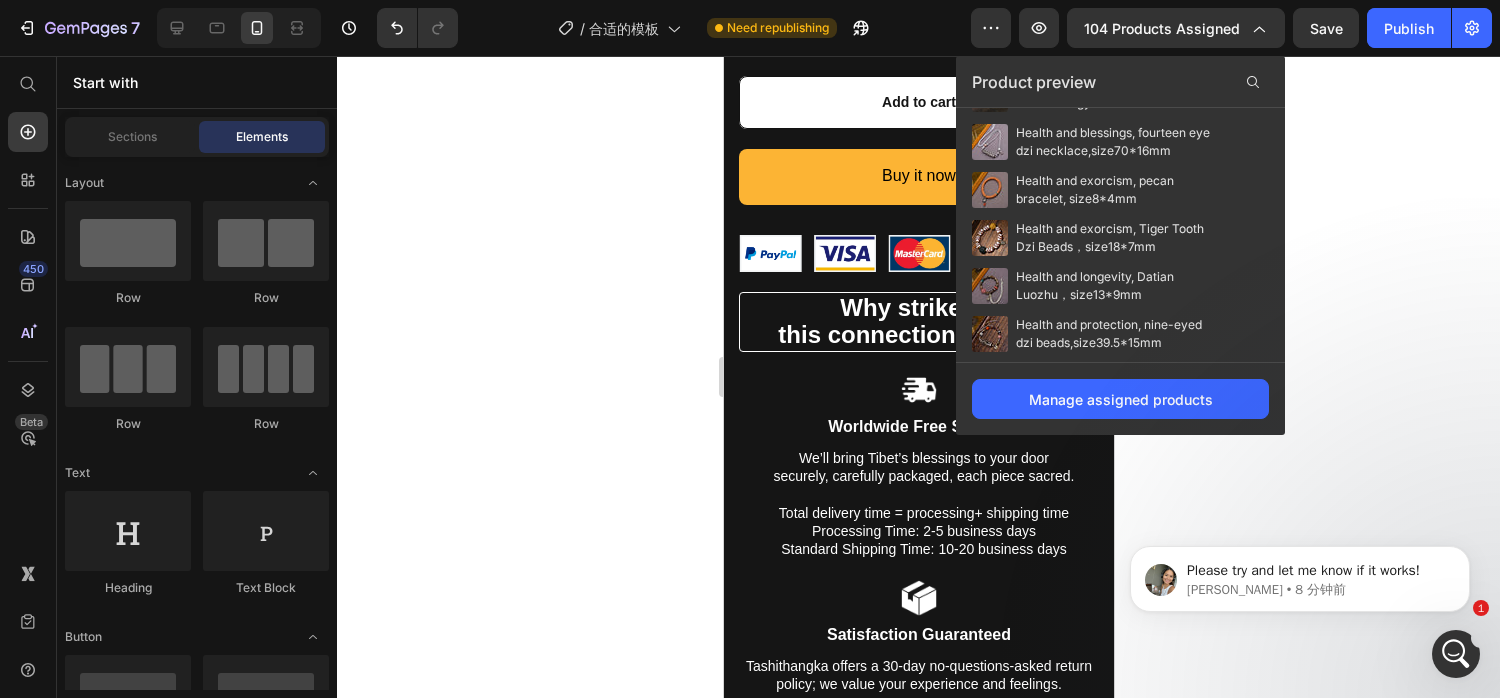 scroll, scrollTop: 2209, scrollLeft: 0, axis: vertical 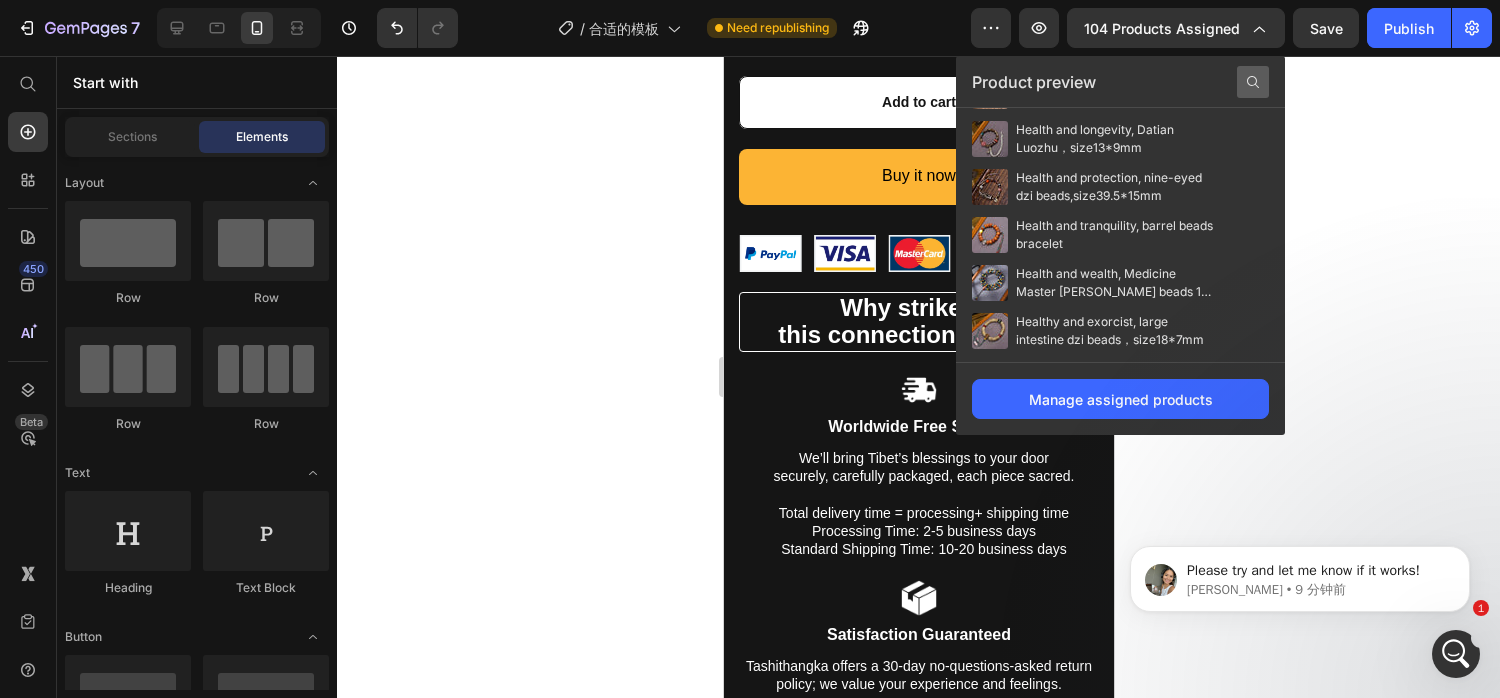 click 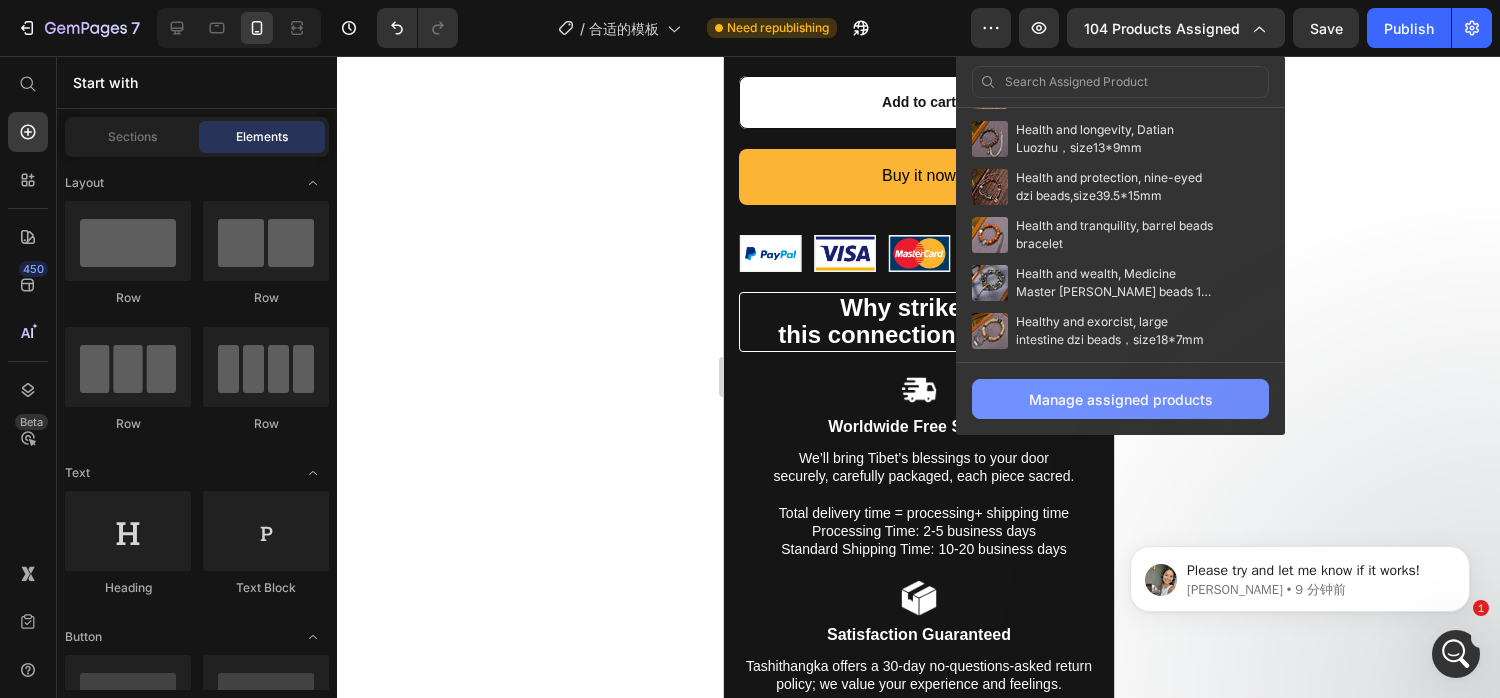 click on "Manage assigned products" at bounding box center [1121, 399] 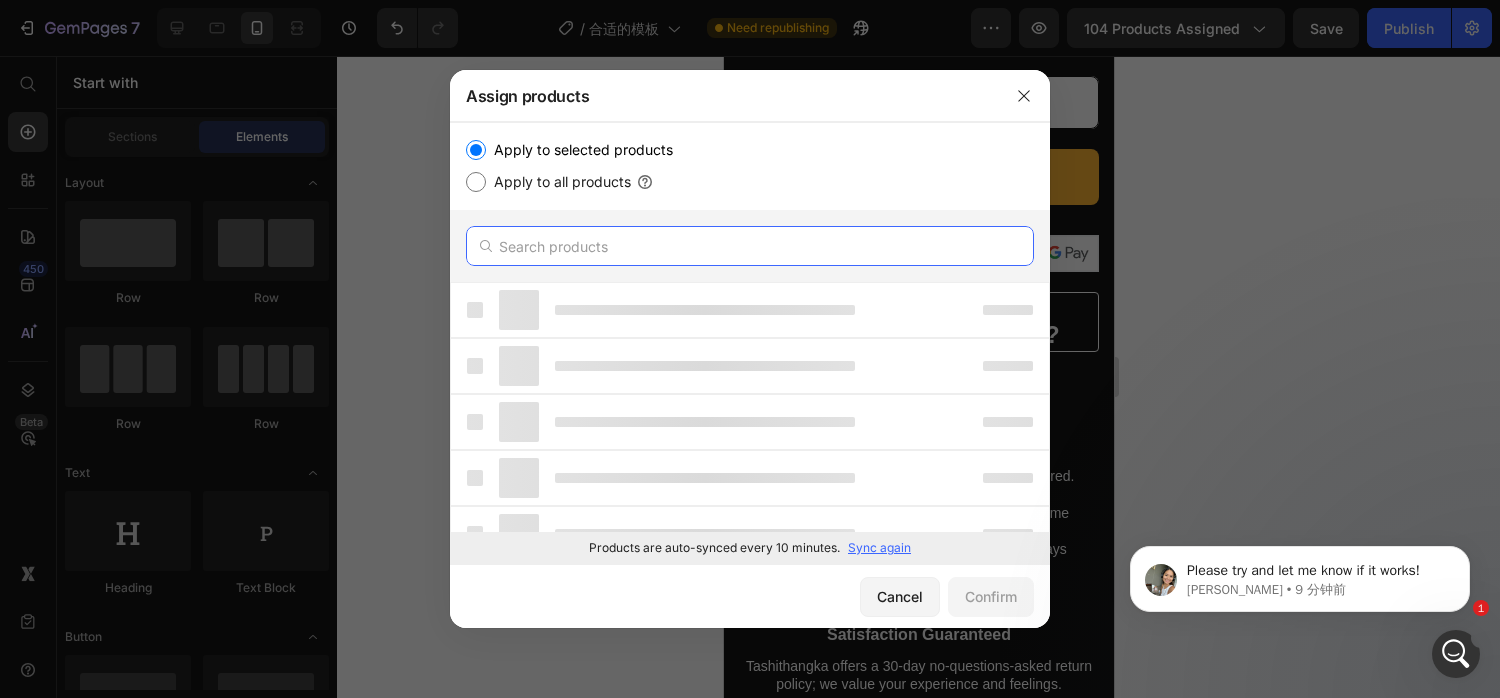 click at bounding box center (750, 246) 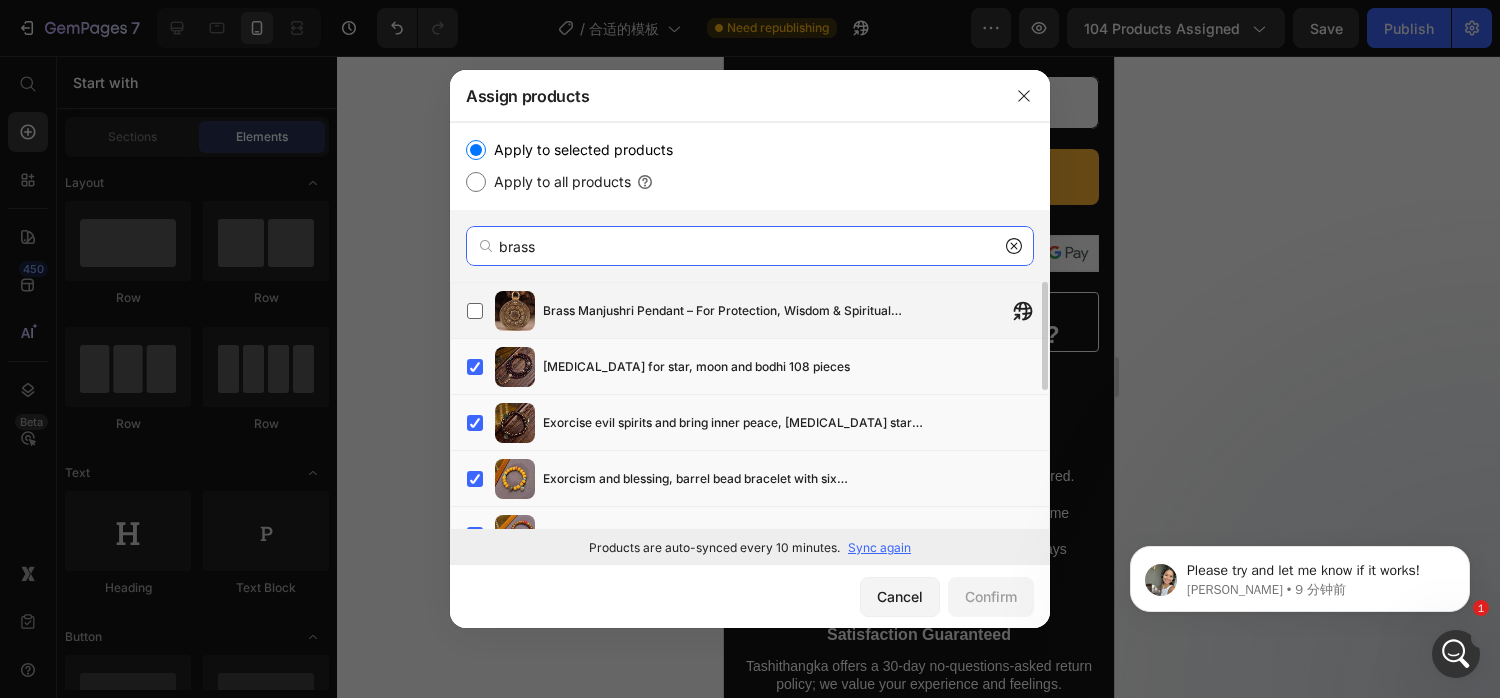 type on "brass" 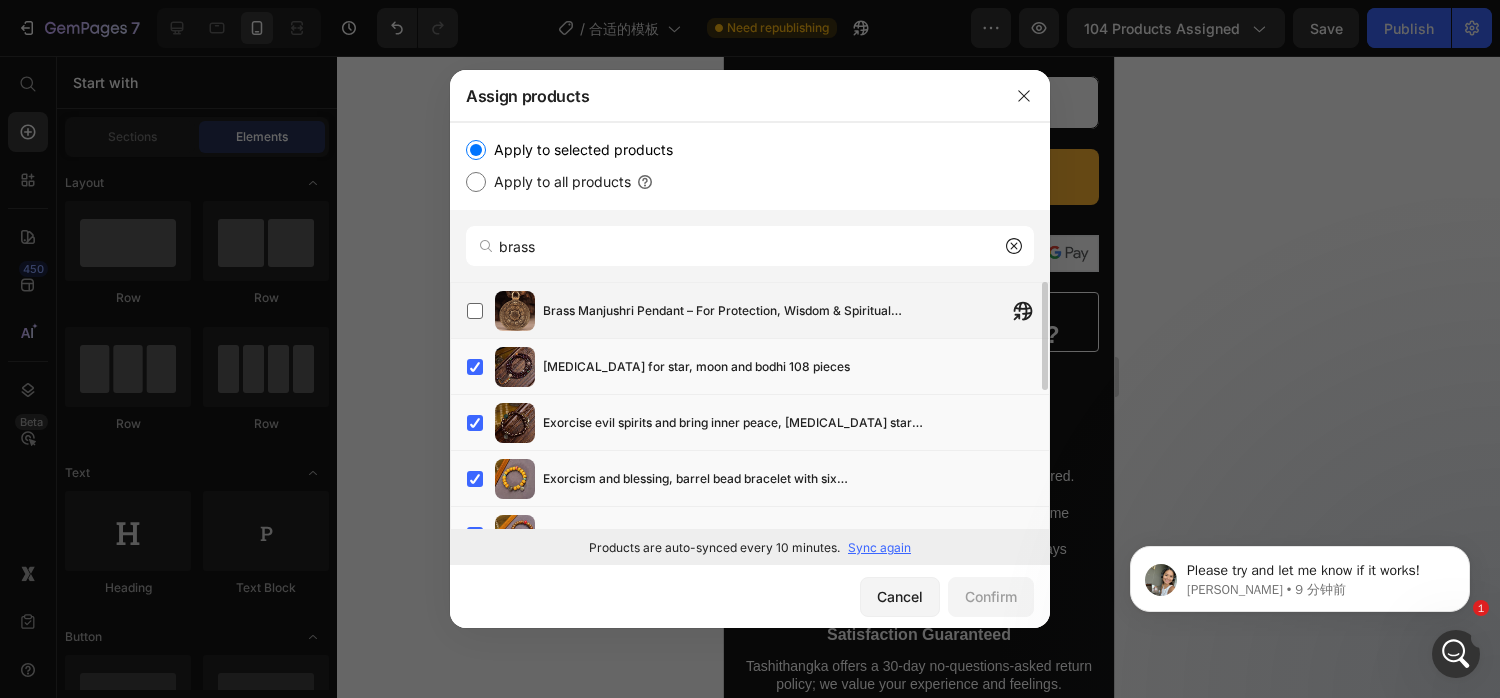 click on "Brass Manjushri Pendant – For Protection, Wisdom & Spiritual Balance" at bounding box center [796, 311] 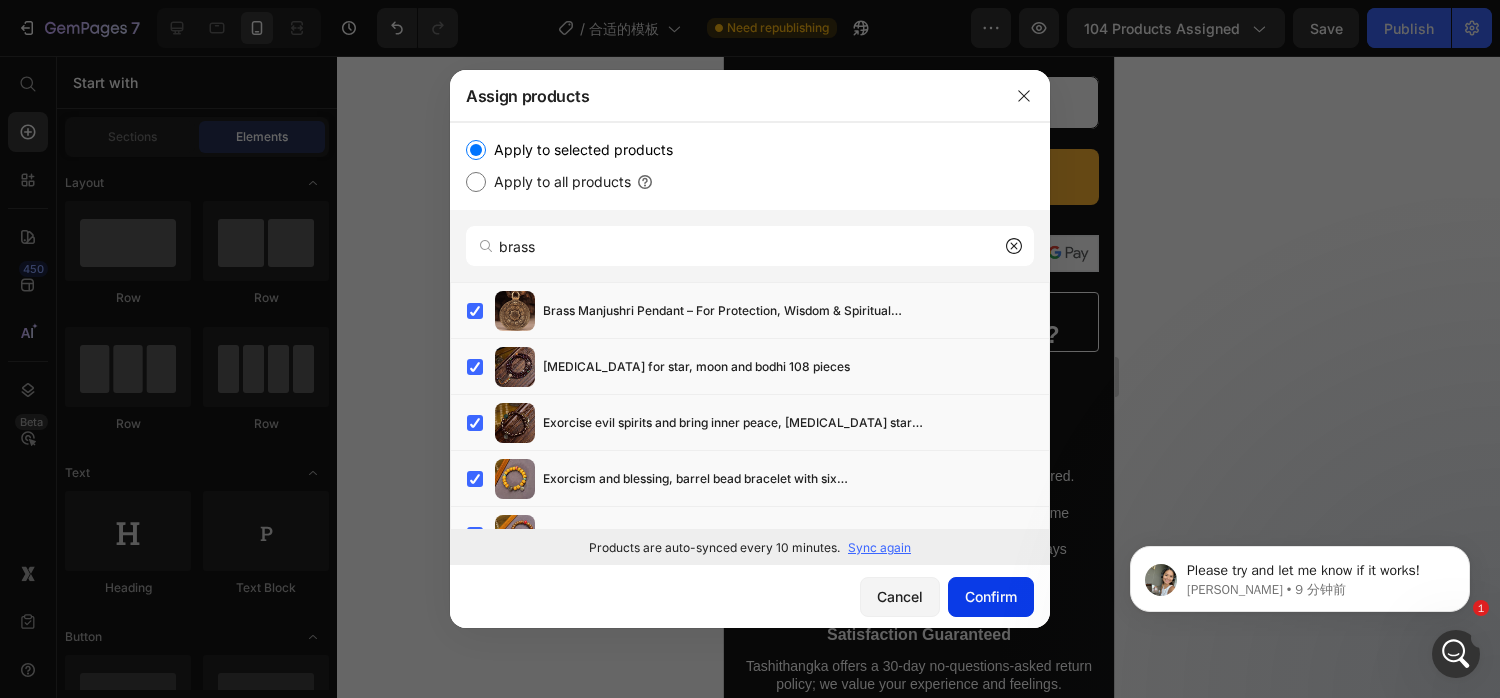 click on "Confirm" at bounding box center [991, 596] 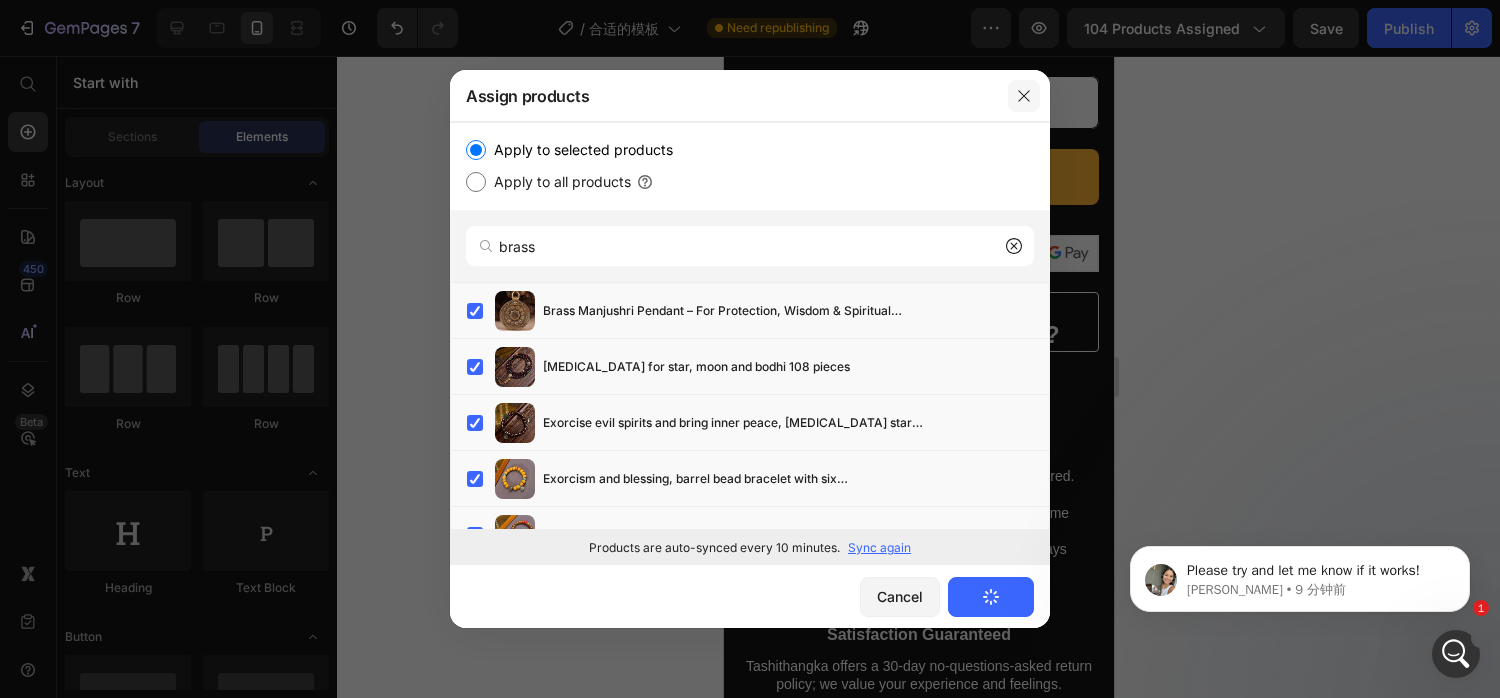 click 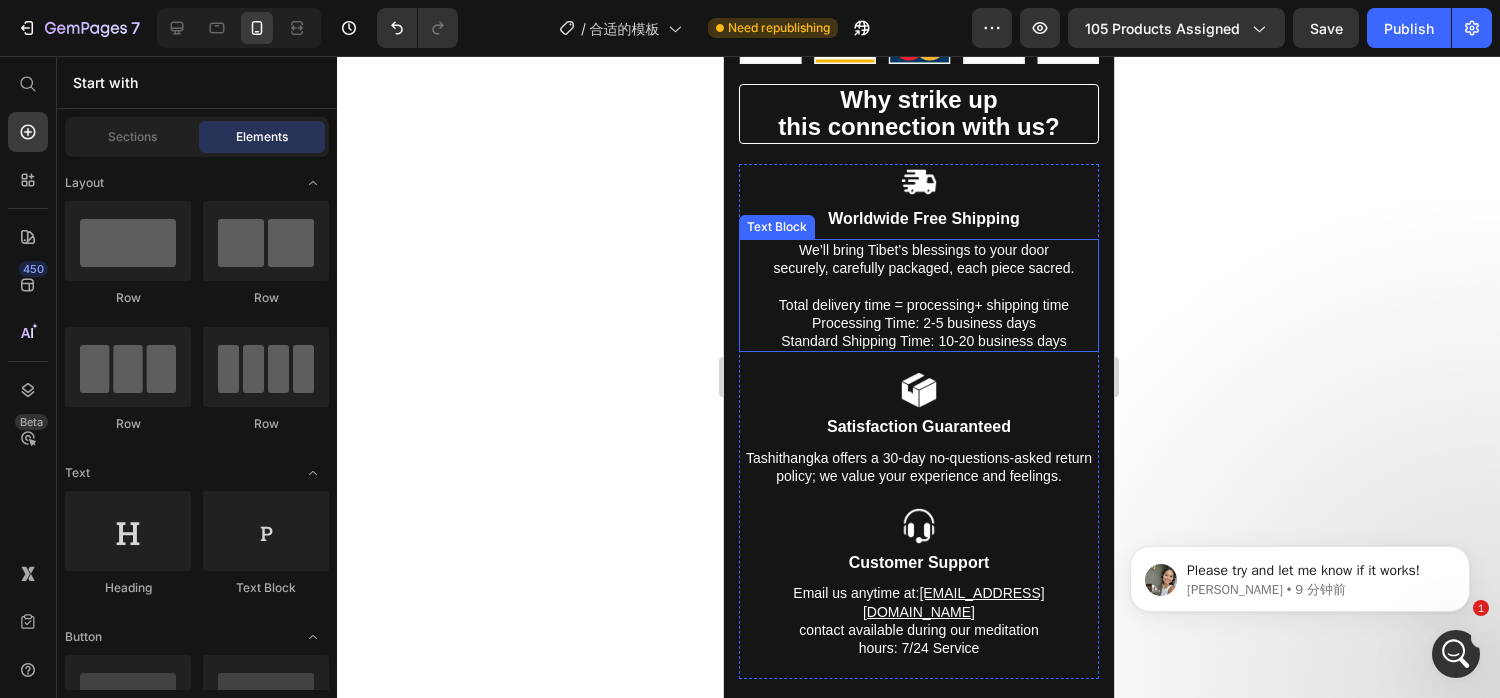 scroll, scrollTop: 1066, scrollLeft: 0, axis: vertical 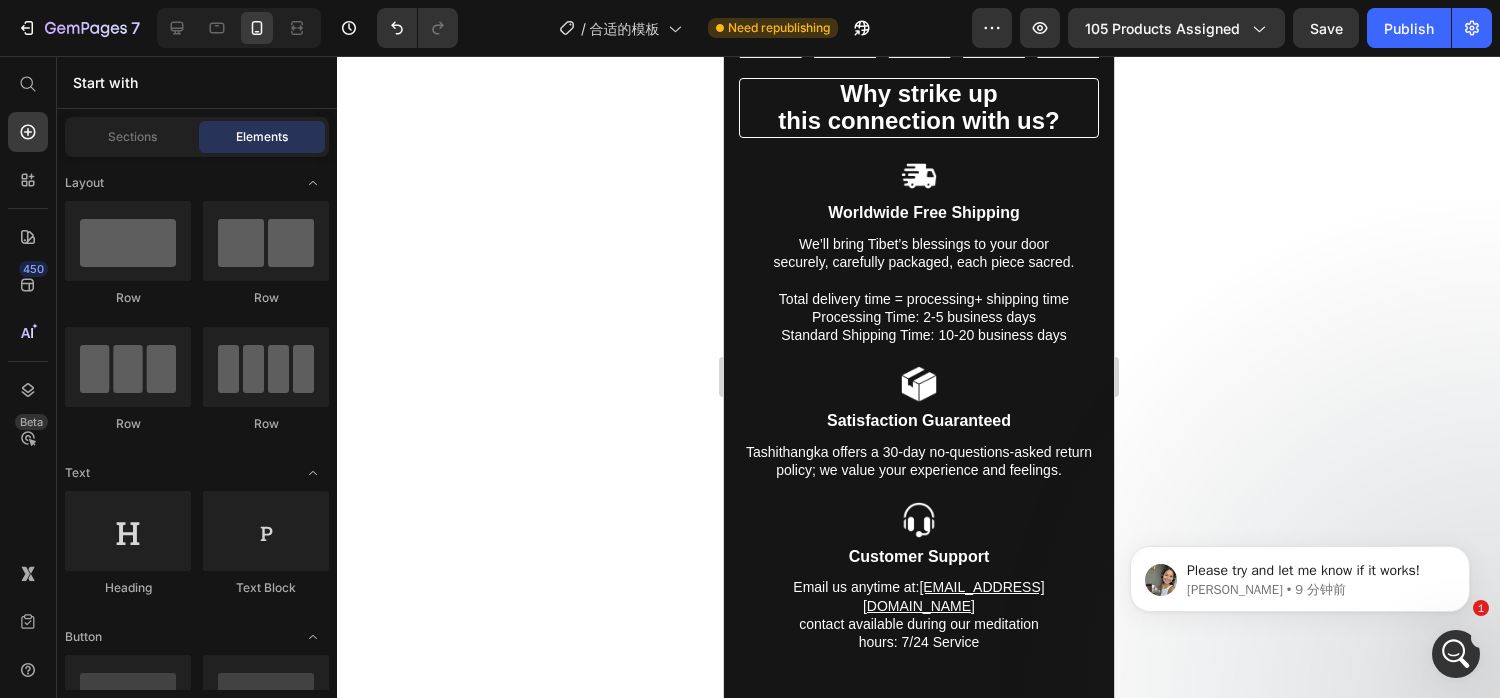 click 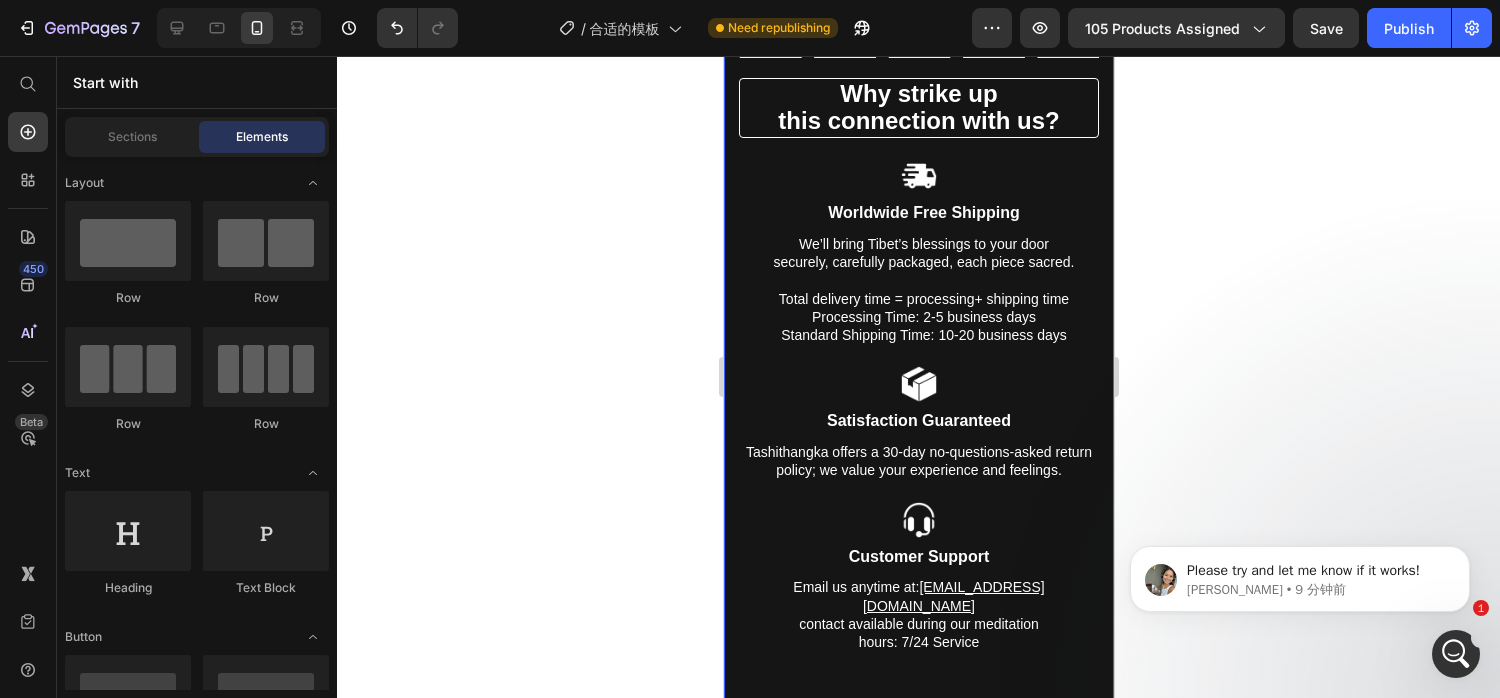 click 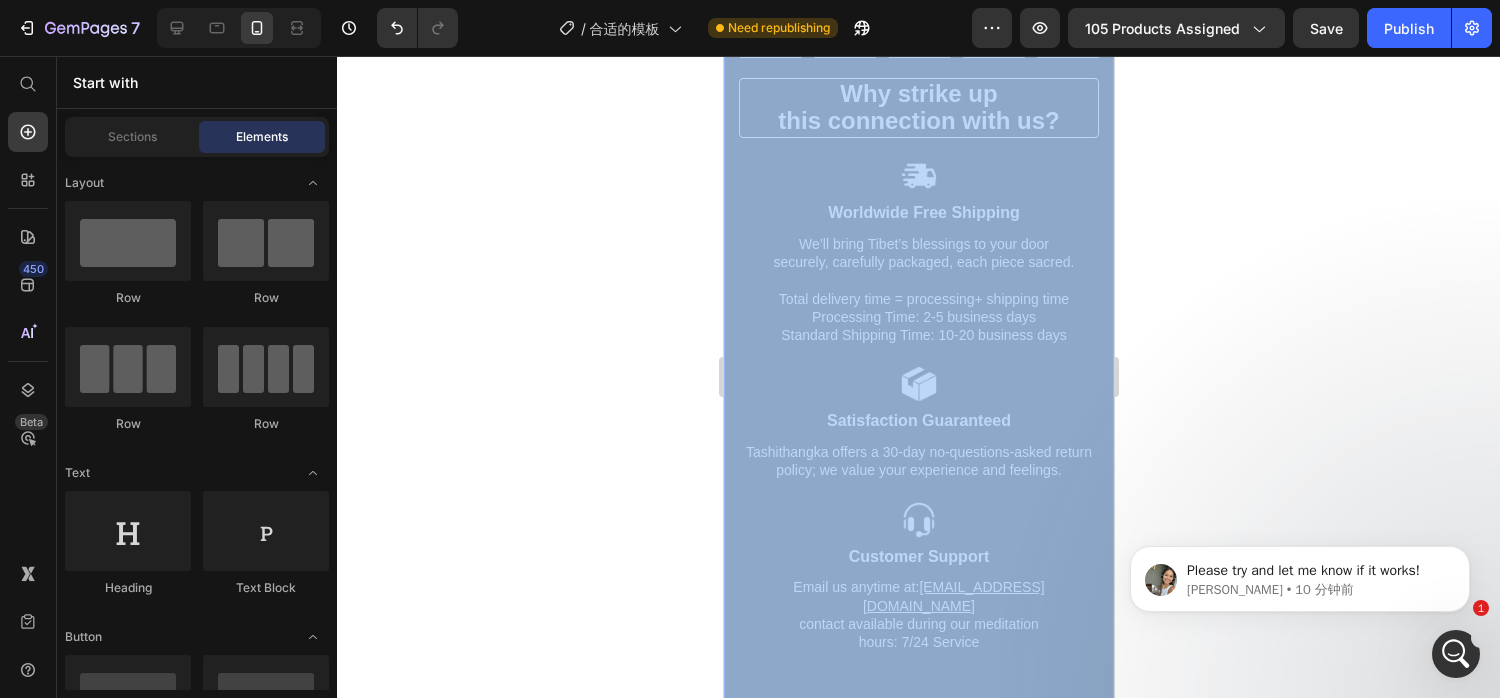 drag, startPoint x: 1895, startPoint y: 337, endPoint x: 1044, endPoint y: 280, distance: 852.9068 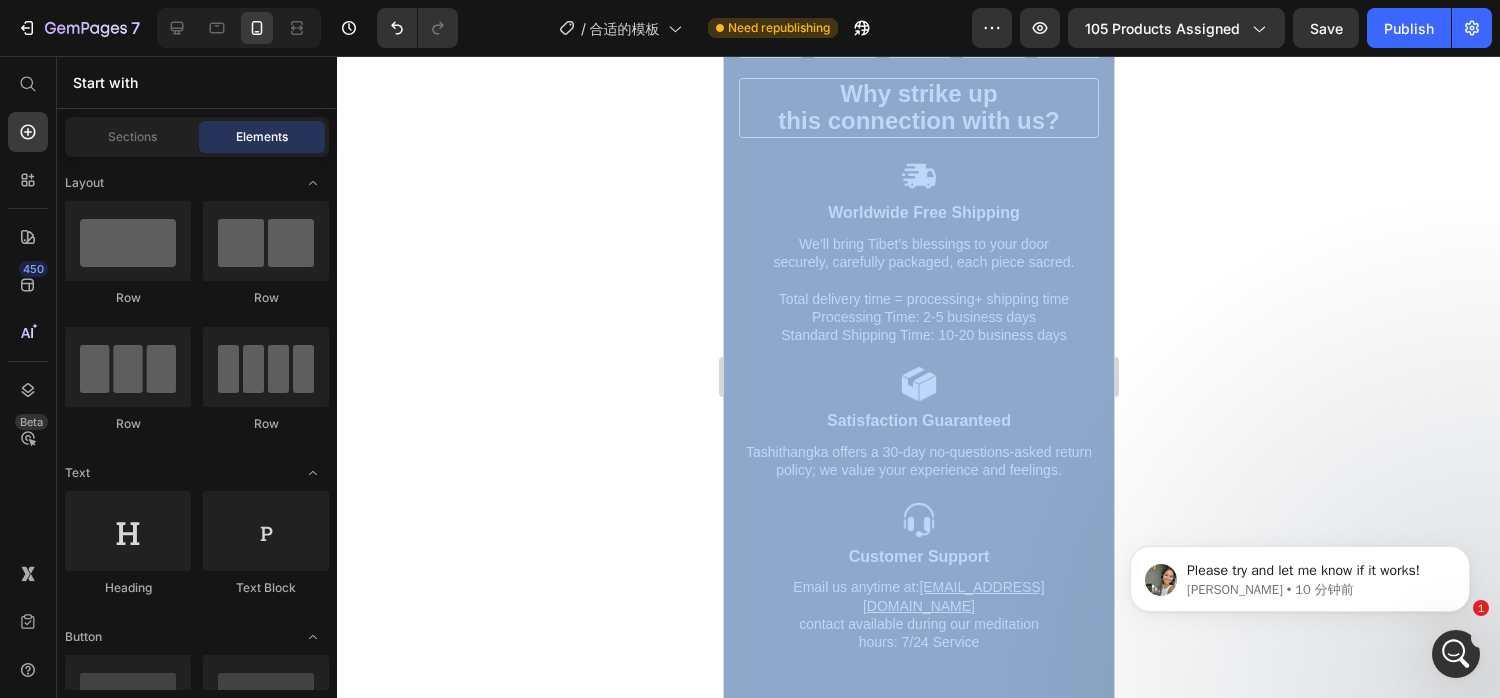 click 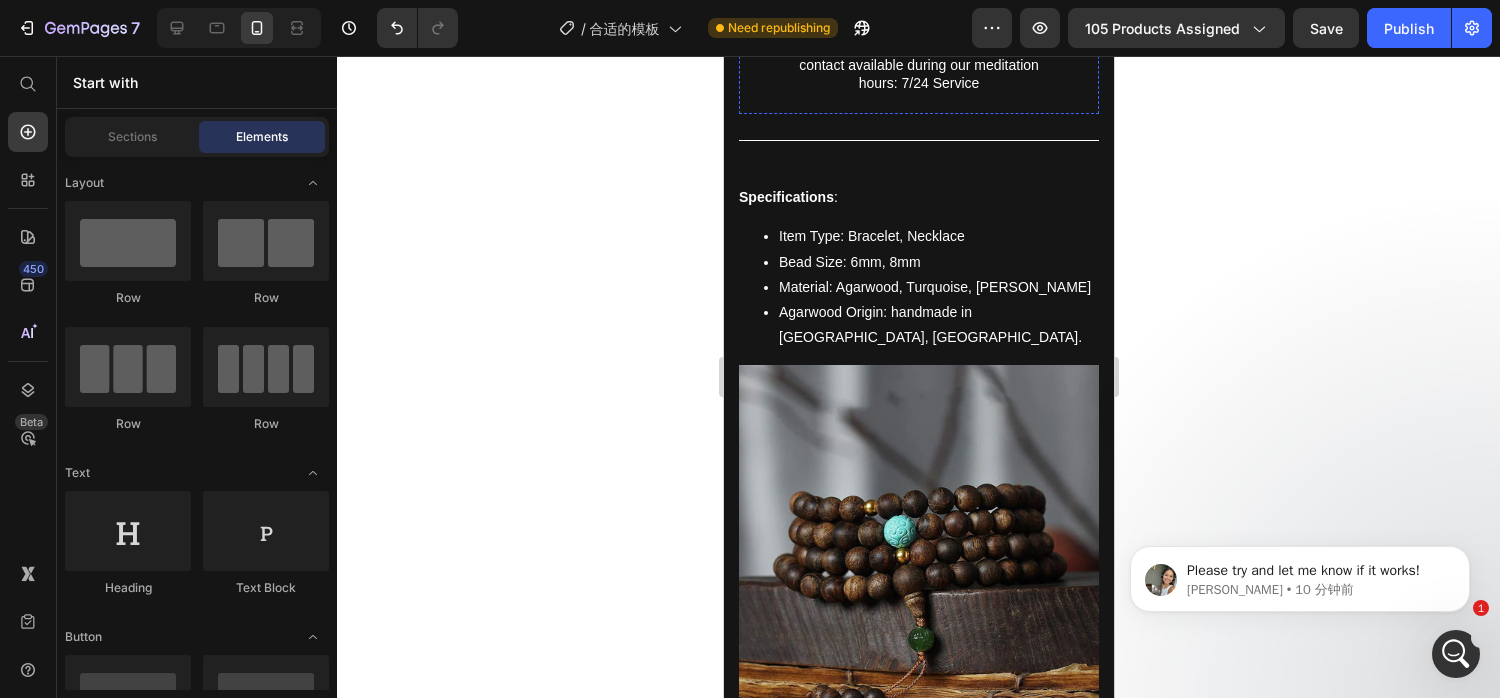 scroll, scrollTop: 1623, scrollLeft: 0, axis: vertical 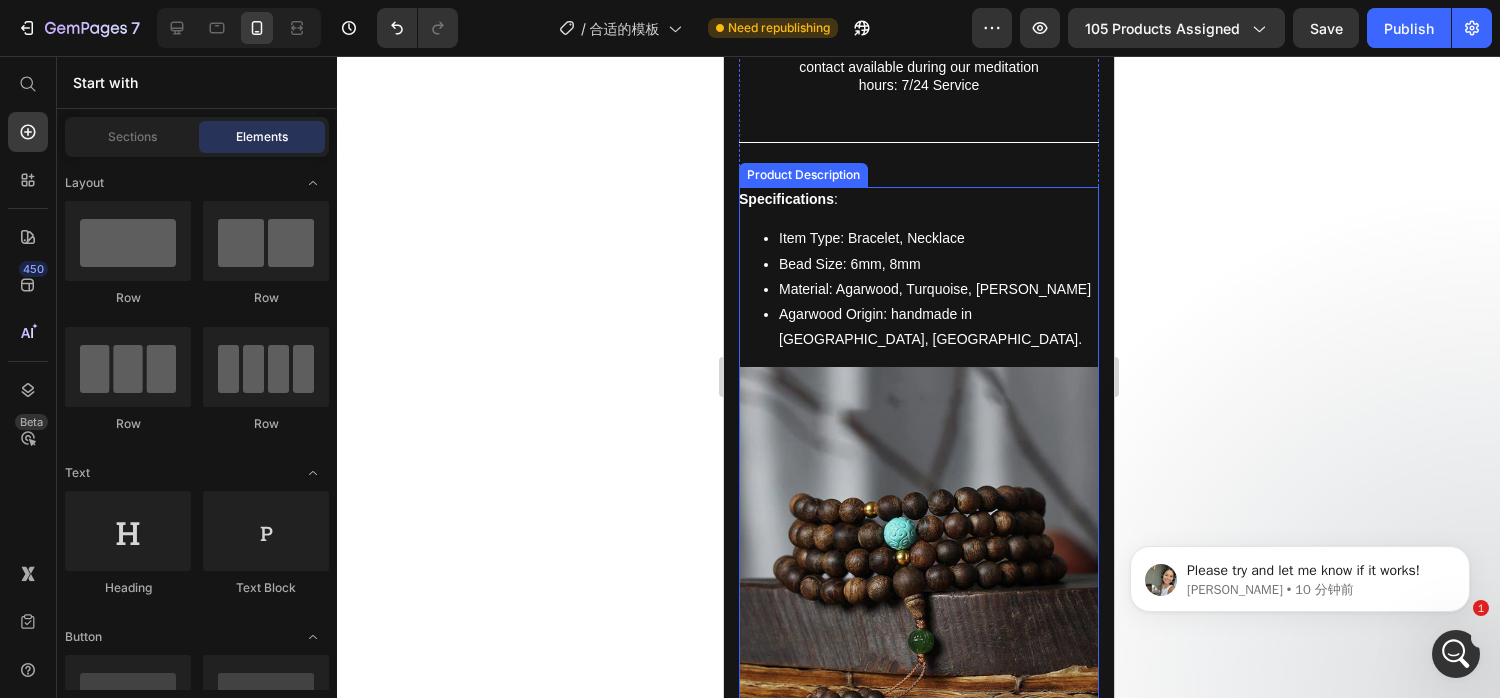 click 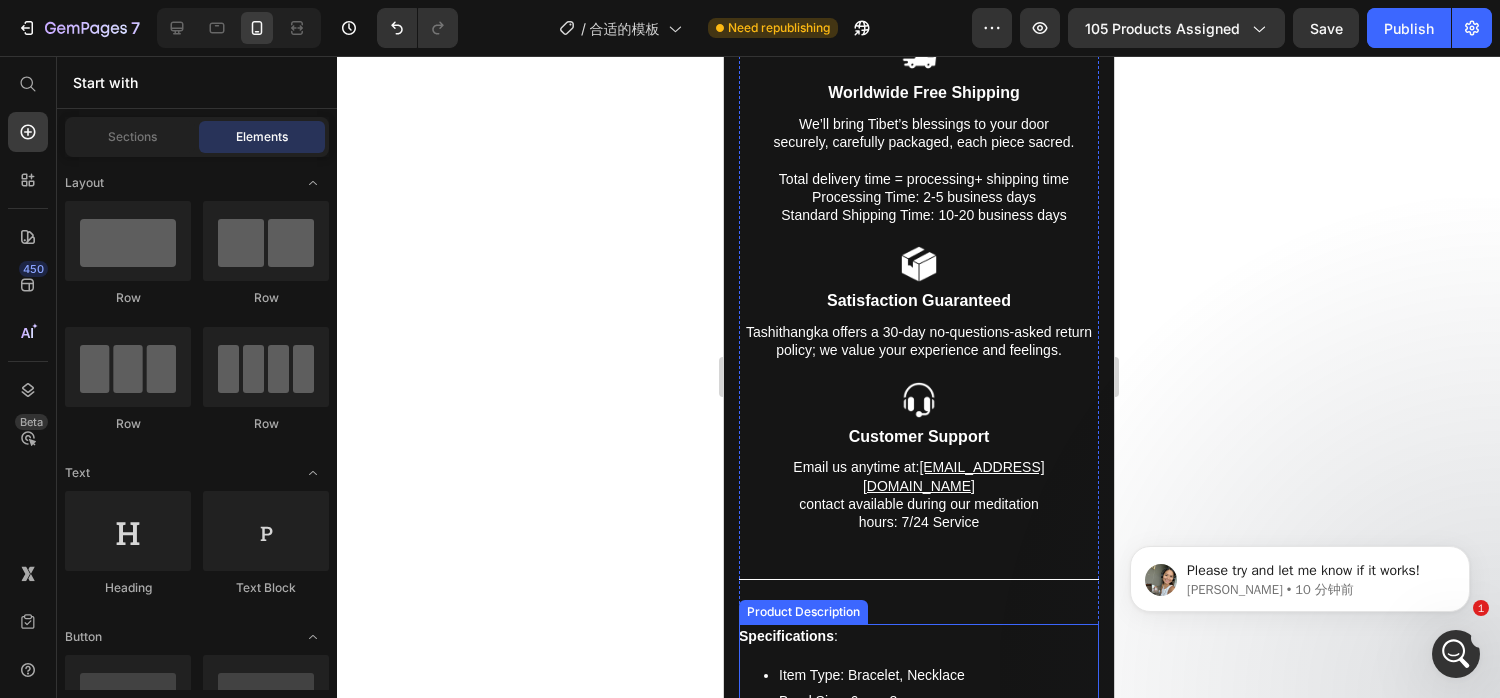 scroll, scrollTop: 1188, scrollLeft: 0, axis: vertical 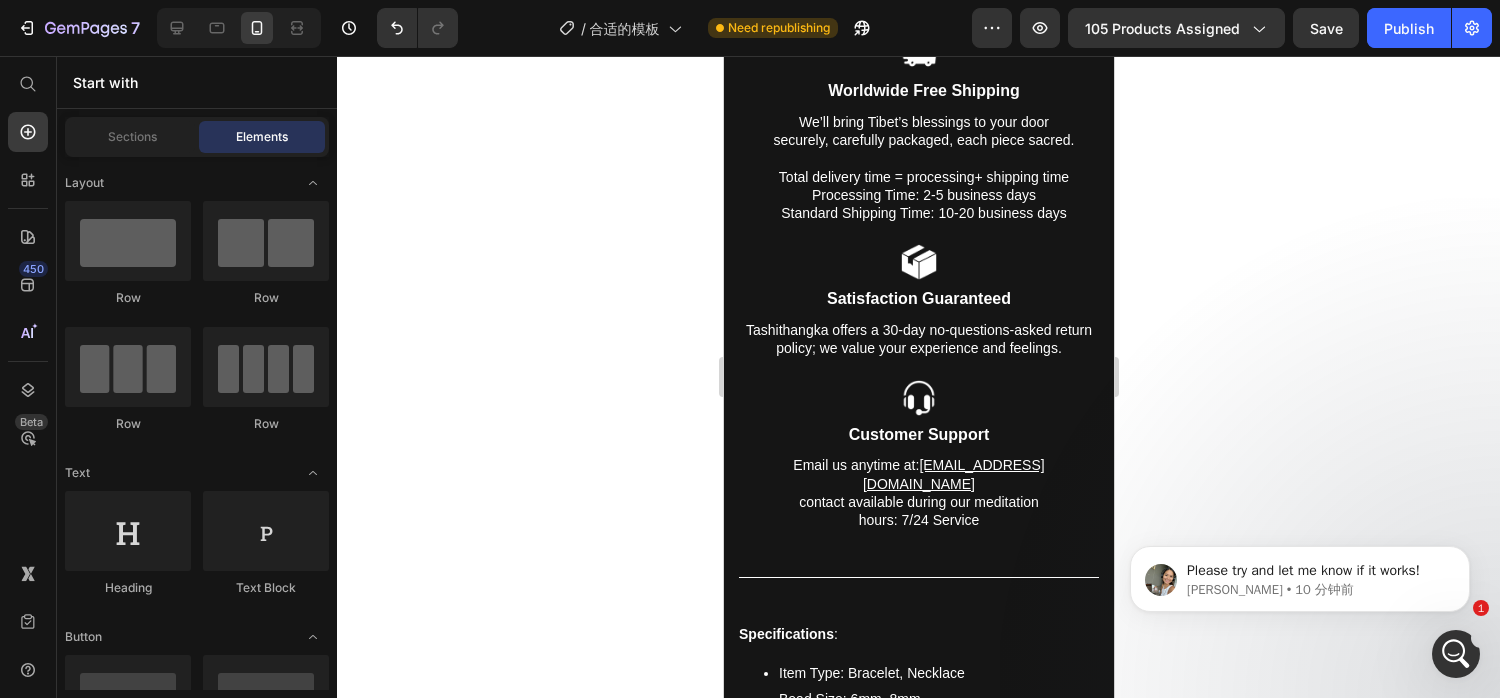 click 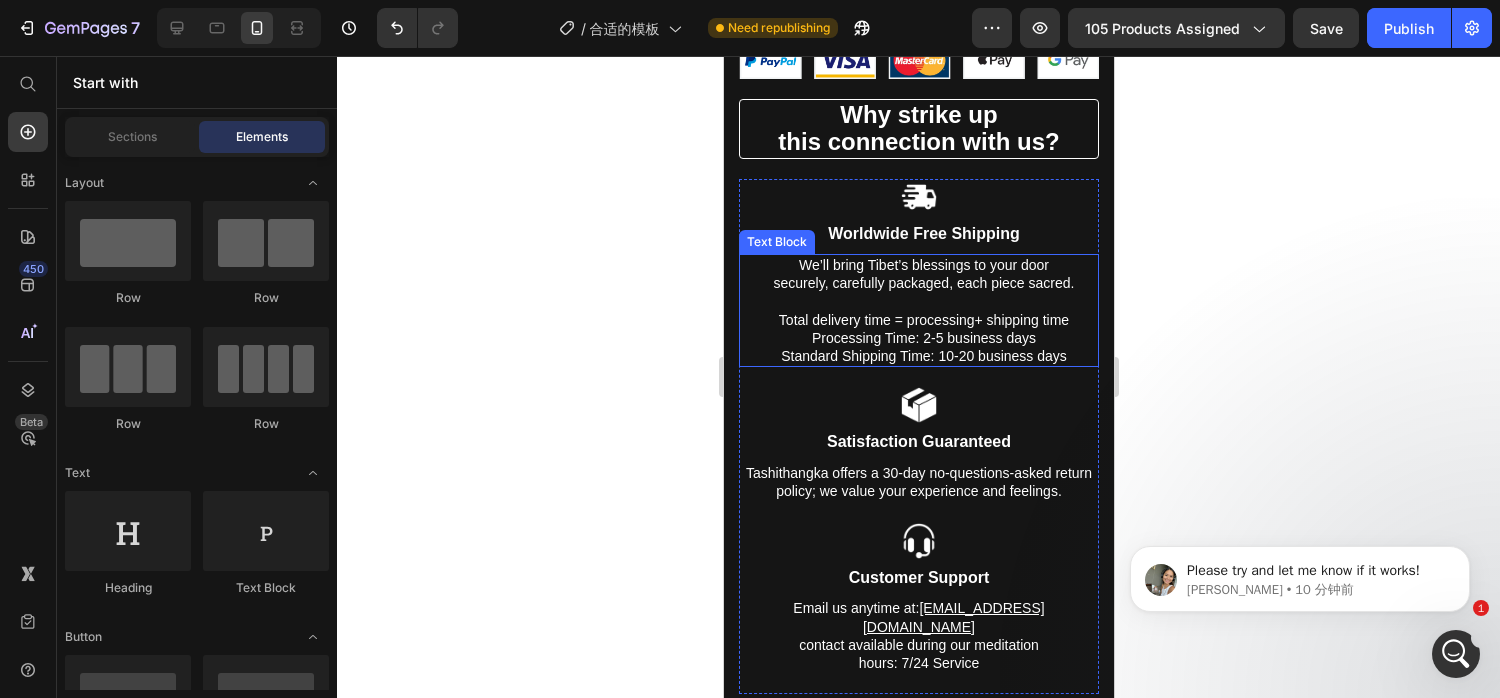 scroll, scrollTop: 1044, scrollLeft: 0, axis: vertical 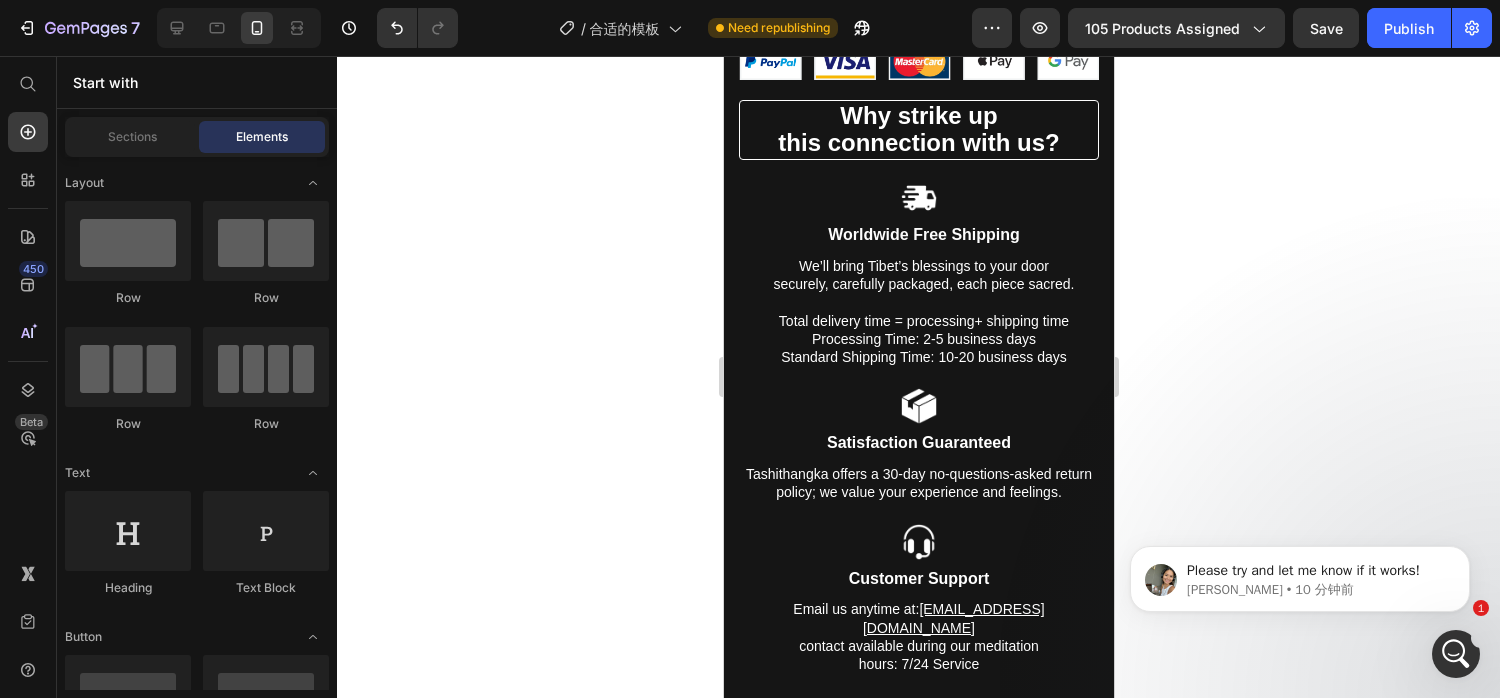 click 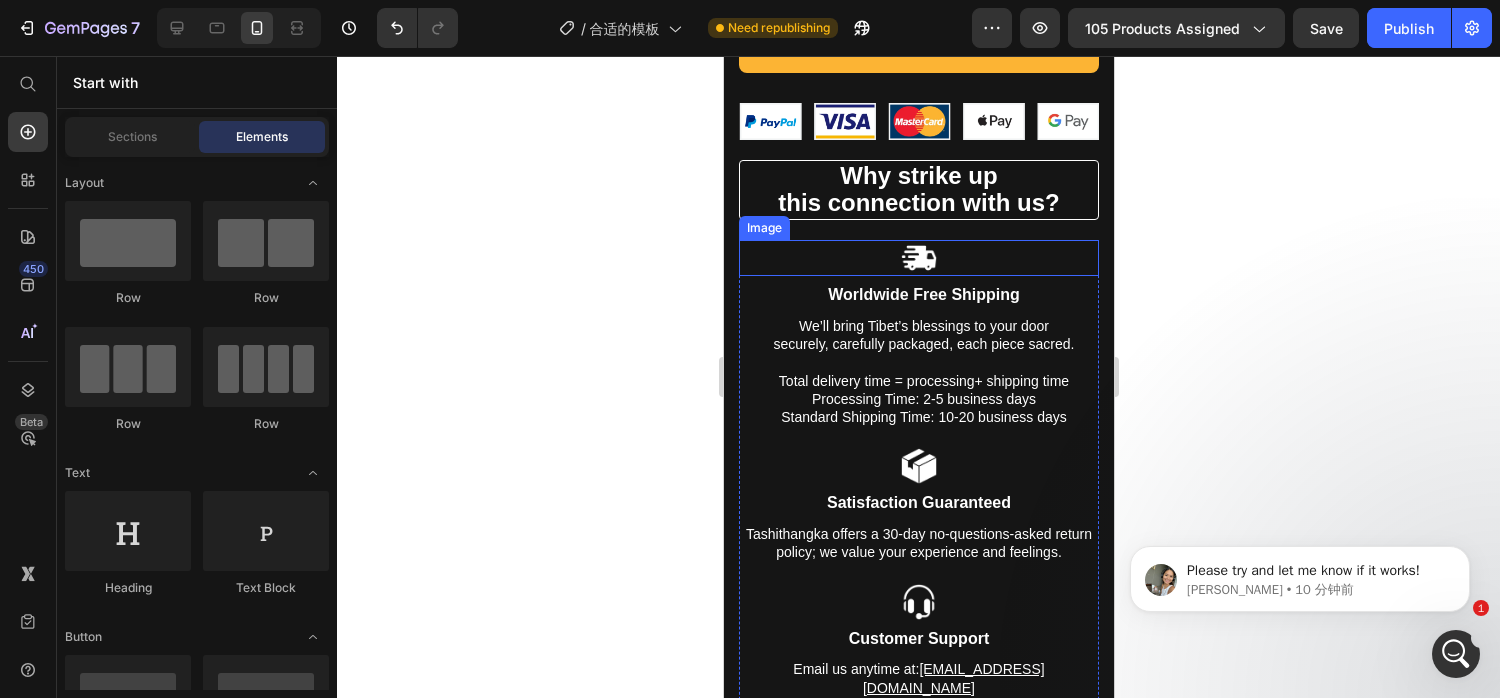 scroll, scrollTop: 985, scrollLeft: 0, axis: vertical 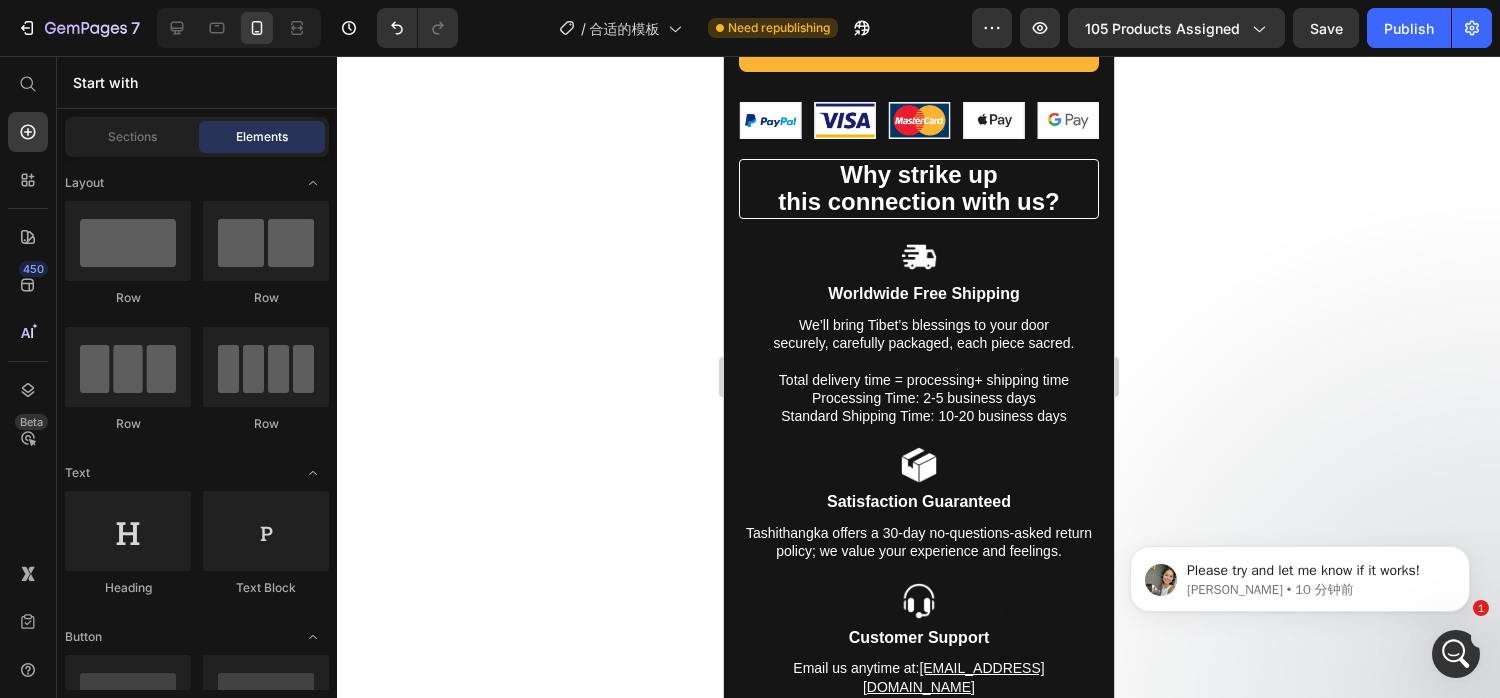 click 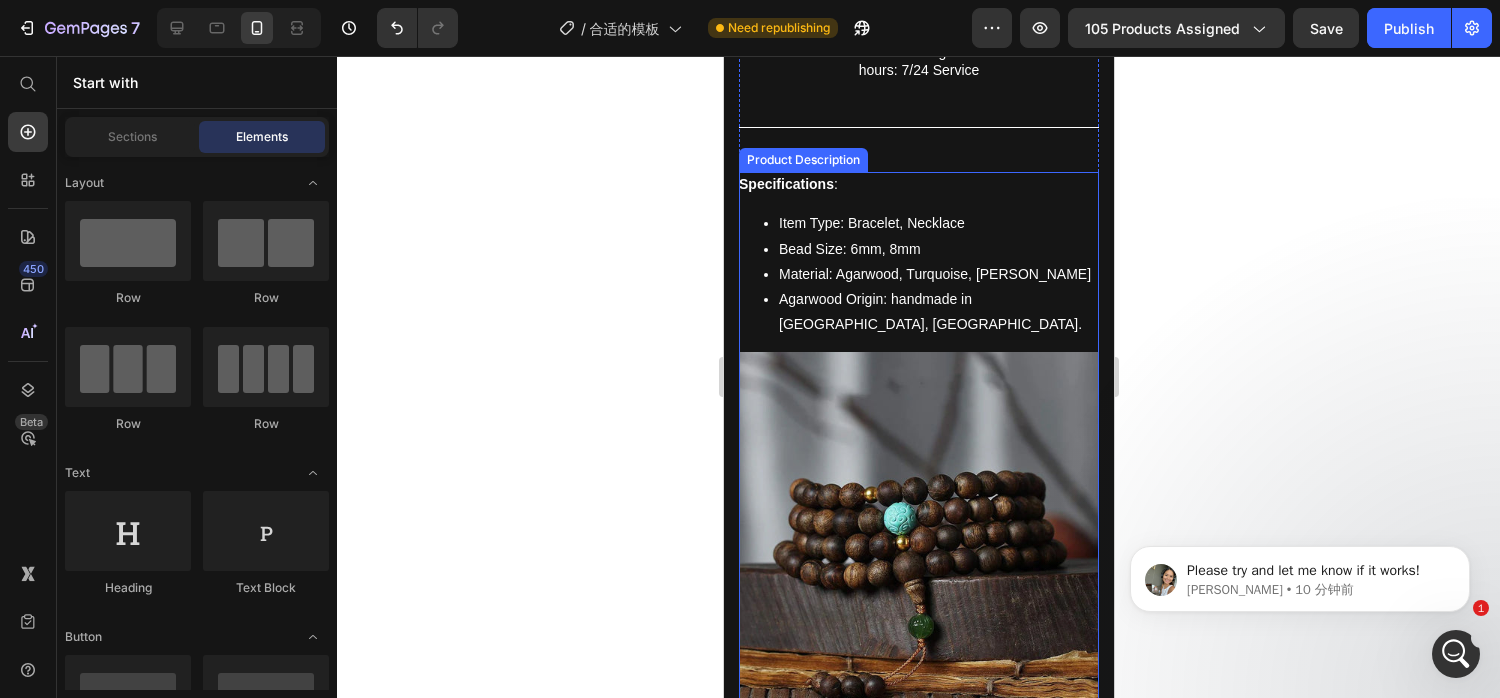 scroll, scrollTop: 1642, scrollLeft: 0, axis: vertical 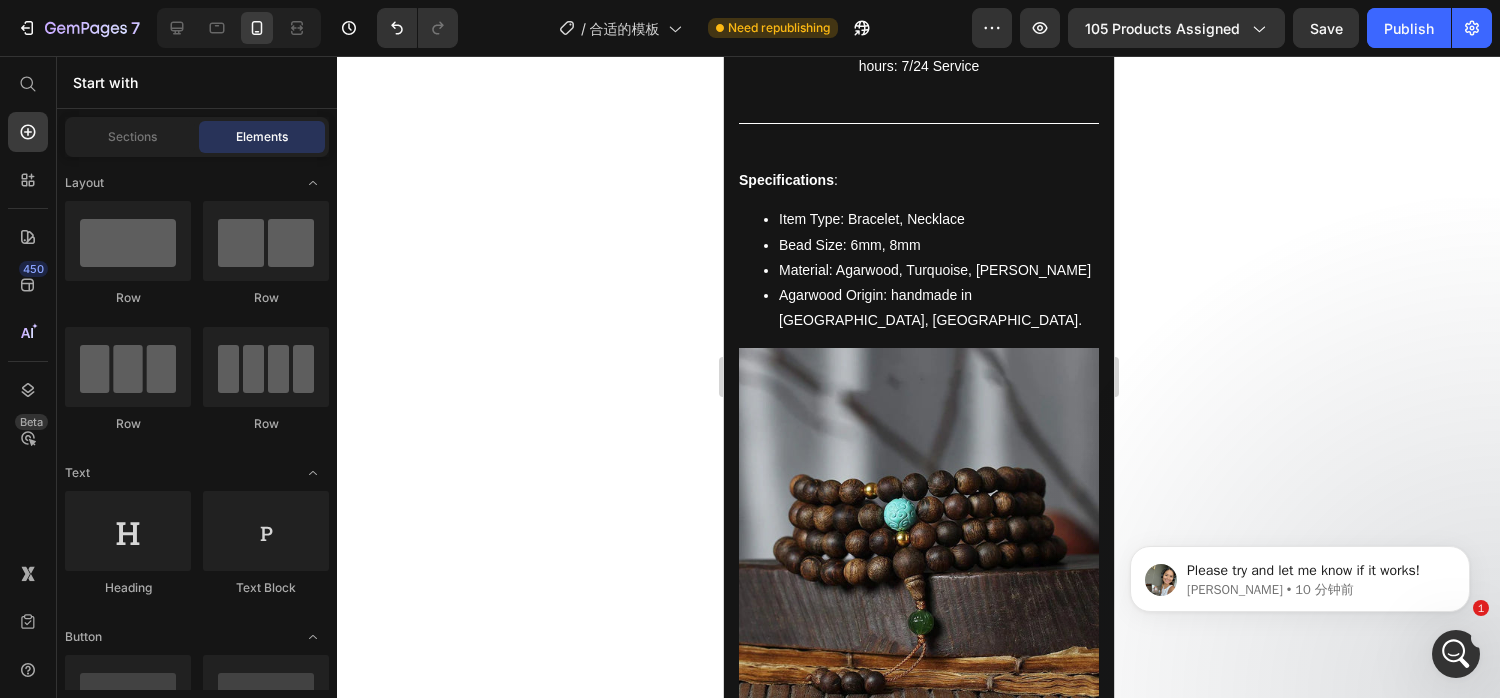 click 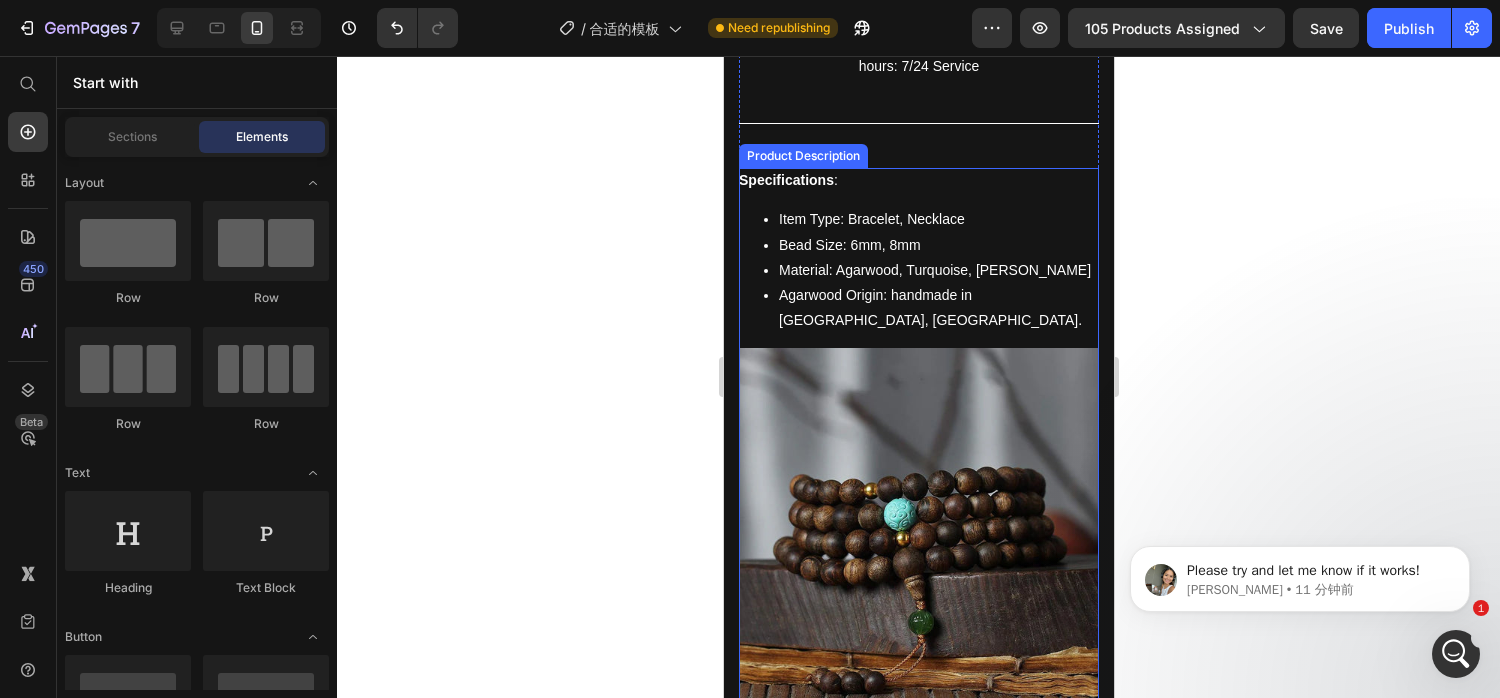 click on "Material: Agarwood, Turquoise, [PERSON_NAME]" at bounding box center (938, 270) 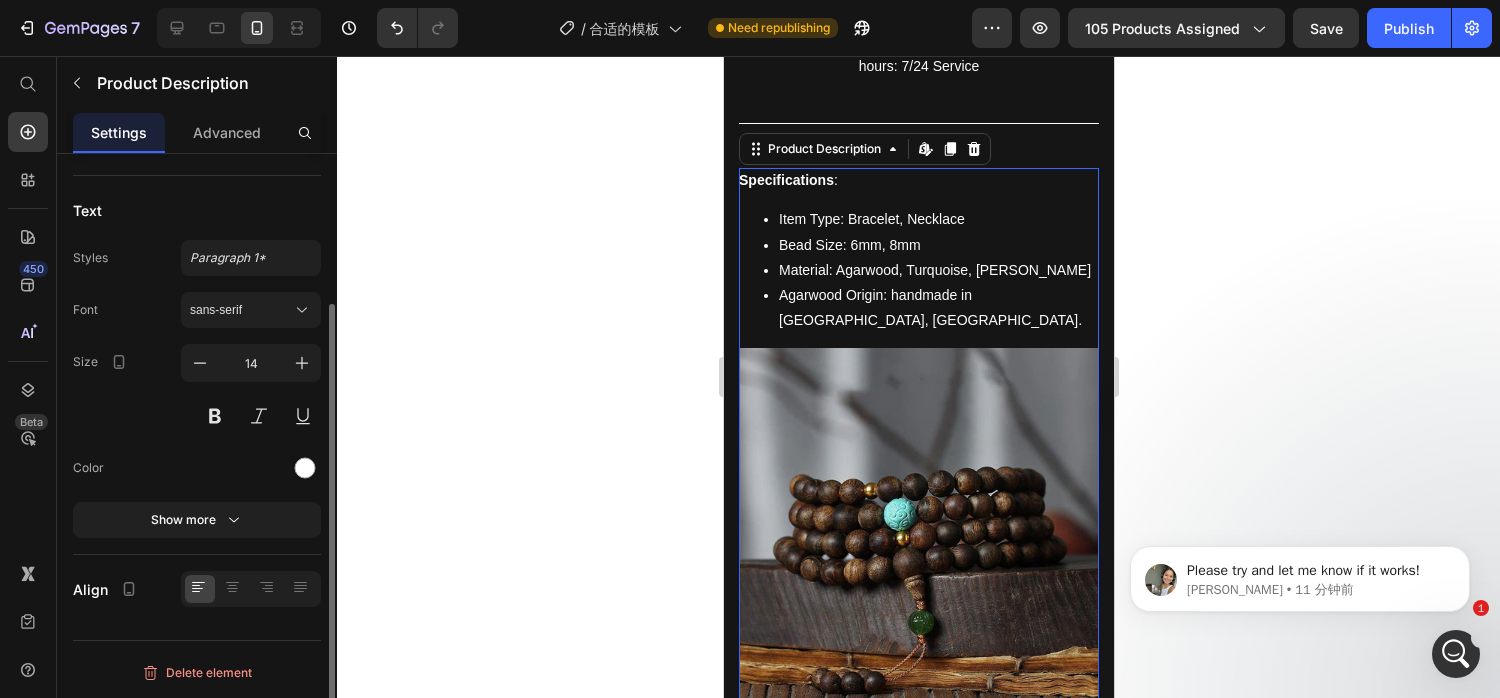 scroll, scrollTop: 0, scrollLeft: 0, axis: both 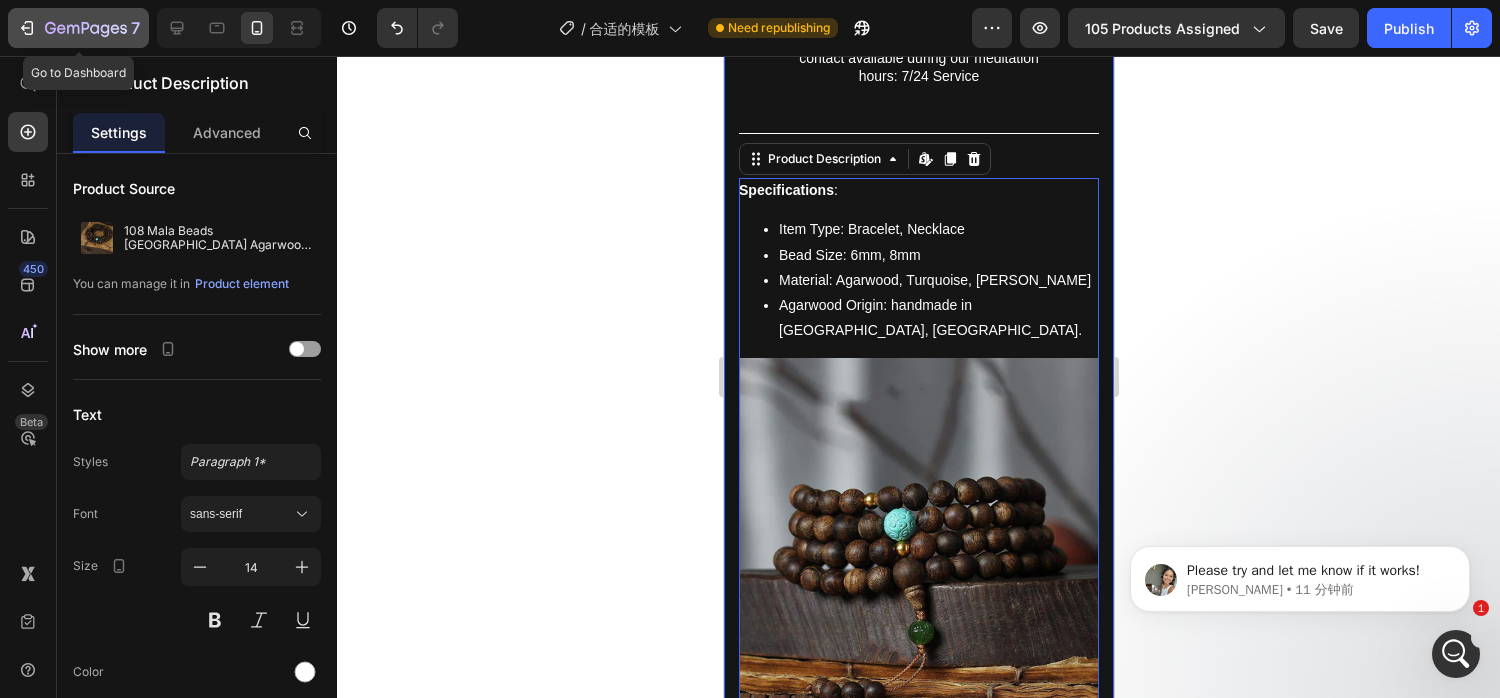 click 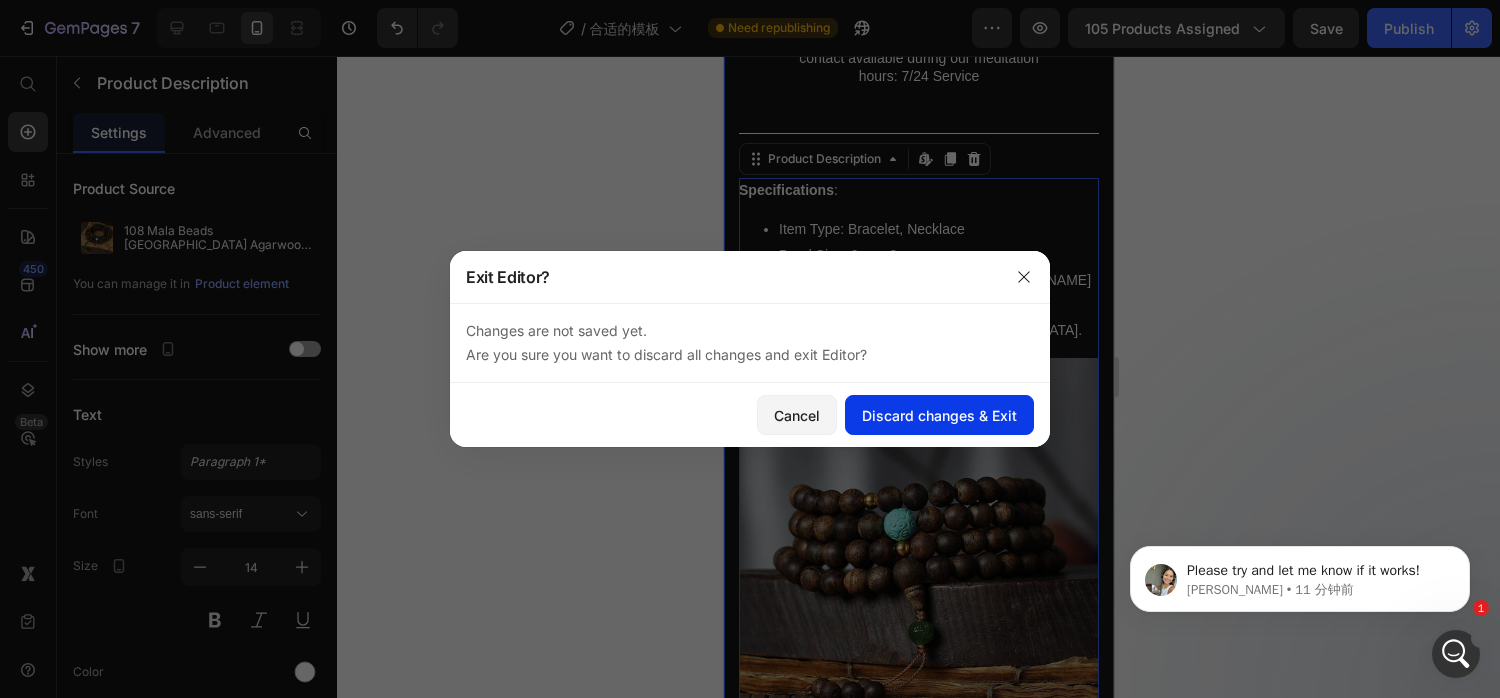 click on "Discard changes & Exit" at bounding box center [939, 415] 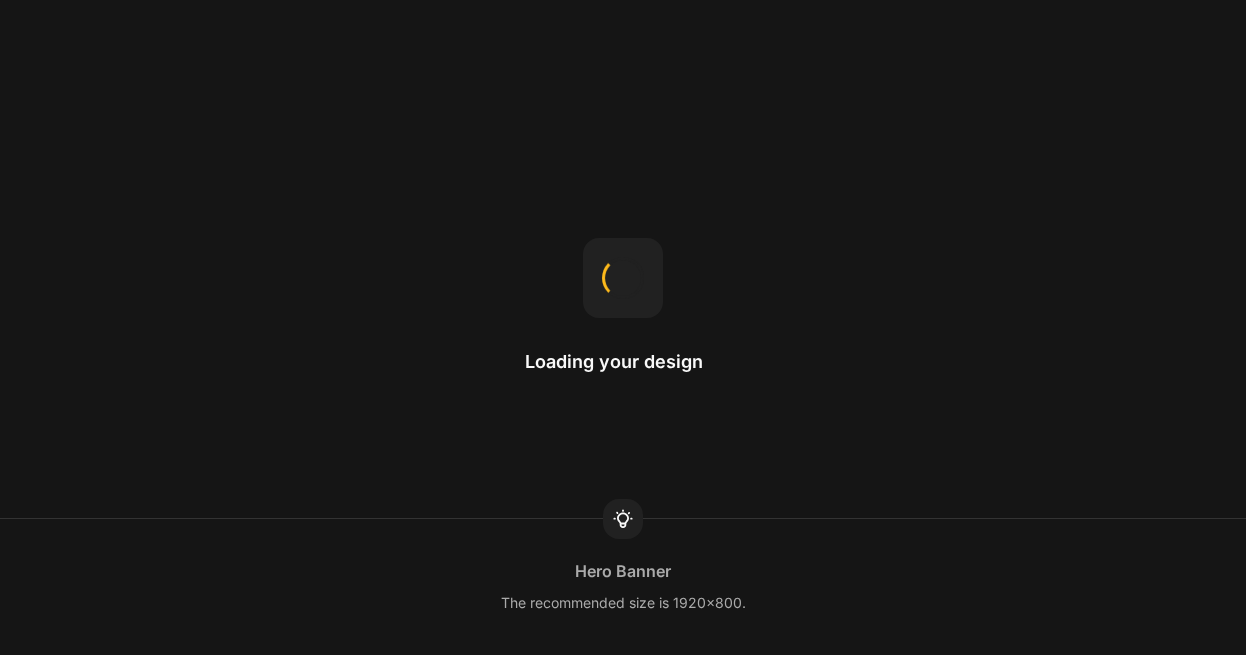 scroll, scrollTop: 0, scrollLeft: 0, axis: both 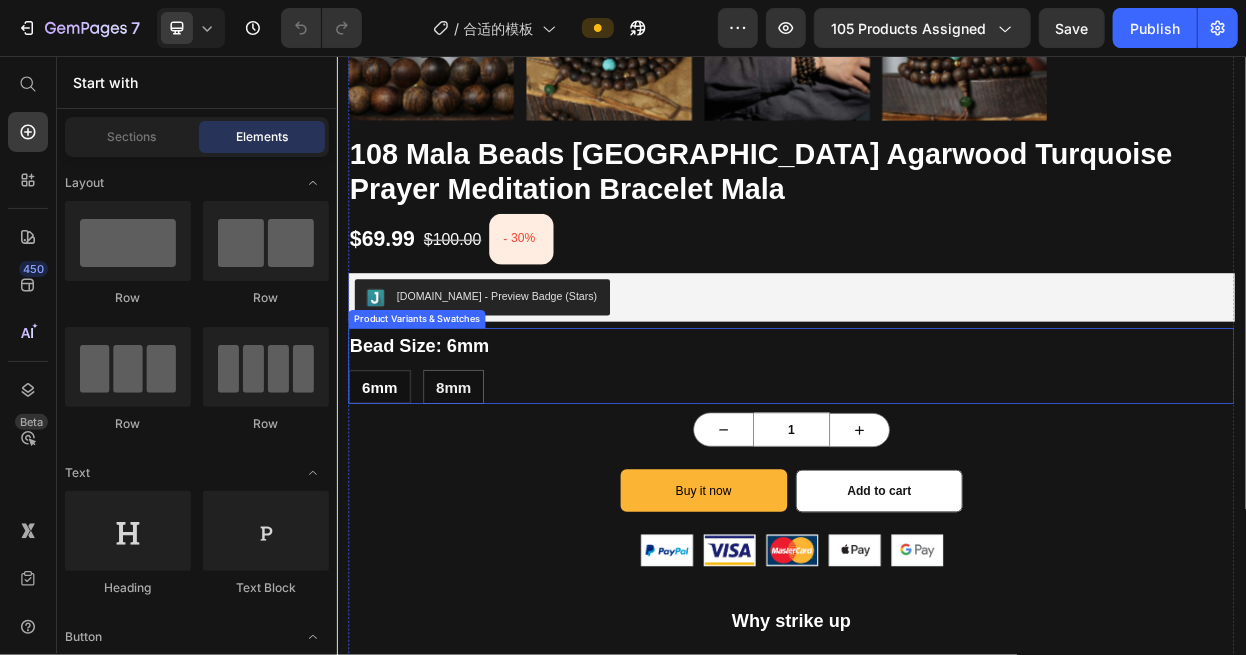 click on "Bead Size: 6mm 6mm 6mm 6mm 8mm 8mm 8mm" at bounding box center [936, 464] 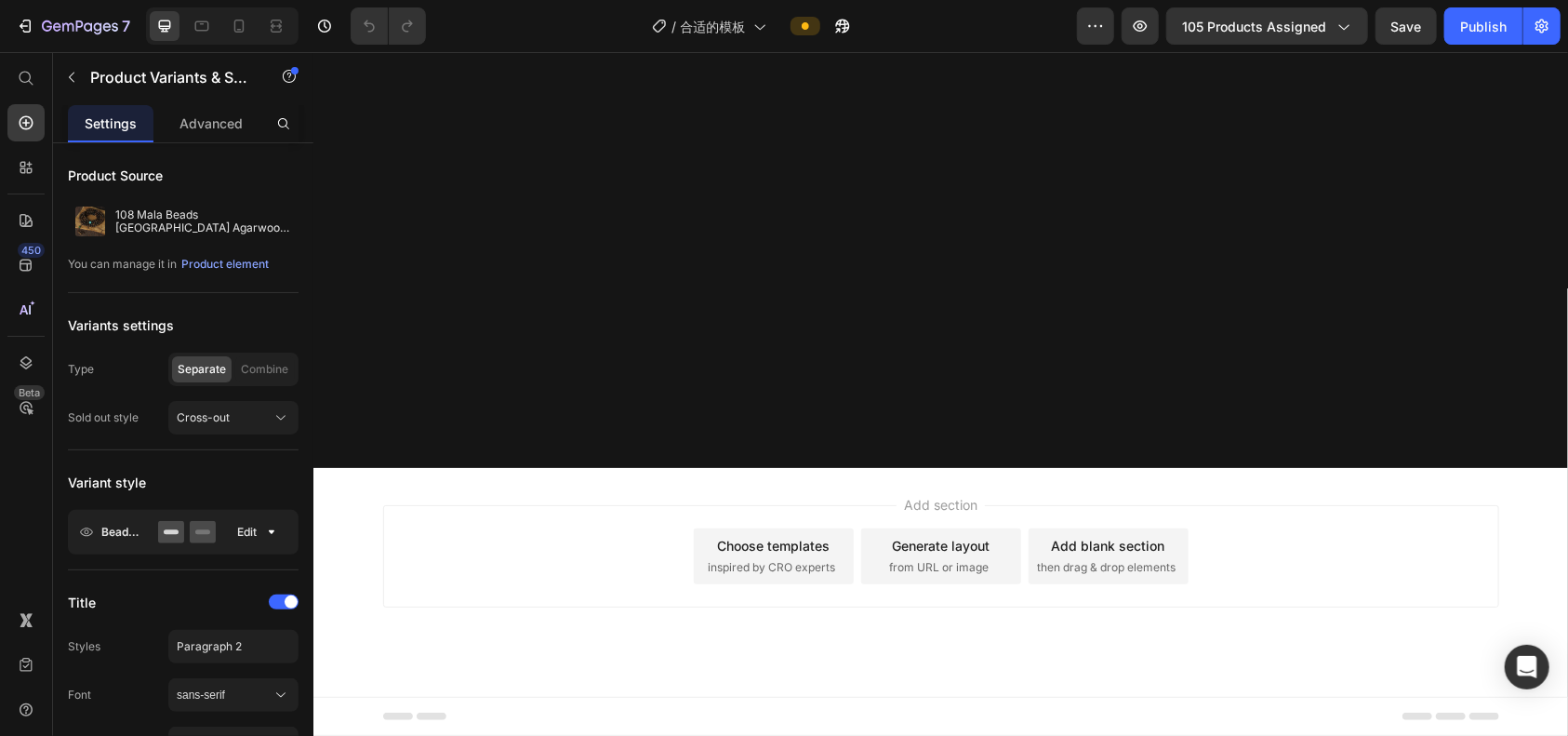 scroll, scrollTop: 6085, scrollLeft: 0, axis: vertical 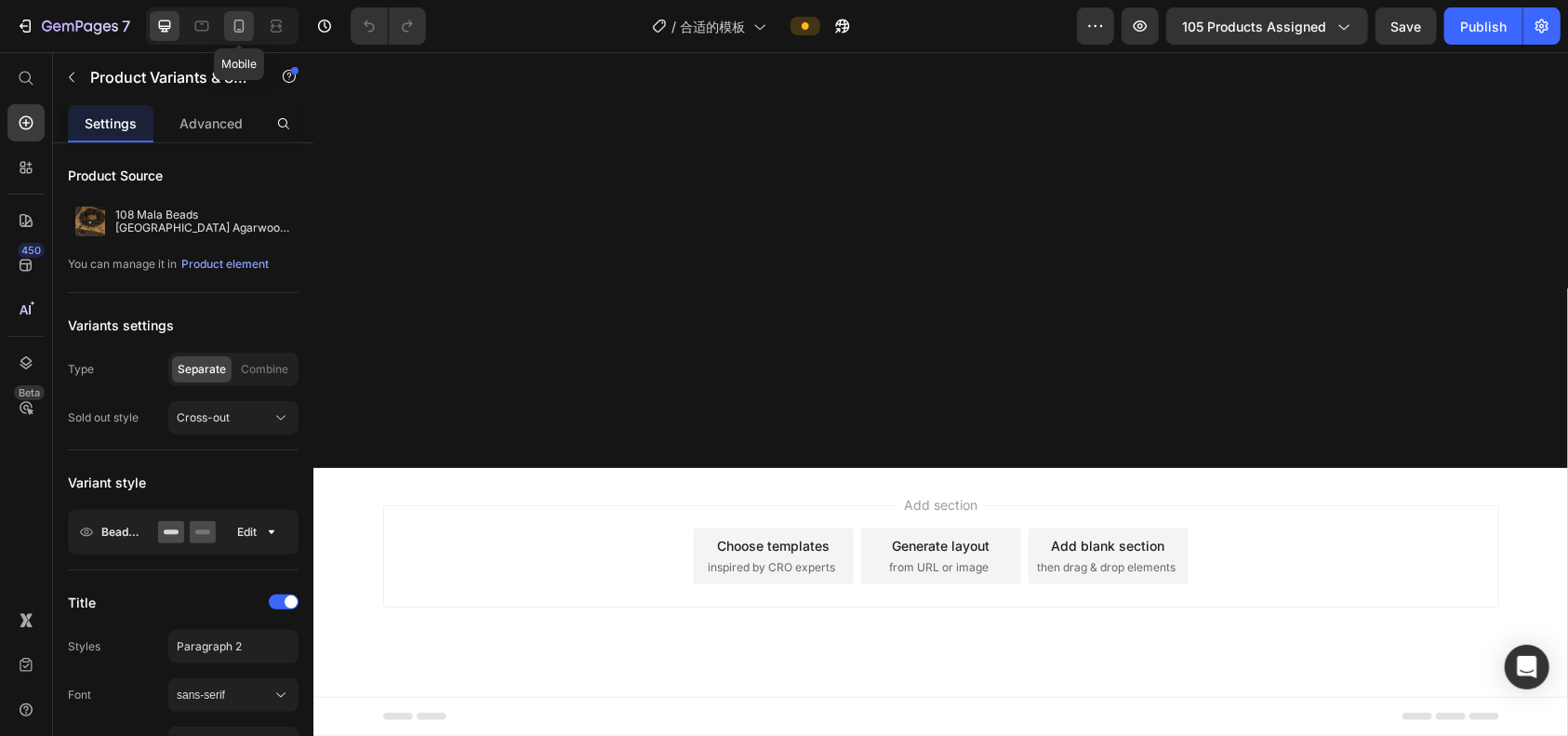 click 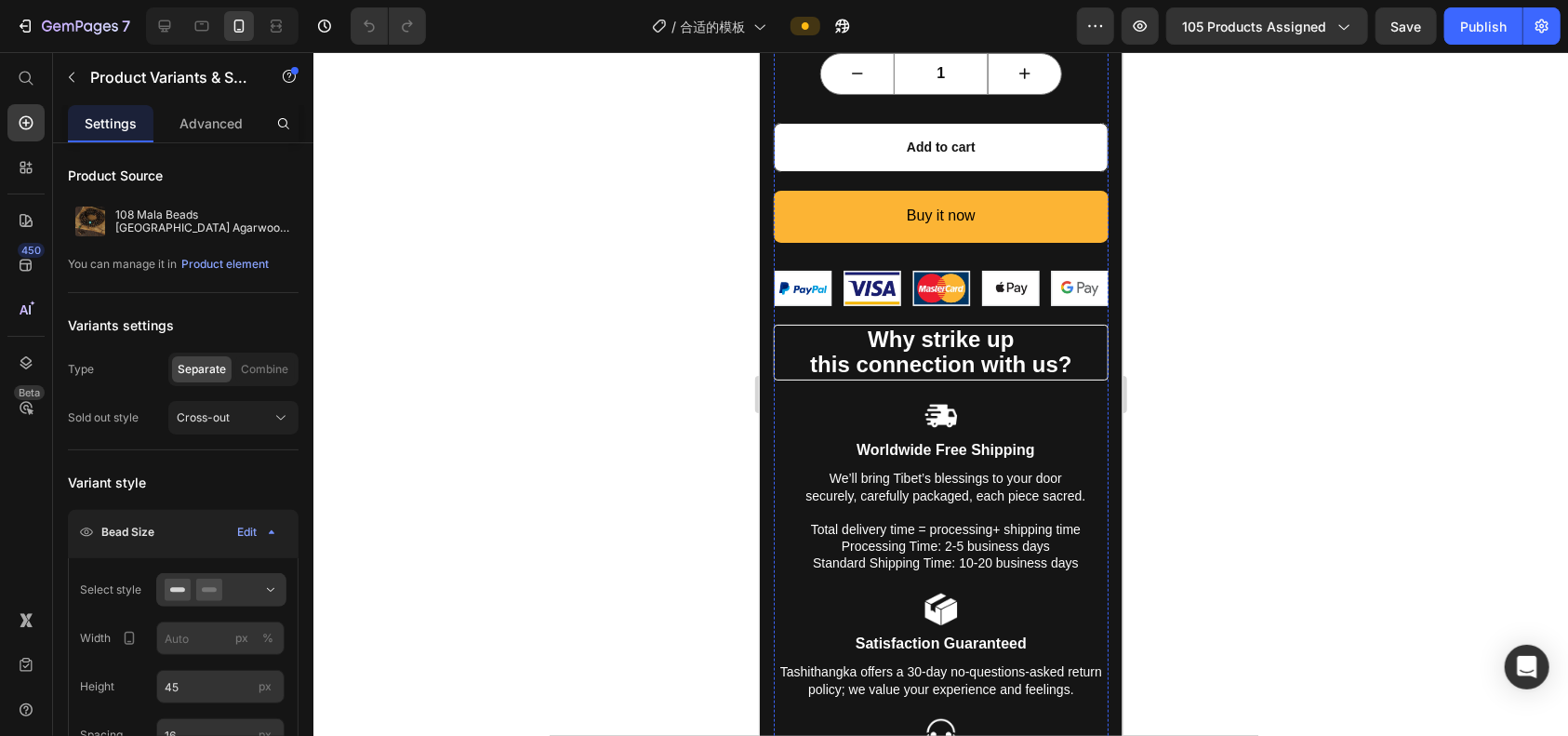scroll, scrollTop: 978, scrollLeft: 0, axis: vertical 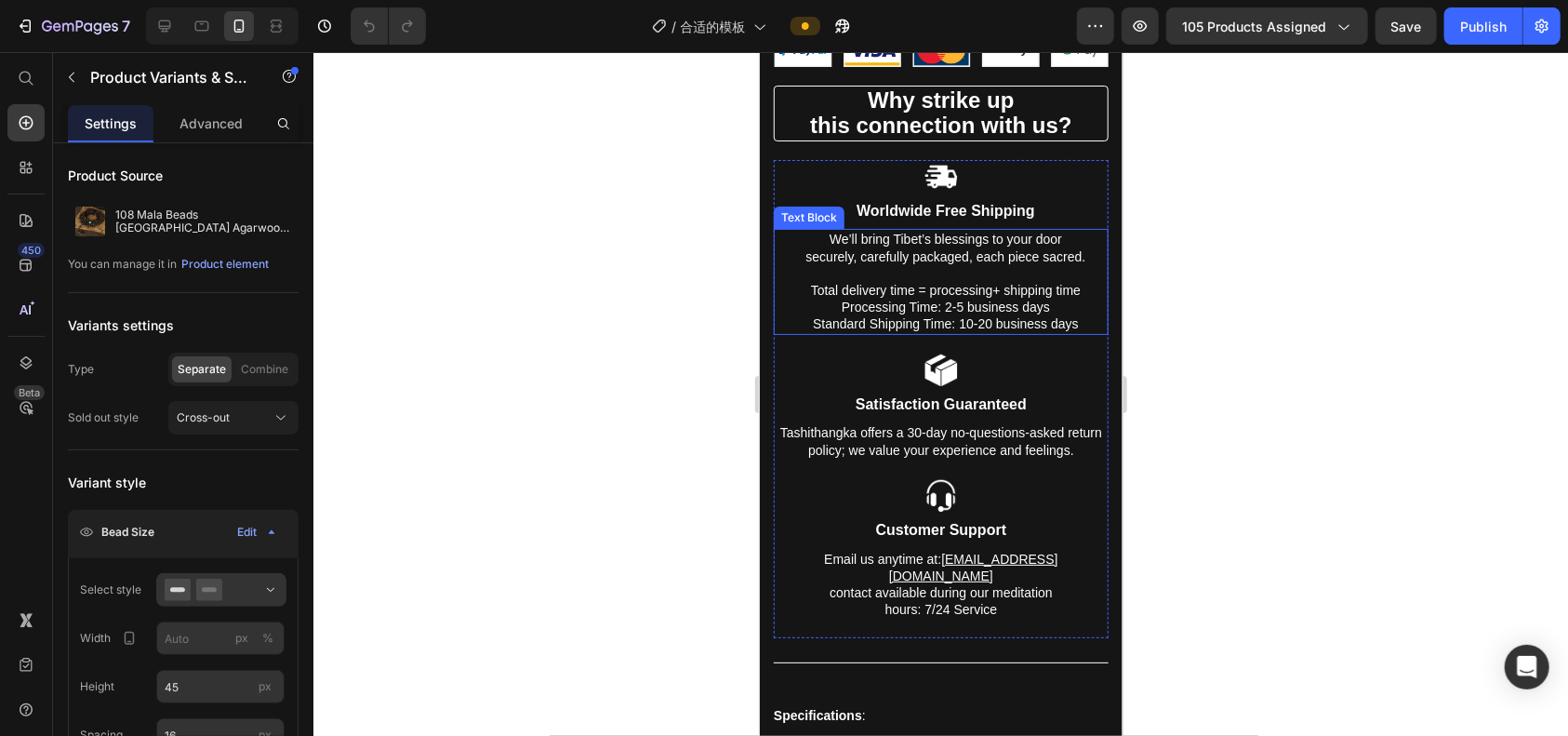 click on "Standard Shipping Time: 10-20 business days" at bounding box center [945, 323] 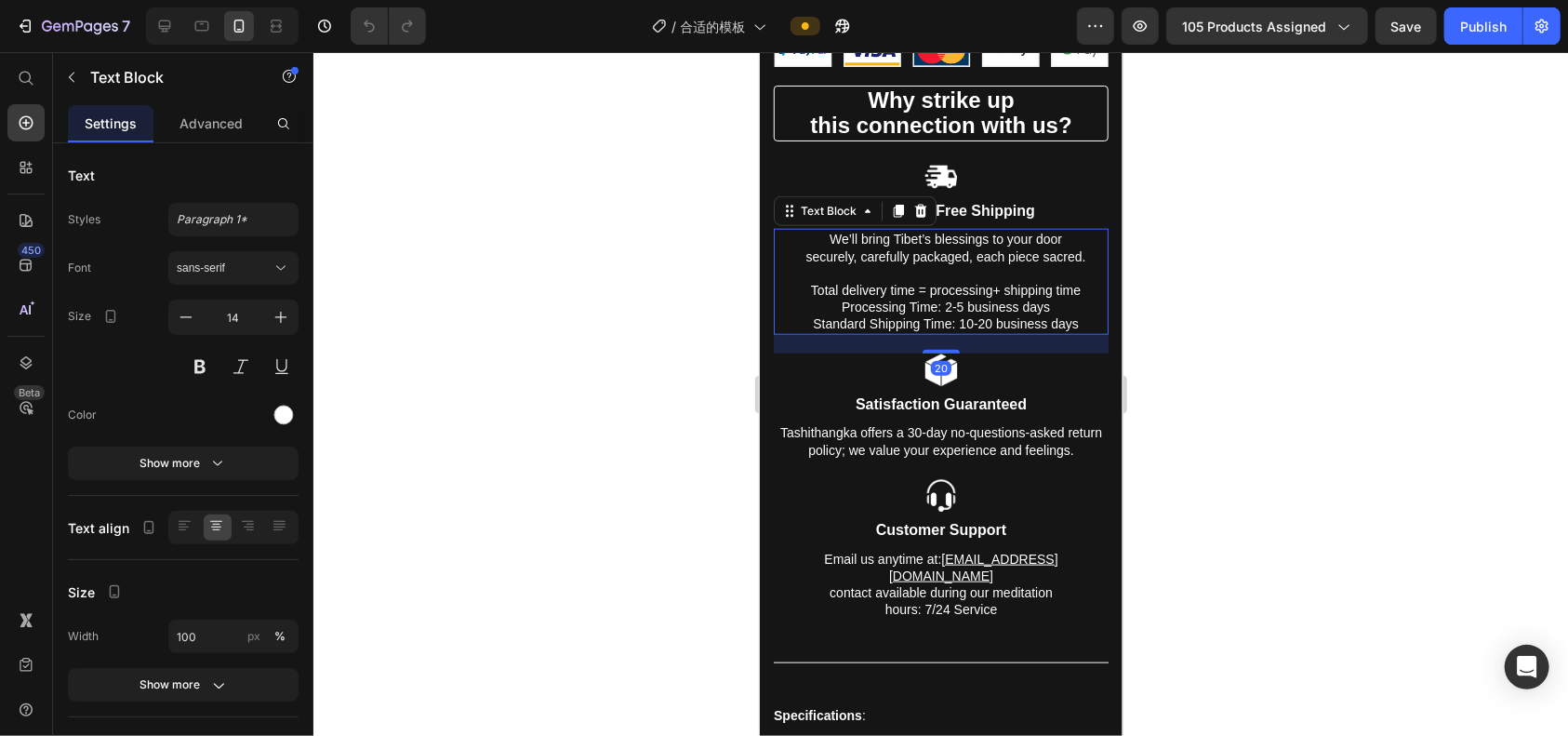 click on "Standard Shipping Time: 10-20 business days" at bounding box center [945, 323] 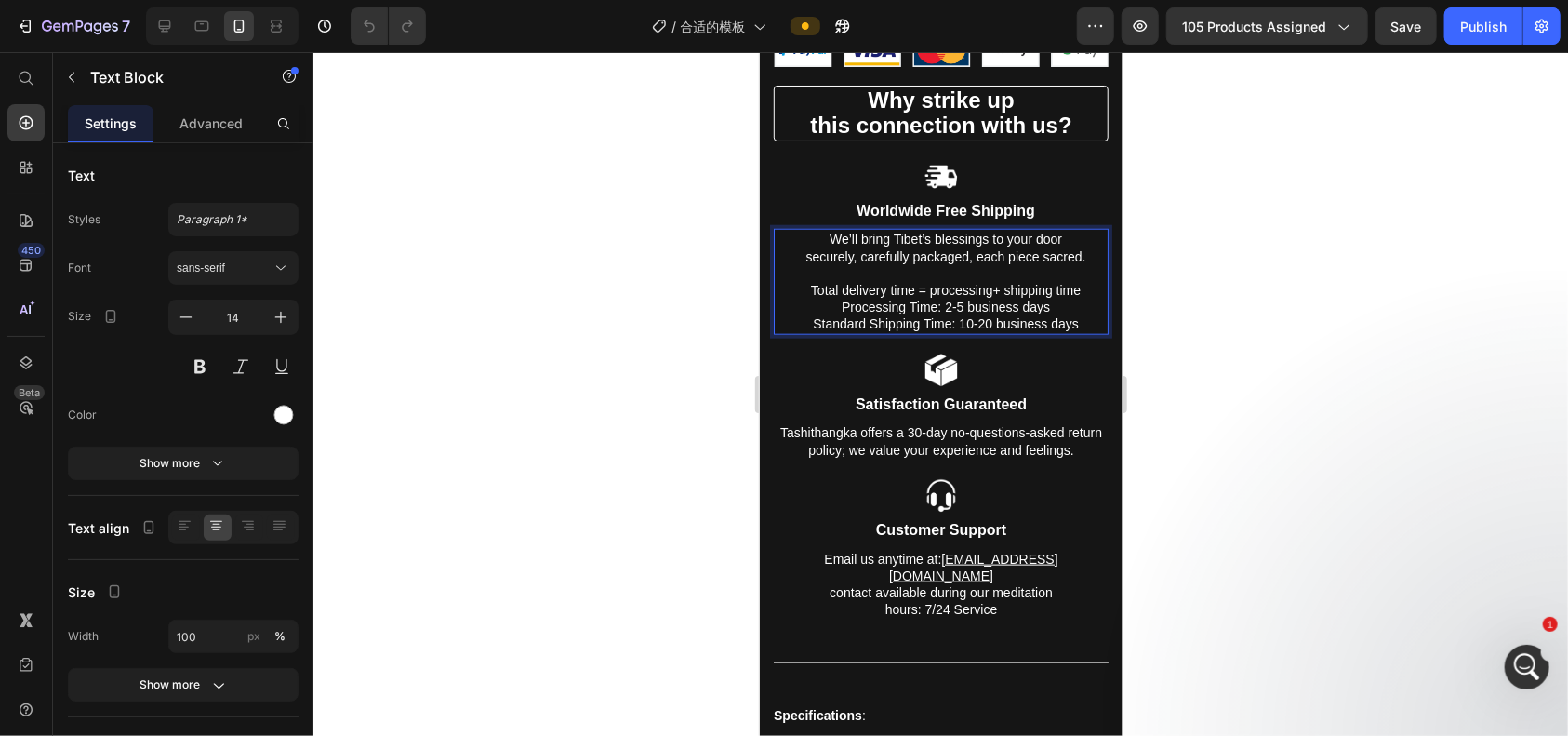 scroll, scrollTop: 0, scrollLeft: 0, axis: both 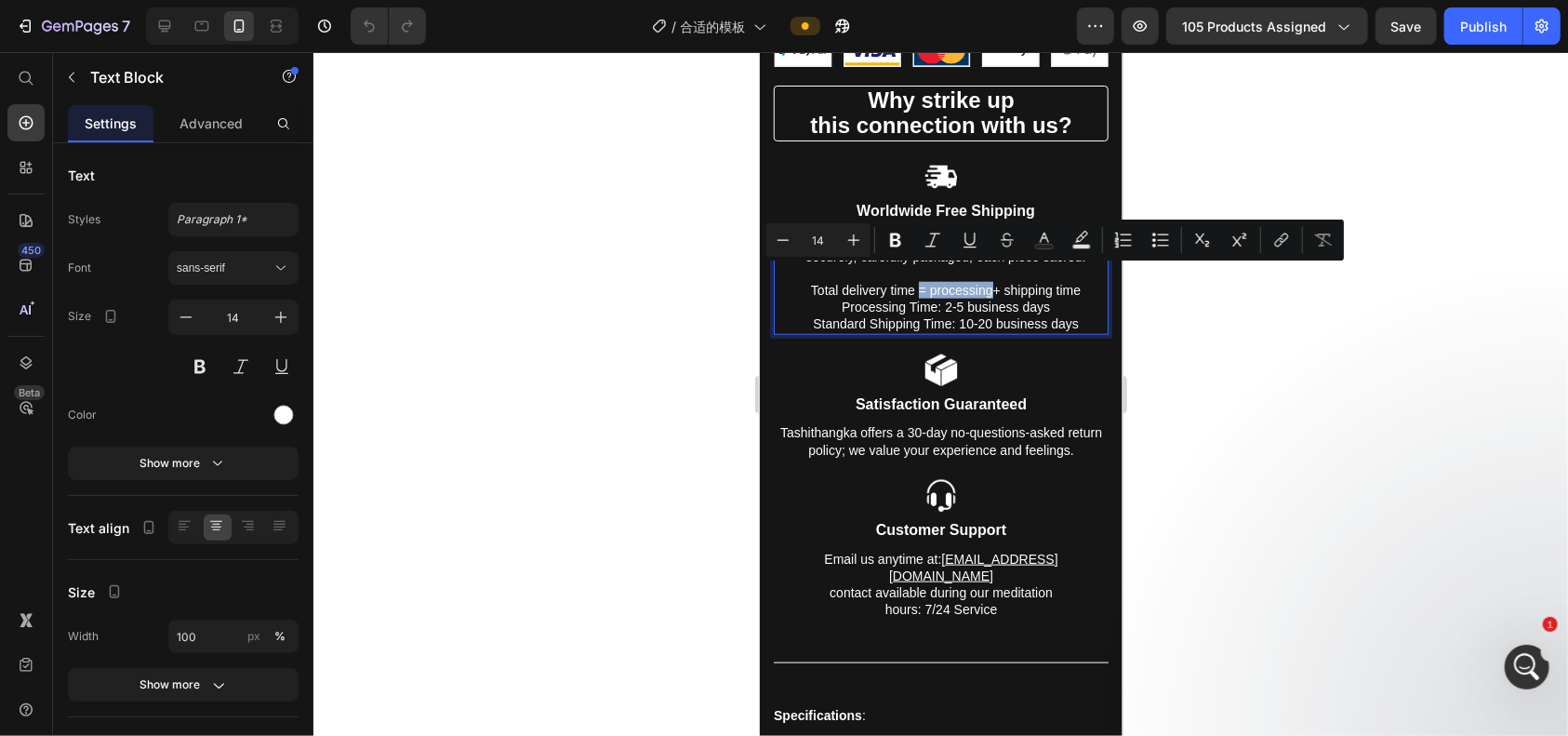 drag, startPoint x: 914, startPoint y: 280, endPoint x: 987, endPoint y: 278, distance: 73.027392 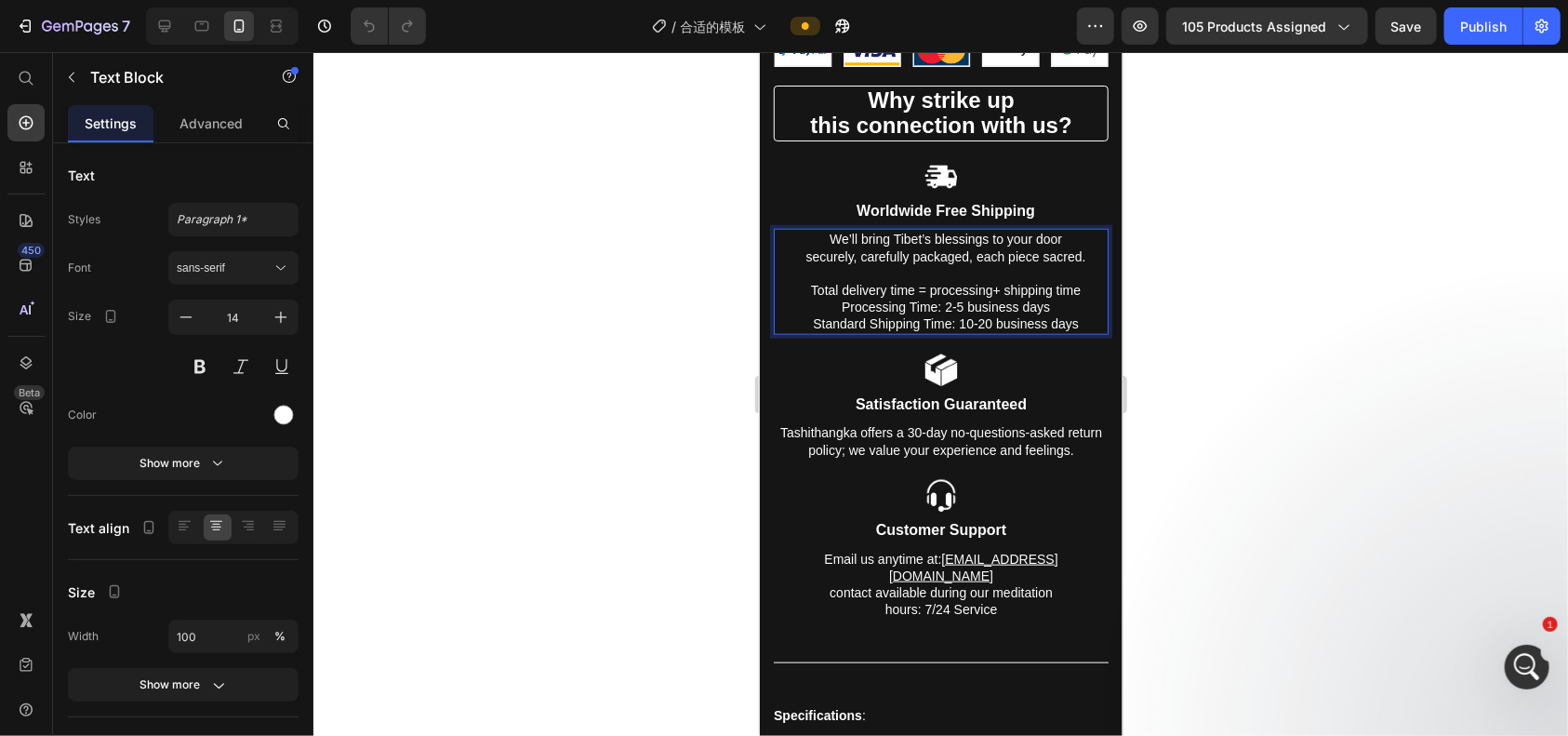 click on "Processing Time: 2-5 business days" at bounding box center (945, 306) 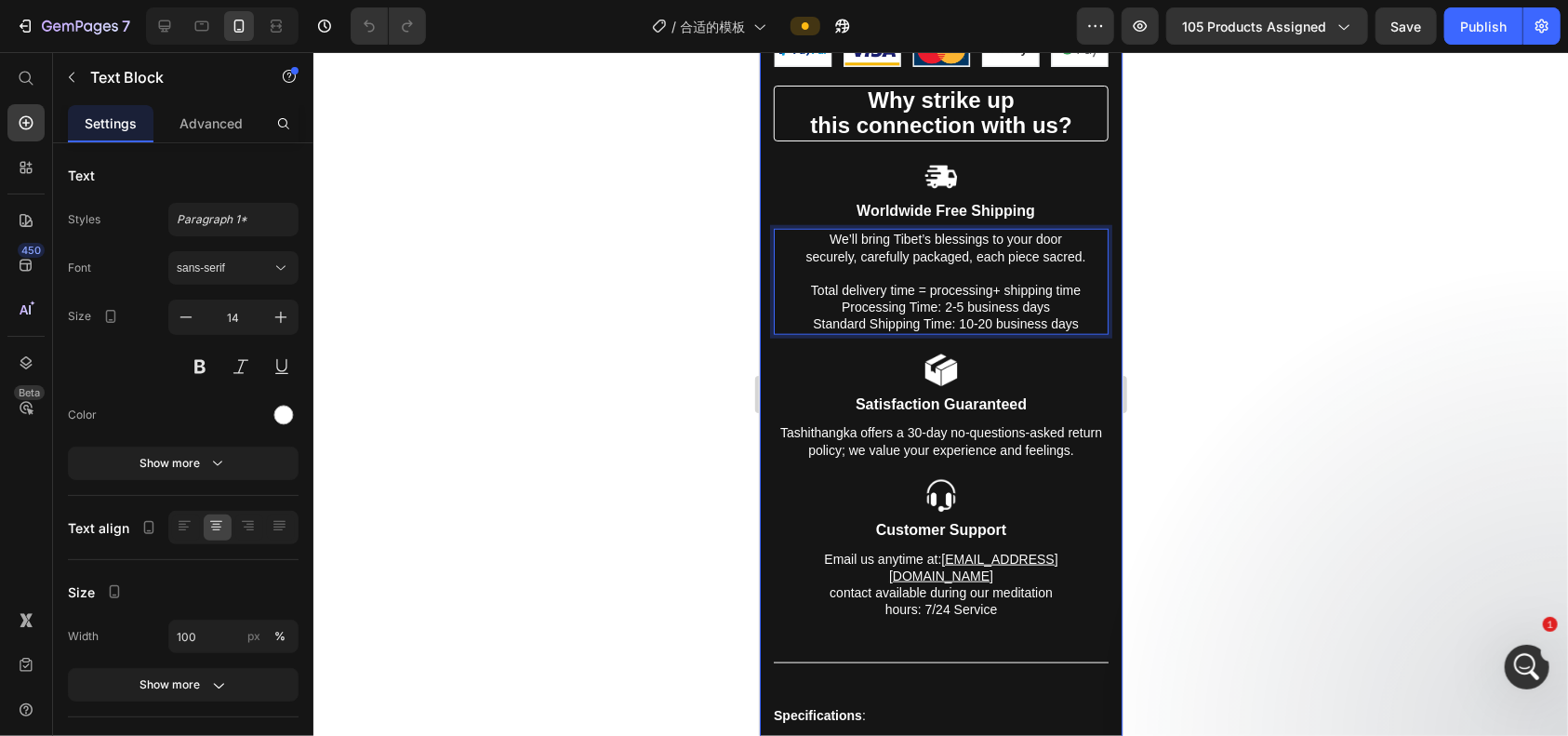 click 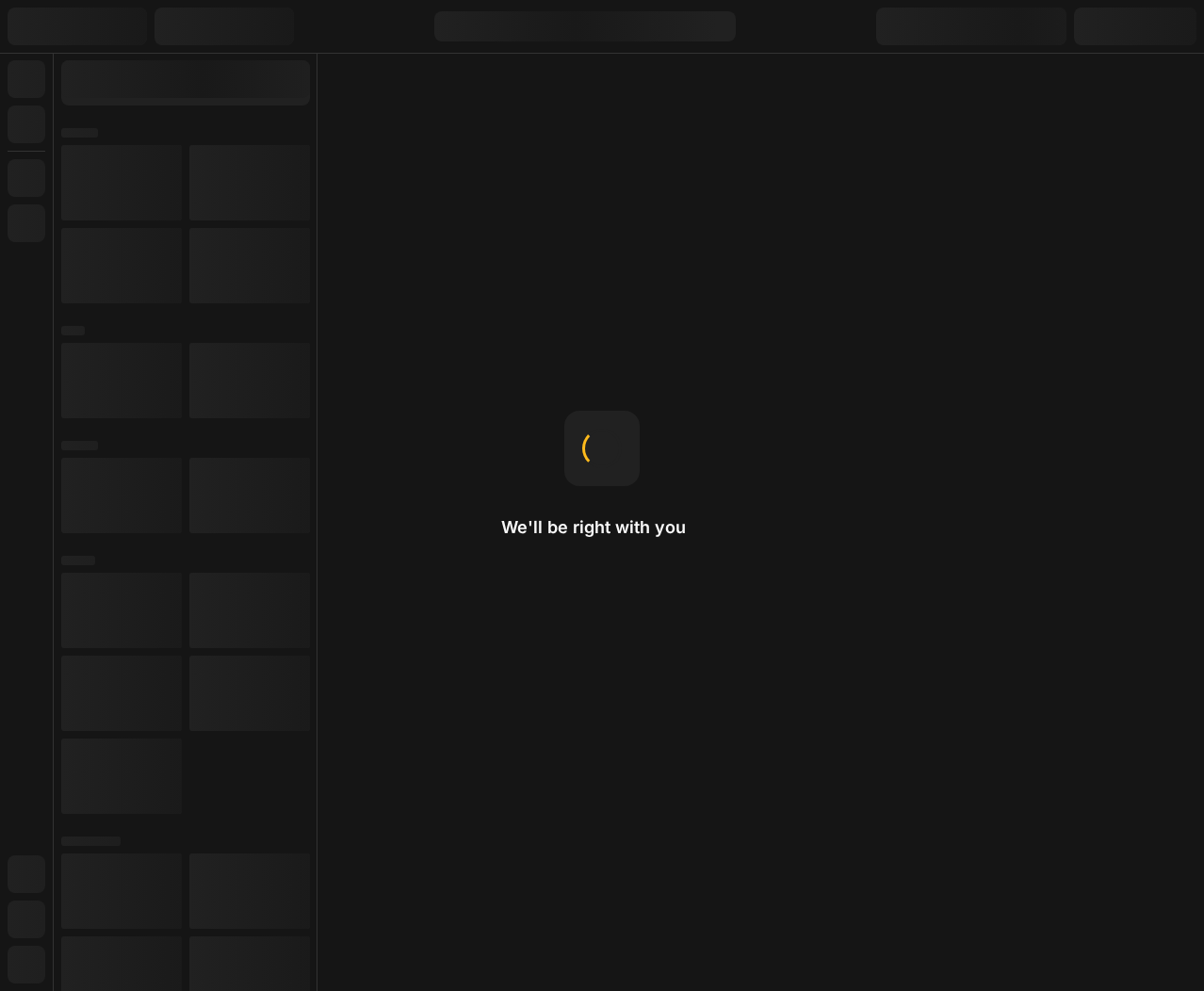 scroll, scrollTop: 0, scrollLeft: 0, axis: both 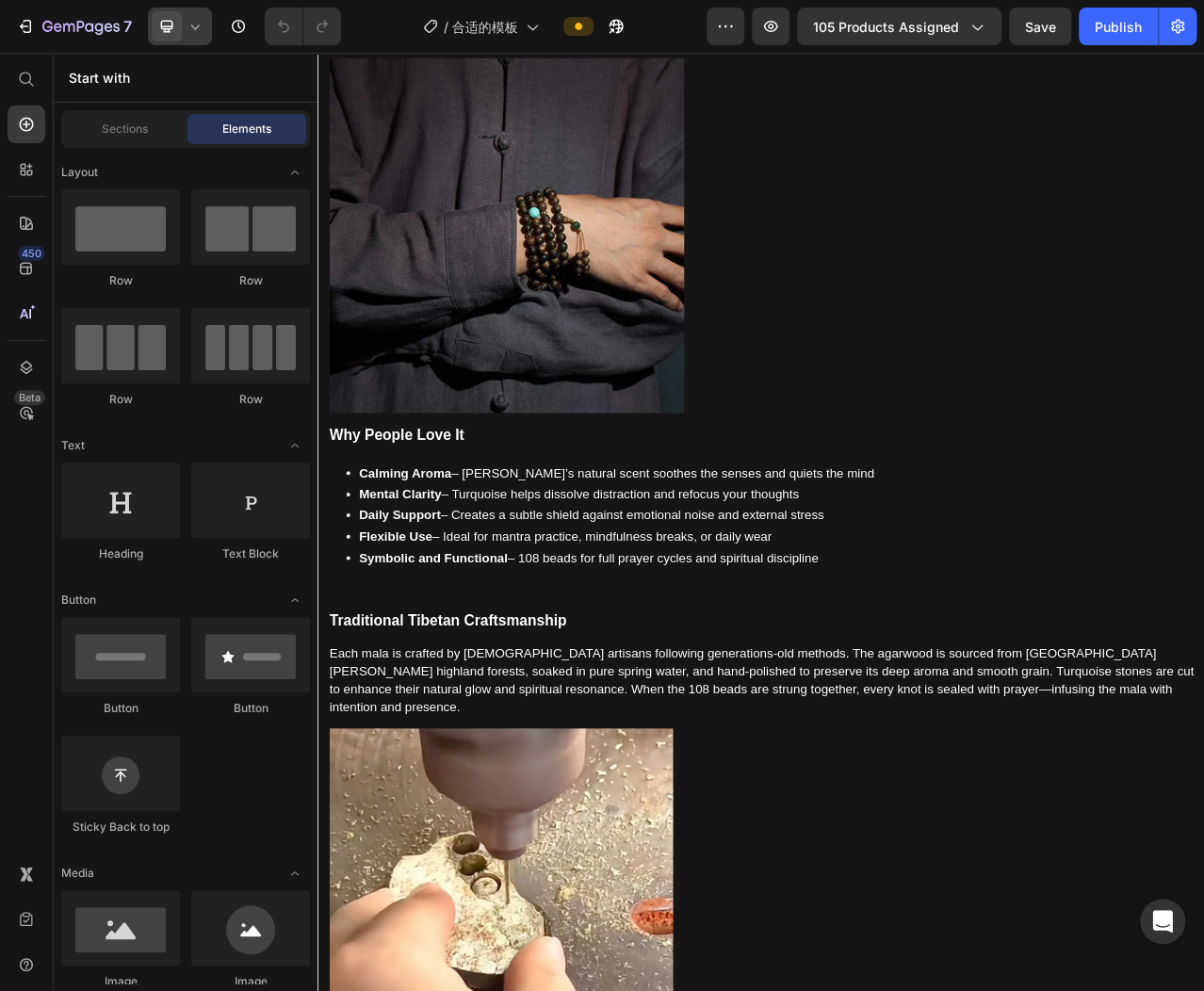 click 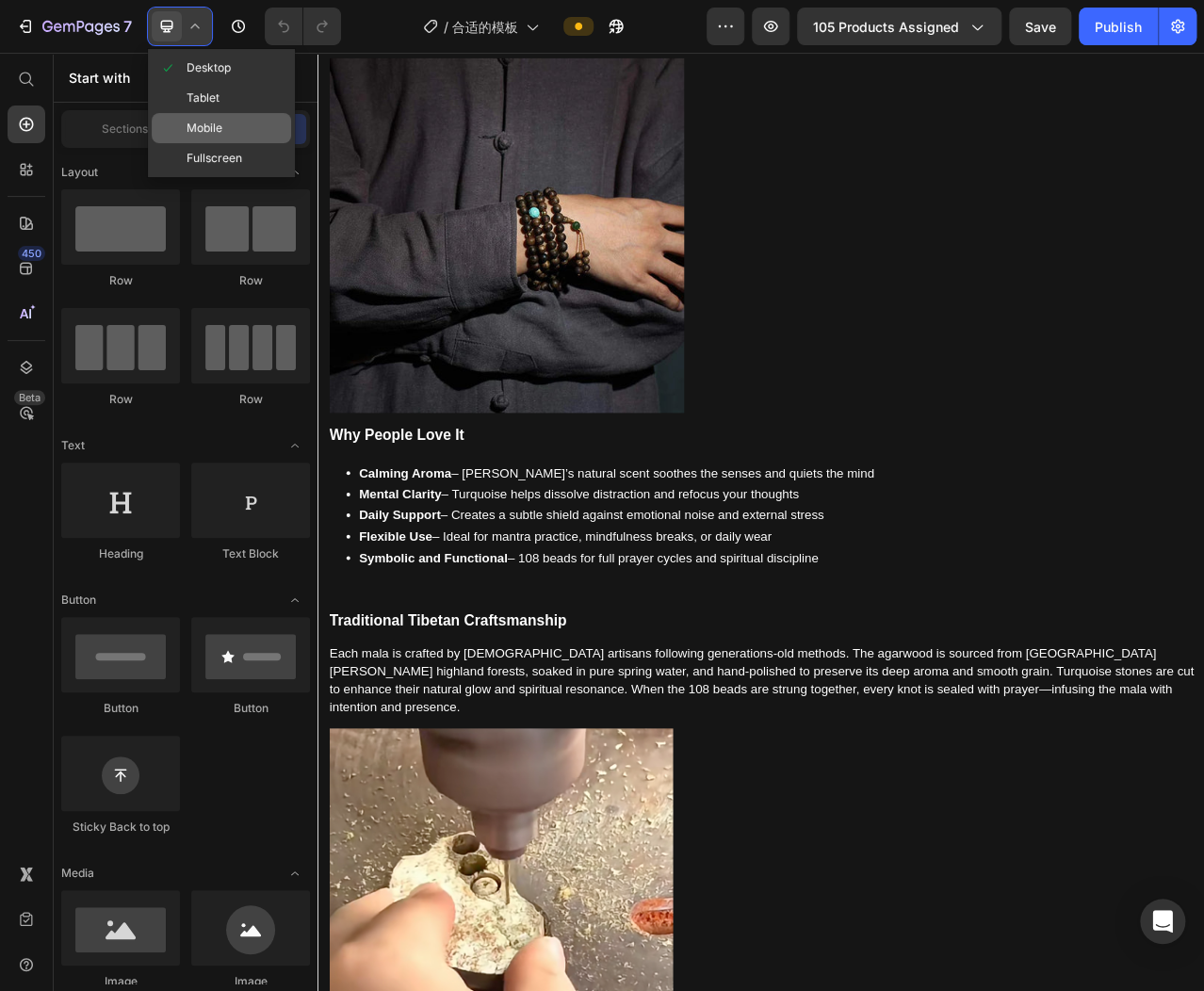 click on "Mobile" at bounding box center [204, 128] 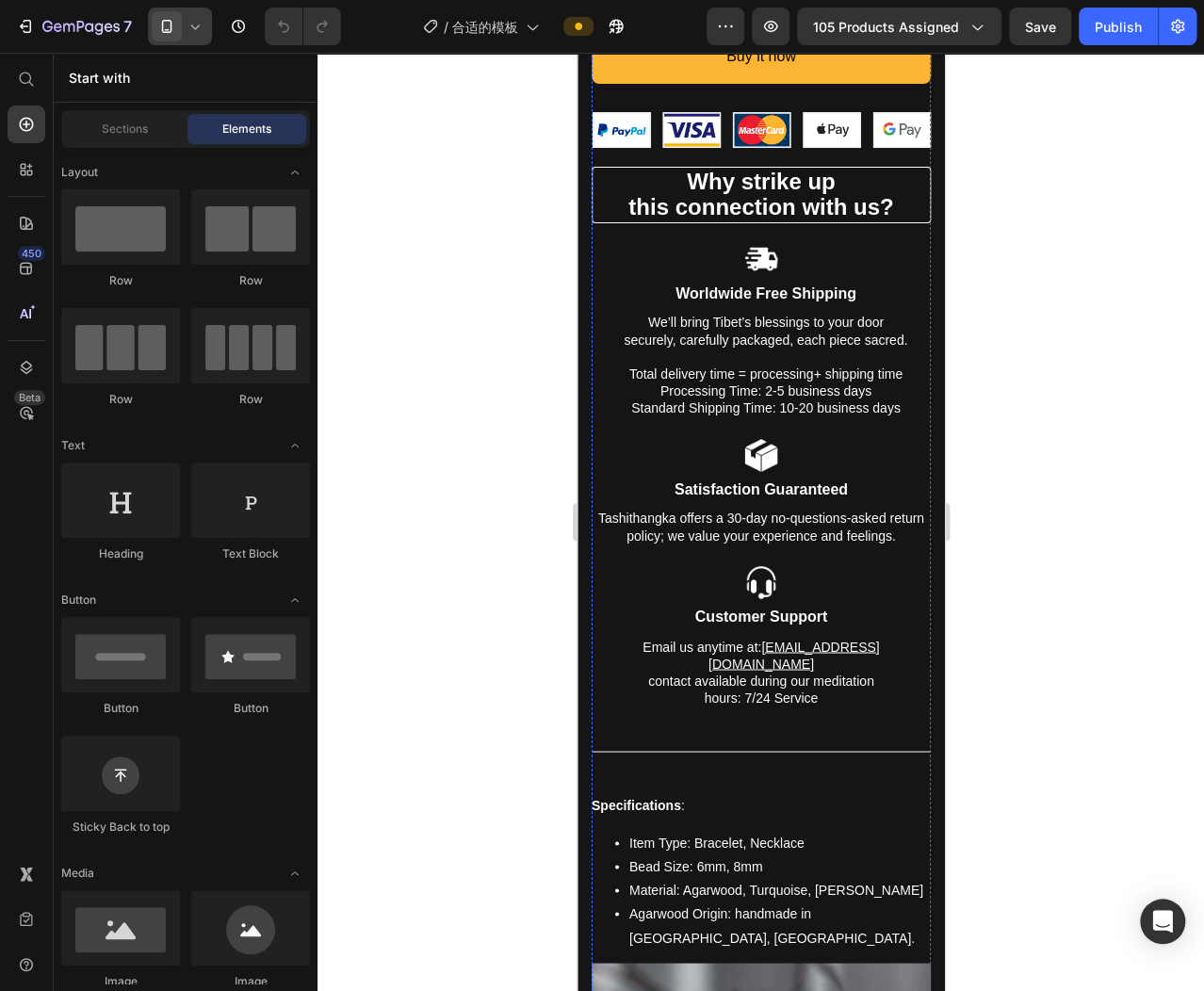 scroll, scrollTop: 1011, scrollLeft: 0, axis: vertical 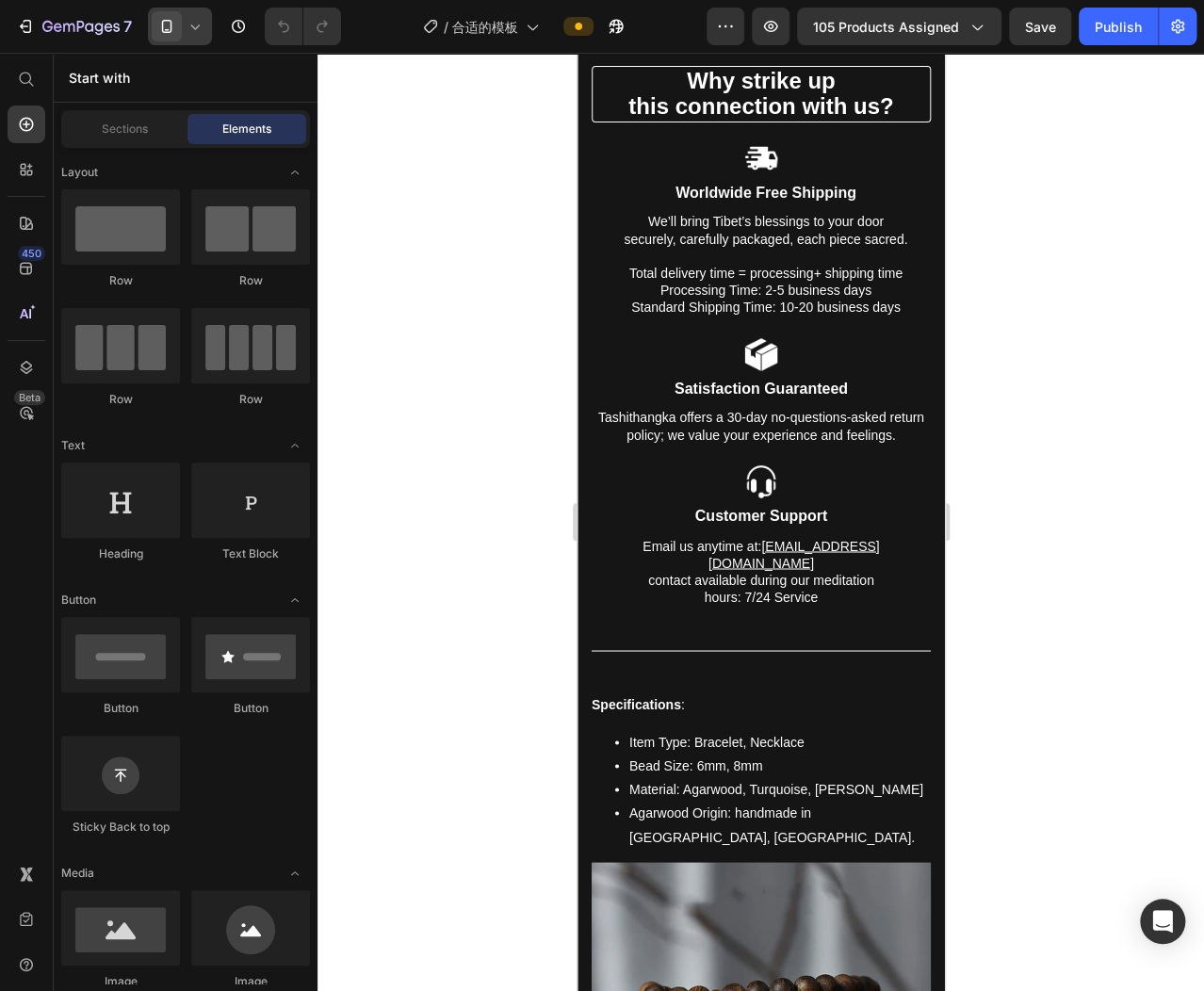 click 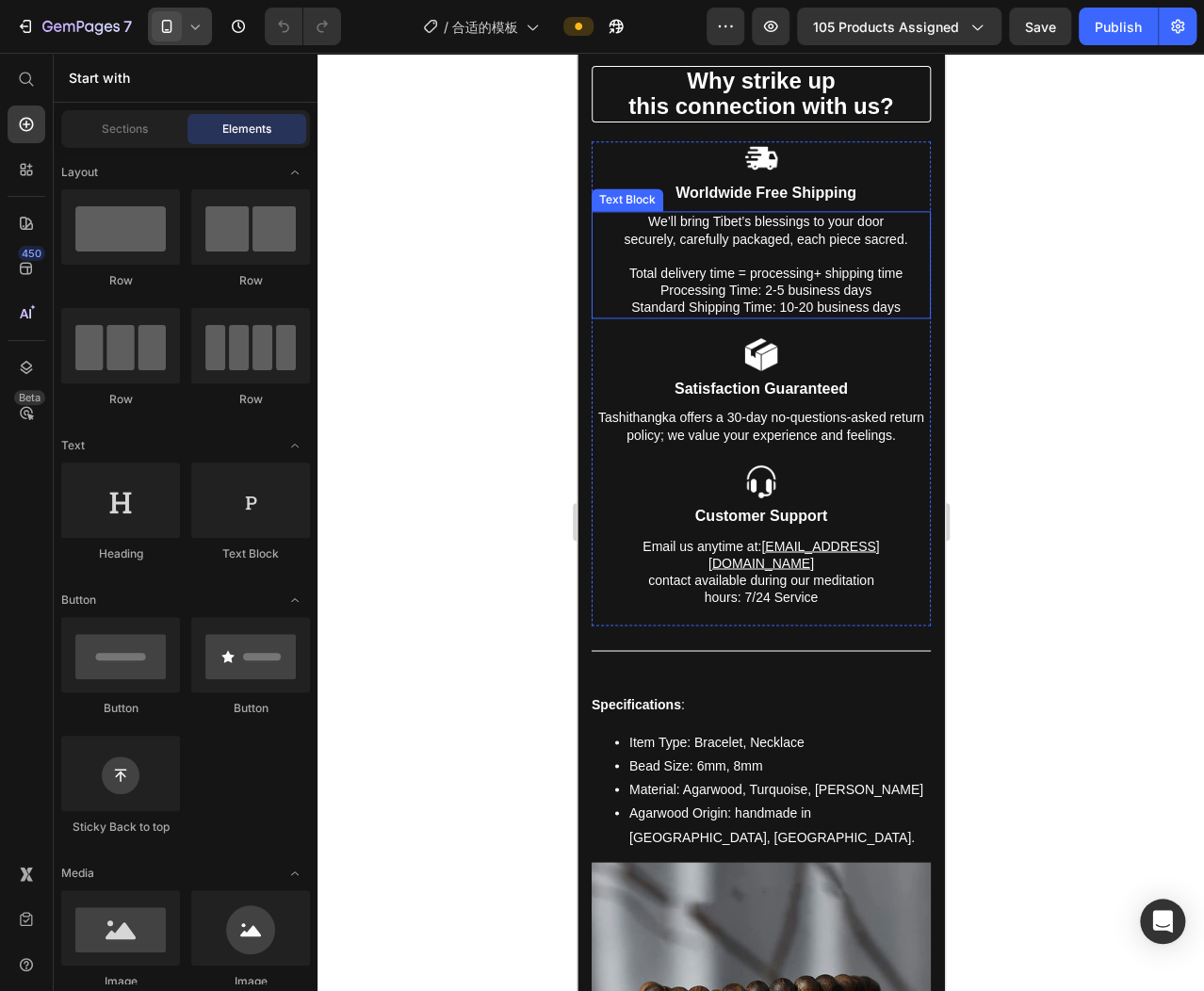 click on "securely, carefully packaged, each piece sacred." at bounding box center [765, 239] 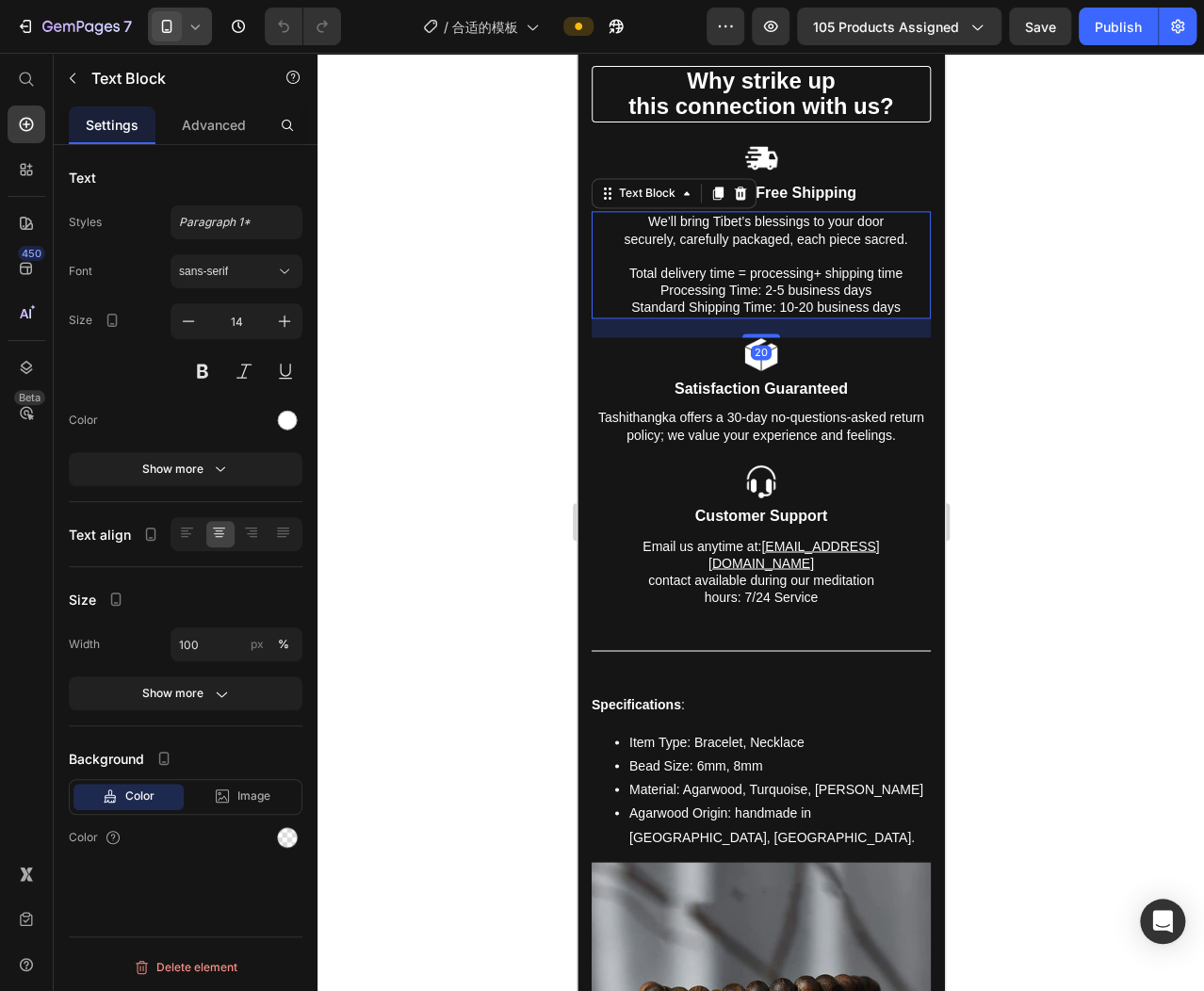 click on "securely, carefully packaged, each piece sacred." at bounding box center (765, 239) 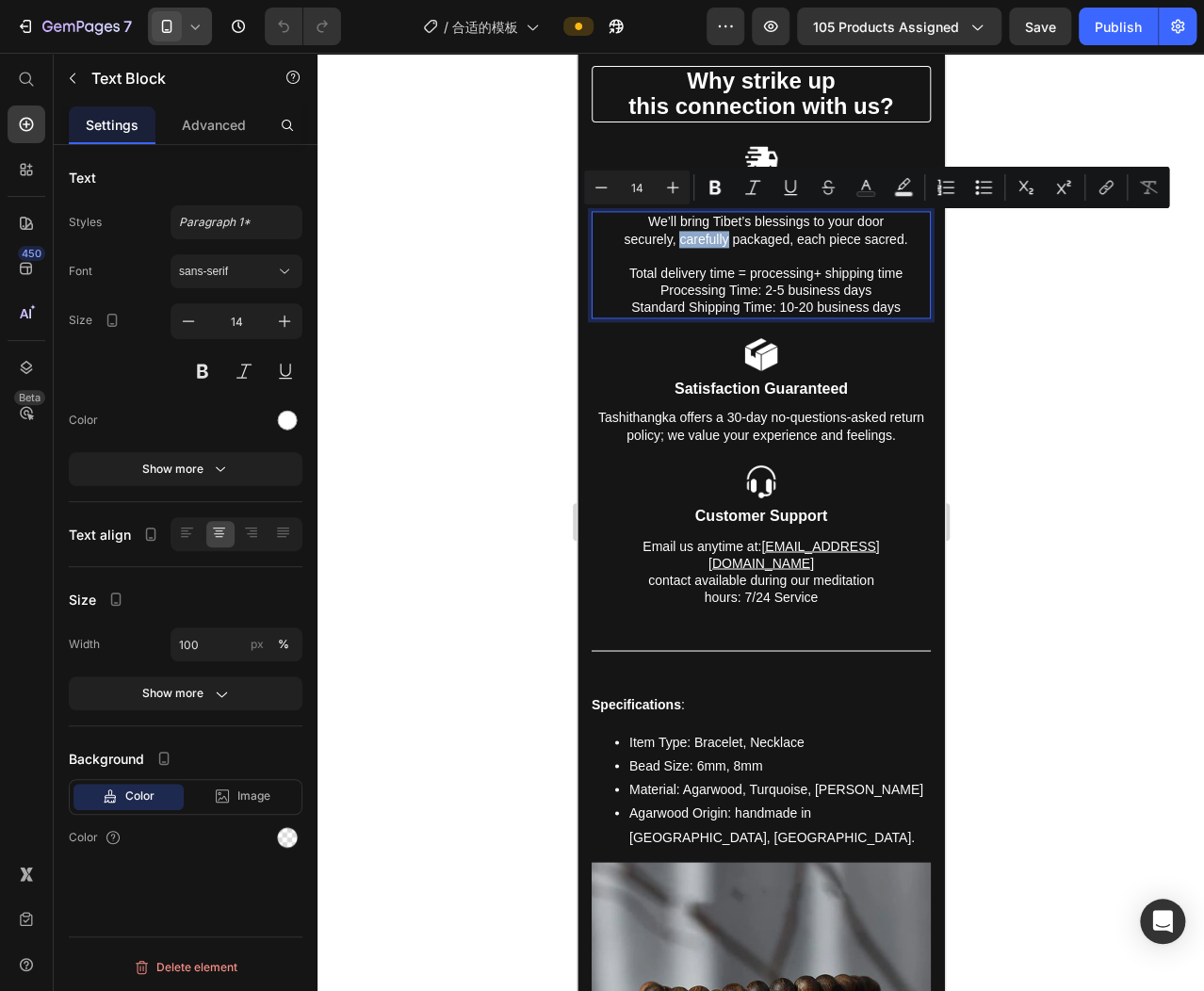 click on "securely, carefully packaged, each piece sacred." at bounding box center (765, 239) 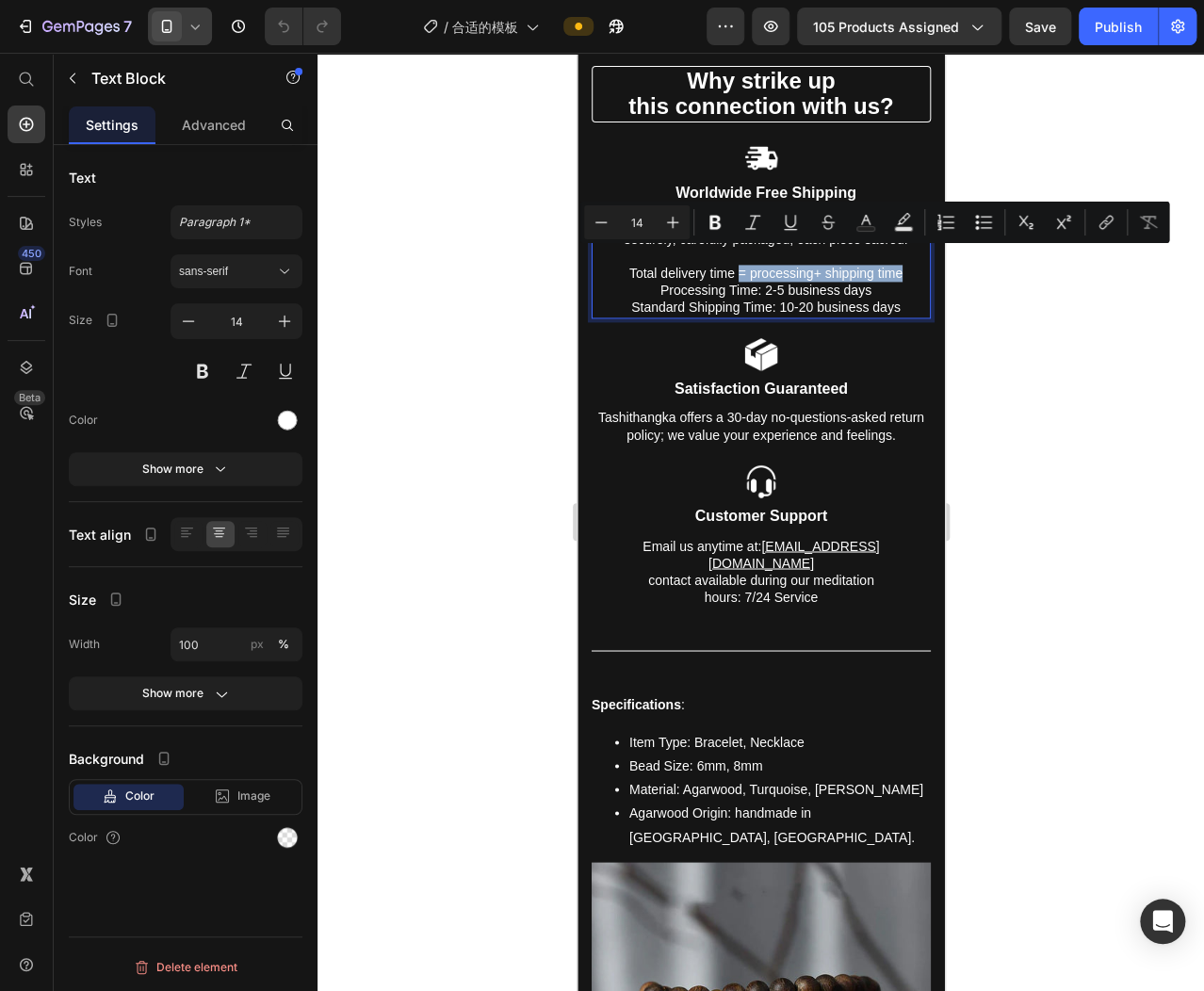 drag, startPoint x: 729, startPoint y: 264, endPoint x: 903, endPoint y: 267, distance: 174.02586 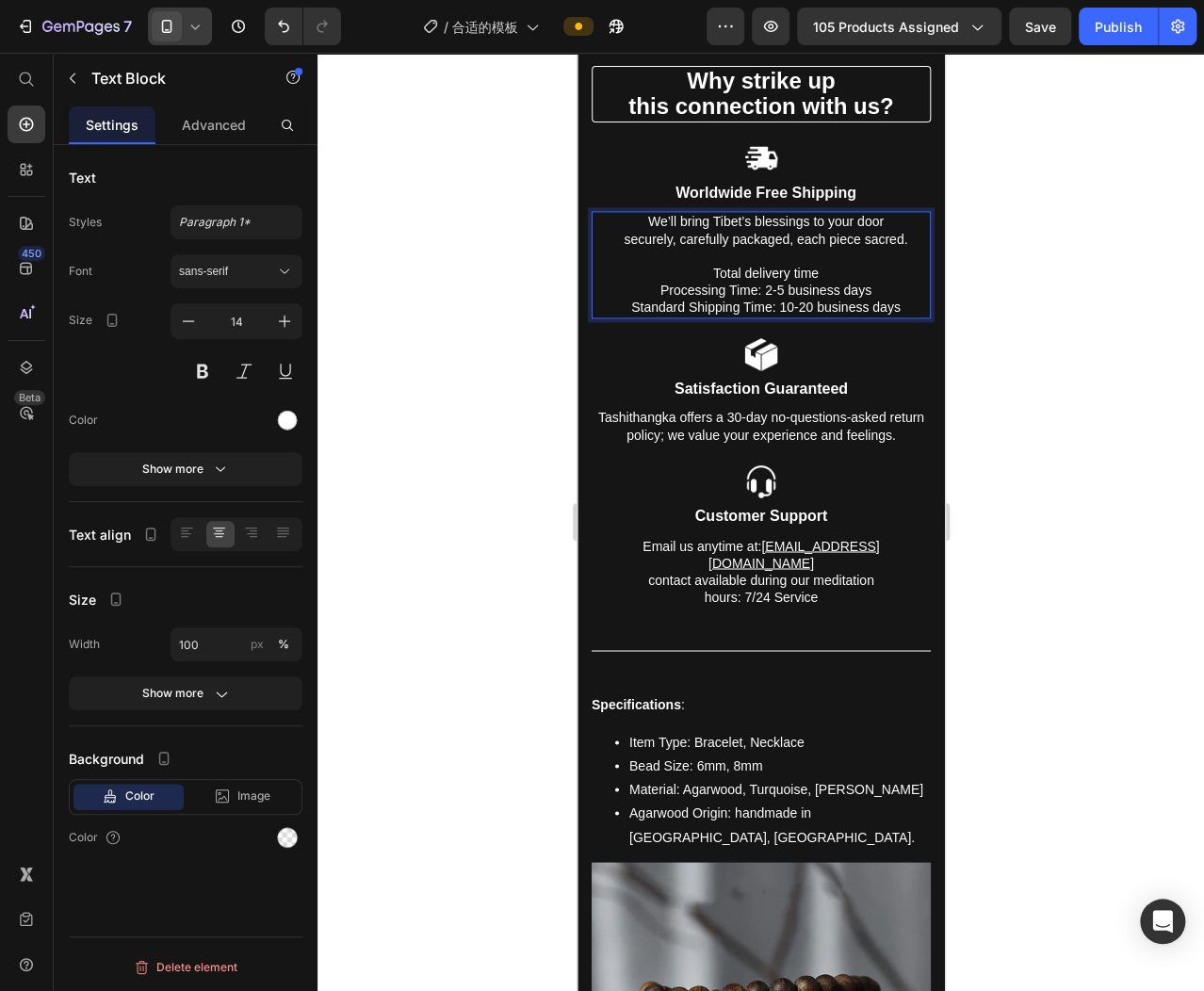 drag, startPoint x: 910, startPoint y: 227, endPoint x: 885, endPoint y: 226, distance: 25.019992 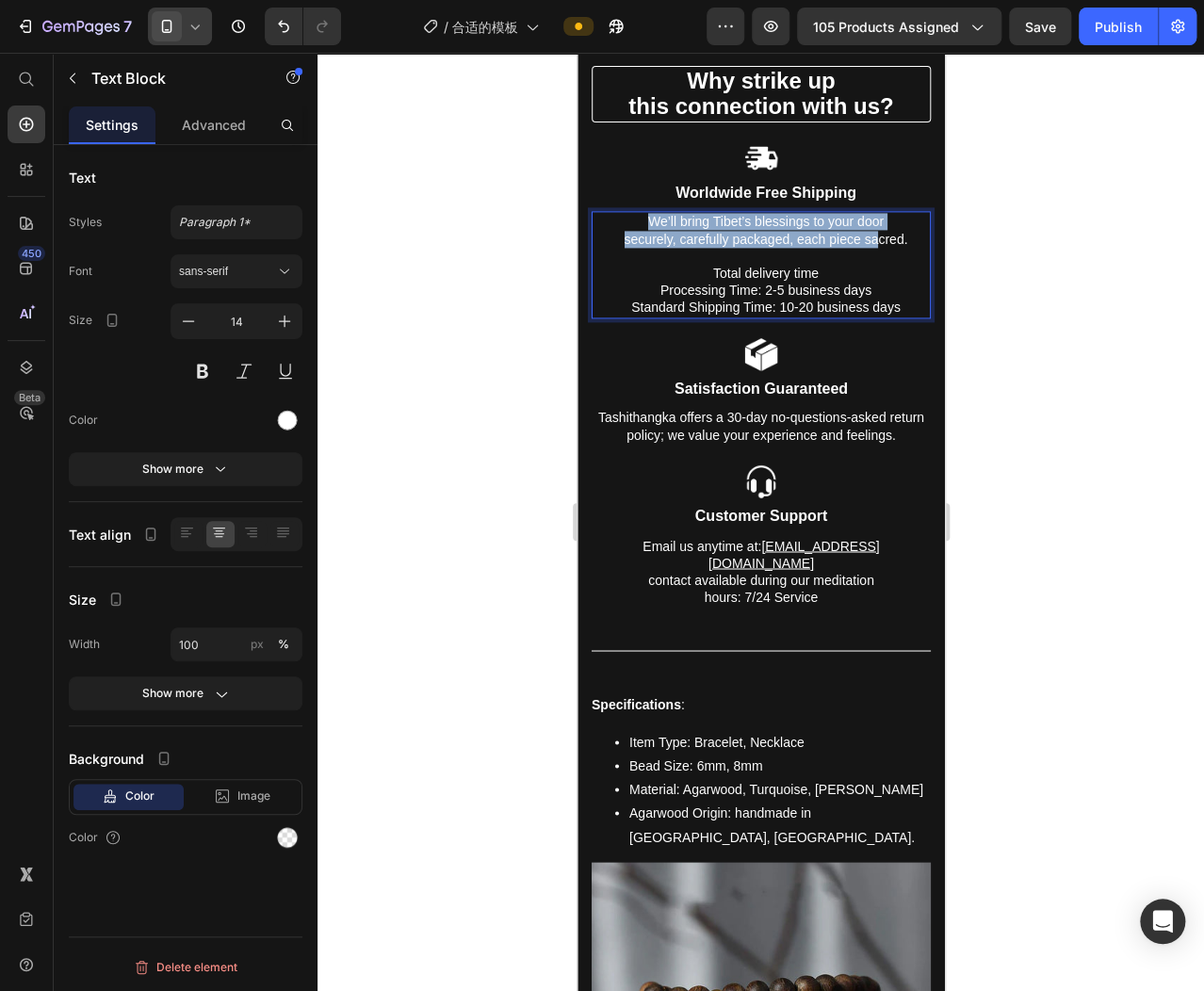 drag, startPoint x: 728, startPoint y: 218, endPoint x: 591, endPoint y: 206, distance: 137.52454 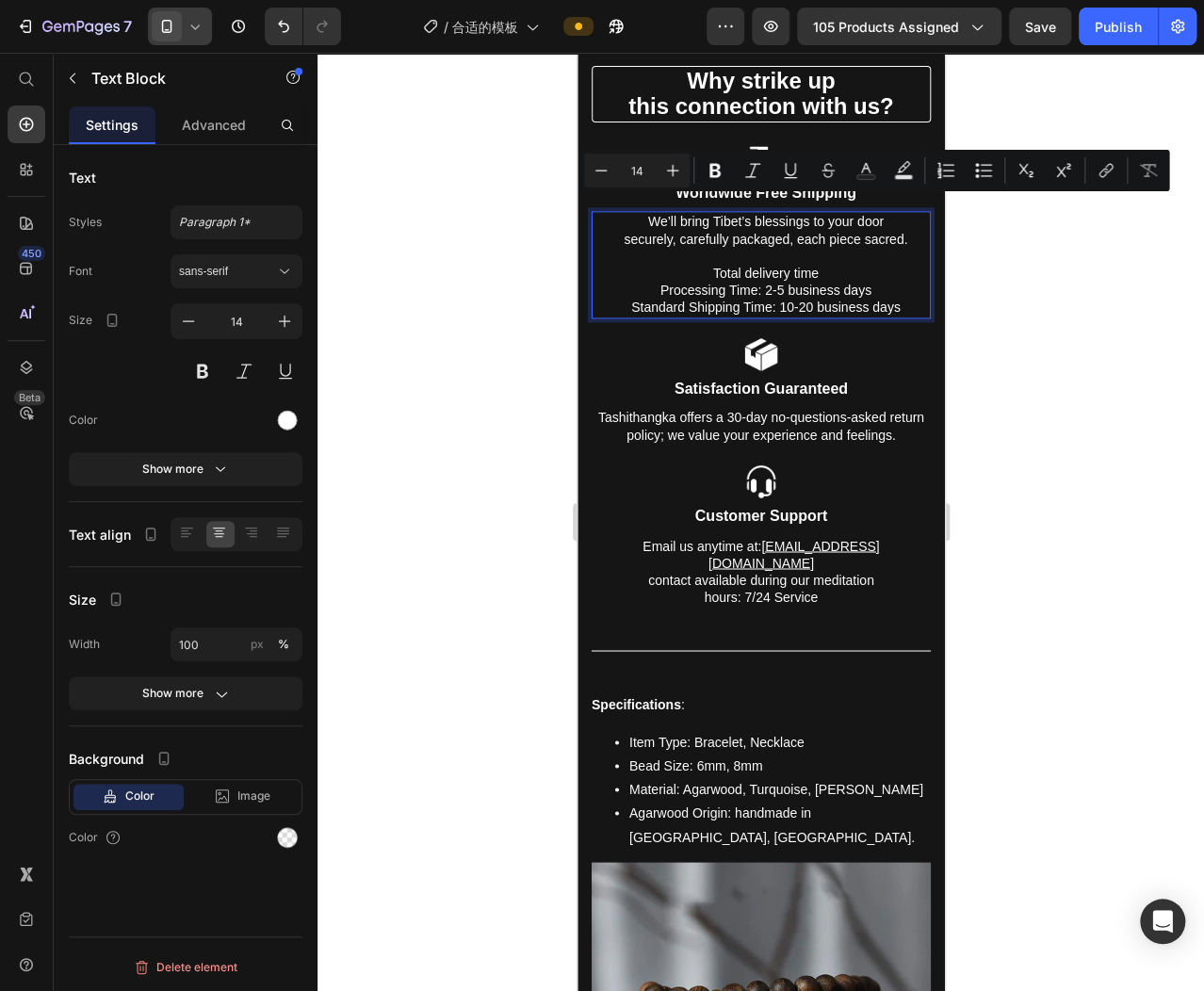 drag, startPoint x: 820, startPoint y: 236, endPoint x: 914, endPoint y: 236, distance: 94 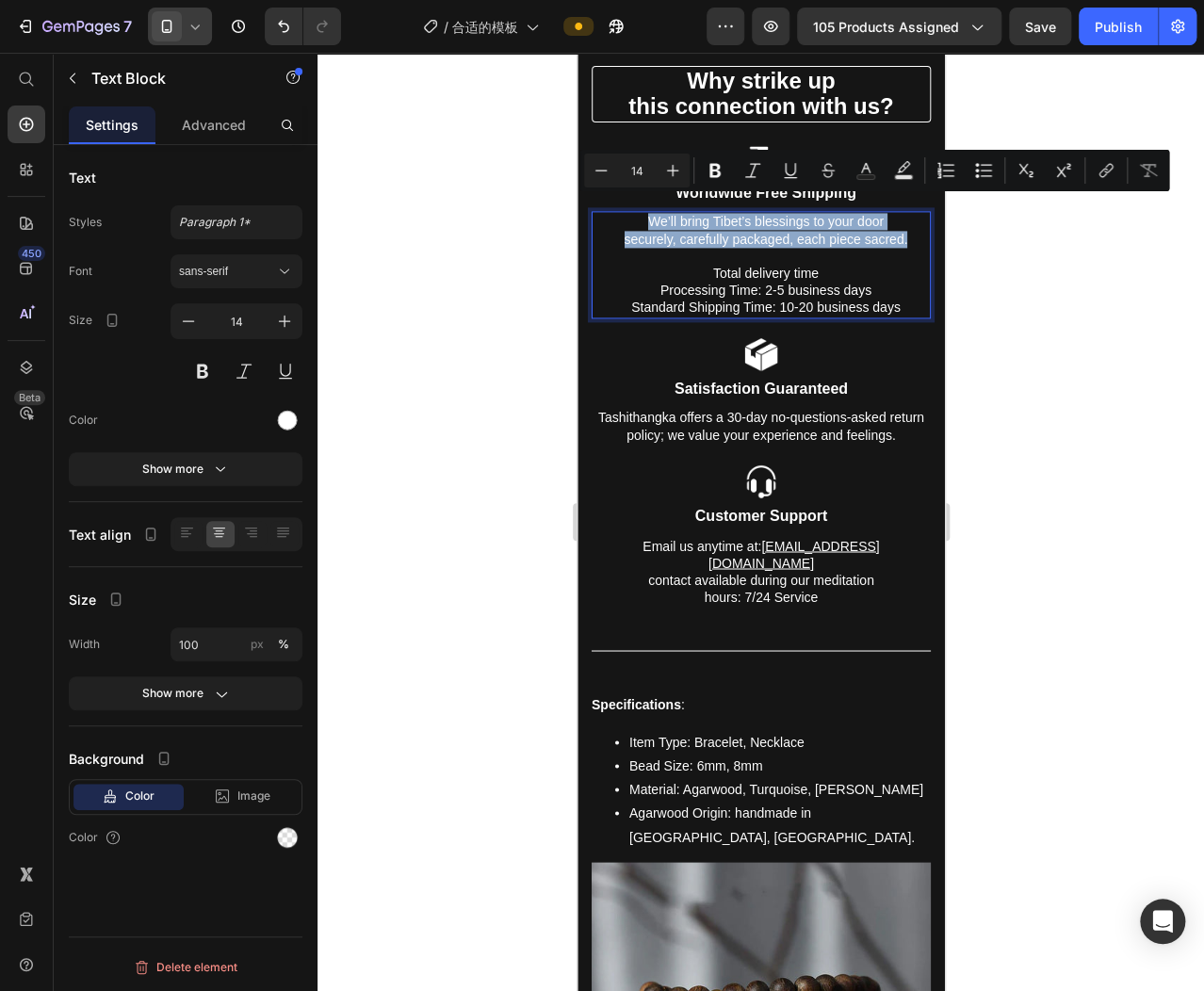 drag, startPoint x: 913, startPoint y: 229, endPoint x: 590, endPoint y: 212, distance: 323.447 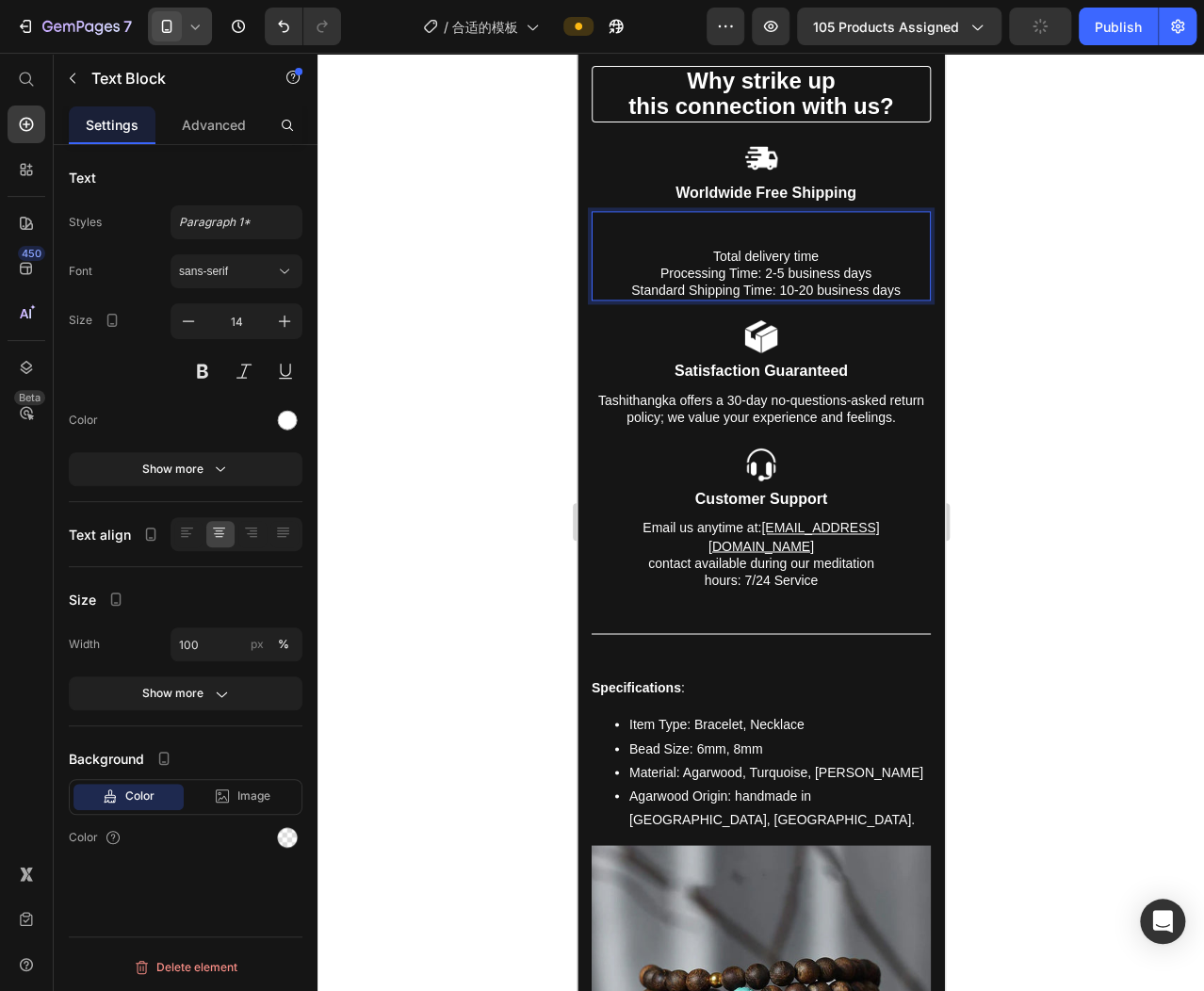 click at bounding box center [765, 239] 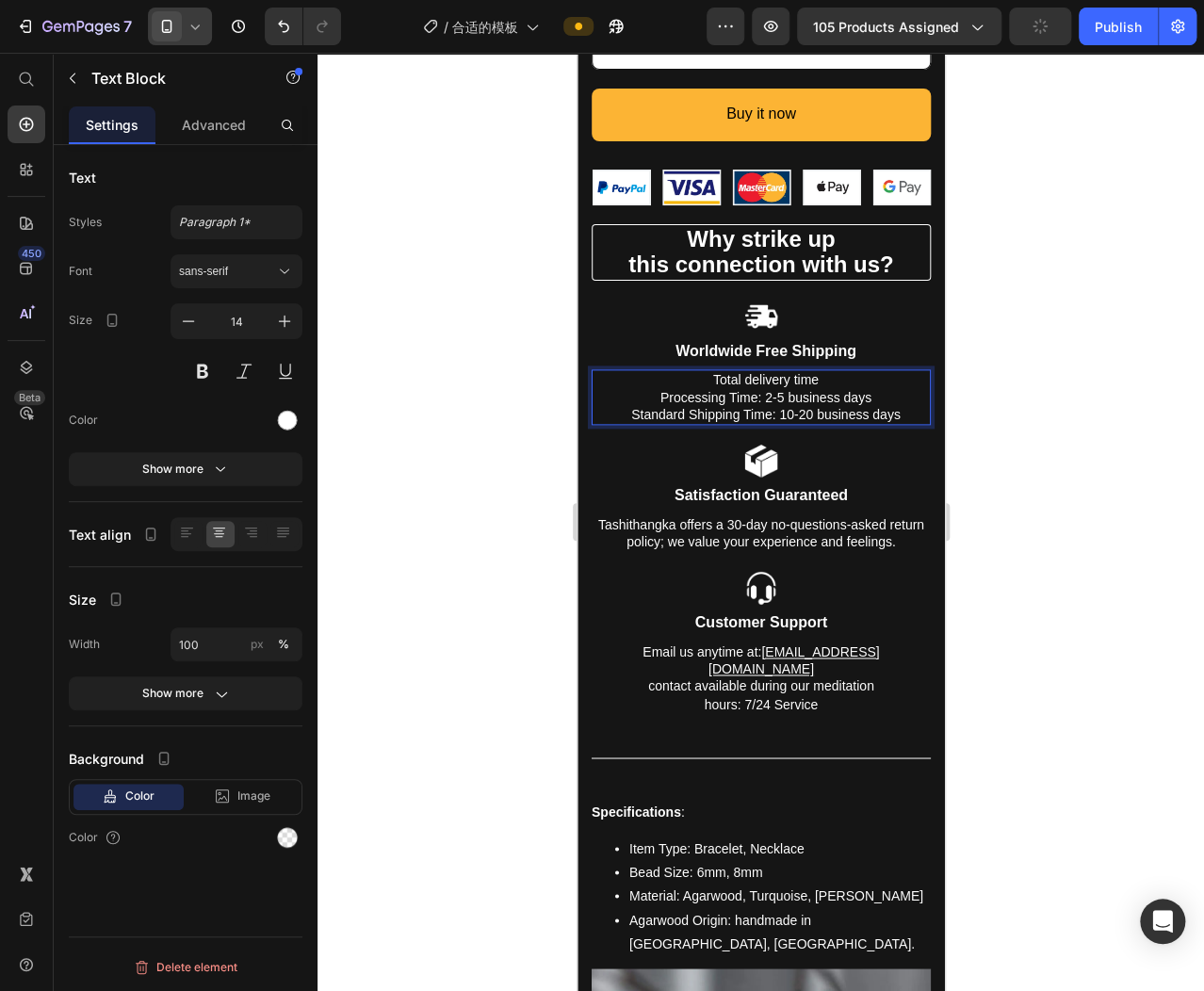 scroll, scrollTop: 851, scrollLeft: 0, axis: vertical 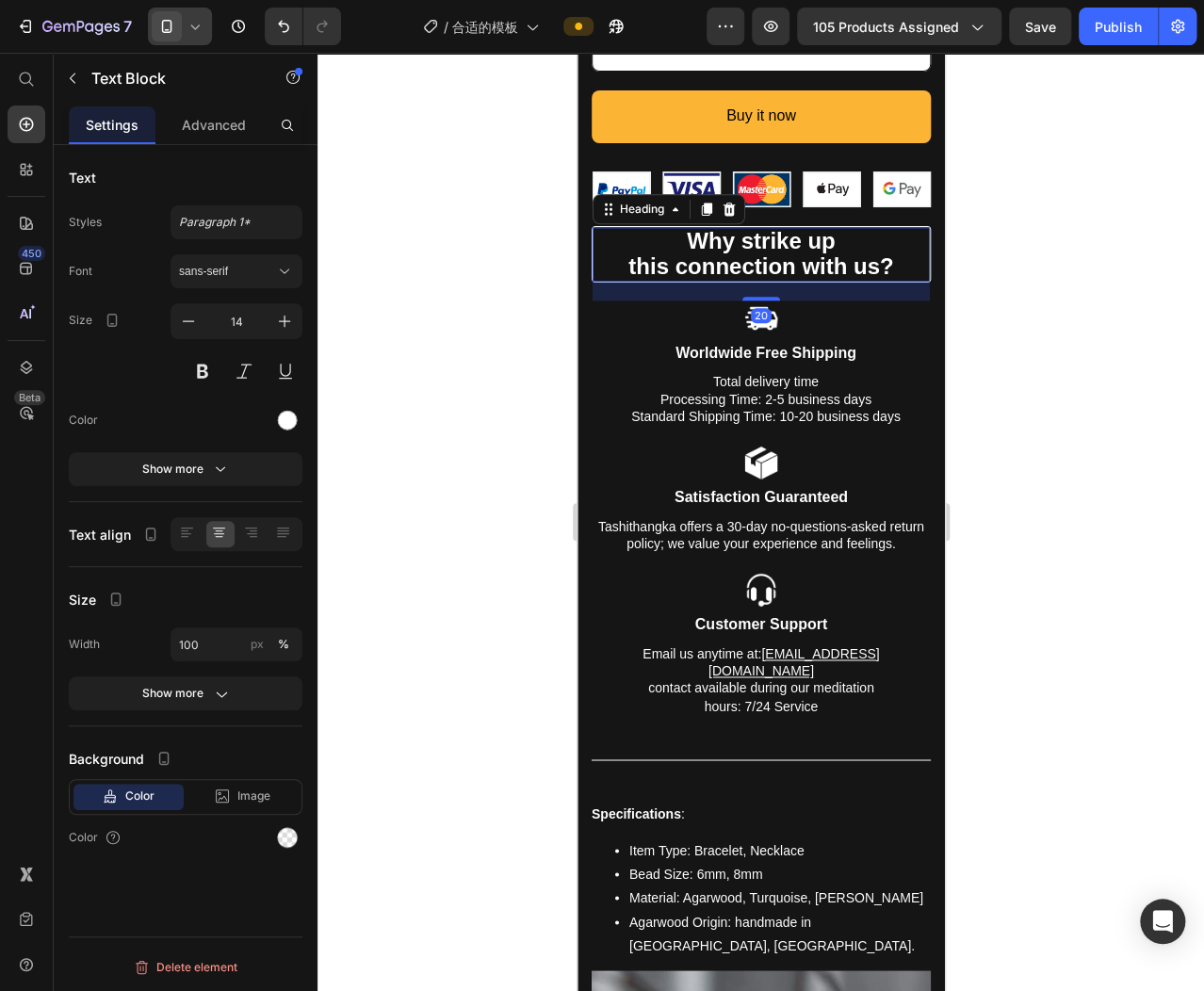 click on "Why strike up" at bounding box center [759, 240] 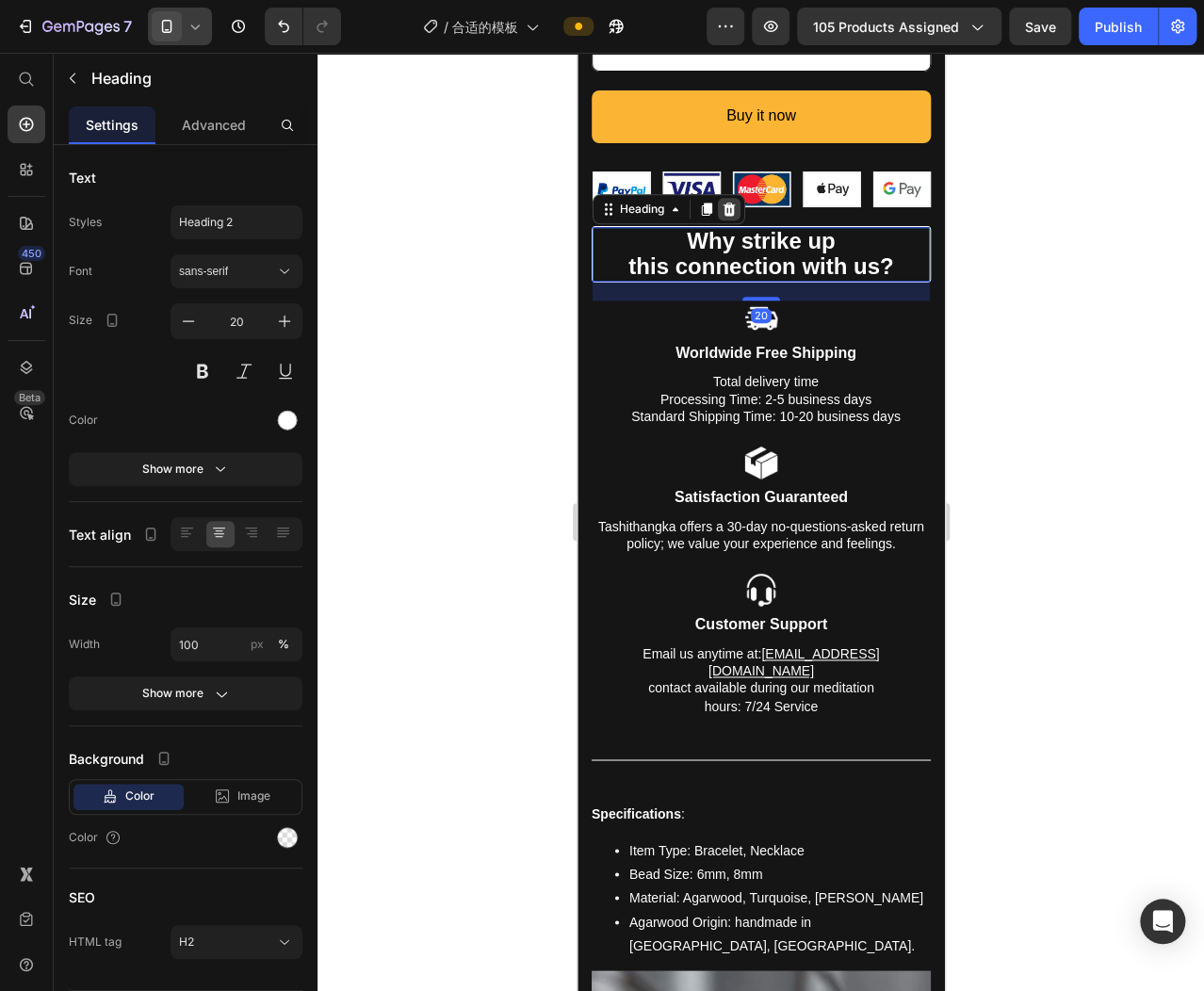 click 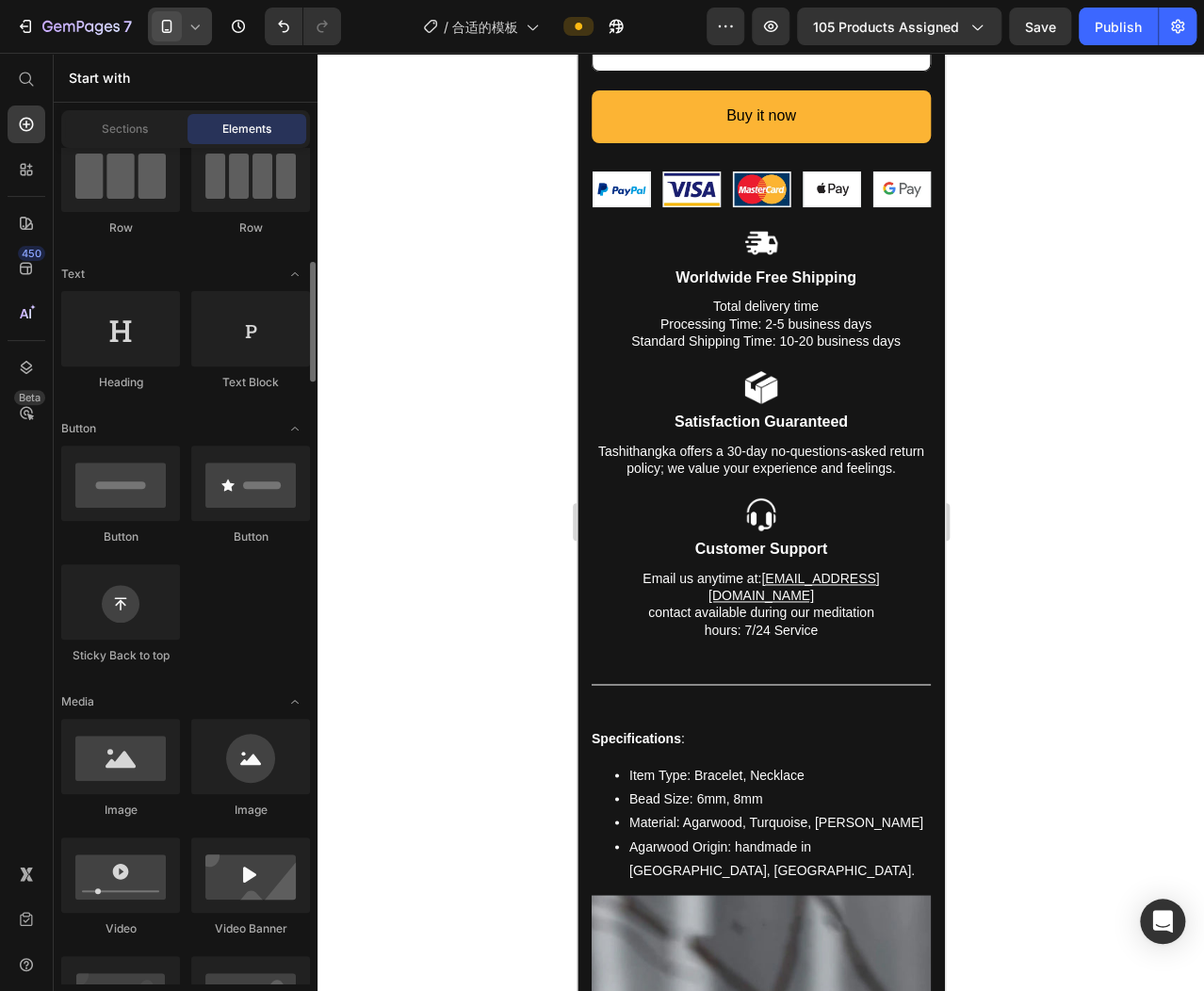 scroll, scrollTop: 309, scrollLeft: 0, axis: vertical 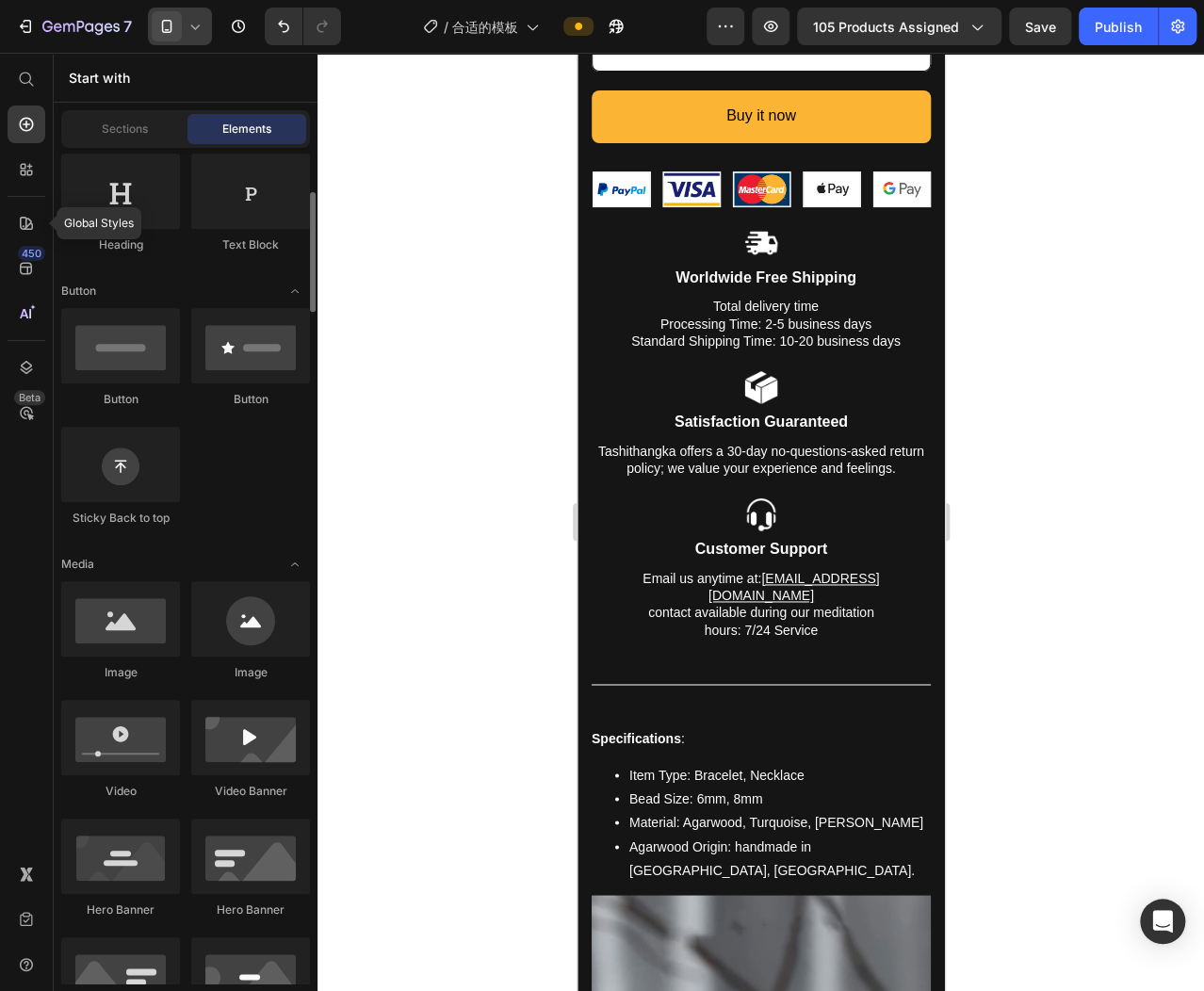 click on "Global Styles 450 Beta" at bounding box center (26, 458) 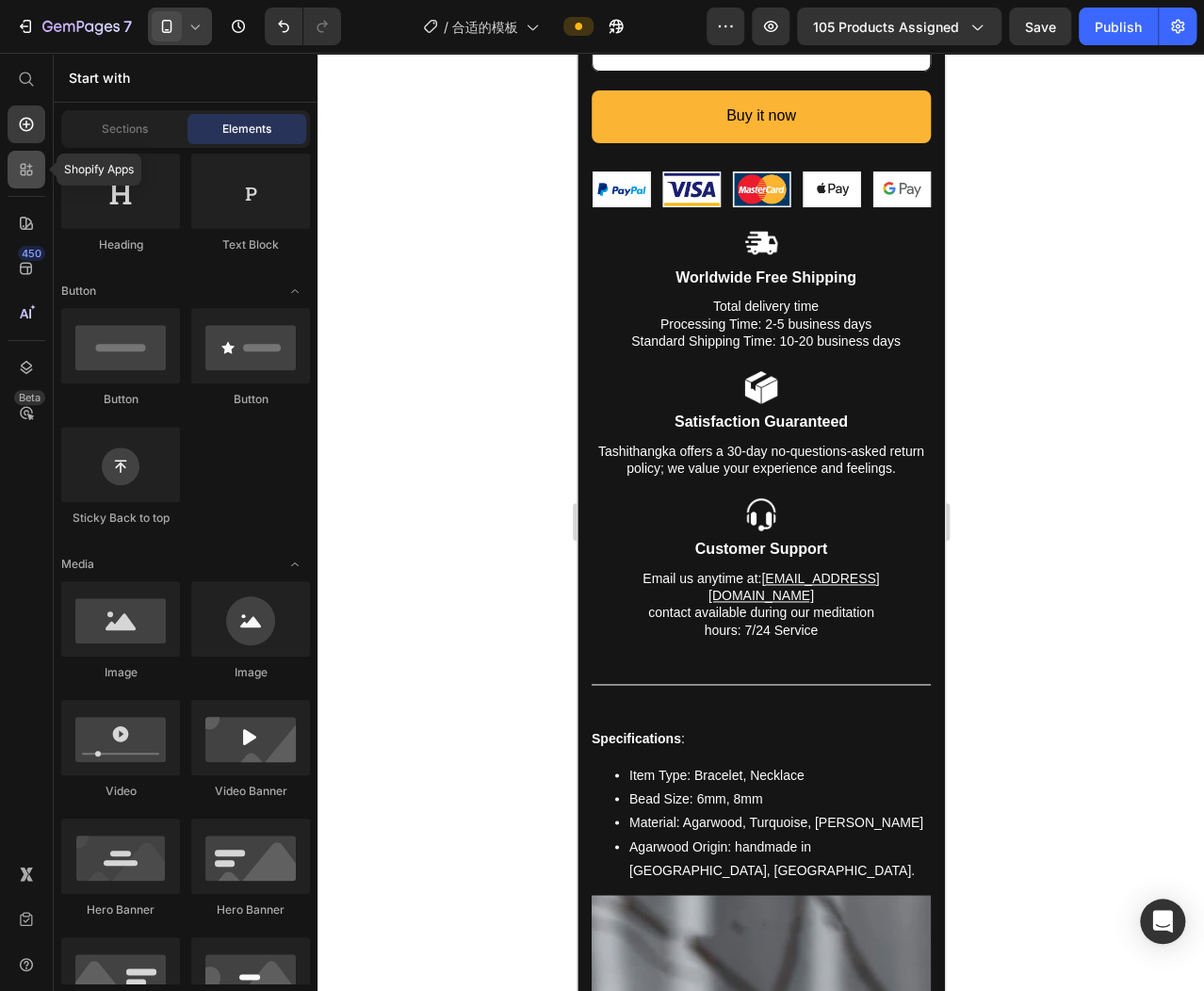 click 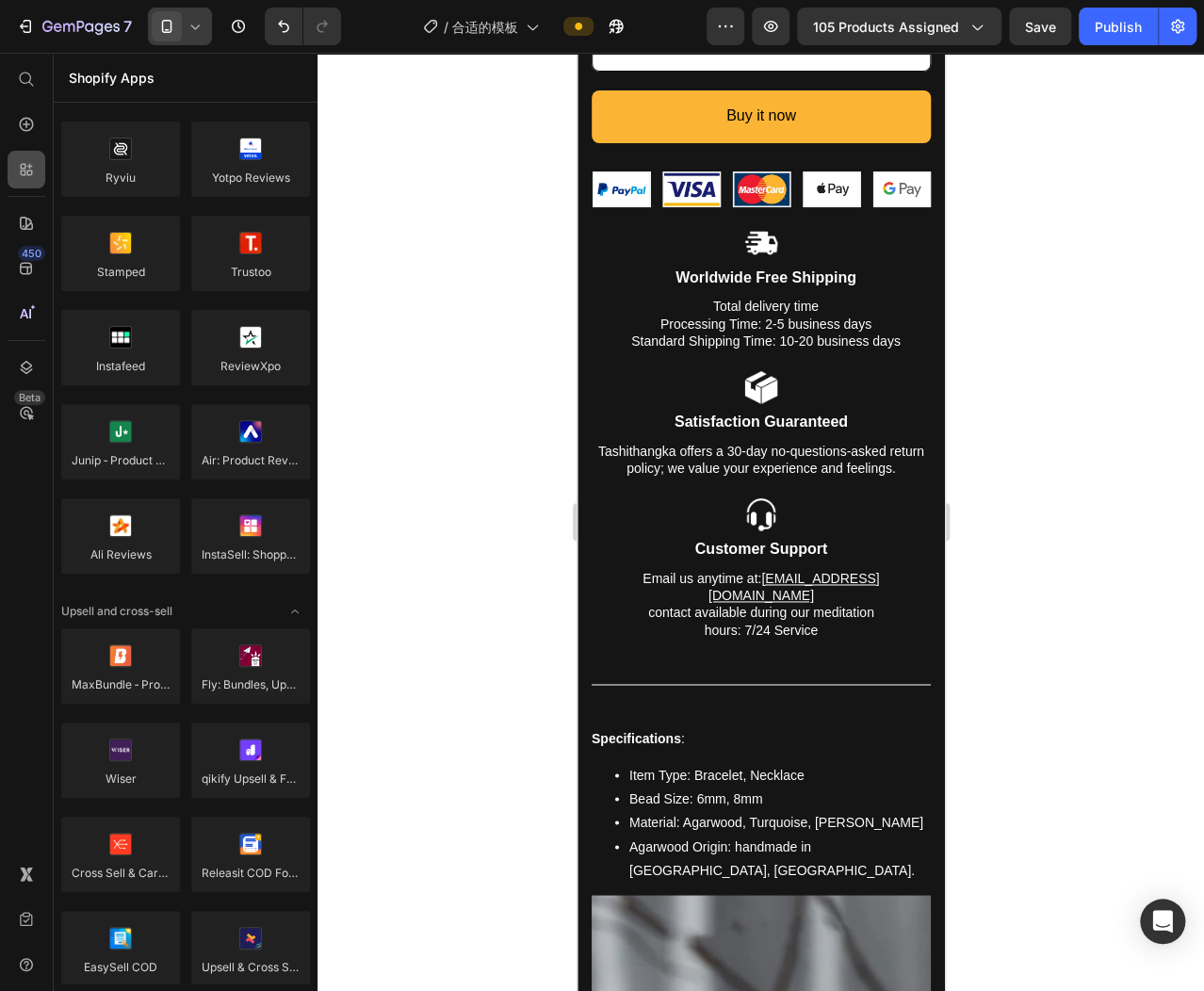 click 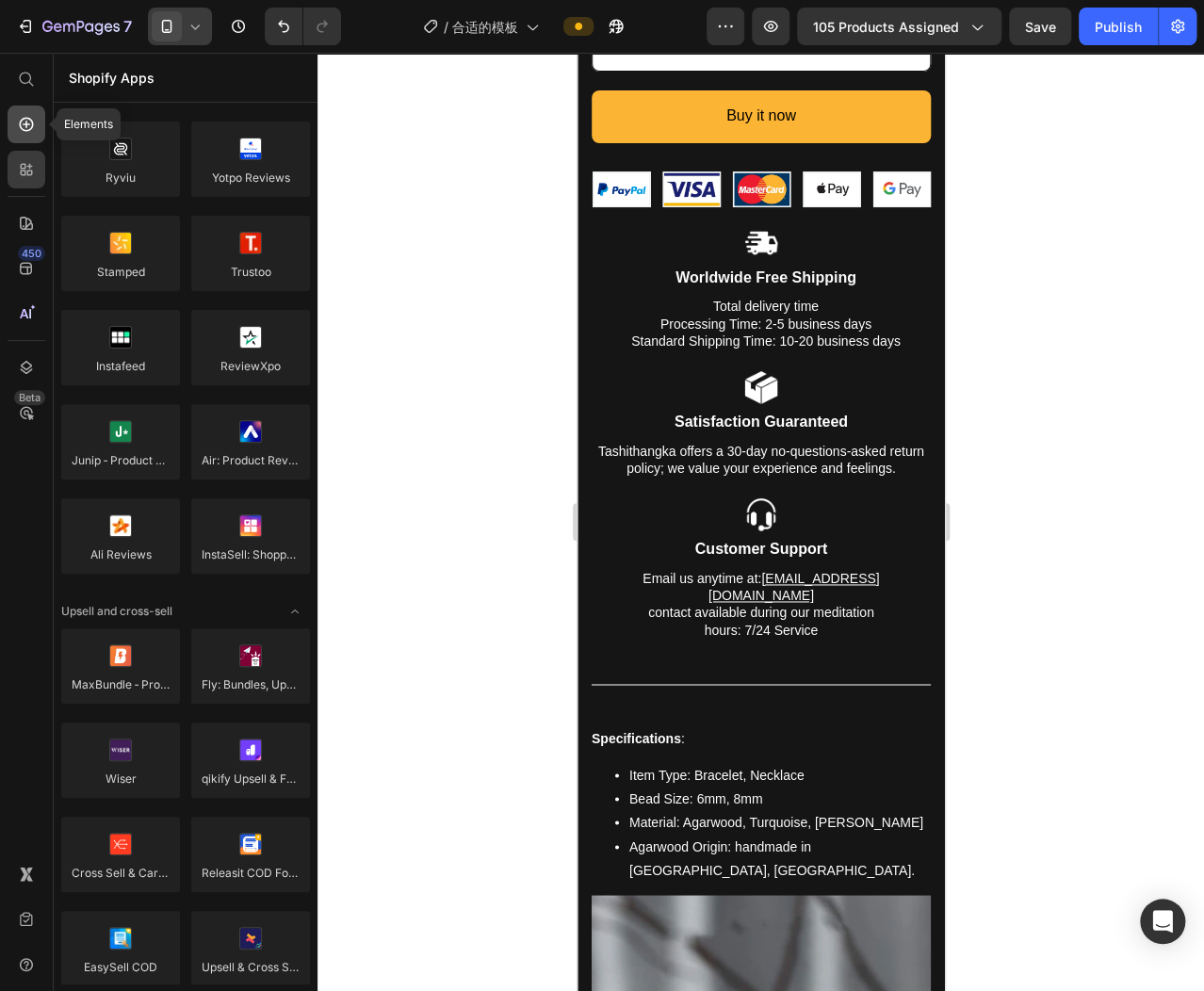 click 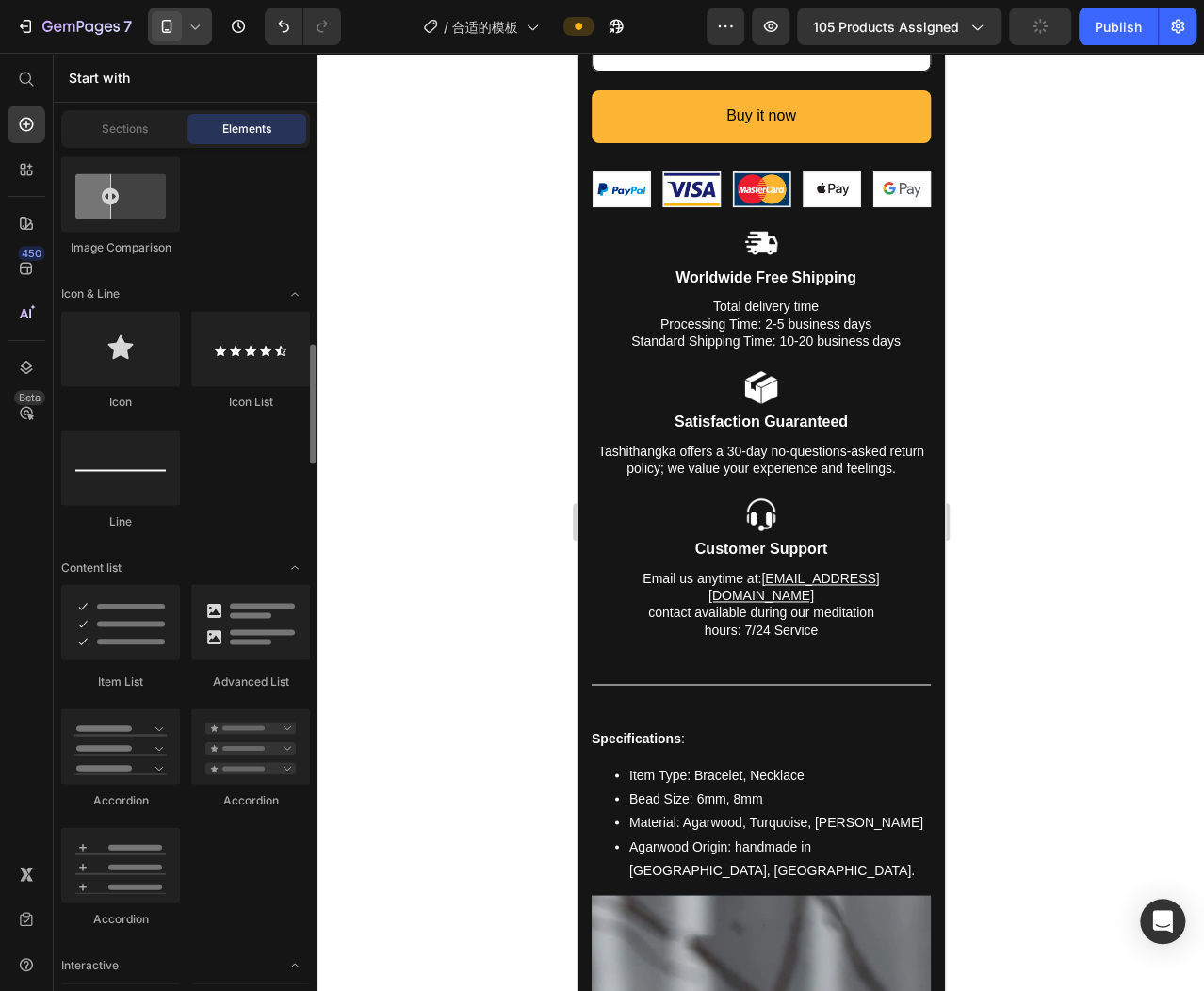 scroll, scrollTop: 1230, scrollLeft: 0, axis: vertical 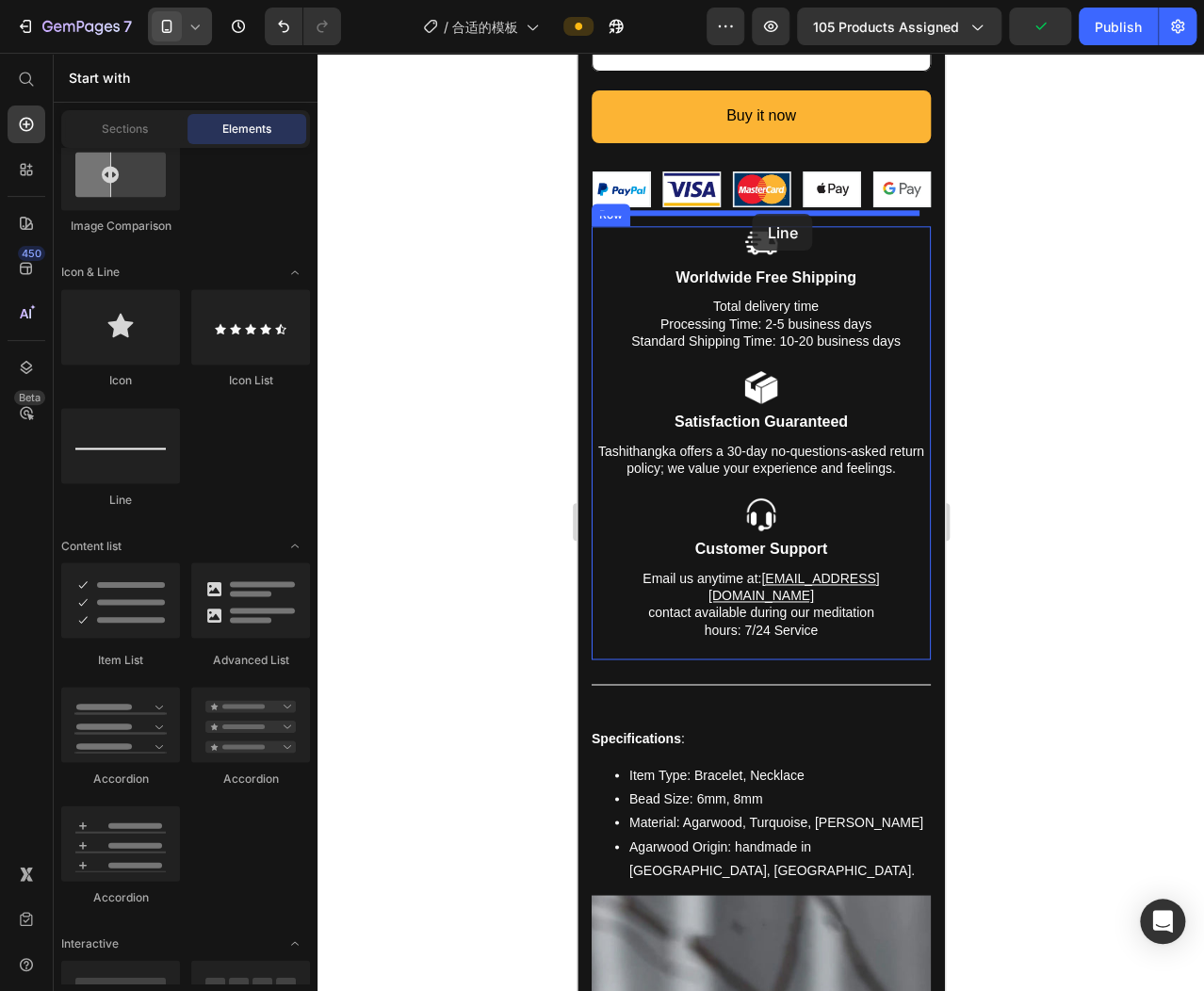 drag, startPoint x: 707, startPoint y: 497, endPoint x: 752, endPoint y: 214, distance: 286.5554 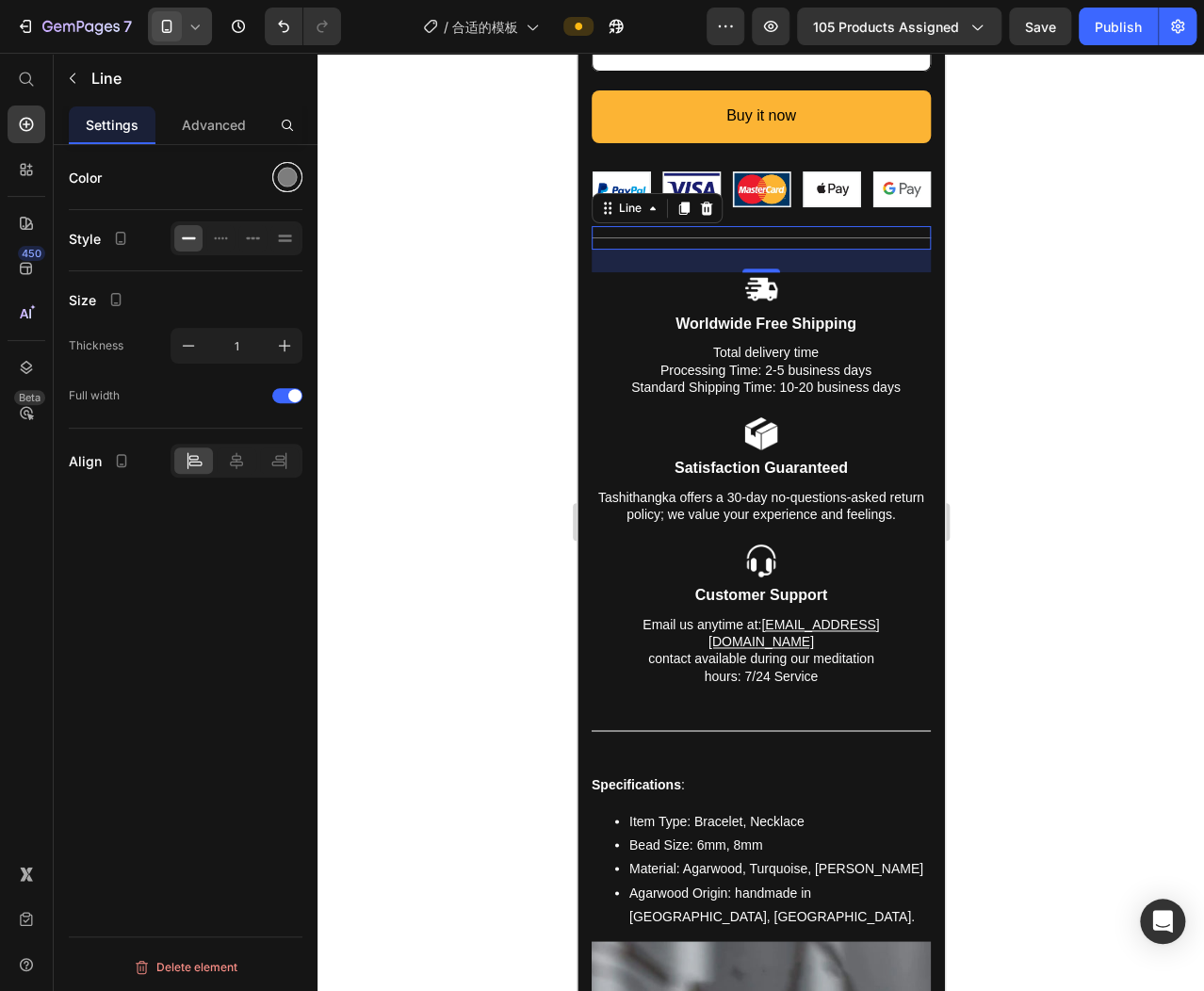 click at bounding box center [287, 177] 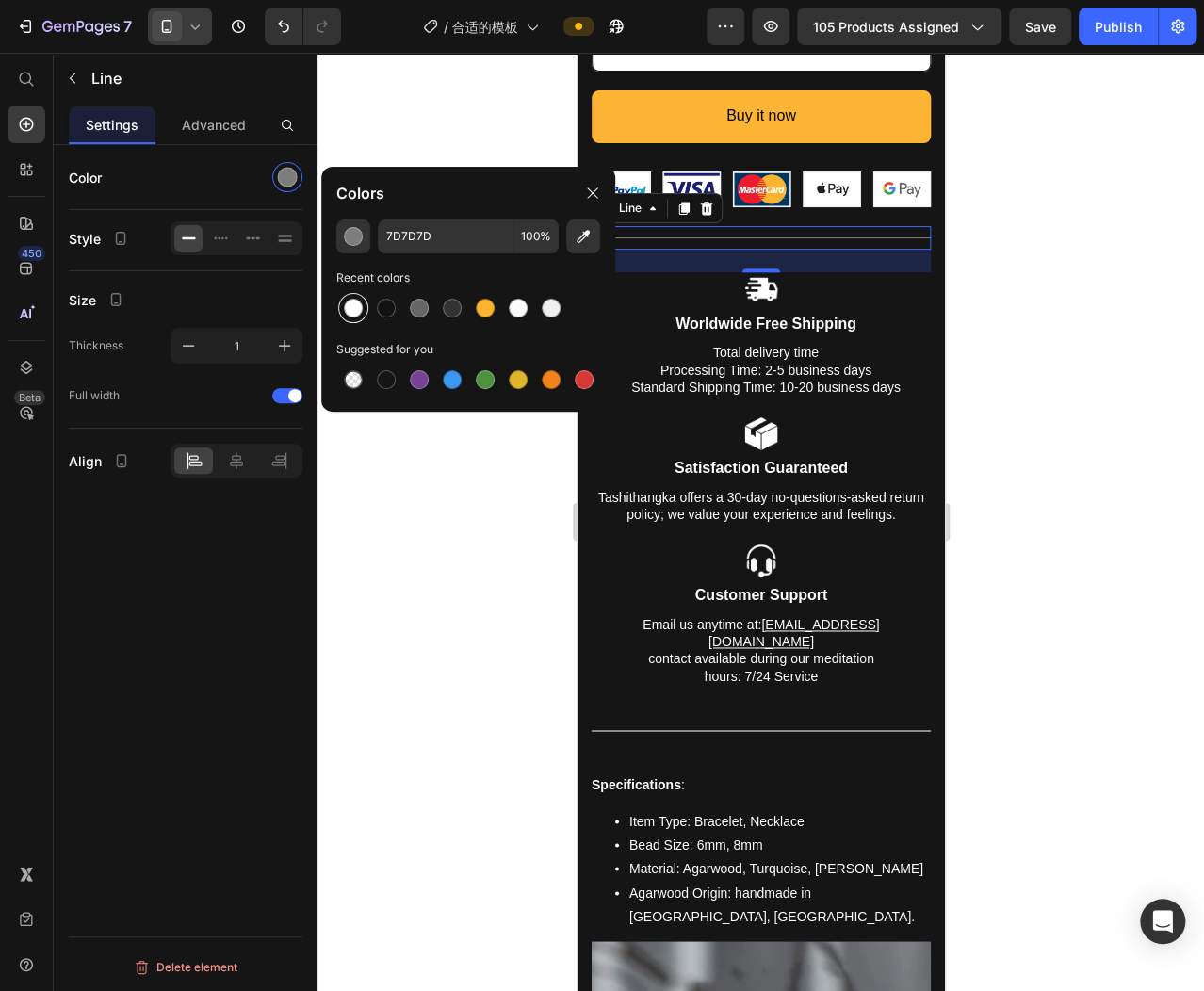 click at bounding box center (353, 308) 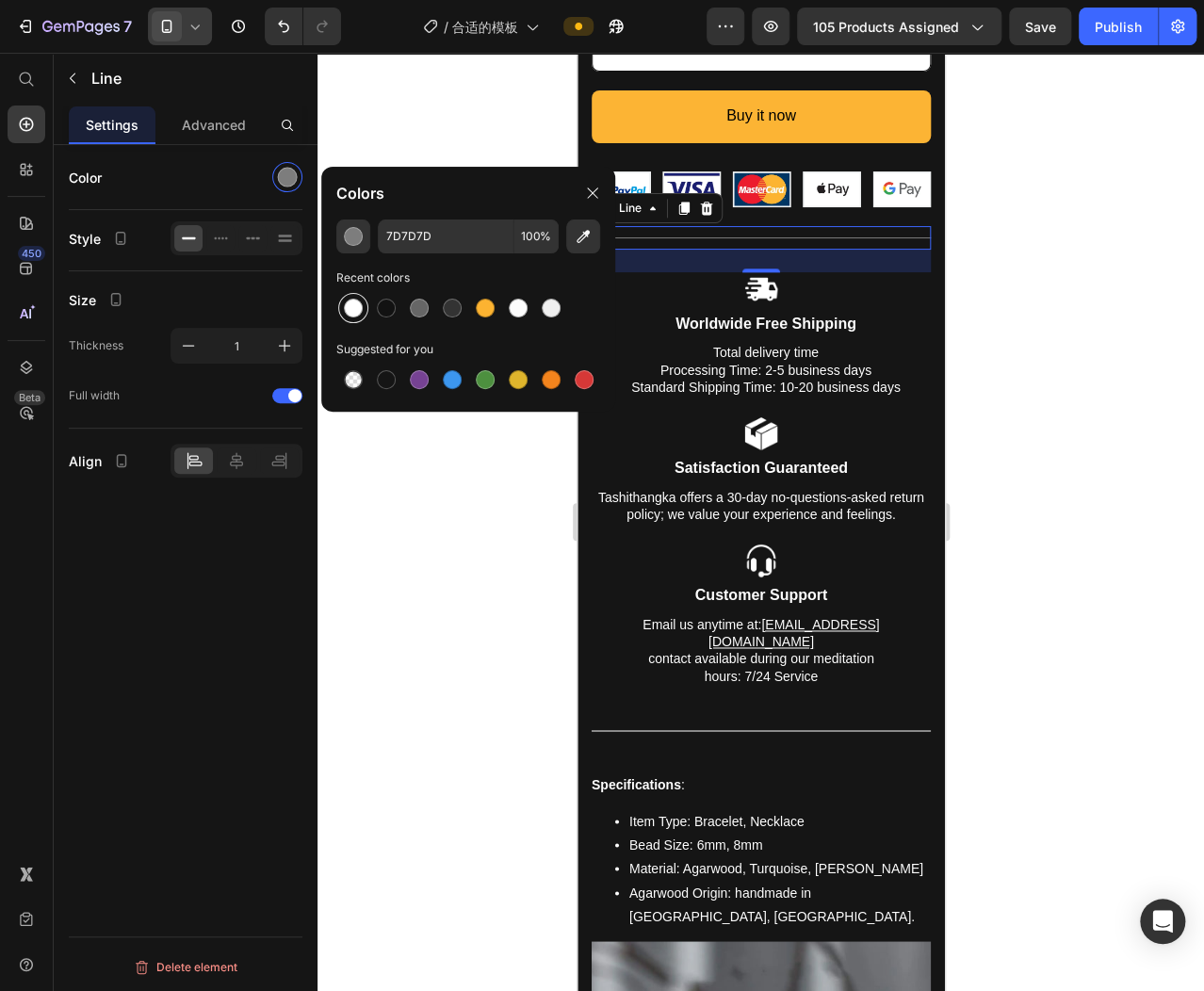 type on "FFFFFF" 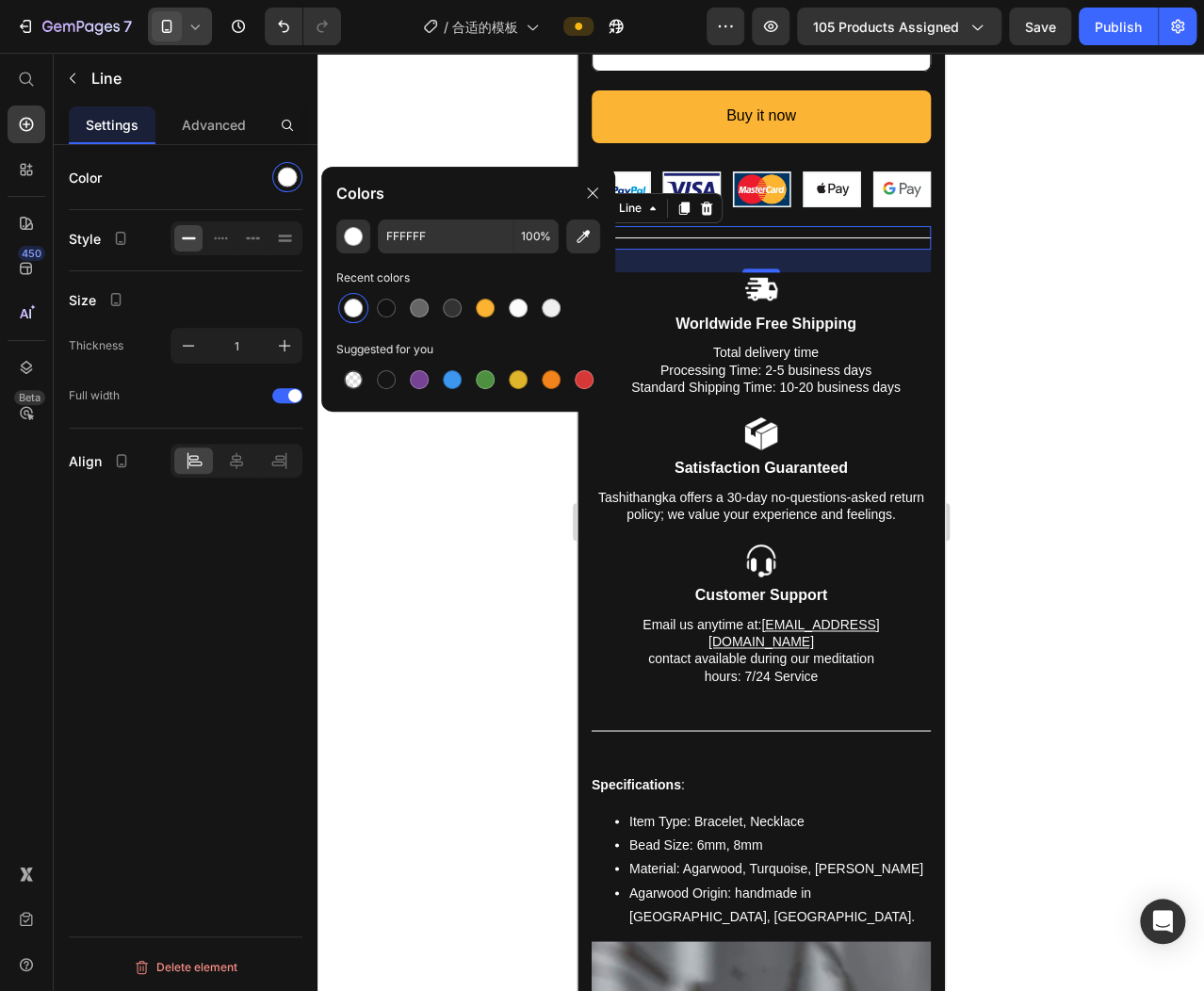 click 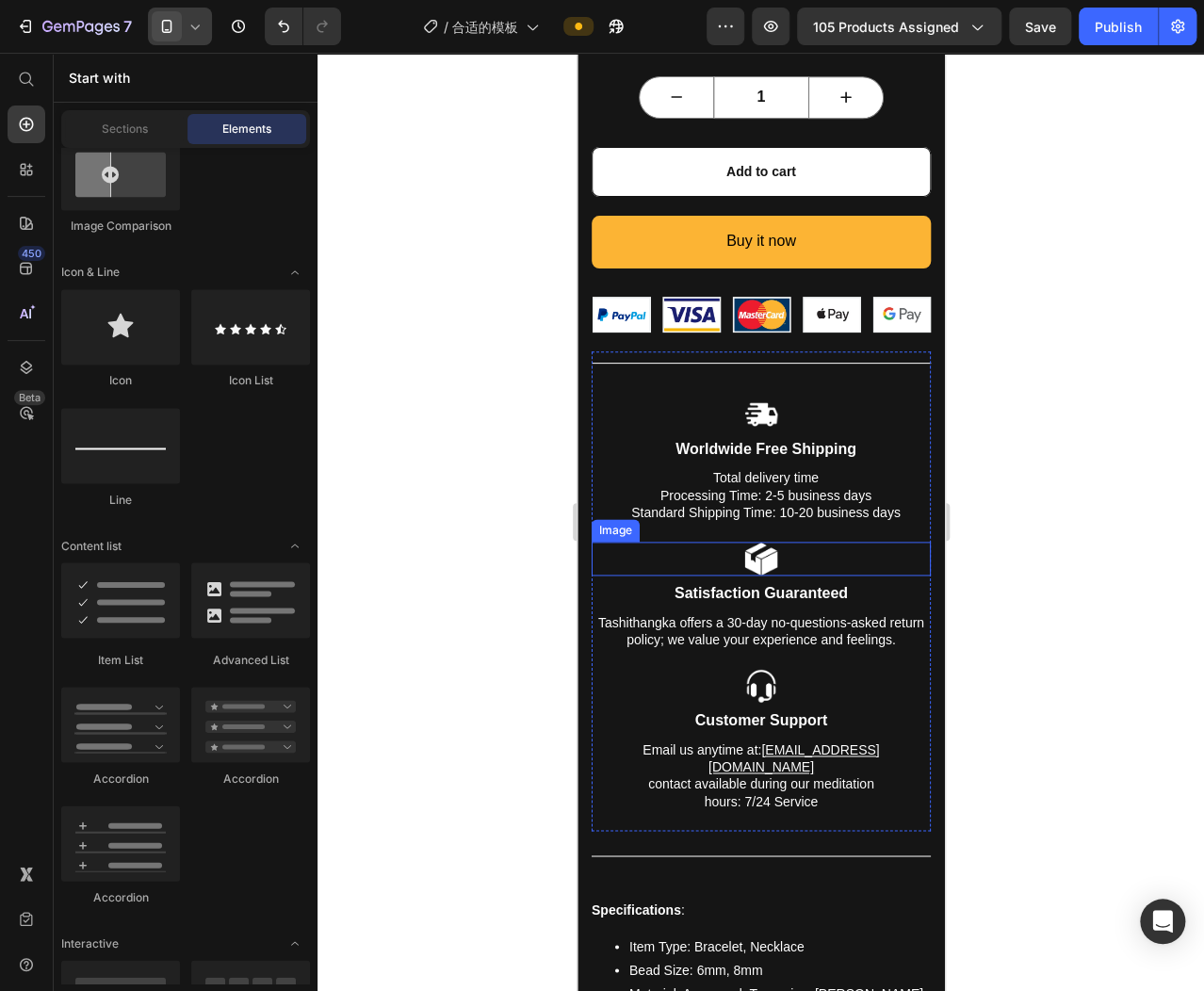 scroll, scrollTop: 723, scrollLeft: 0, axis: vertical 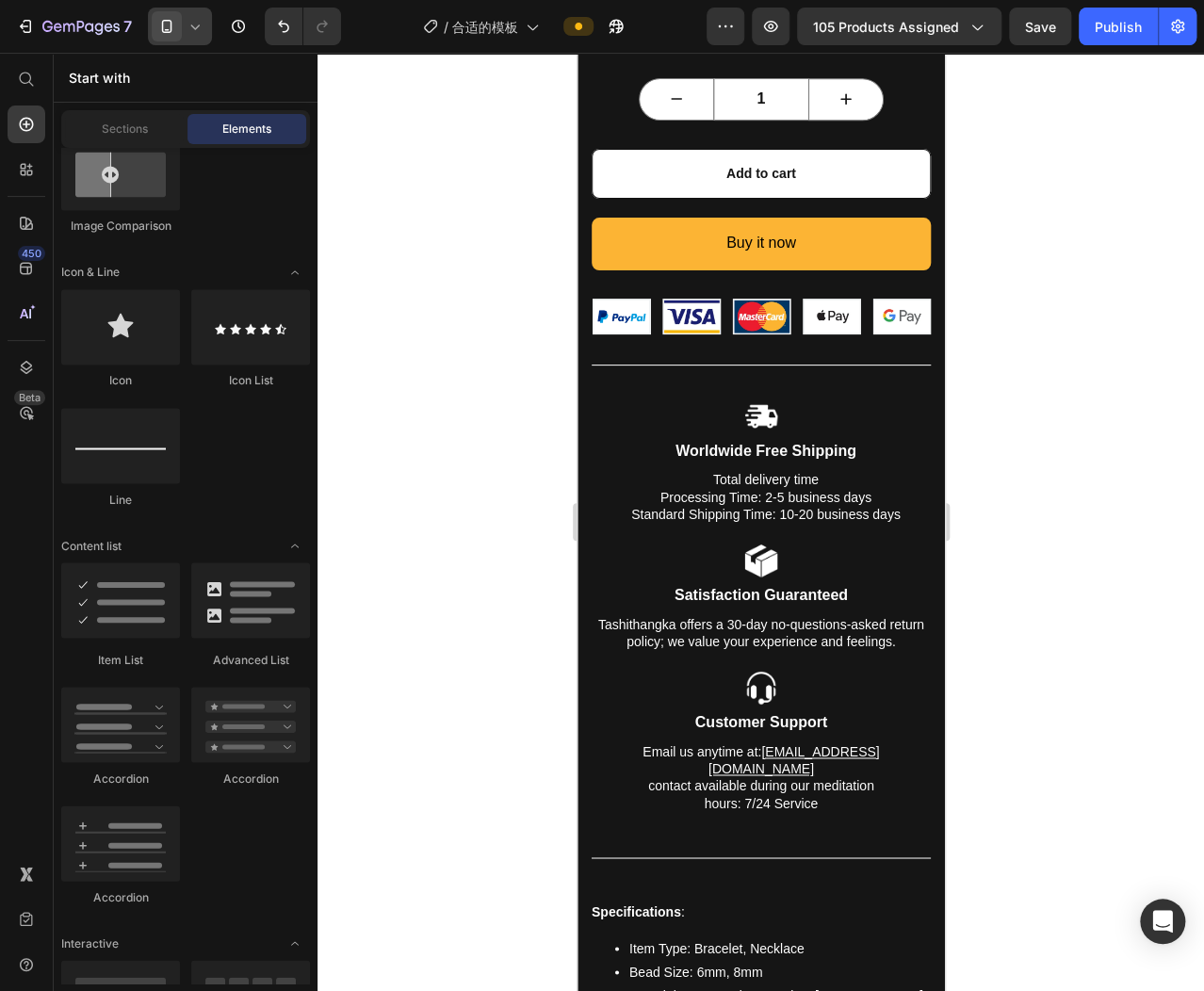 click 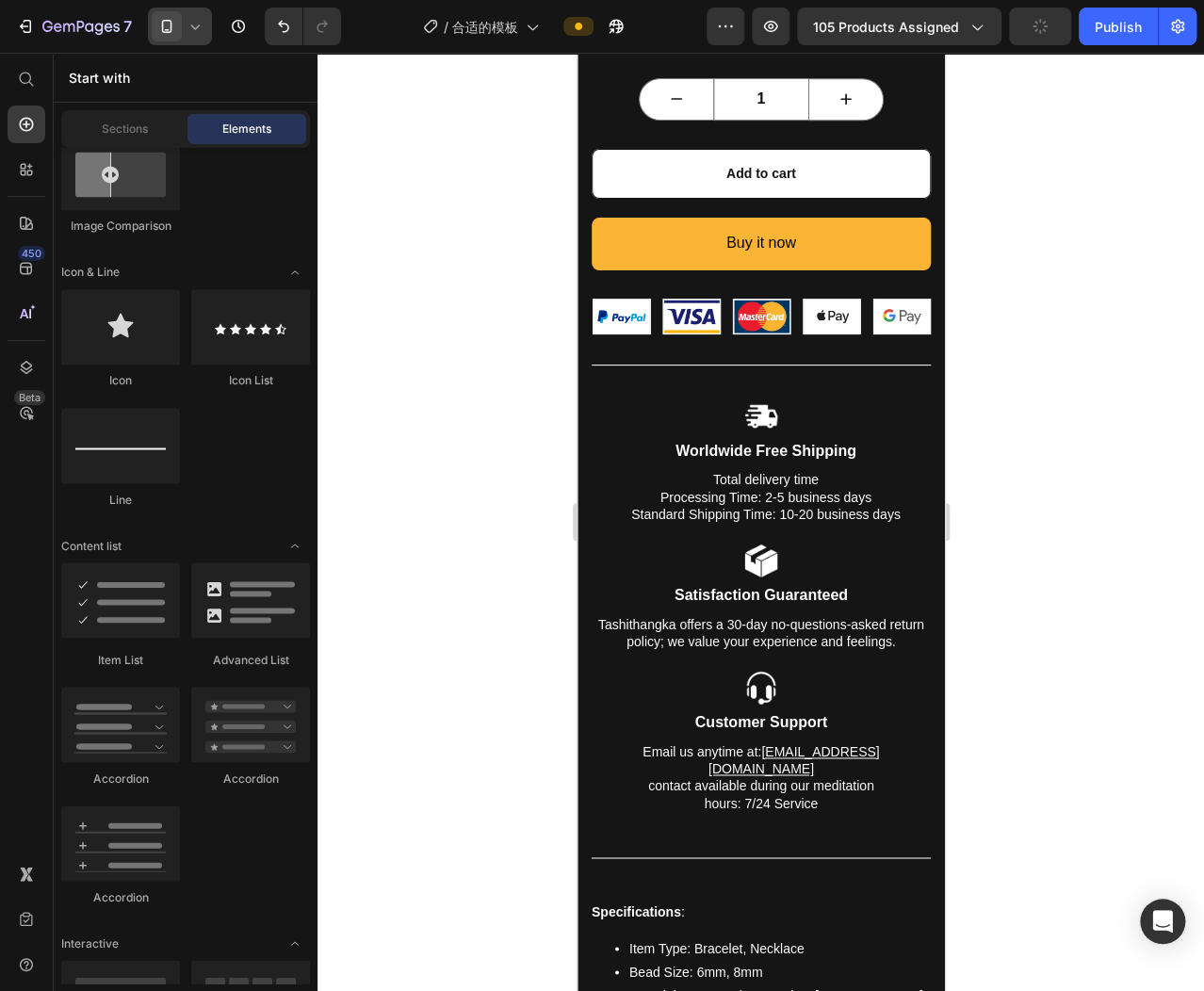click 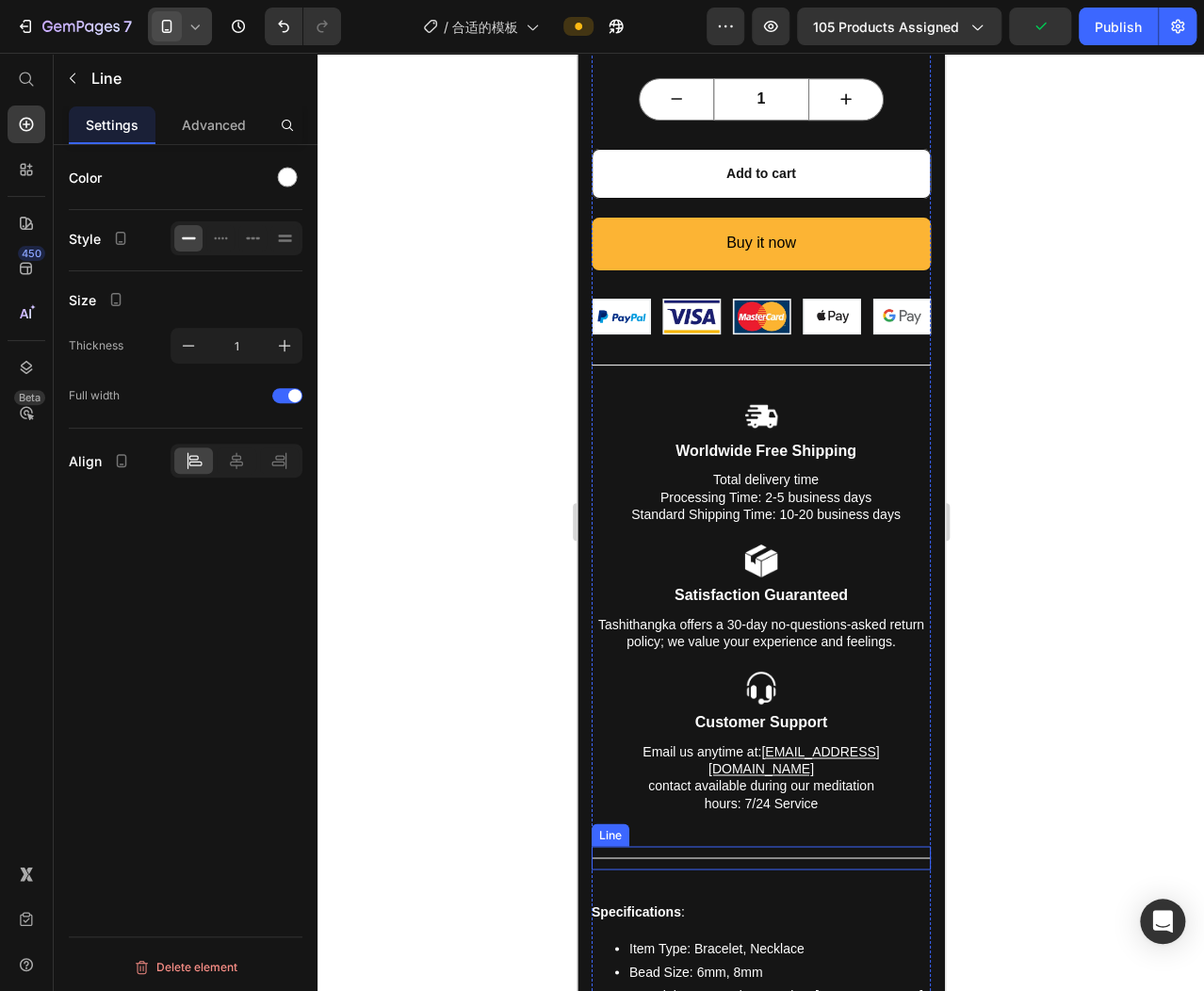 click on "Title Line" at bounding box center [760, 857] 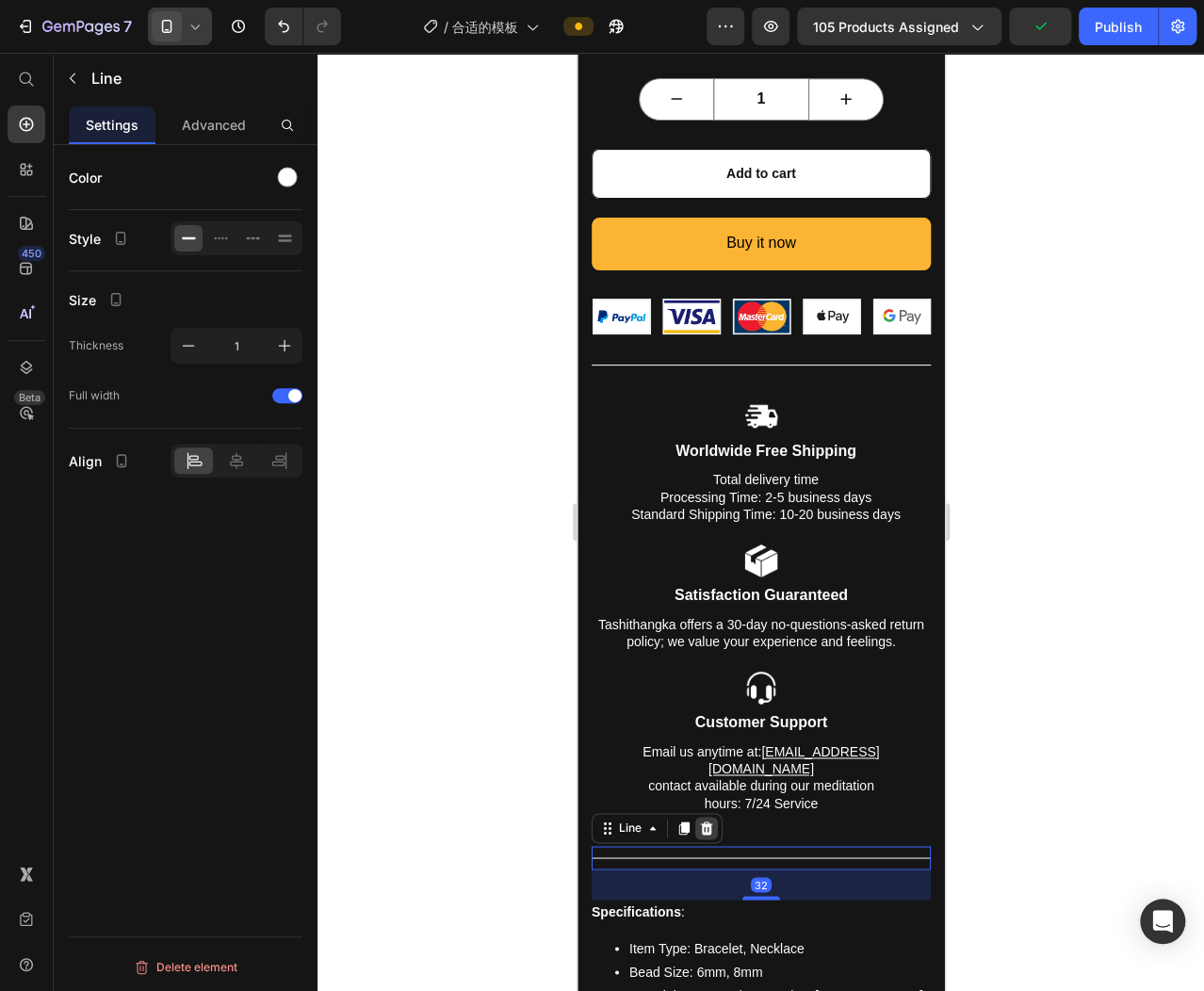 click at bounding box center (706, 828) 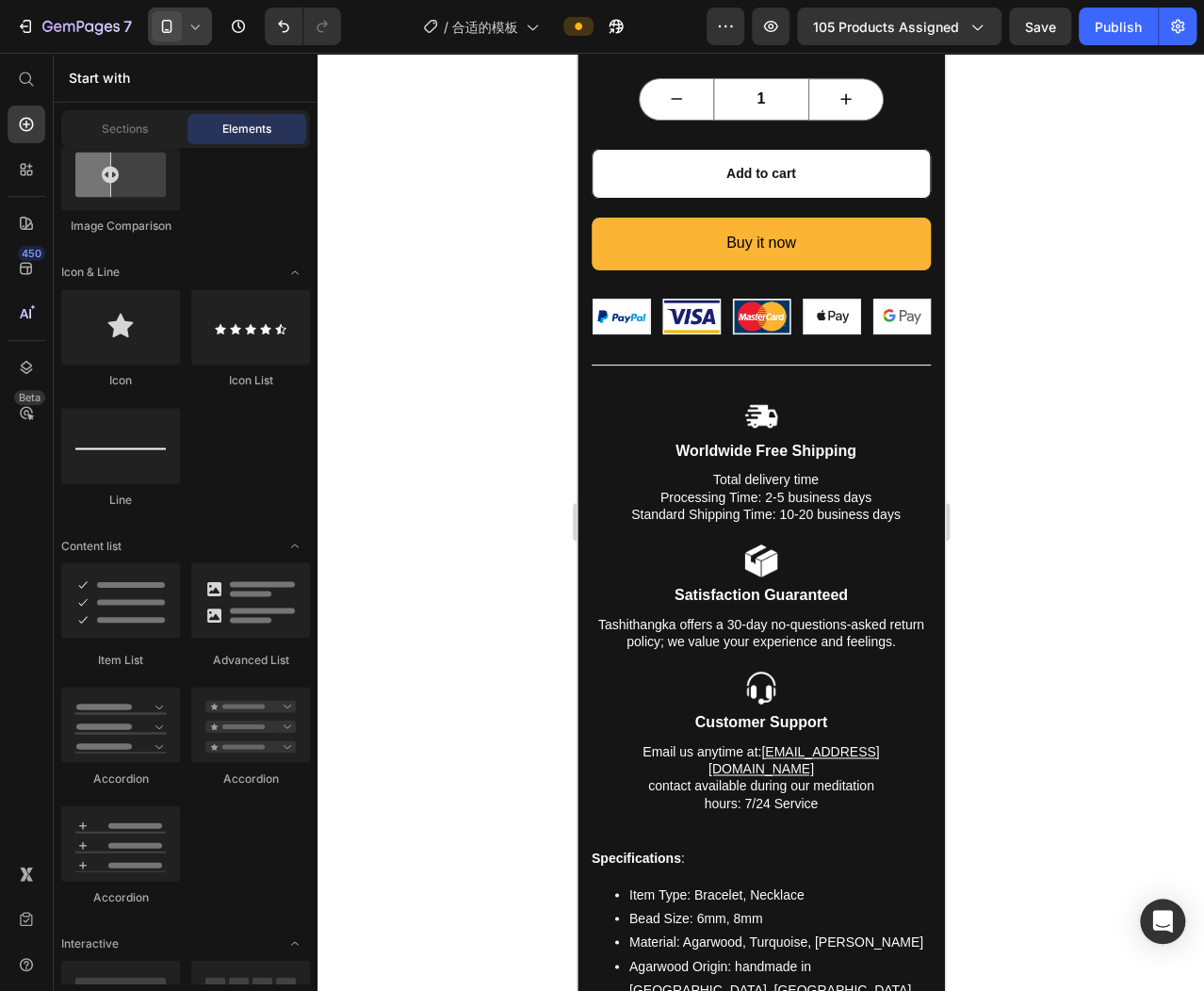 click 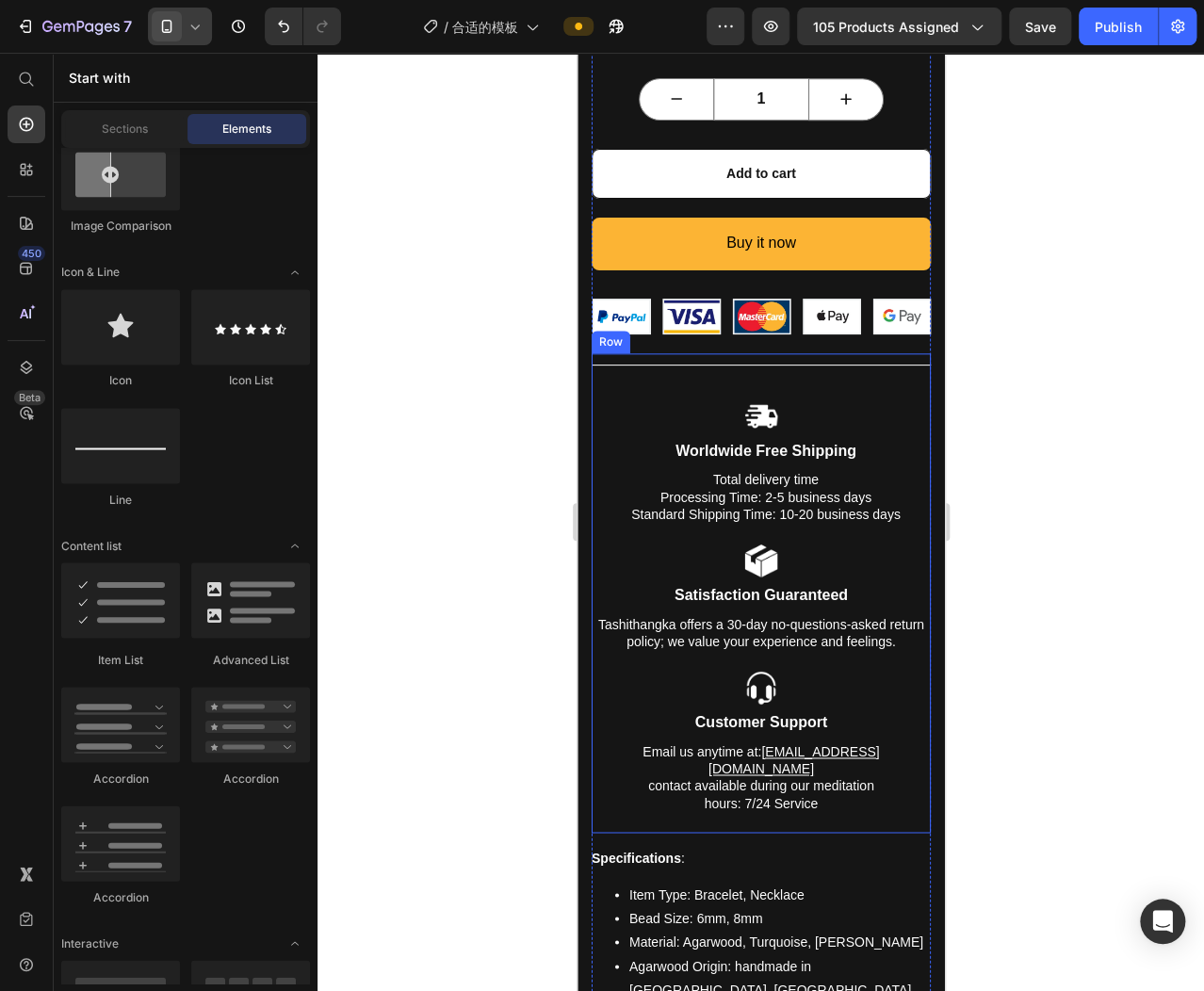 scroll, scrollTop: 1050, scrollLeft: 0, axis: vertical 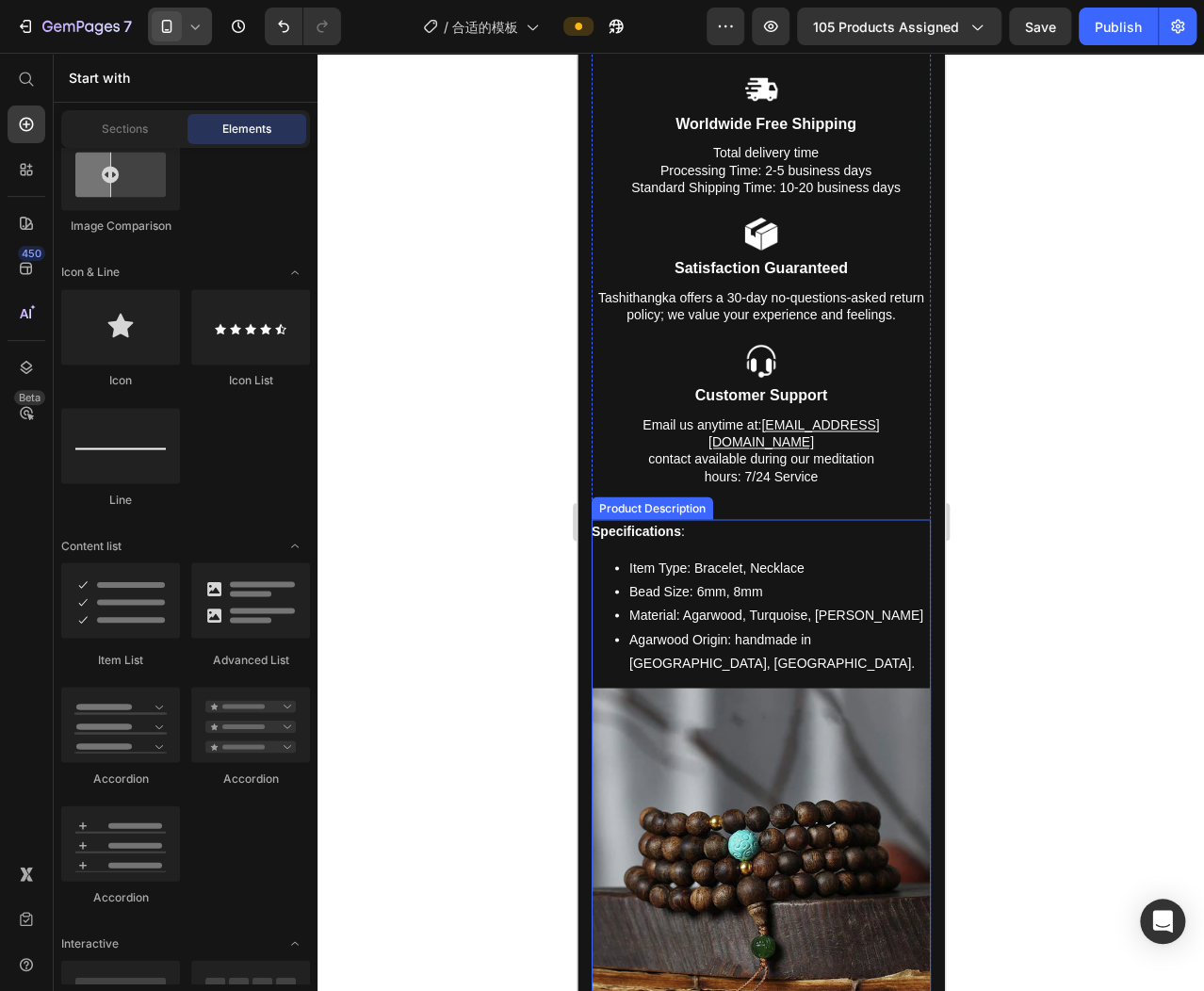 click on "Bead Size: 6mm, 8mm" at bounding box center (779, 591) 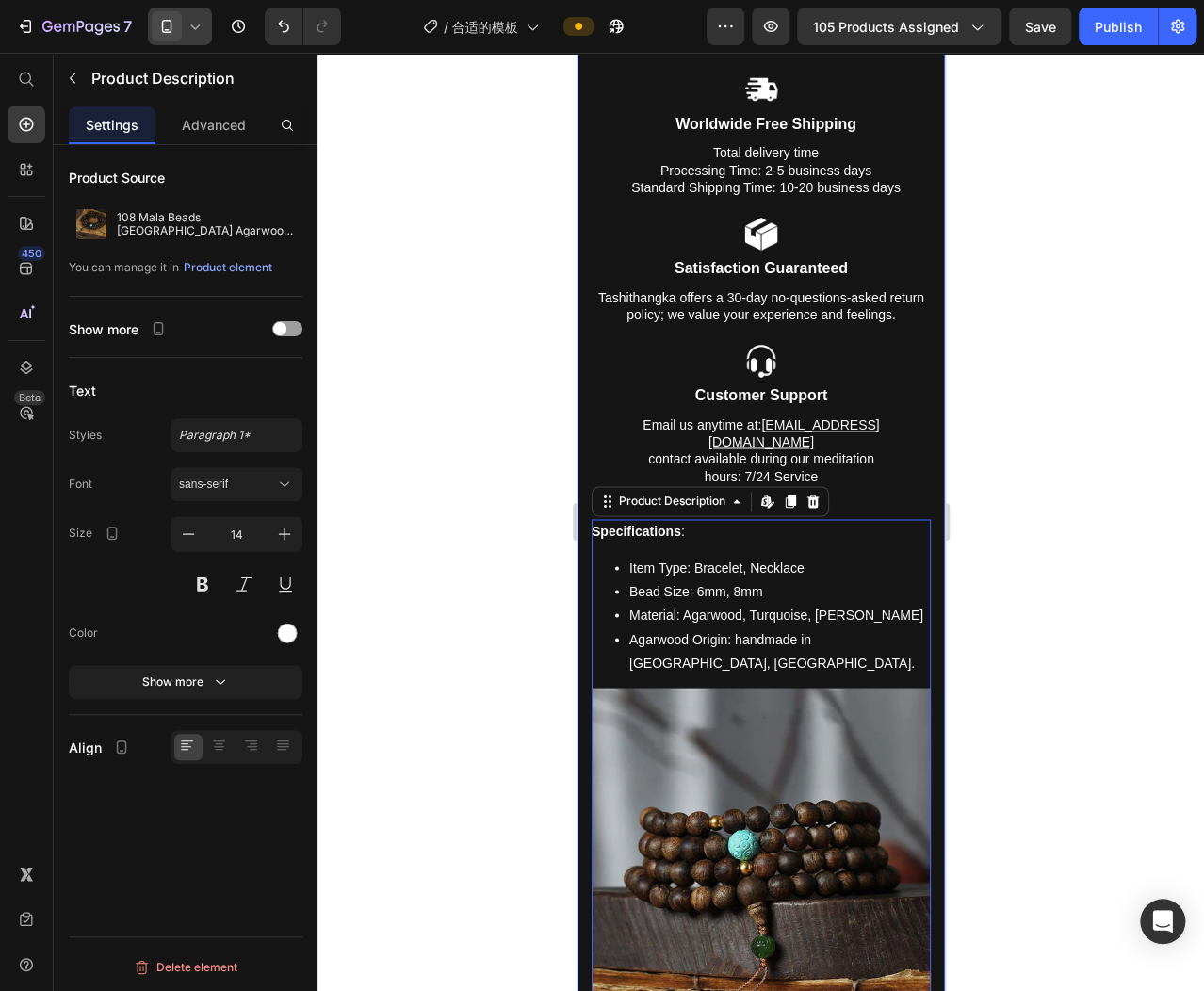 click 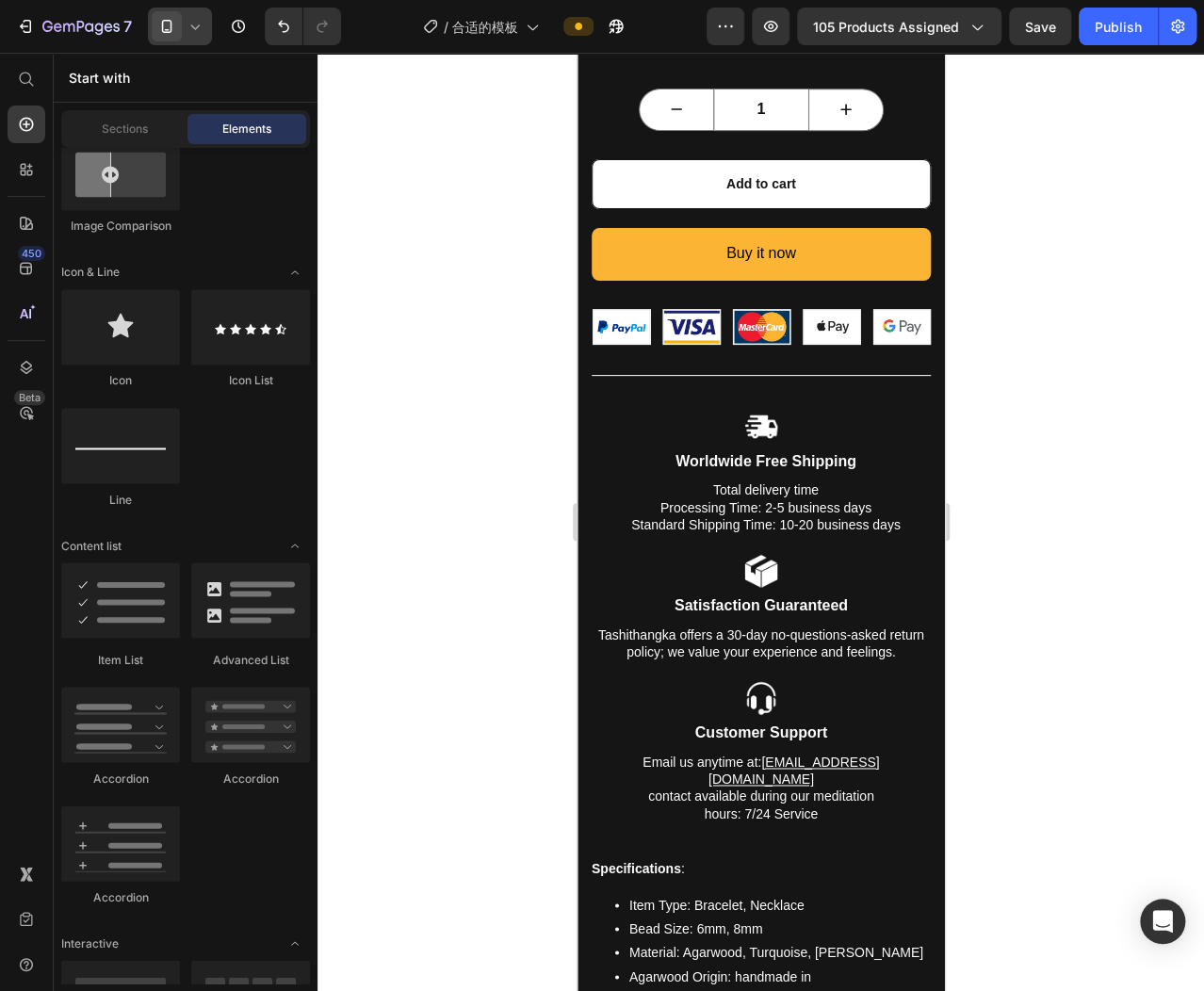 scroll, scrollTop: 603, scrollLeft: 0, axis: vertical 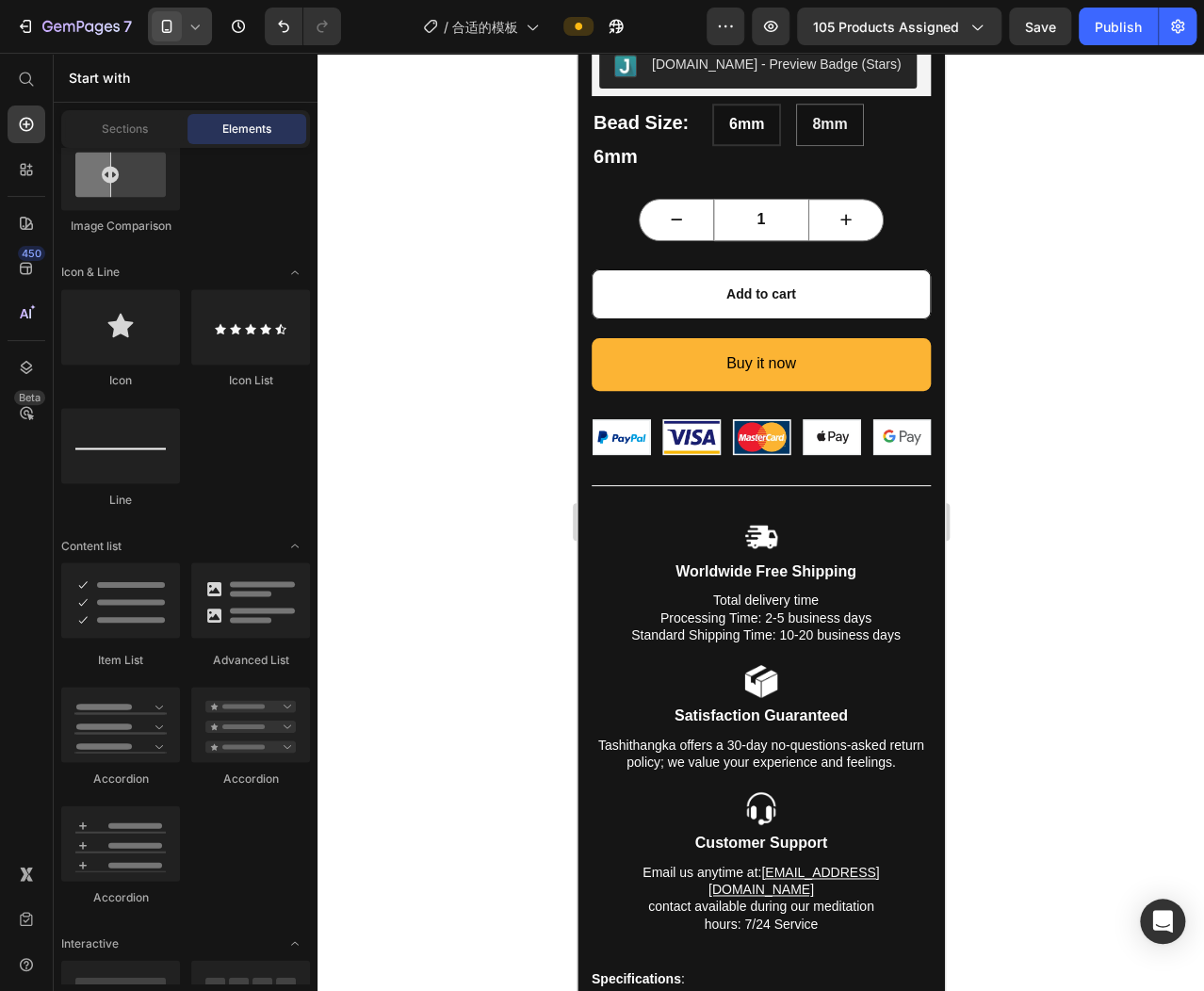 click 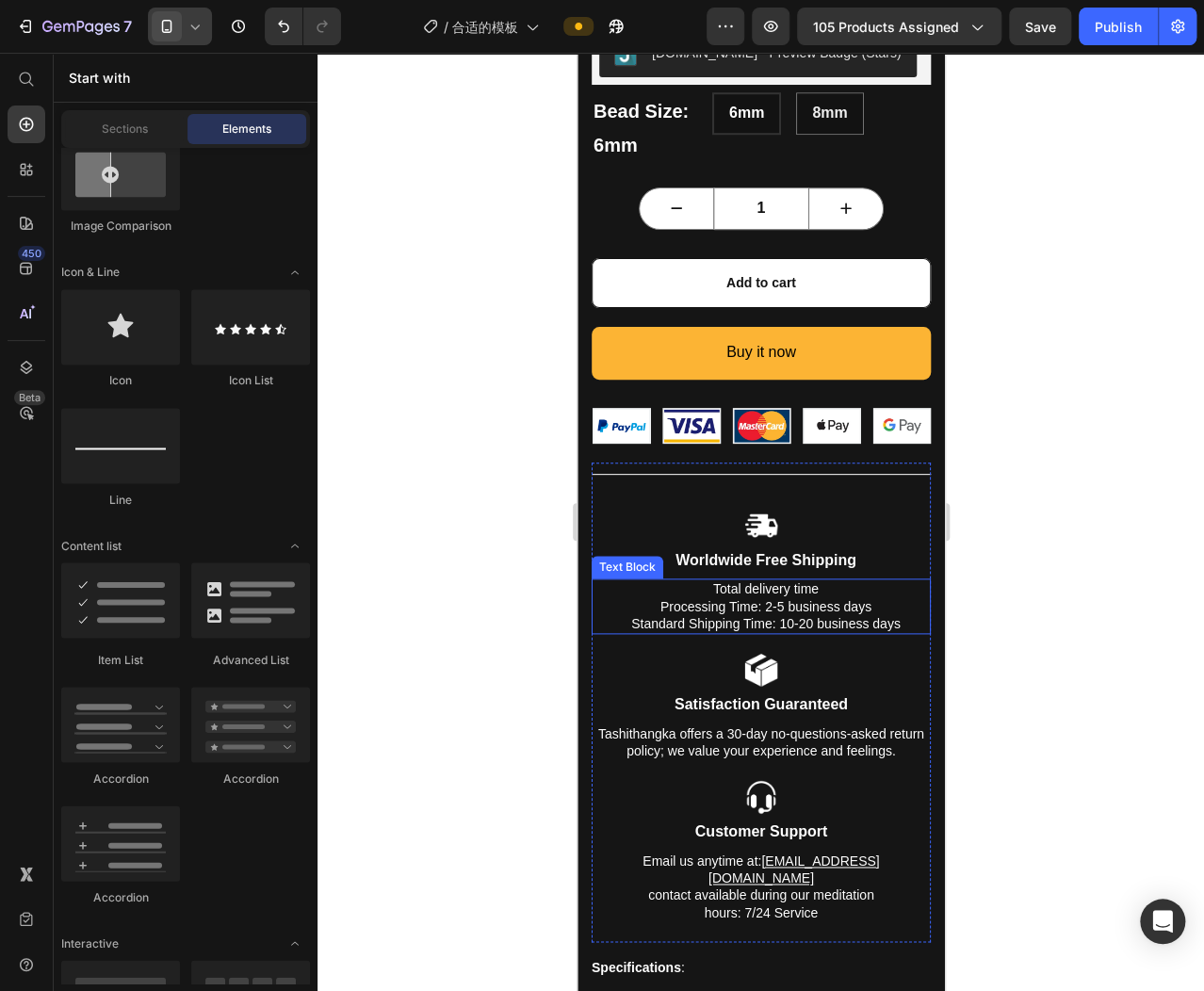 scroll, scrollTop: 629, scrollLeft: 0, axis: vertical 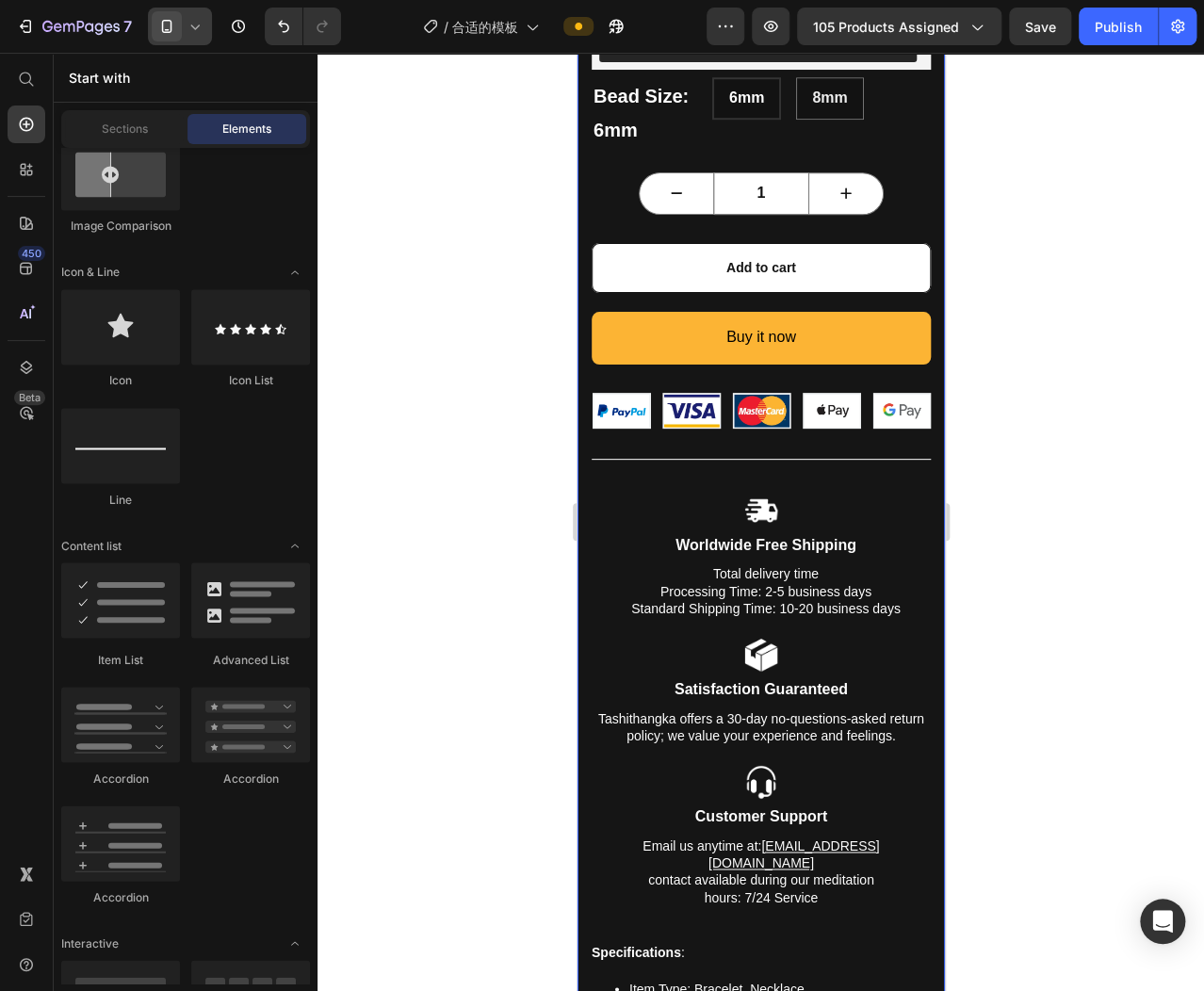drag, startPoint x: 1056, startPoint y: 512, endPoint x: 1059, endPoint y: 524, distance: 12.369317 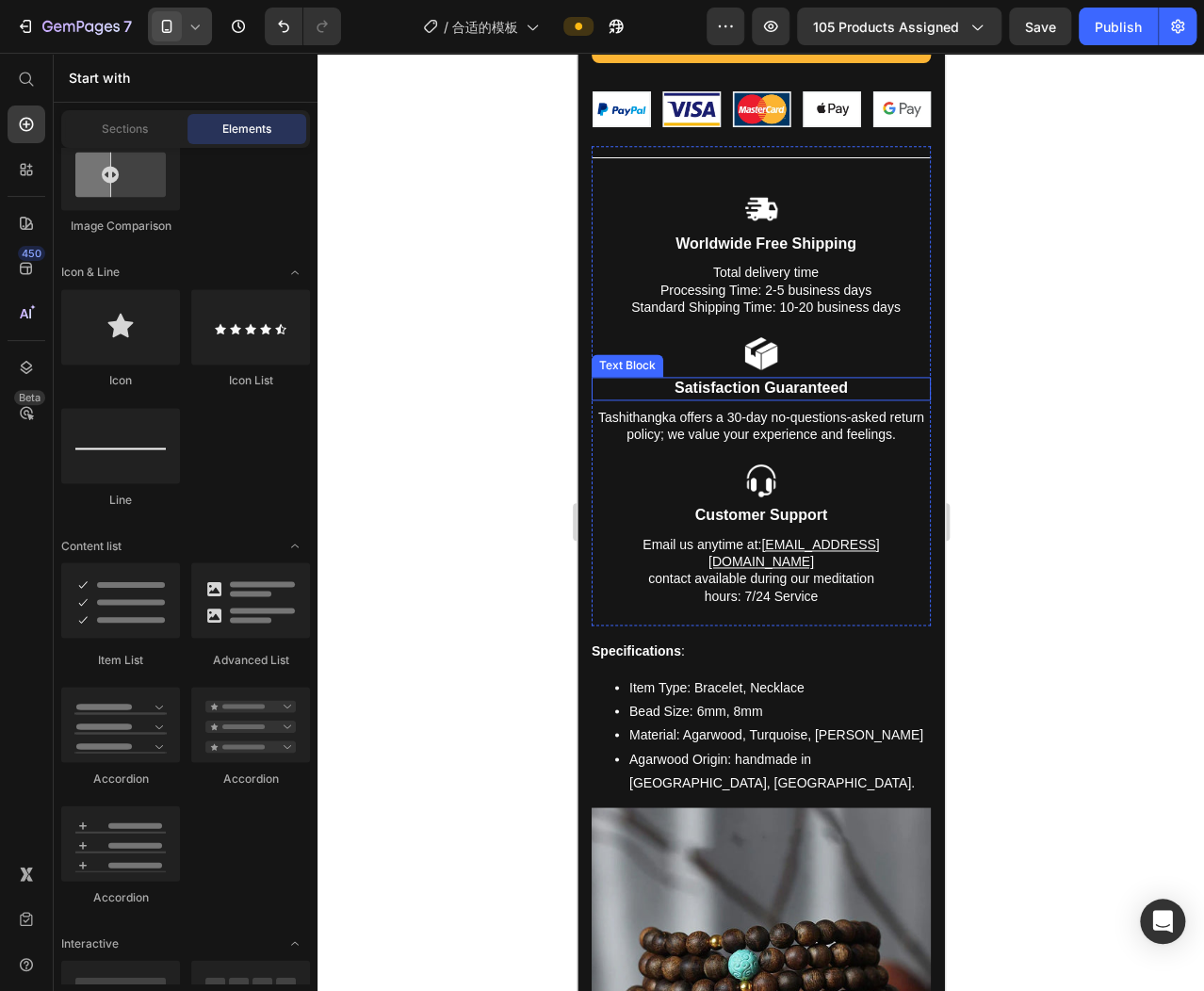 scroll, scrollTop: 952, scrollLeft: 0, axis: vertical 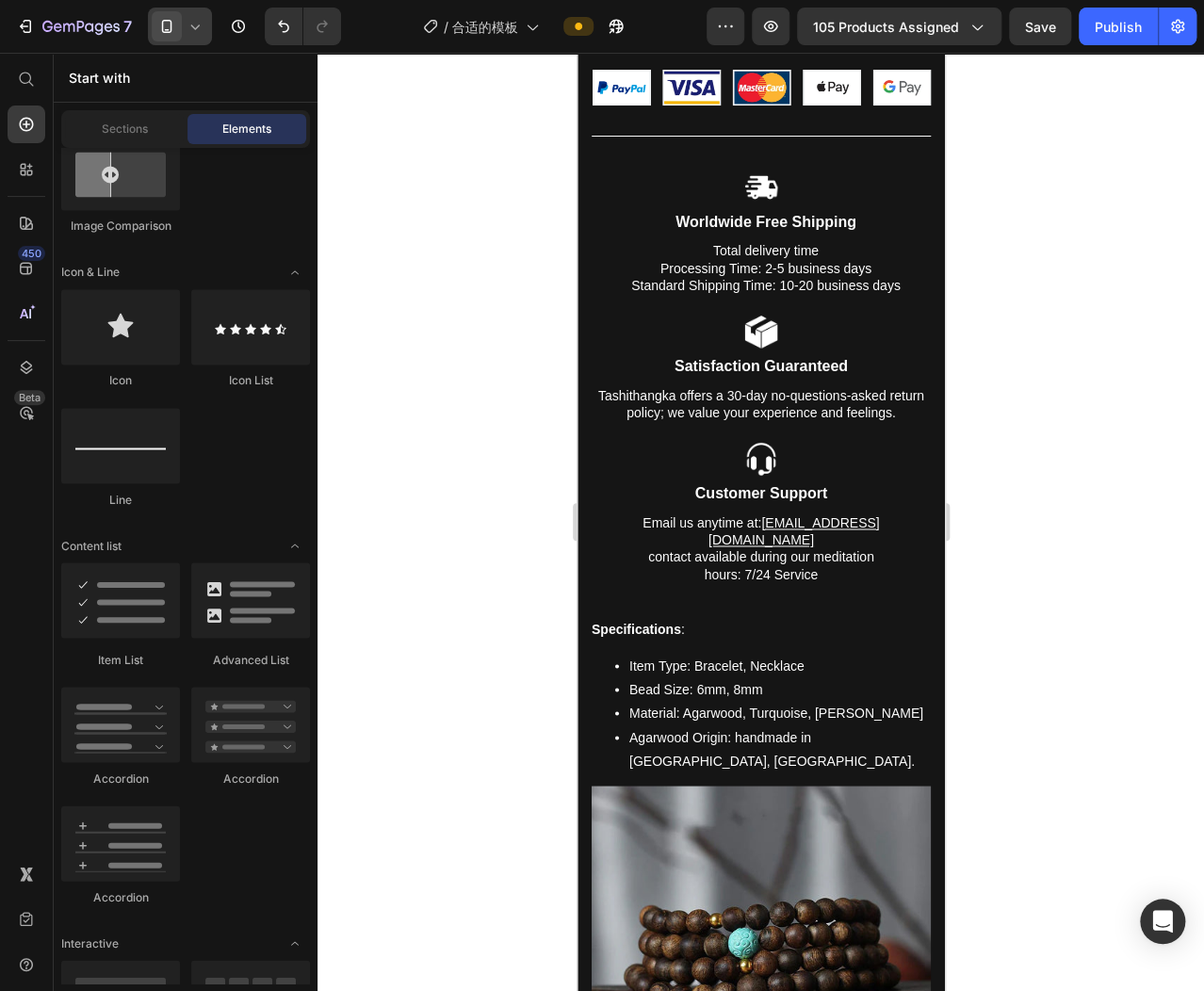 click 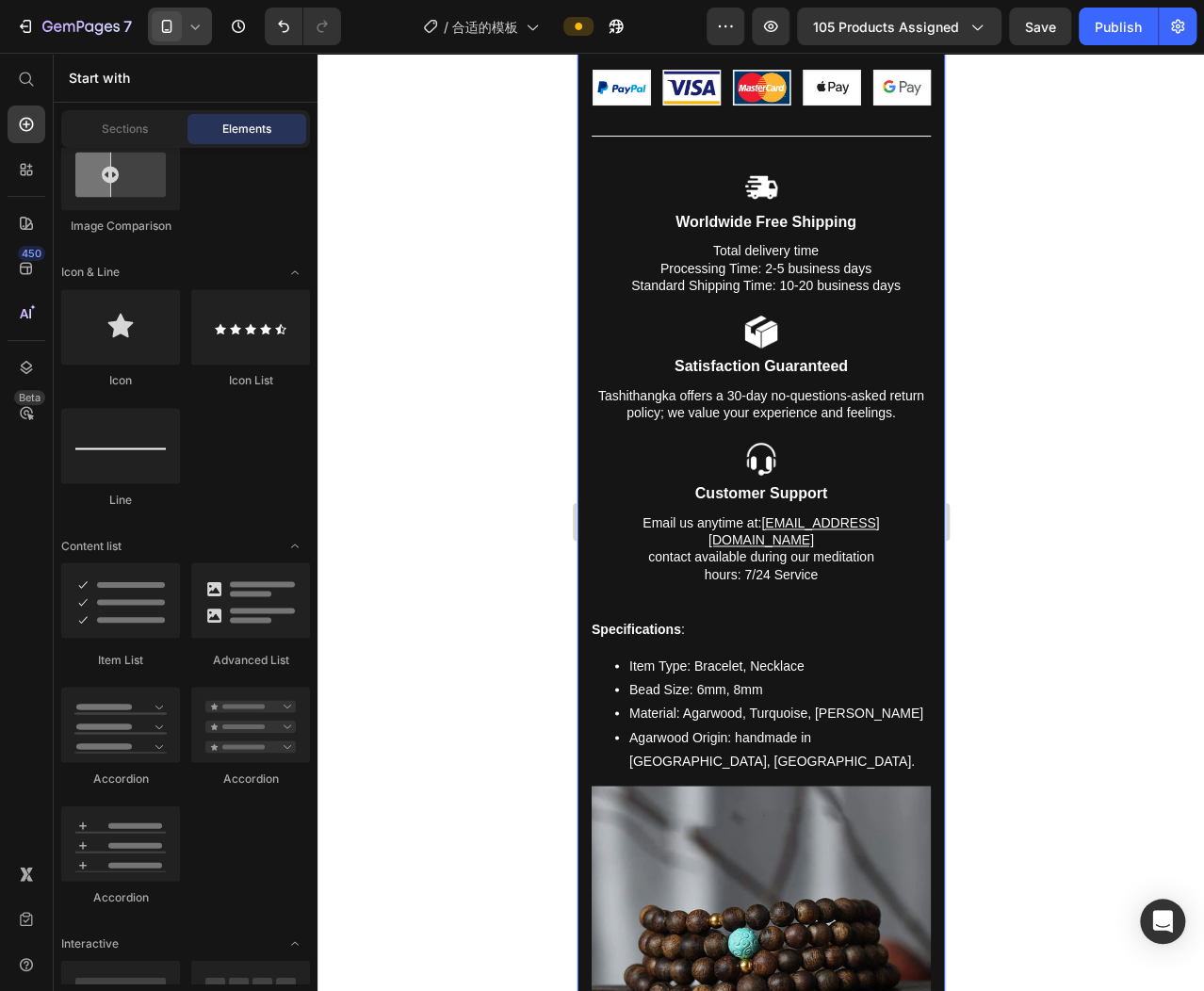 click 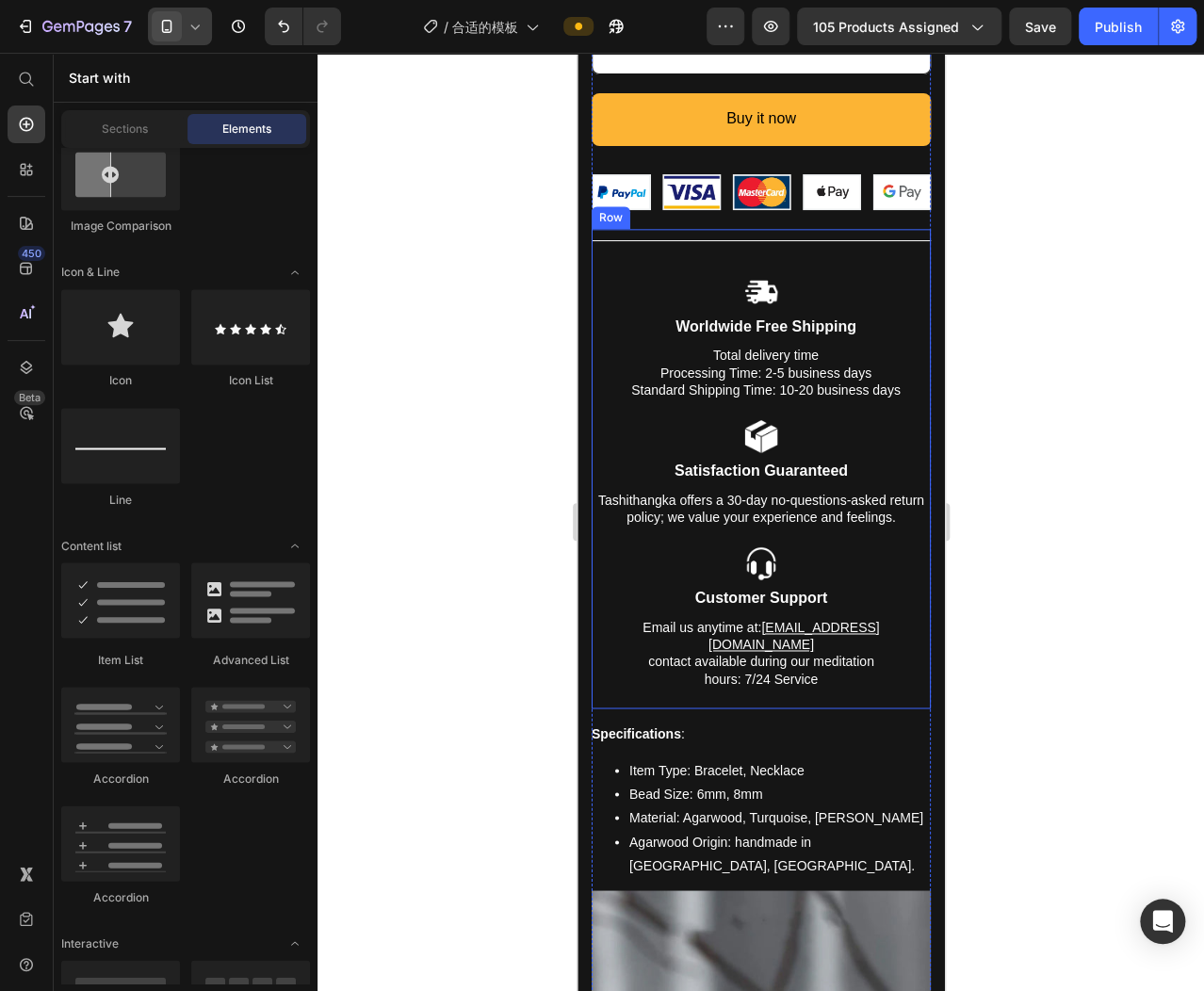 scroll, scrollTop: 667, scrollLeft: 0, axis: vertical 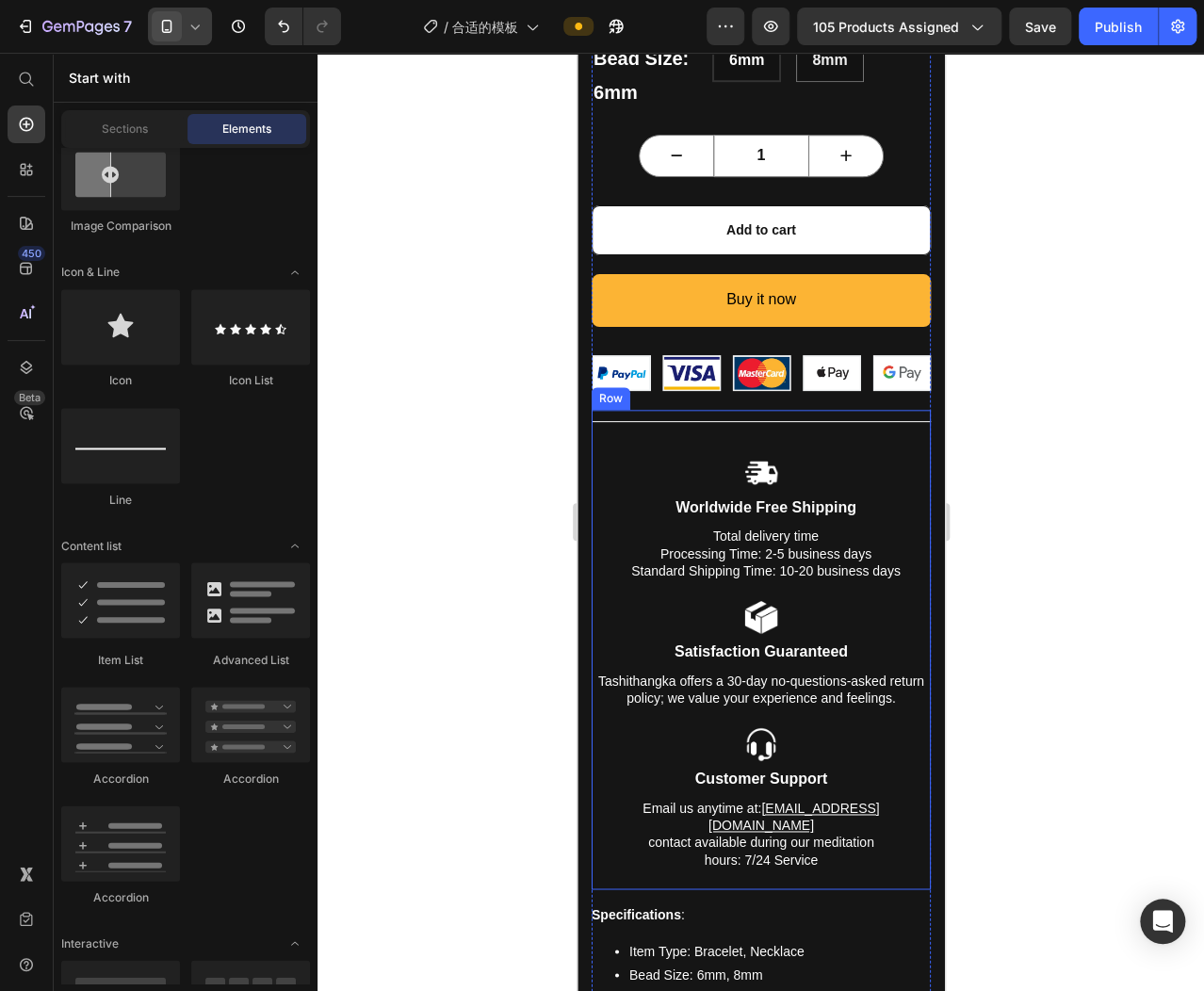 click 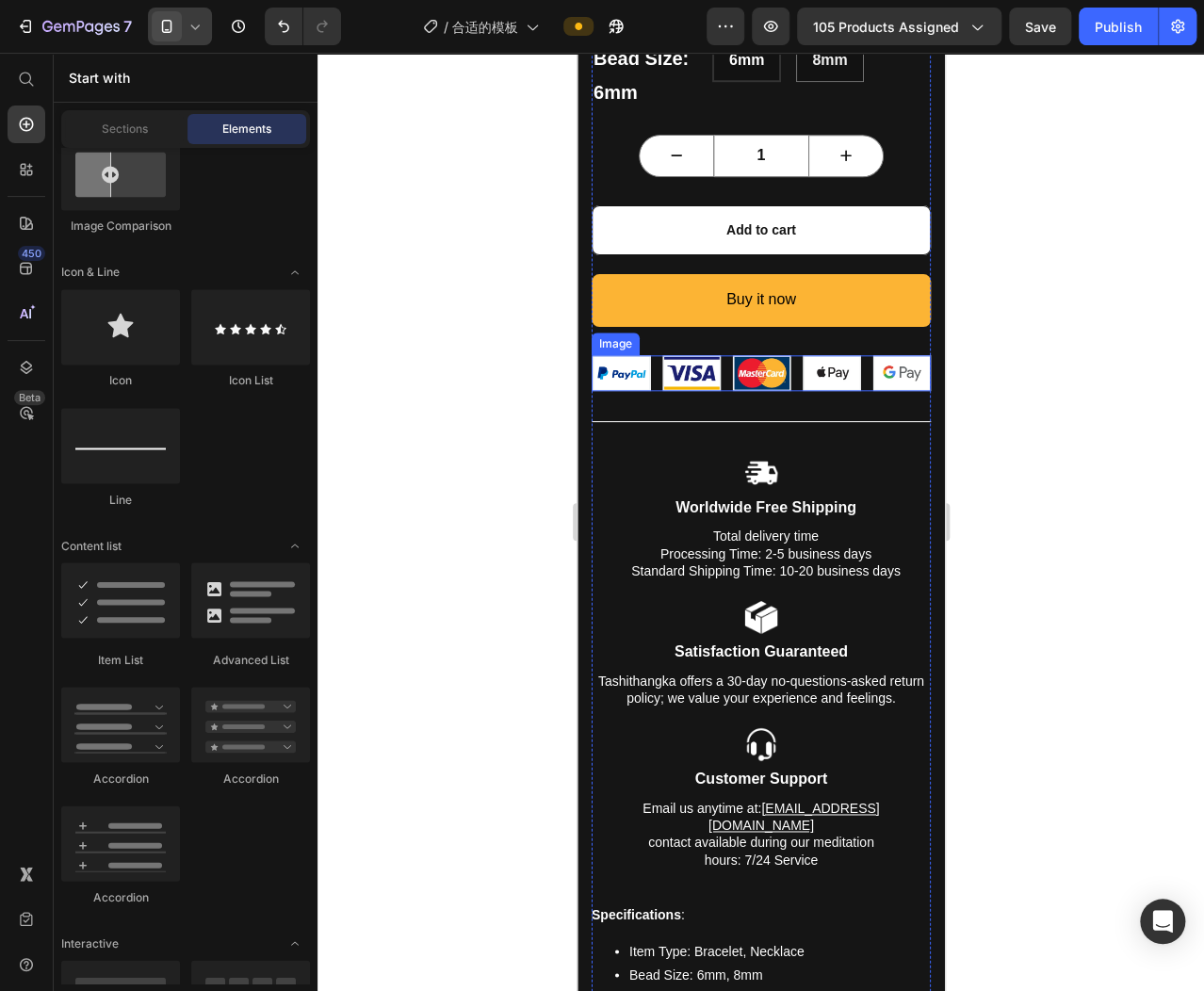 click 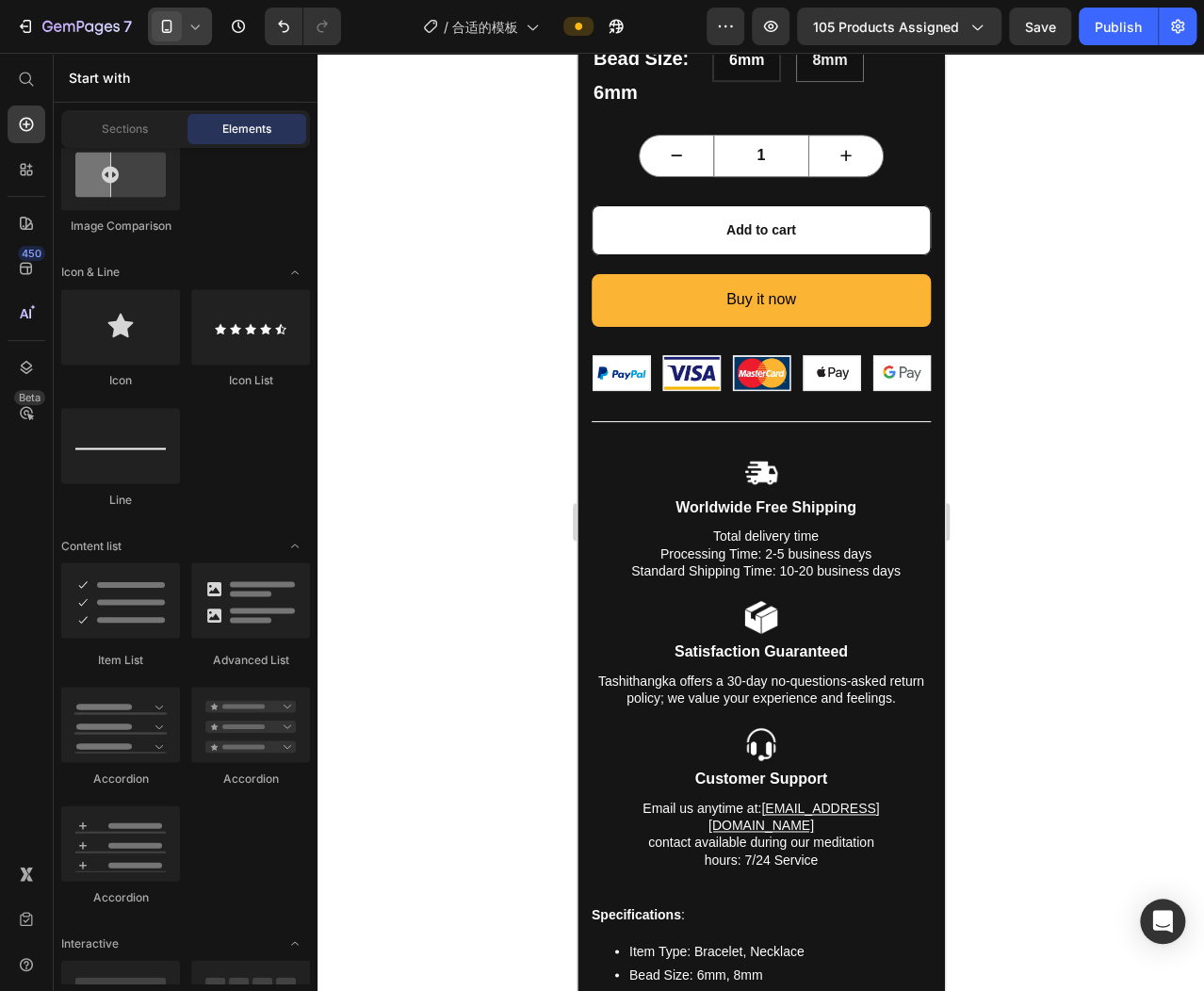 click 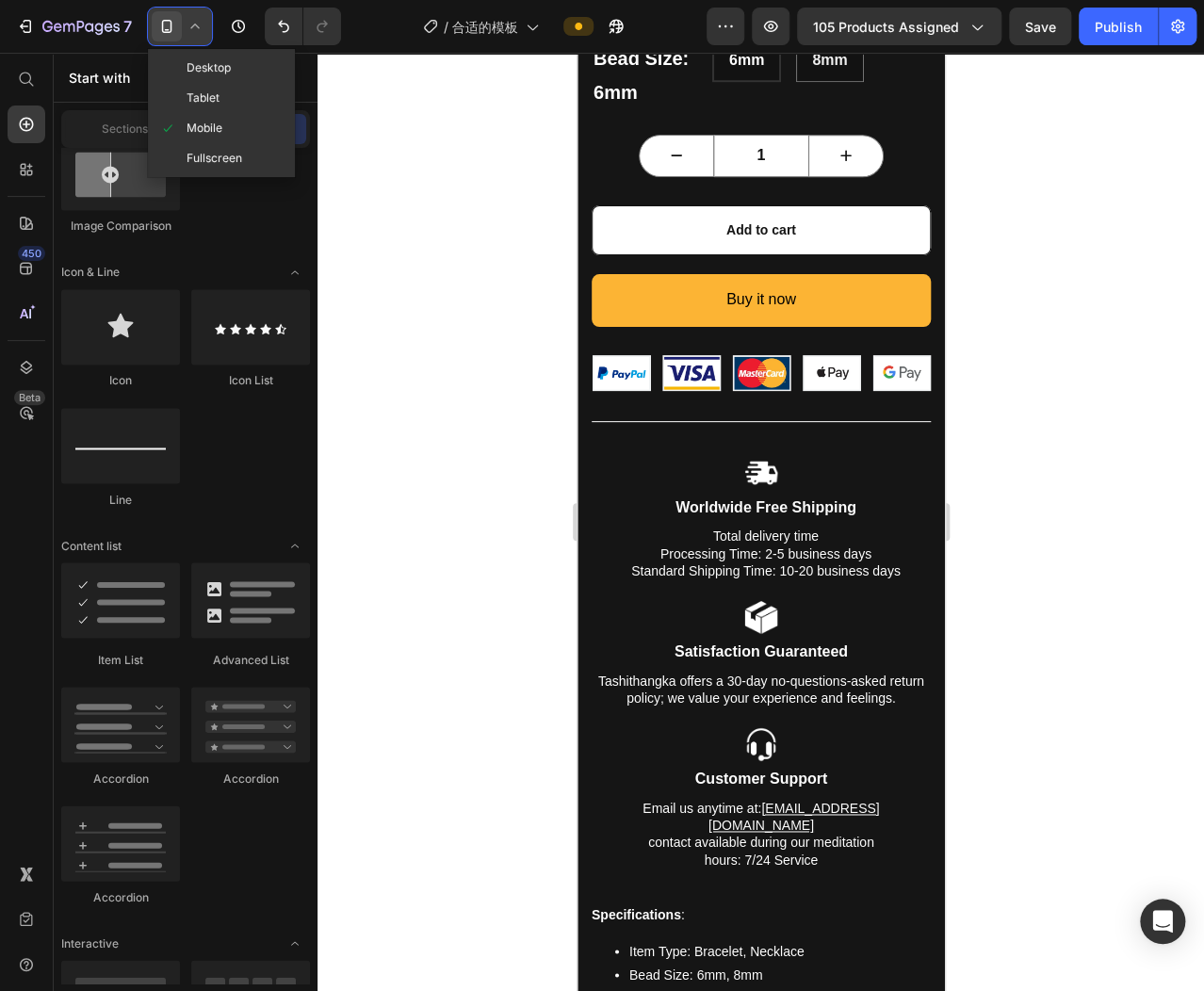 click on "Desktop Tablet Mobile Fullscreen" 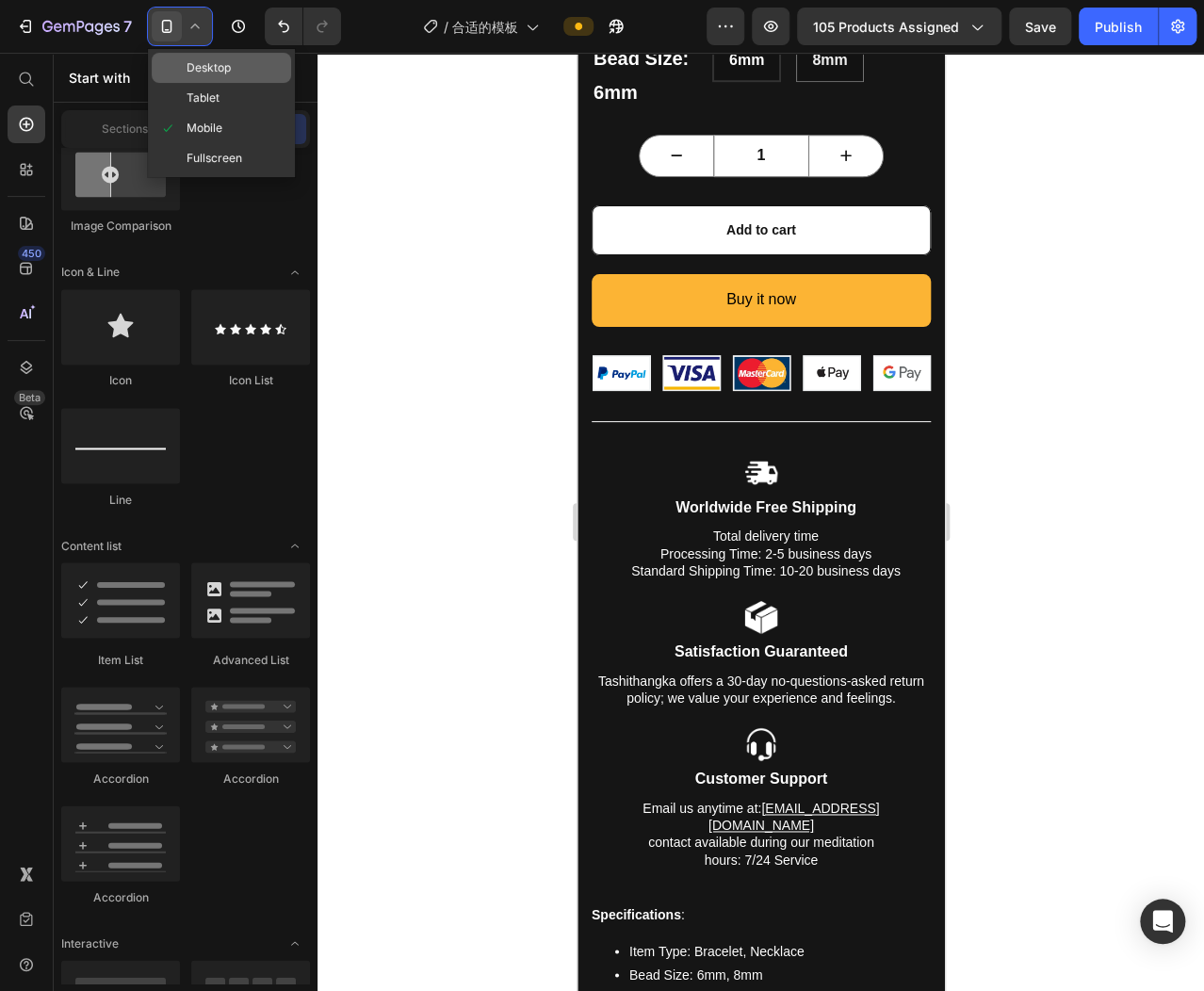 click on "Desktop" 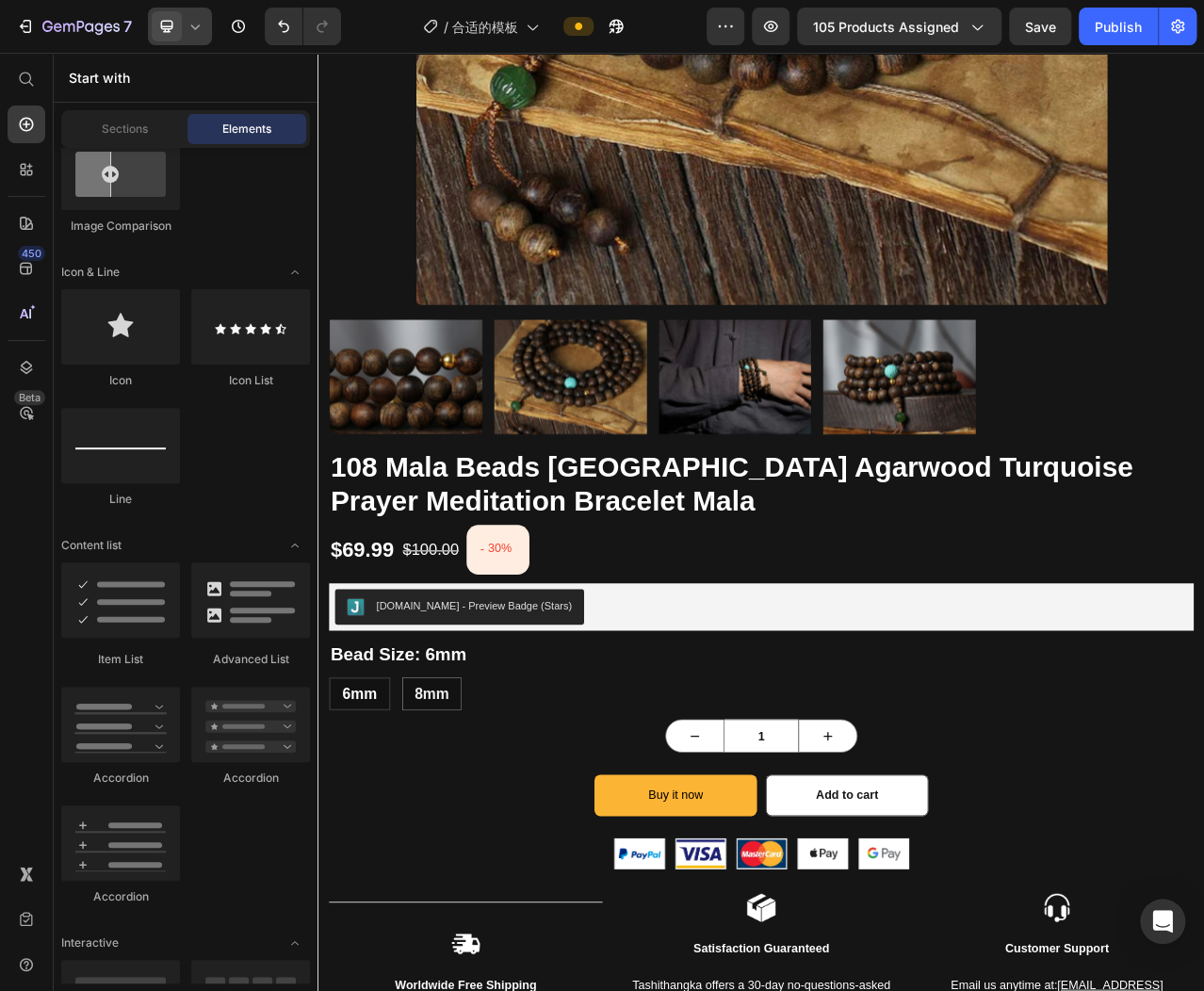 scroll, scrollTop: 1187, scrollLeft: 0, axis: vertical 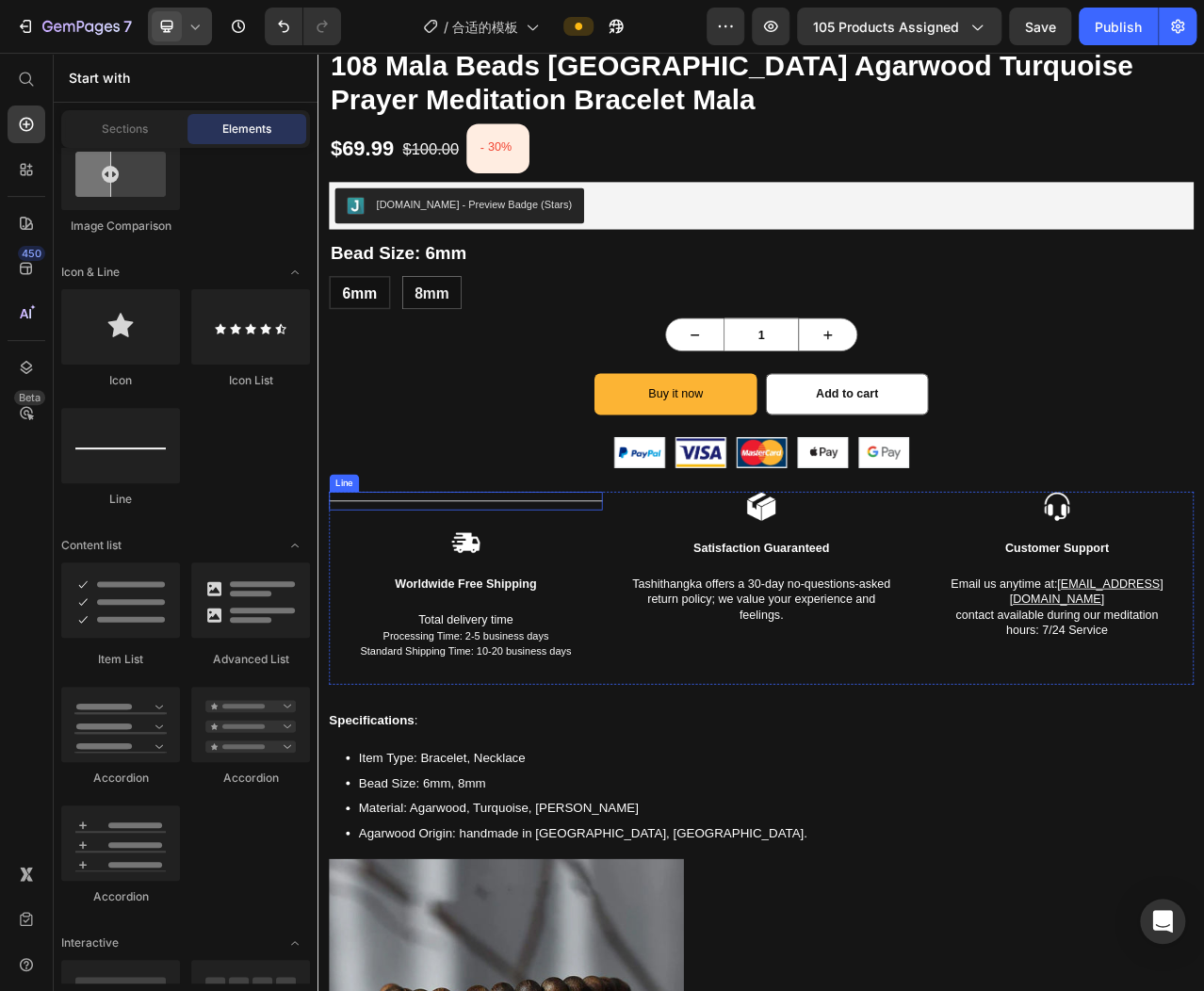 click on "Title Line" at bounding box center [506, 624] 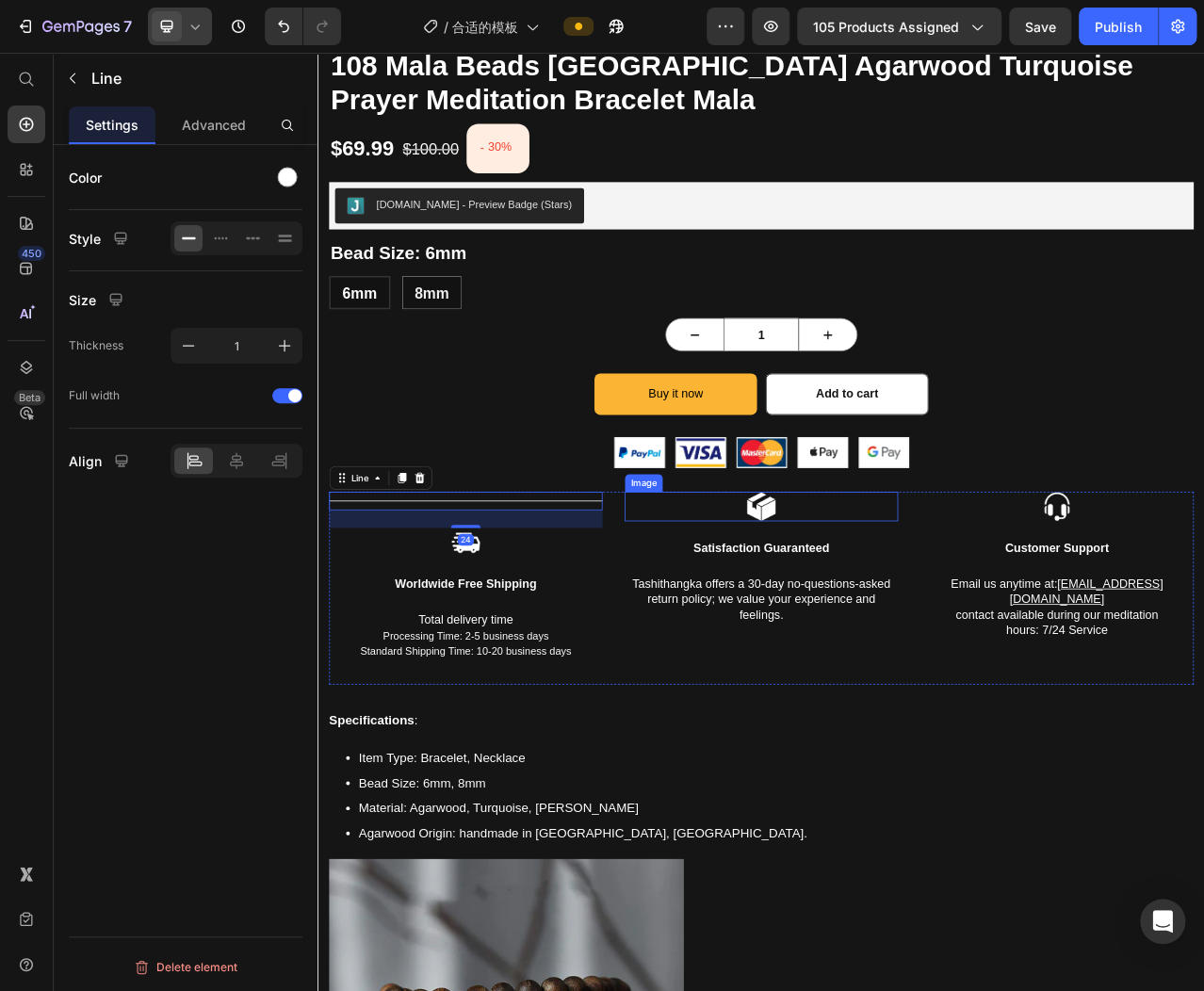 click at bounding box center [883, 631] 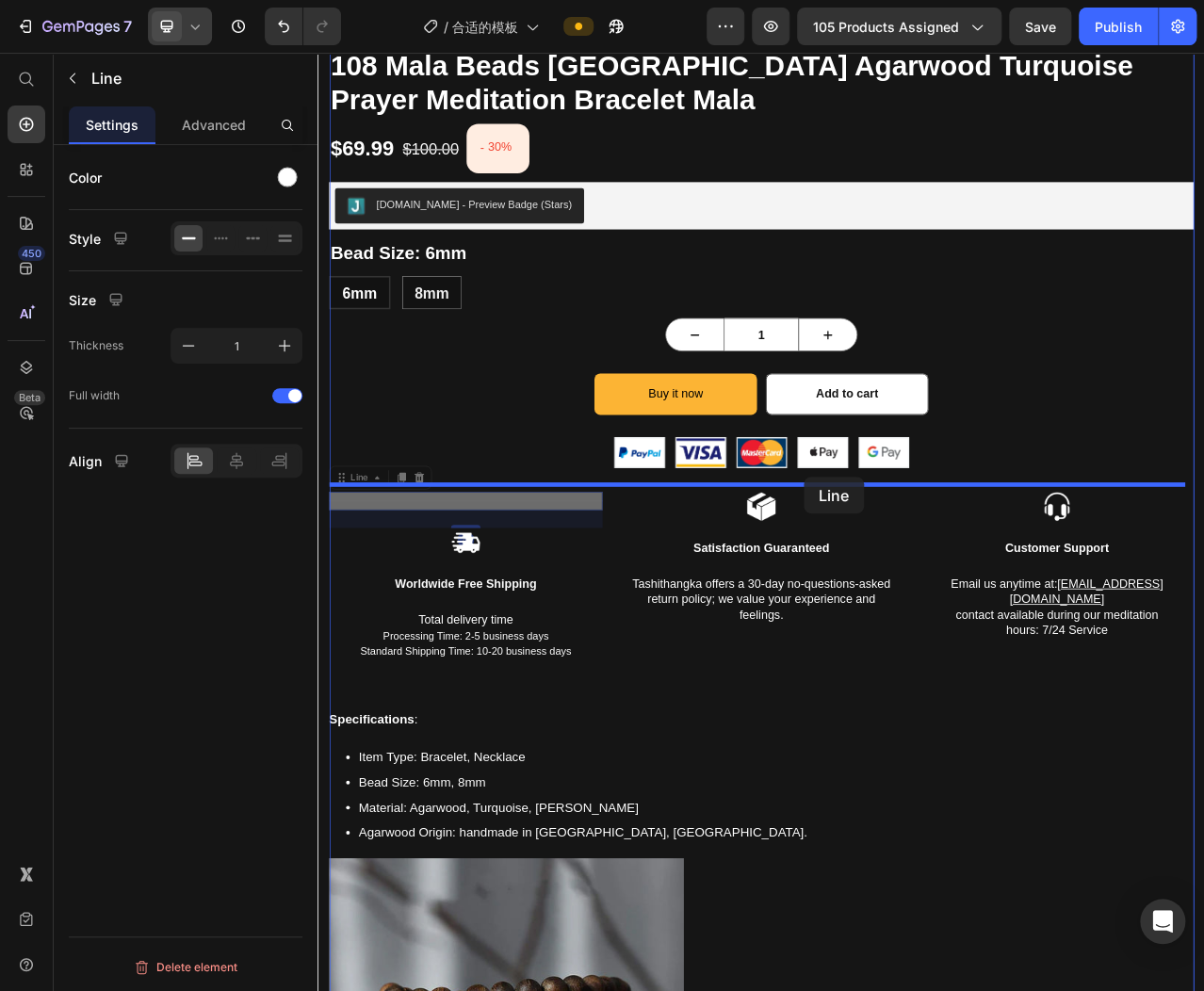 drag, startPoint x: 611, startPoint y: 610, endPoint x: 937, endPoint y: 593, distance: 326.443 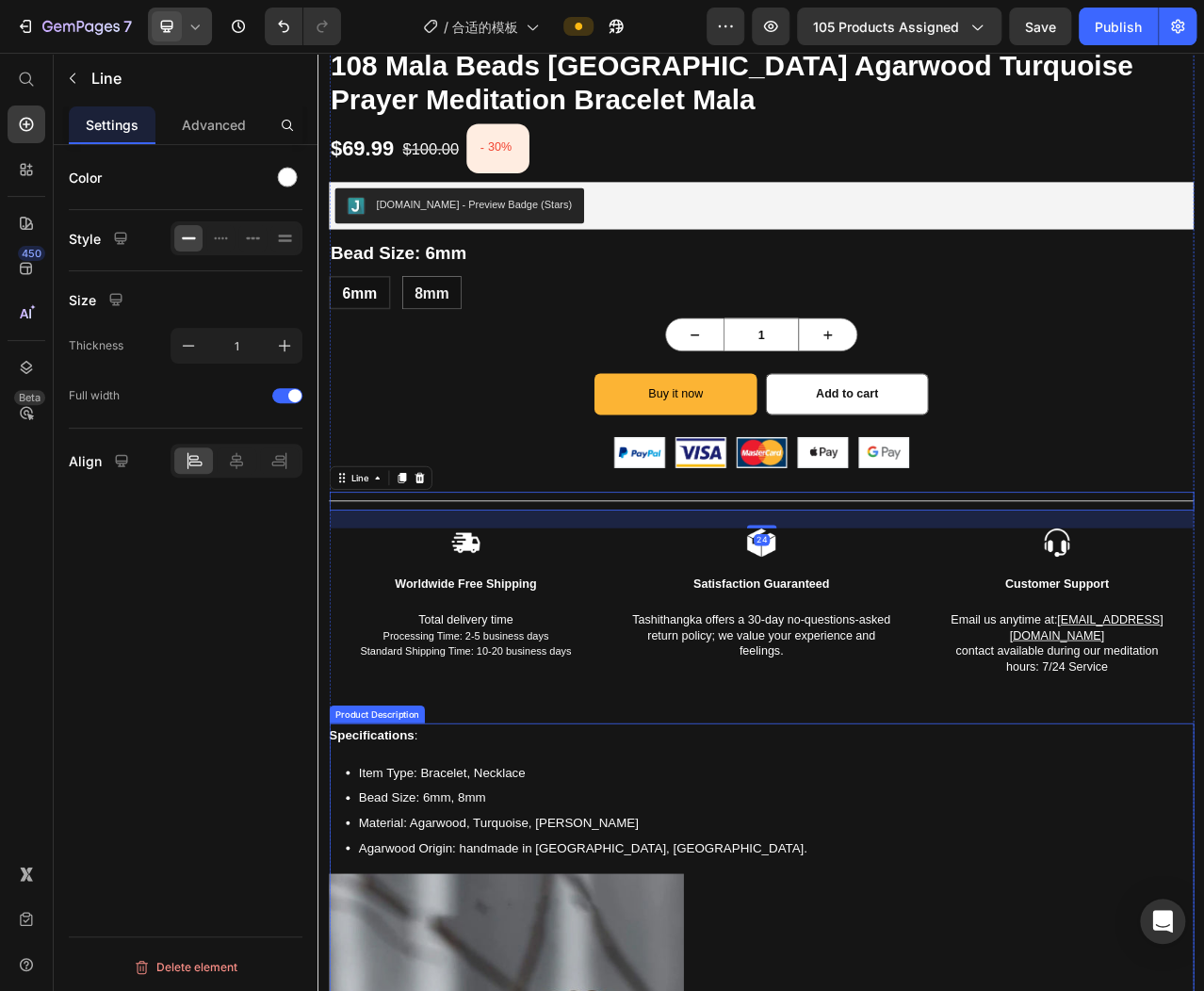 click on "Specifications :
Item Type: Bracelet, Necklace
Bead Size: 6mm, 8mm
Material: Agarwood, Turquoise, Cyan Jade
Agarwood Origin: handmade in Nha Trang, Vietnam.
Product Description
Stillness, one breath at a time. This 108-bead mala pairs fragrant Nha Trang agarwood with luminous turquoise—two sacred materials known for their grounding and clarifying properties. The moment you hold it, the warm, earthy scent of agarwood invites calm. As your fingers trace each bead, the smooth texture and turquoise accents gently draw you back to presence, whether you’re sitting in meditation or navigating a busy day.
Why People Love It
Calming Aroma  – Agarwood’s natural scent soothes the senses and quiets the mind
Mental Clarity  – Turquoise helps dissolve distraction and refocus your thoughts
Daily Support  – Creates a subtle shield against emotional noise and external stress
Flexible Use  – Ideal for mantra practice, mindfulness breaks, or daily wear" at bounding box center [883, 1994] 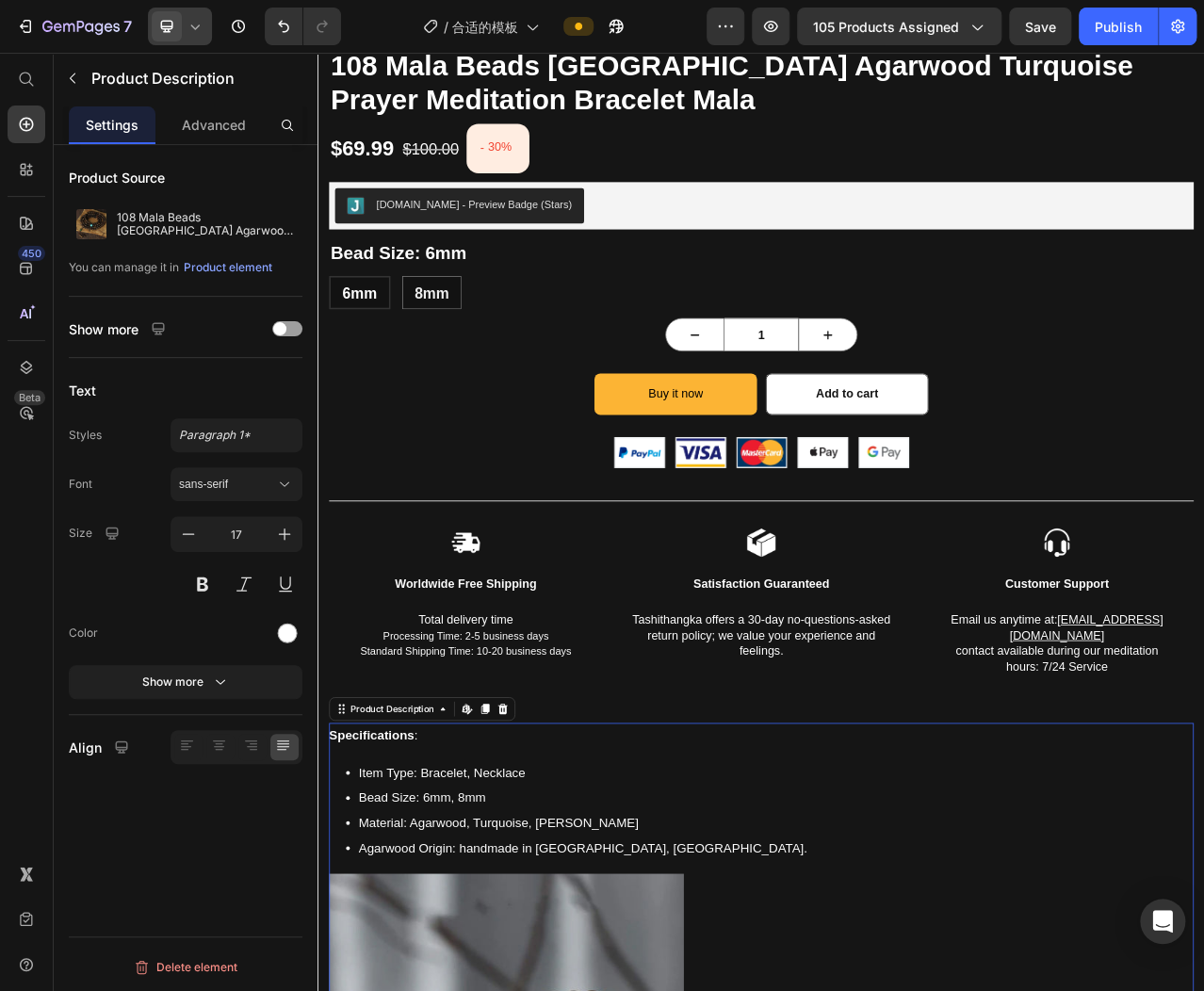click 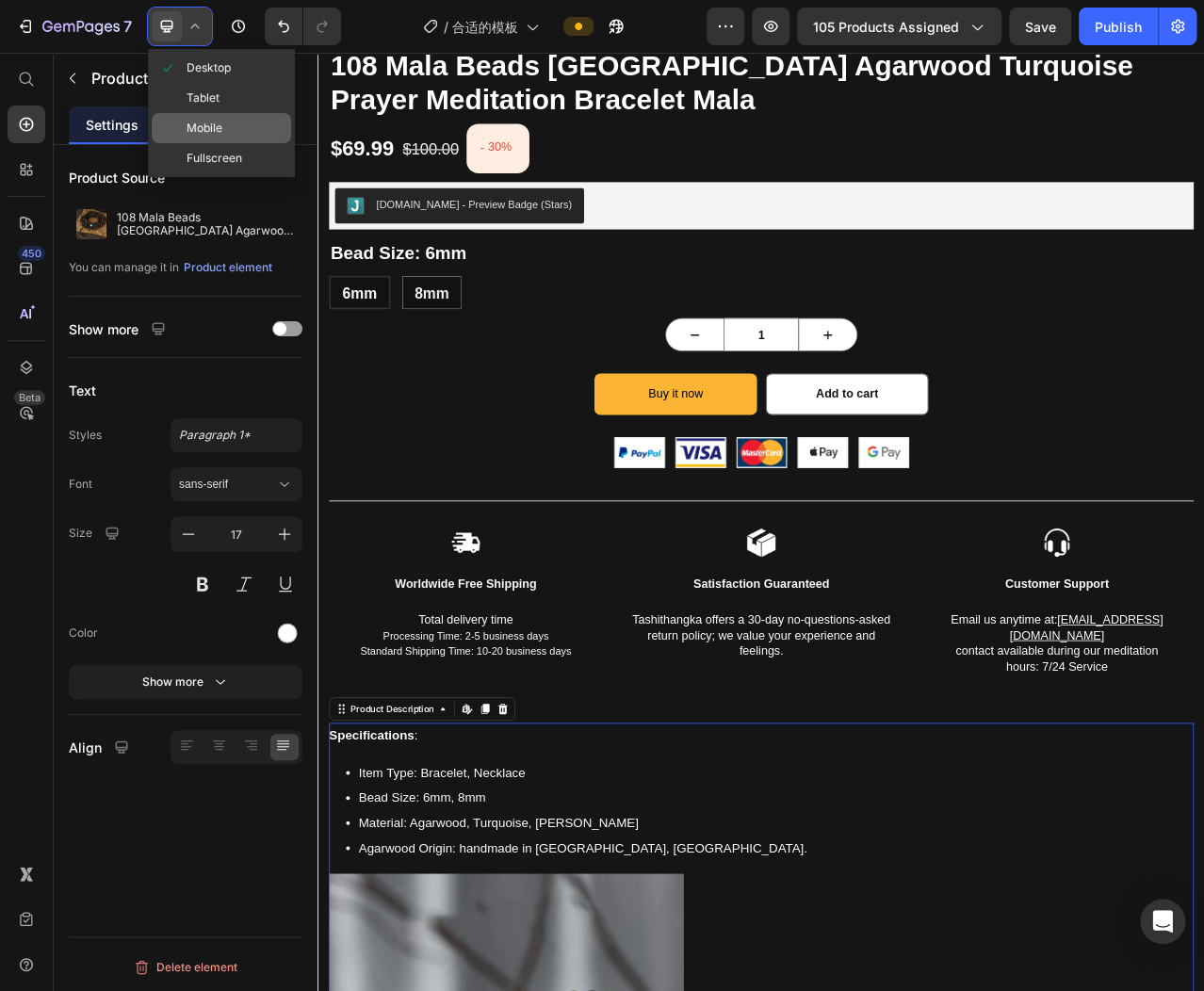 click on "Mobile" at bounding box center [204, 128] 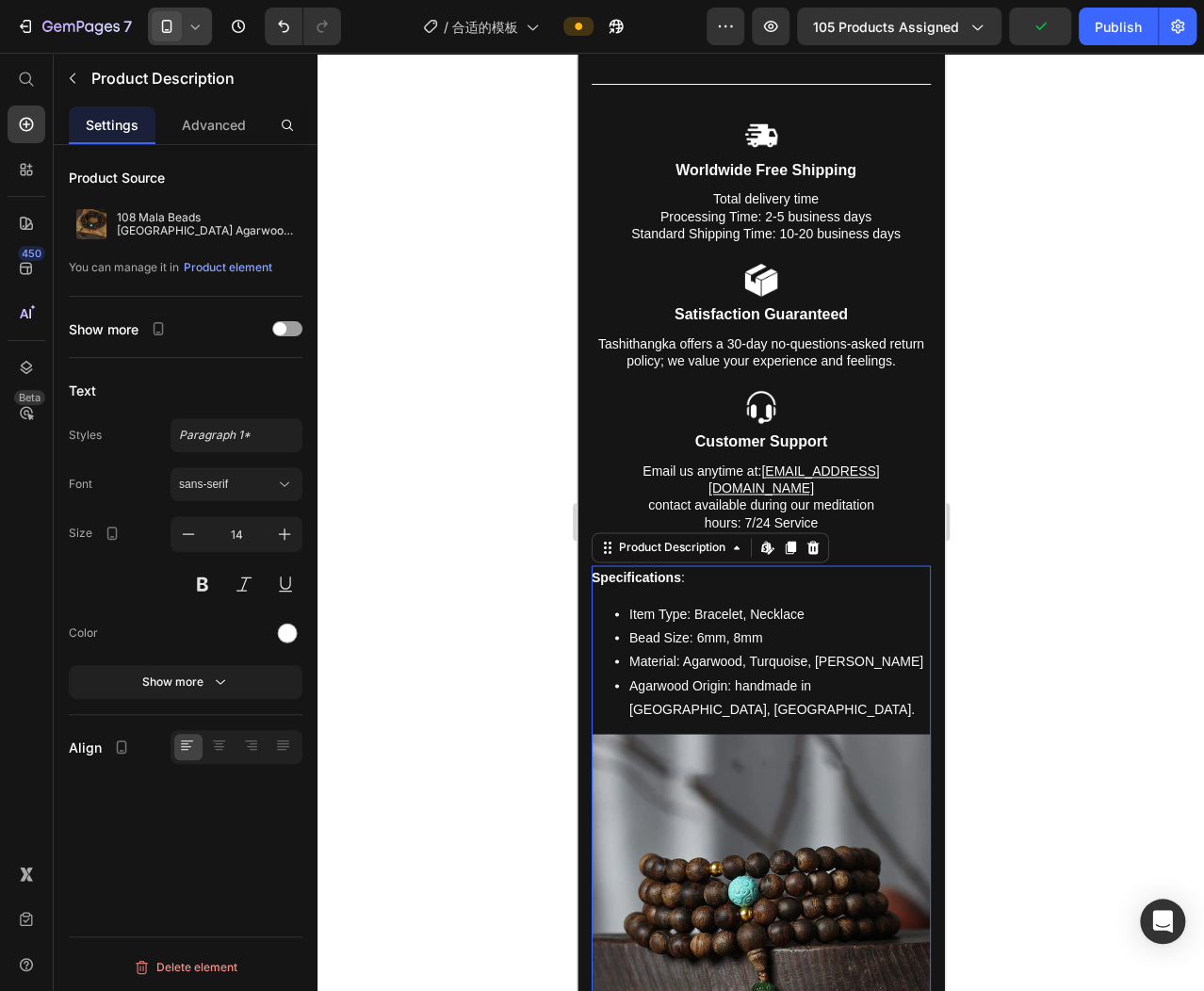 scroll, scrollTop: 663, scrollLeft: 0, axis: vertical 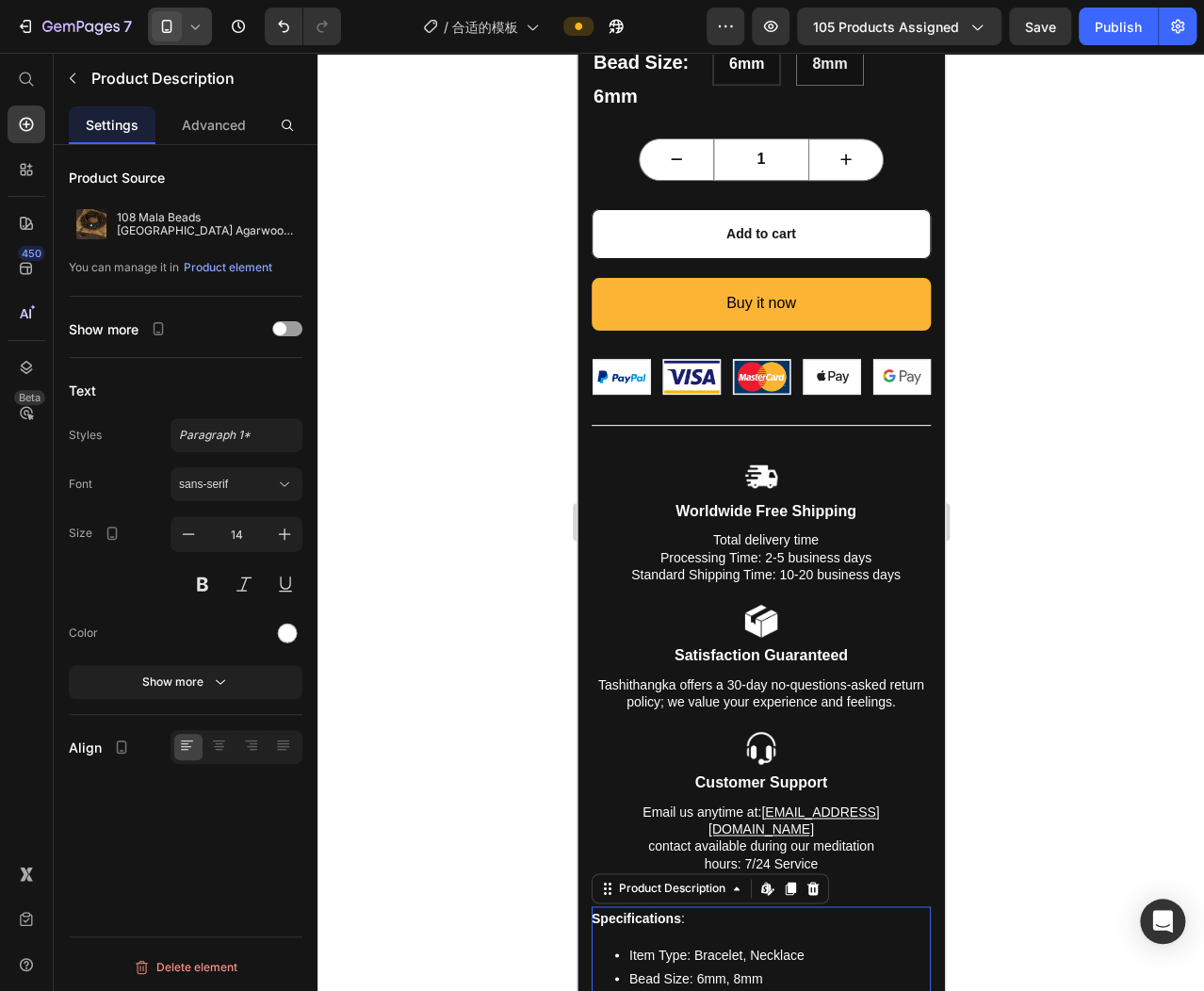 click 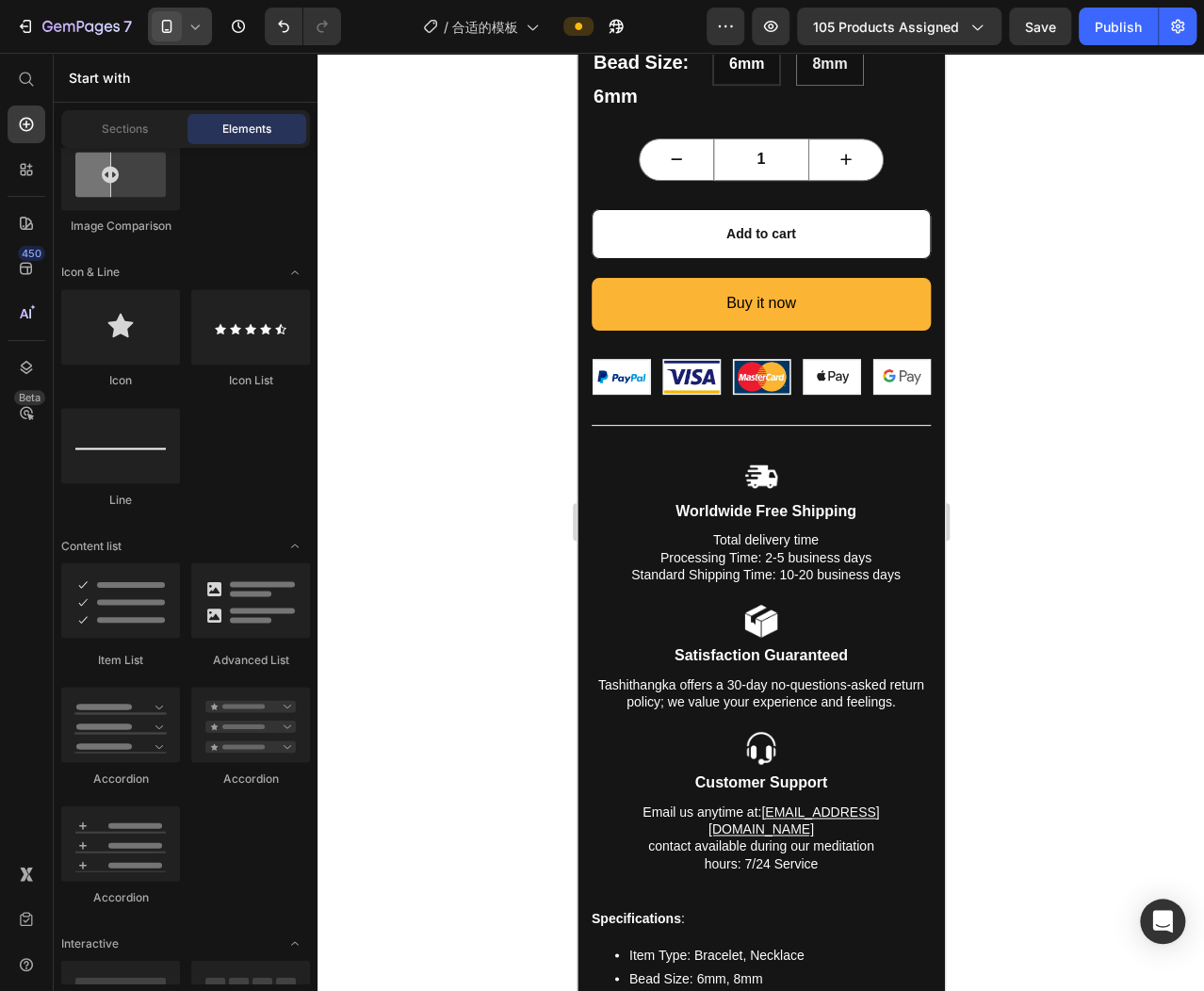 click 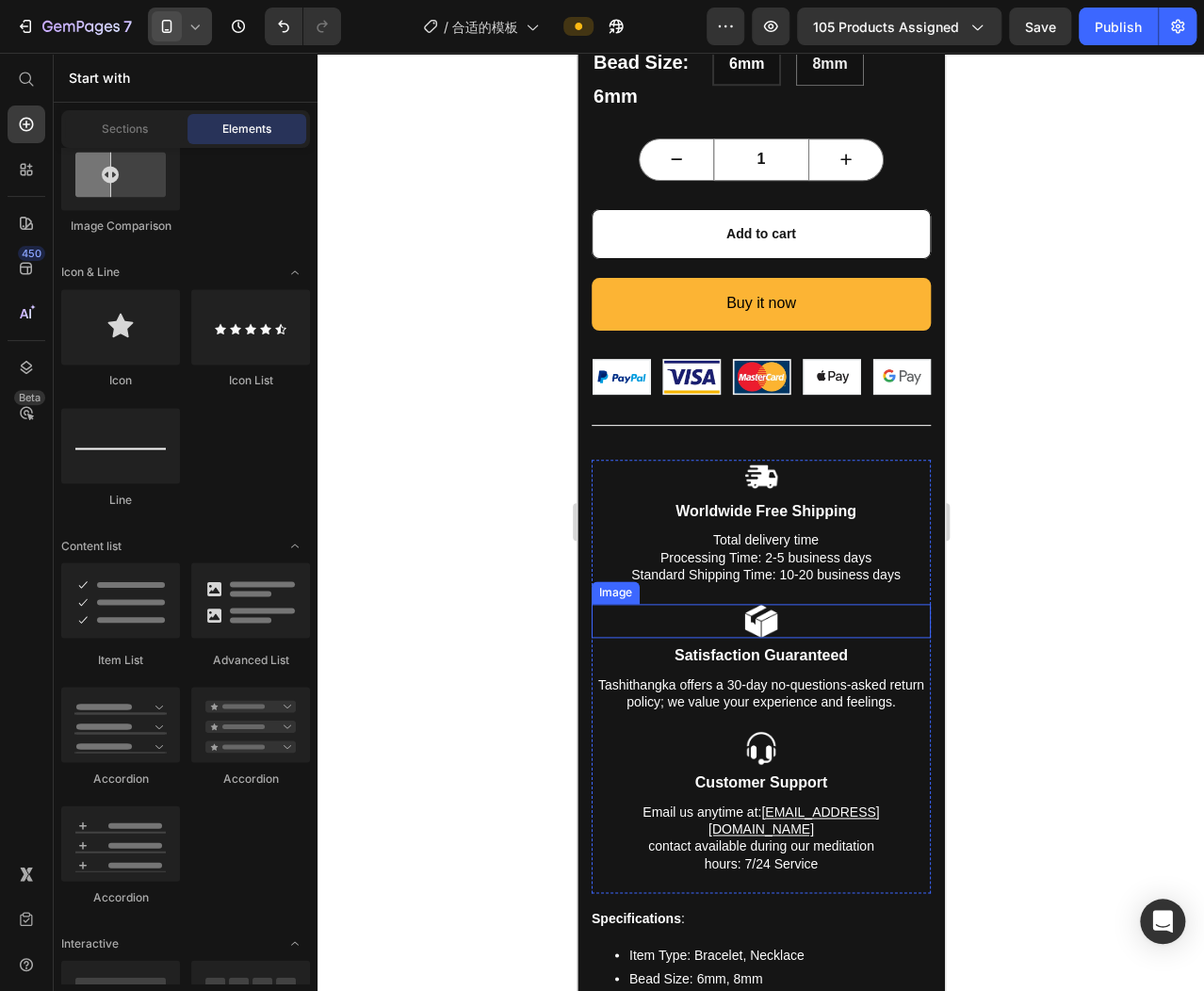 scroll, scrollTop: 804, scrollLeft: 0, axis: vertical 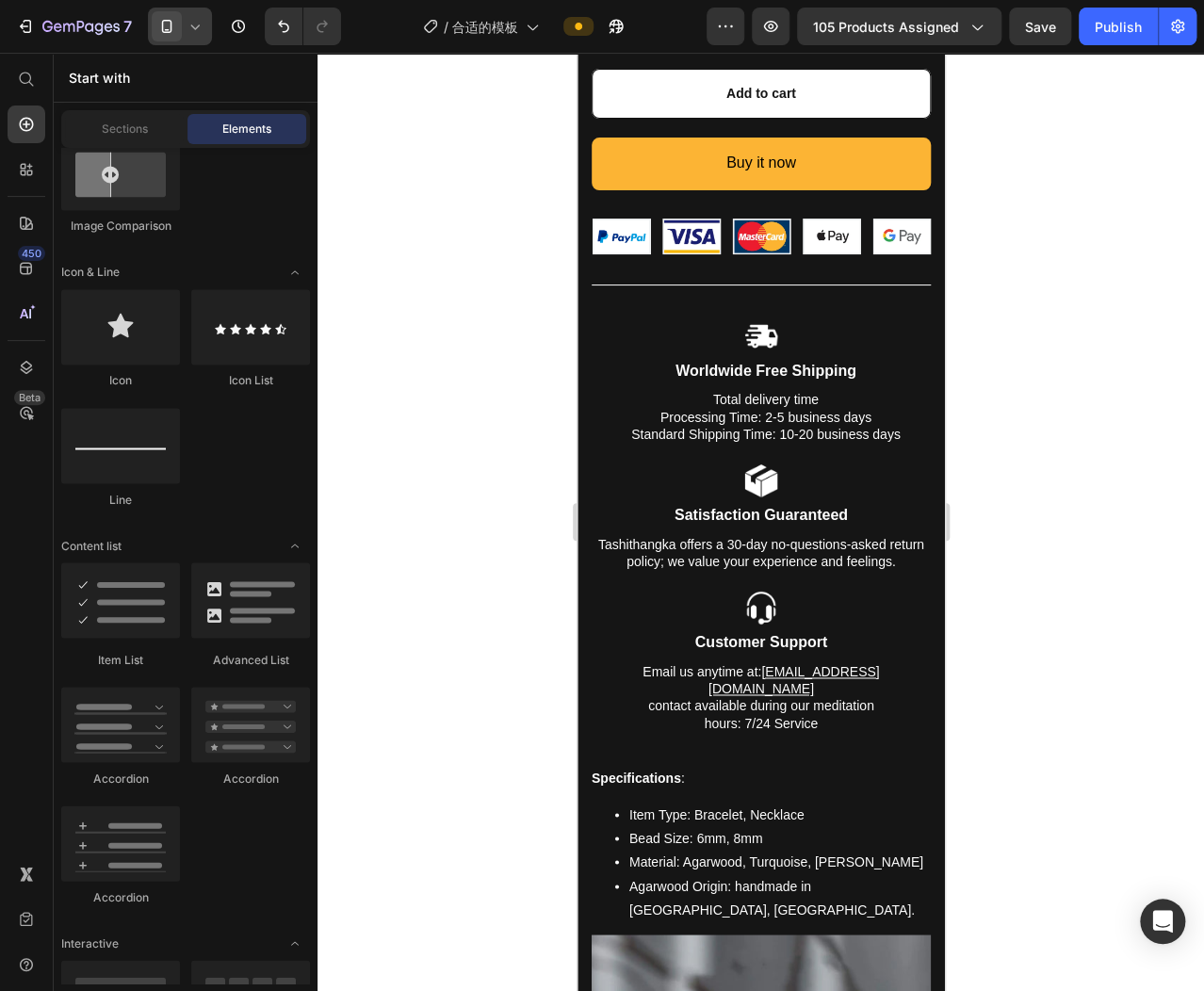 click 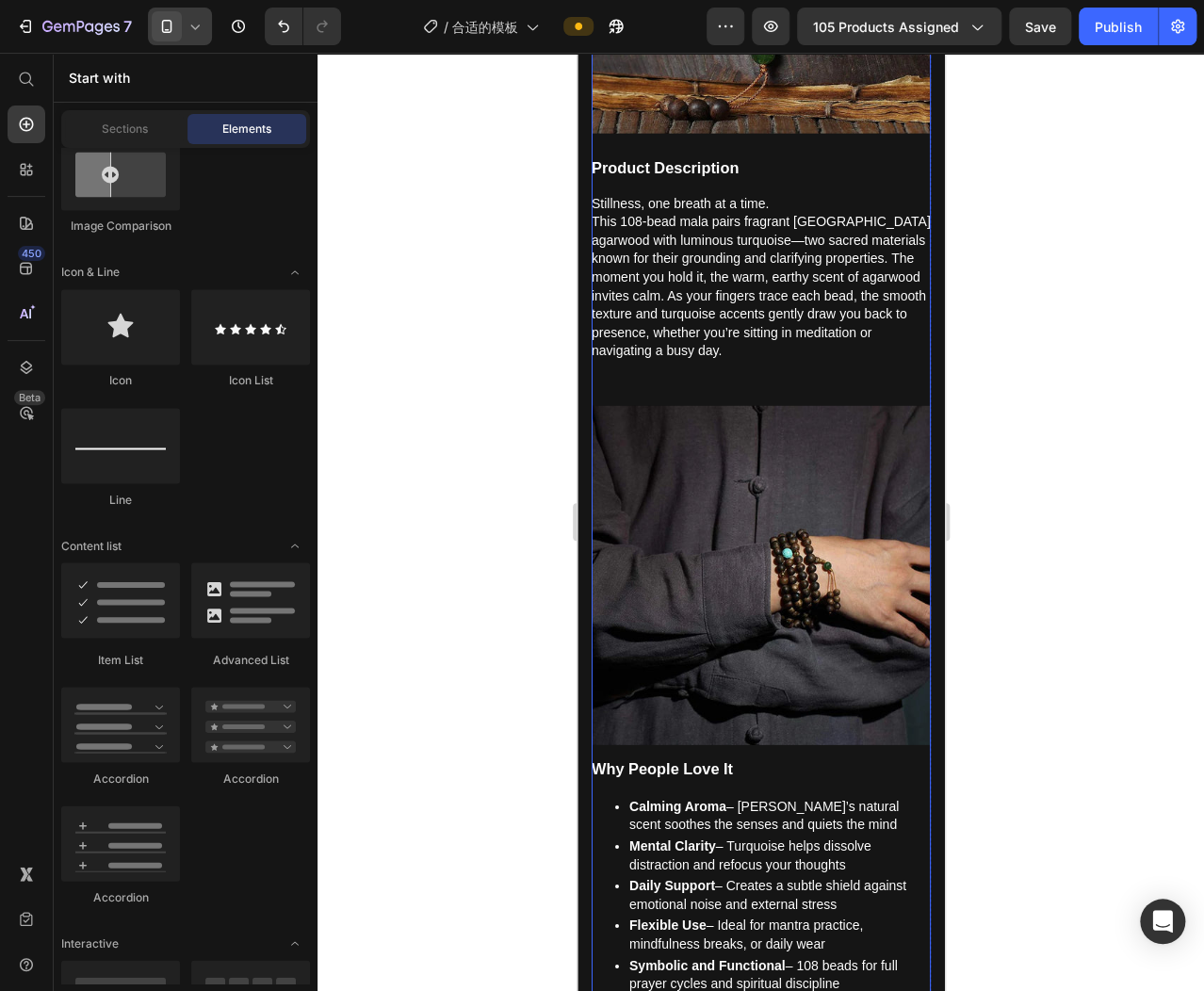 scroll, scrollTop: 1196, scrollLeft: 0, axis: vertical 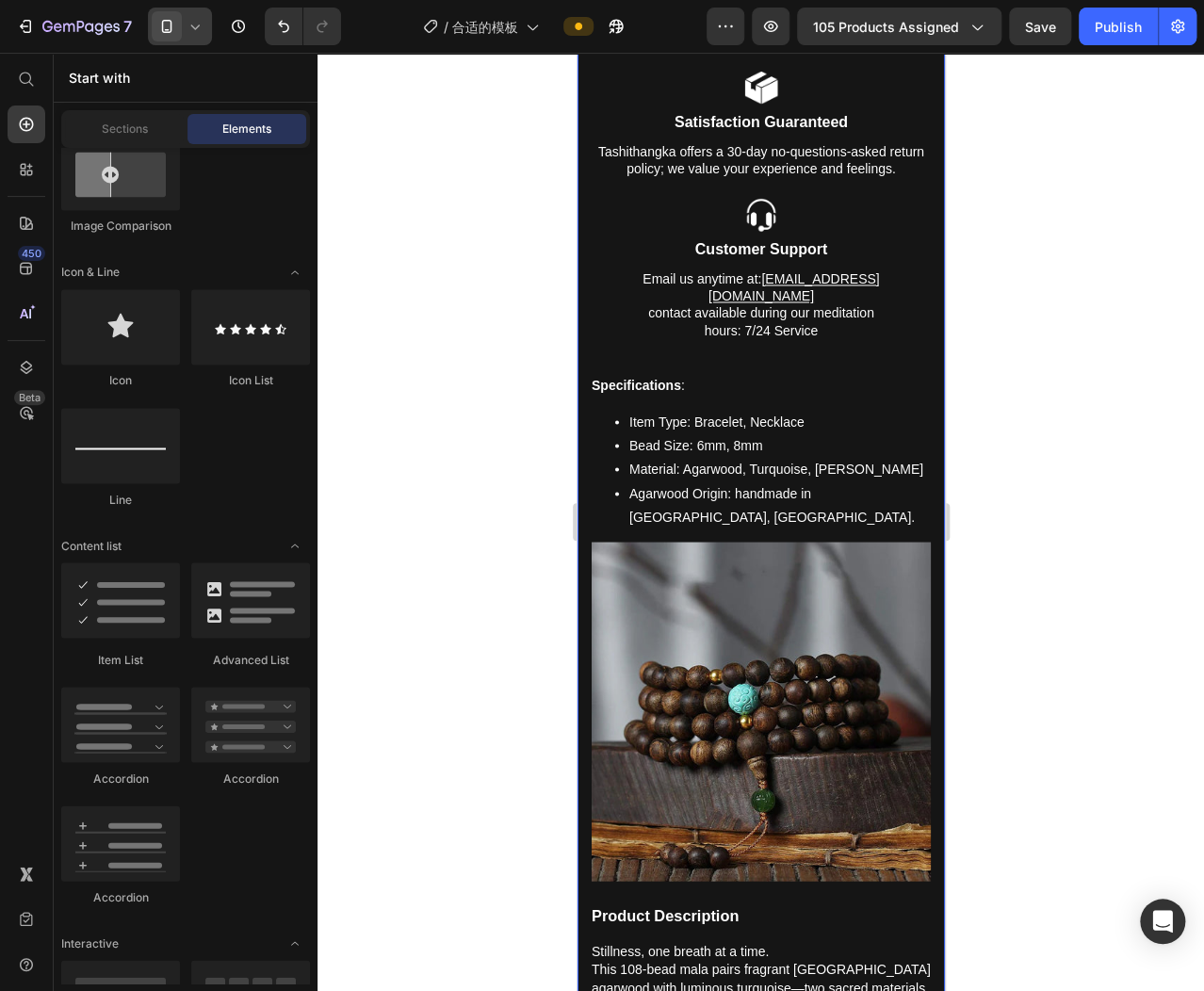 click 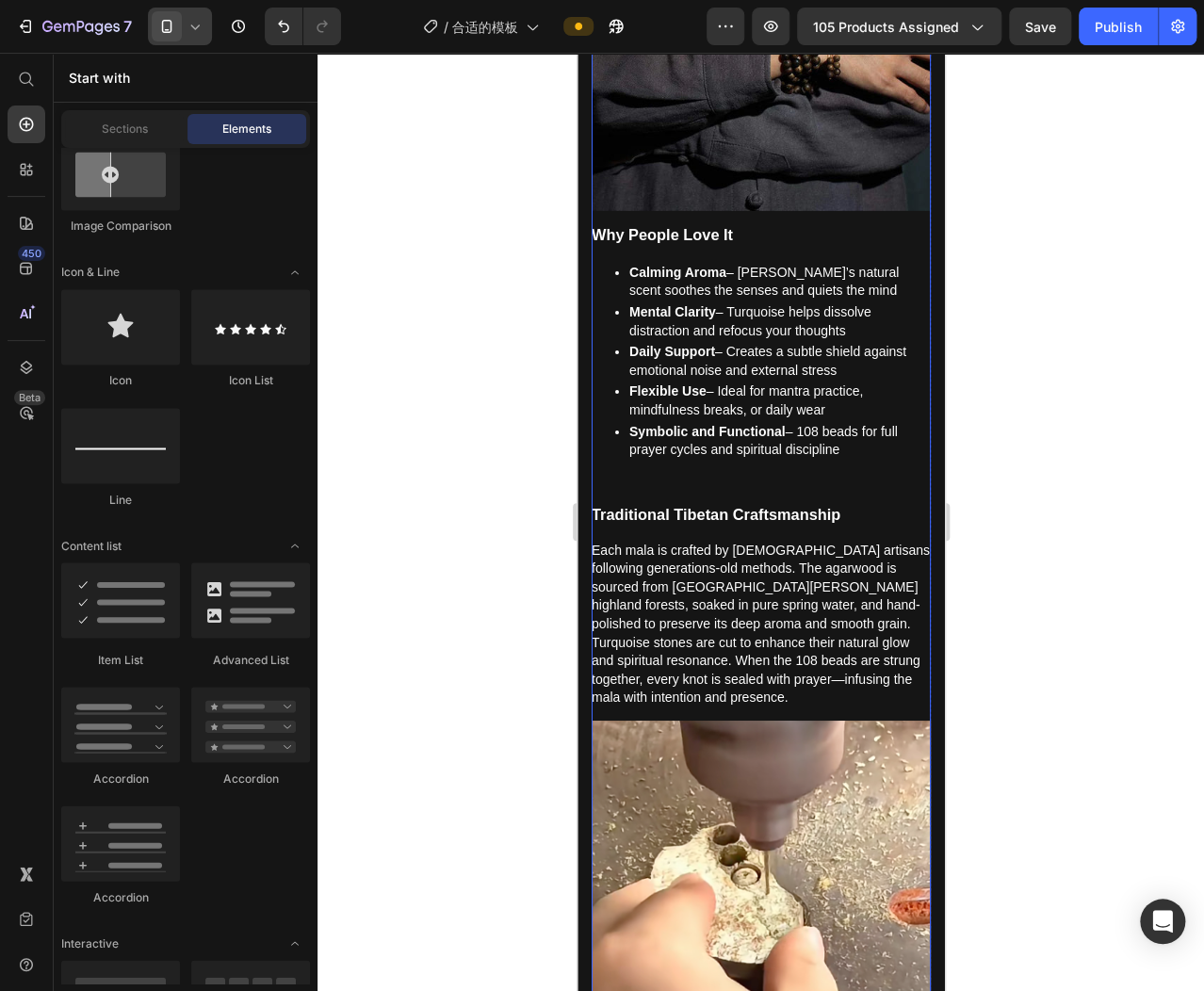 scroll, scrollTop: 3007, scrollLeft: 0, axis: vertical 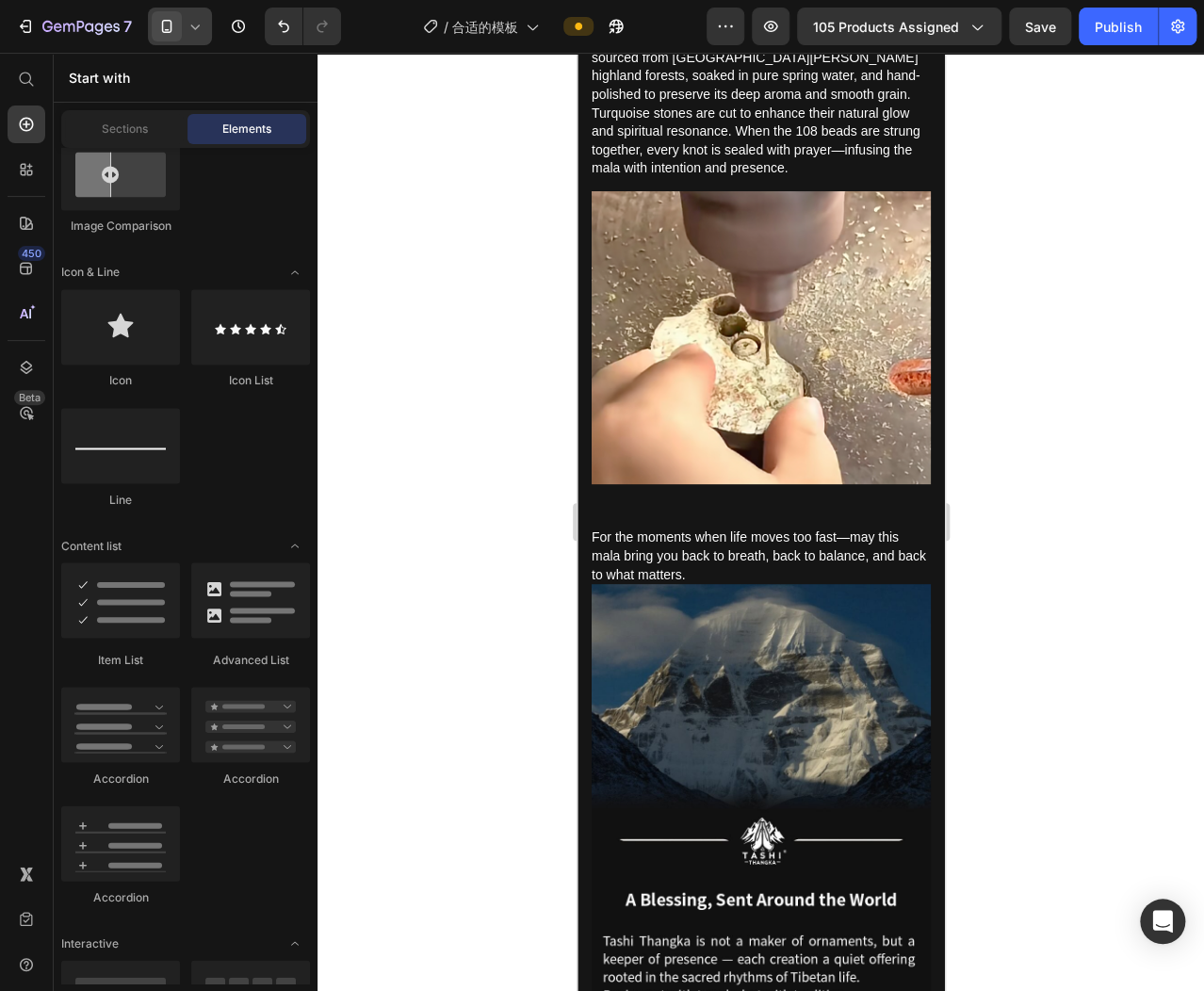 click 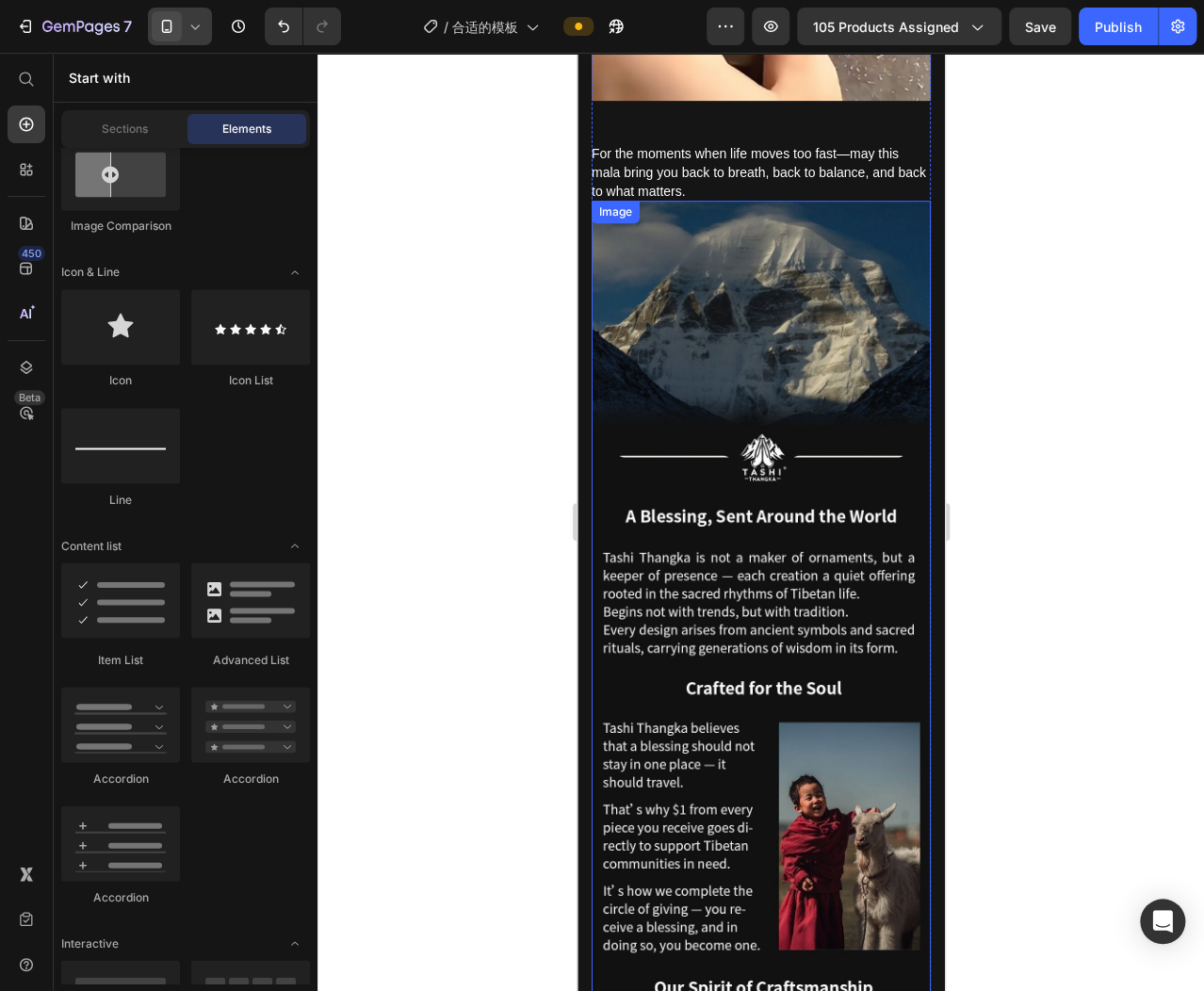 scroll, scrollTop: 2867, scrollLeft: 0, axis: vertical 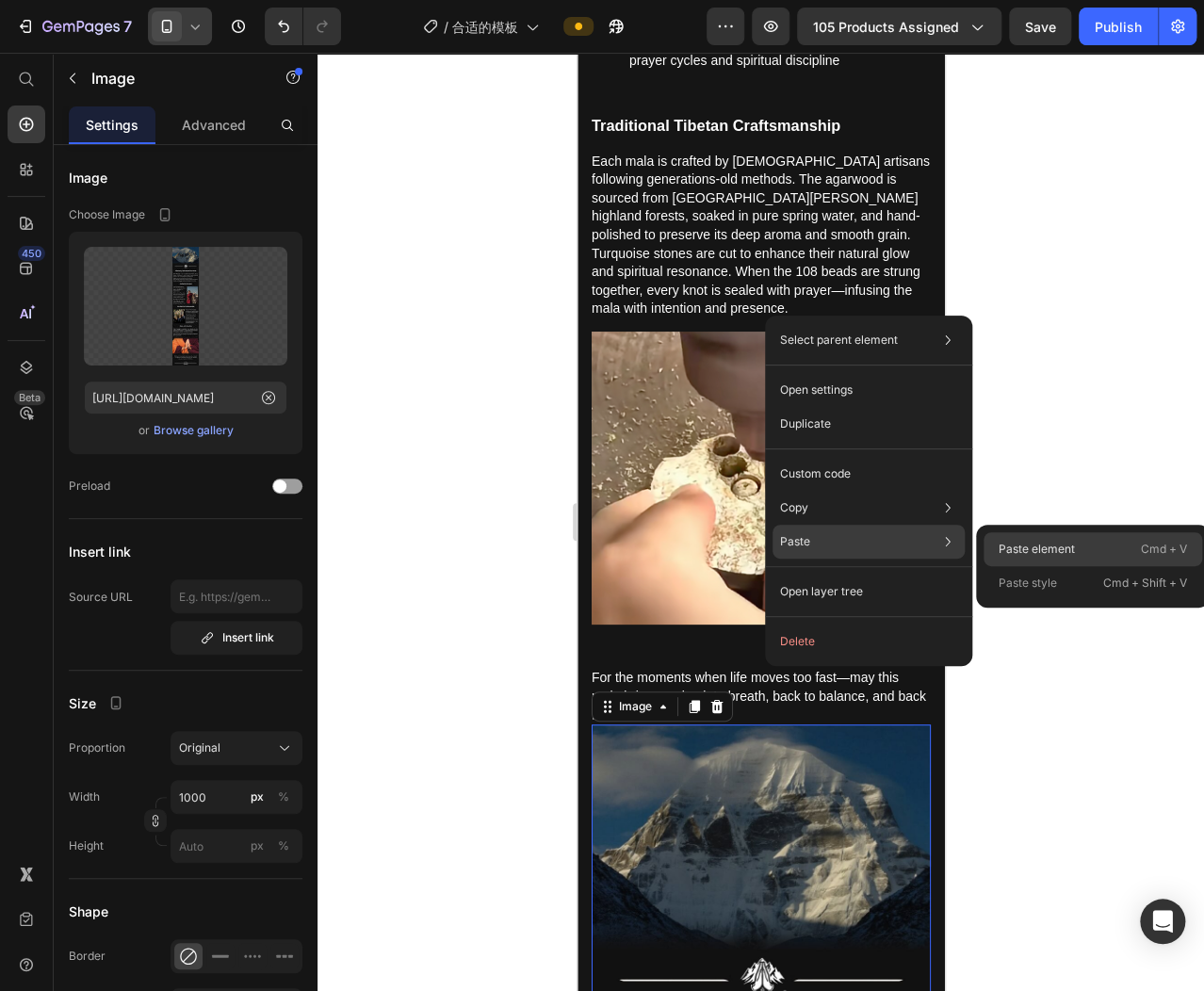 click on "Paste element  Cmd + V" 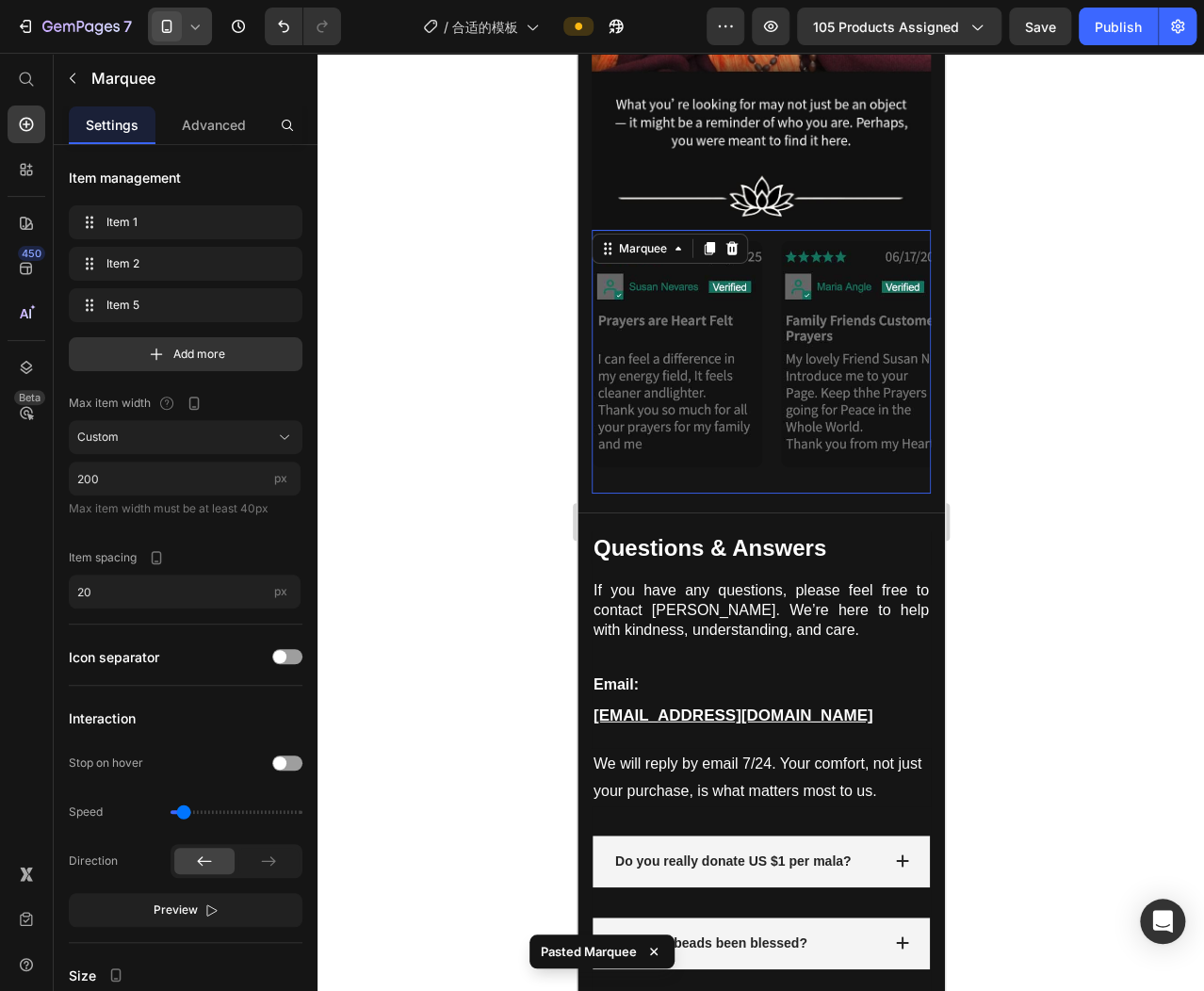 click 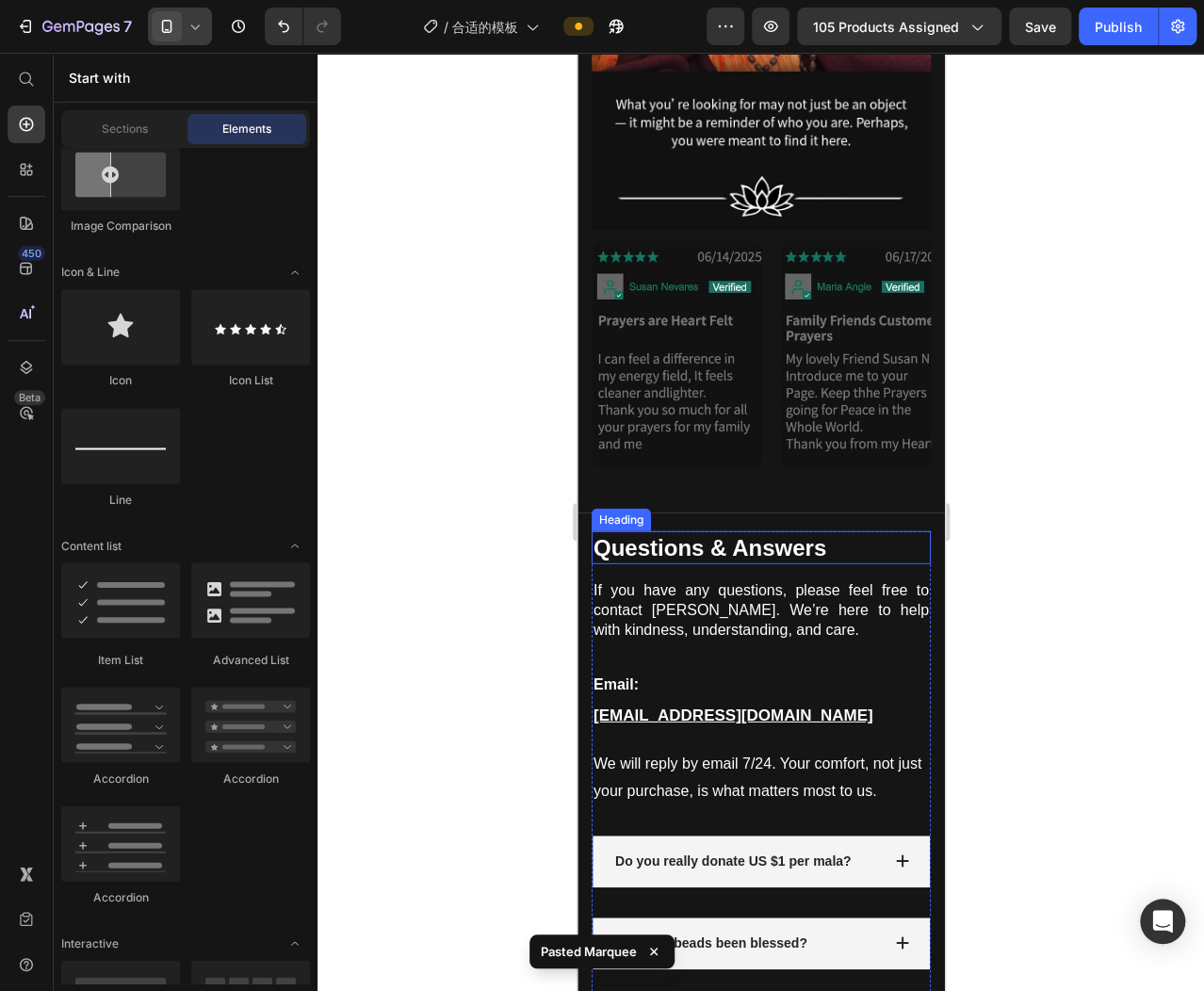 scroll, scrollTop: 4784, scrollLeft: 0, axis: vertical 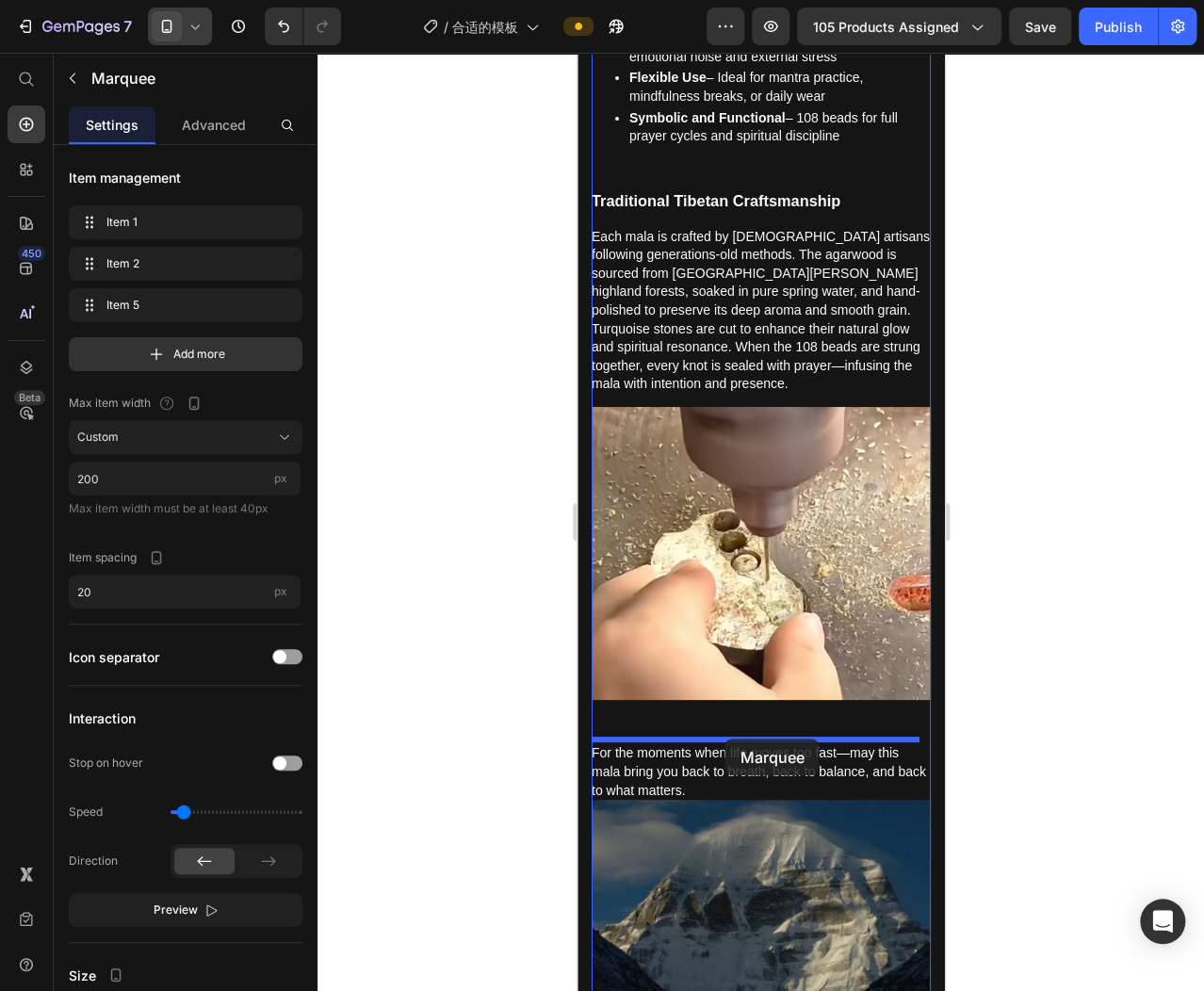 drag, startPoint x: 773, startPoint y: 278, endPoint x: 724, endPoint y: 739, distance: 463.59681 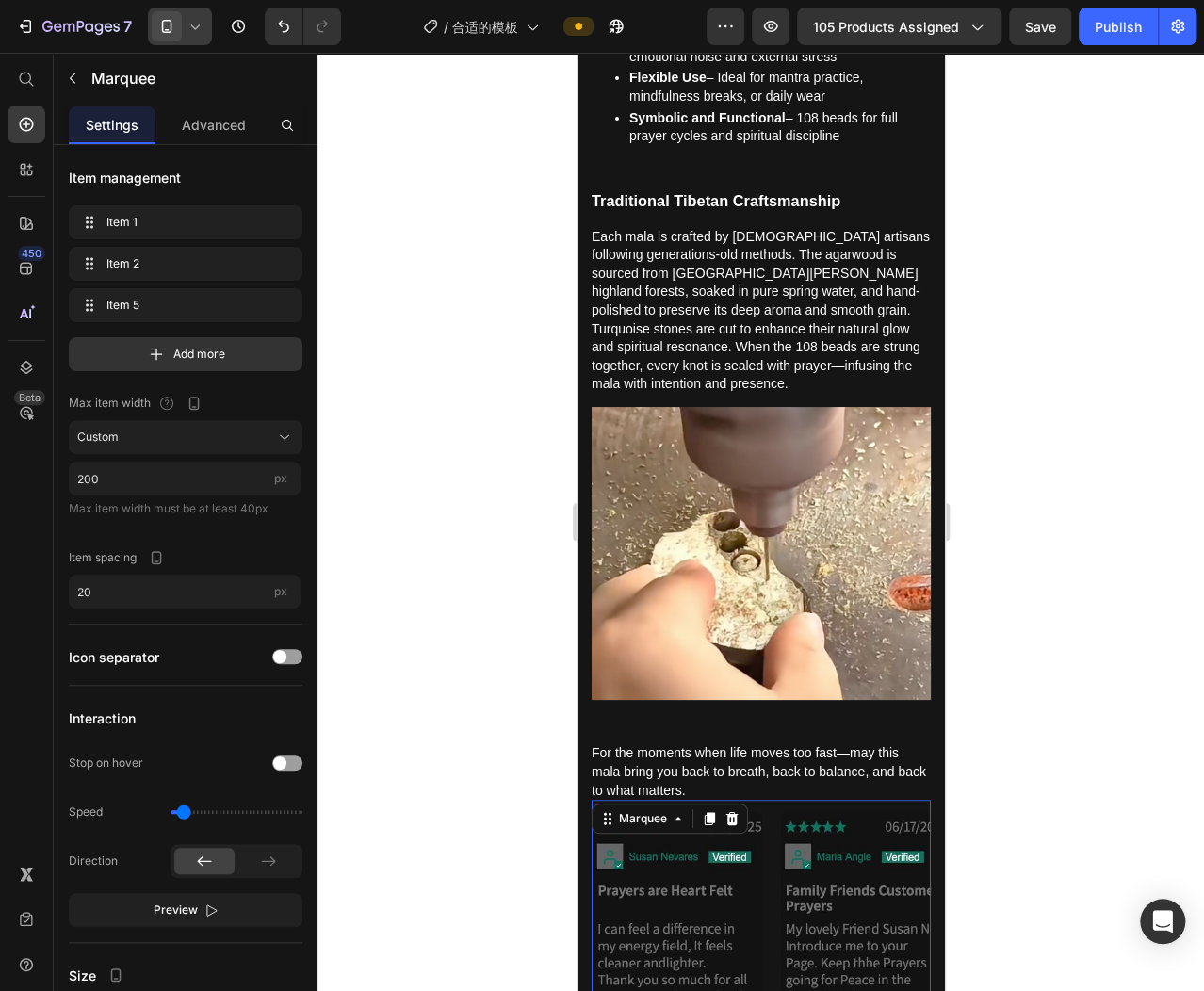 click 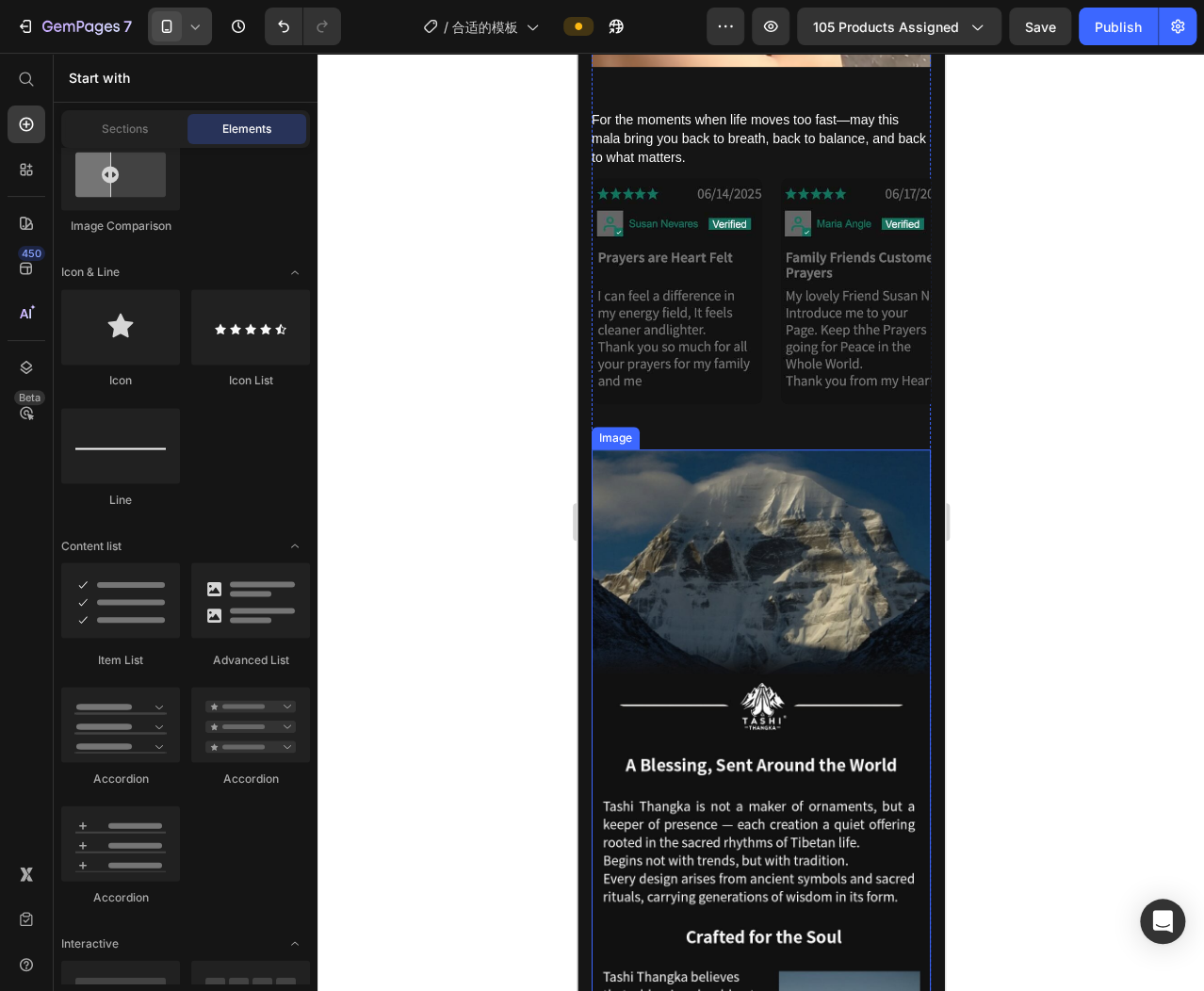scroll, scrollTop: 3279, scrollLeft: 0, axis: vertical 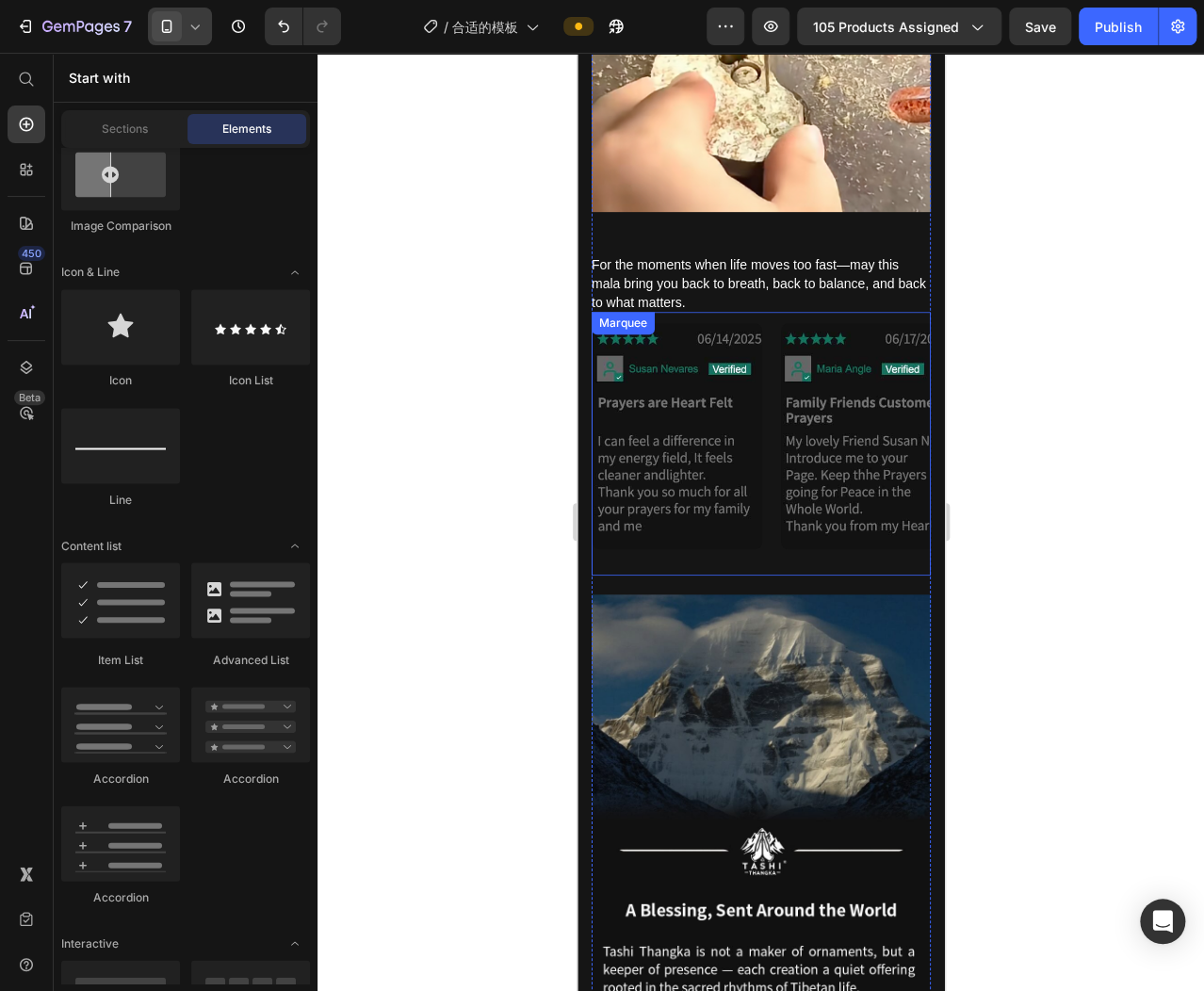 click on "Image Image Image Image Image Image Marquee" at bounding box center [760, 444] 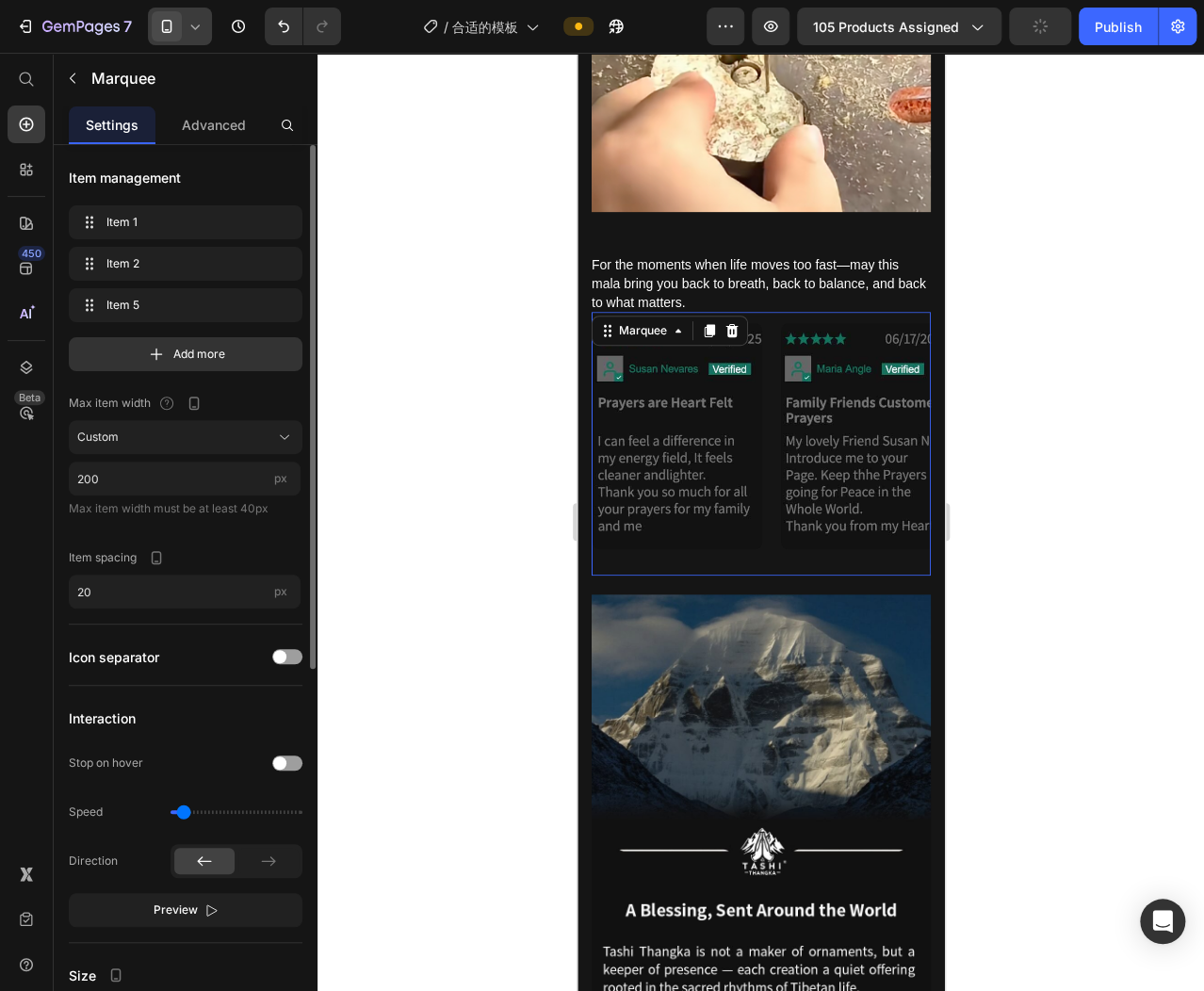 scroll, scrollTop: 147, scrollLeft: 0, axis: vertical 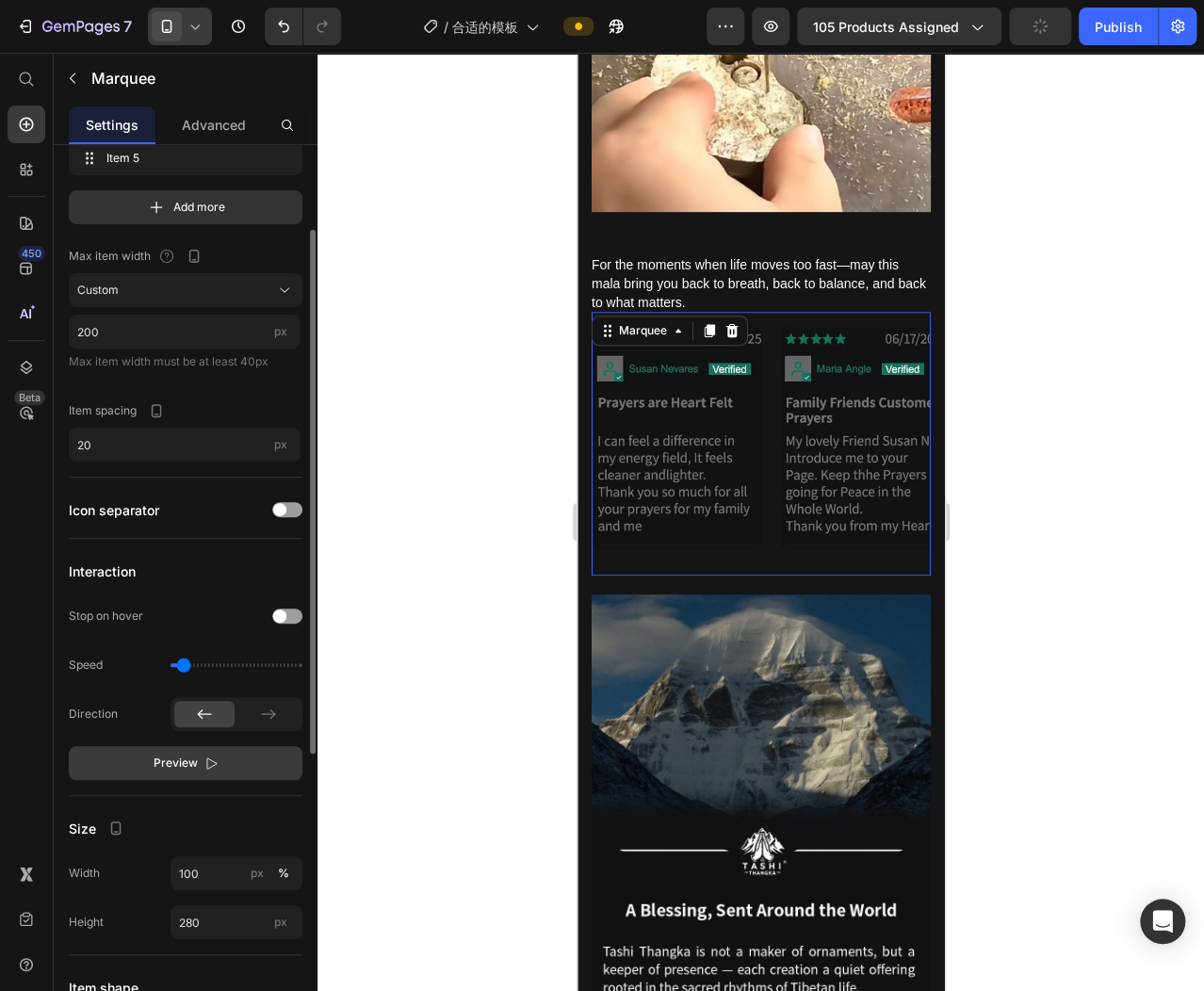 click 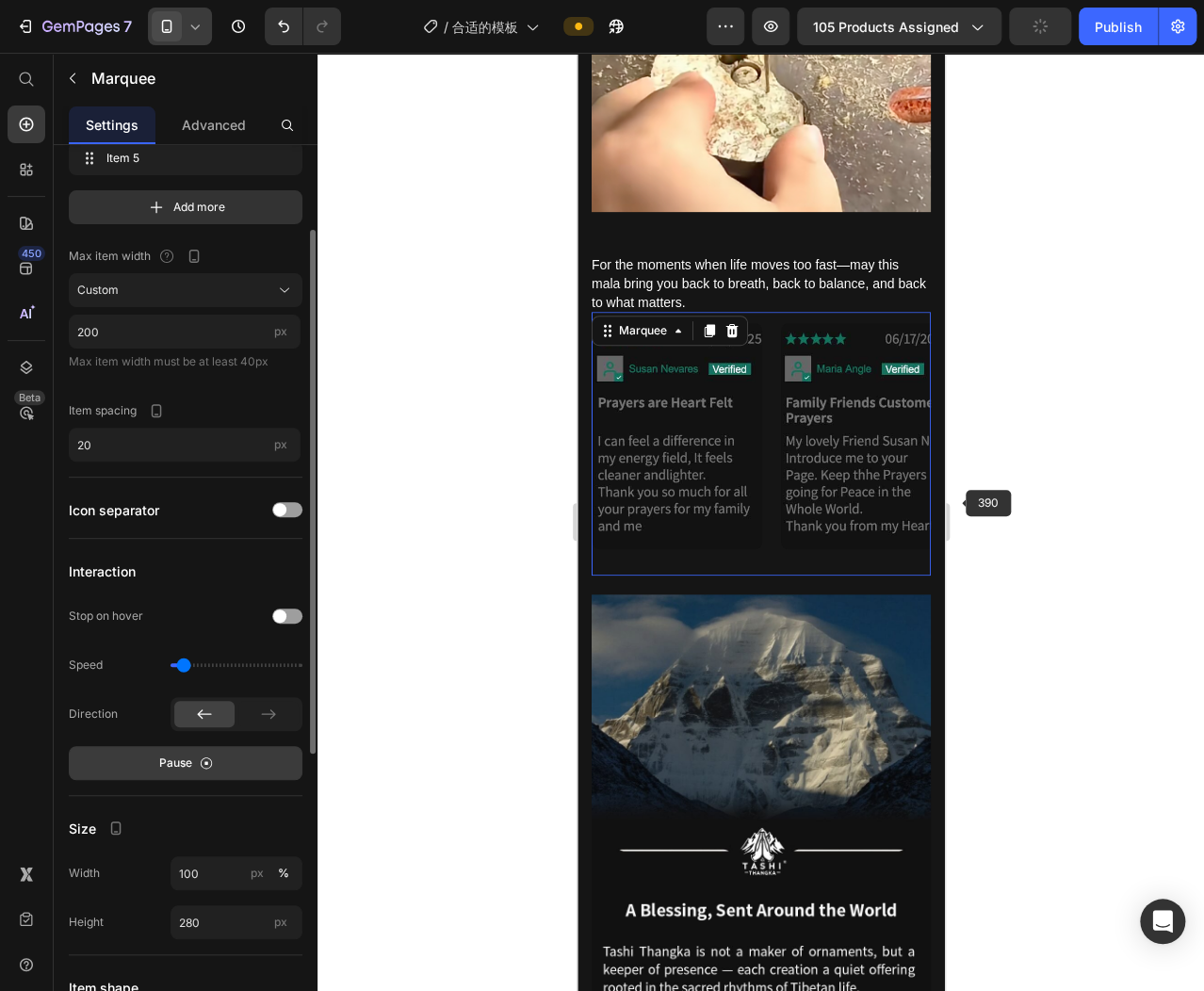 click 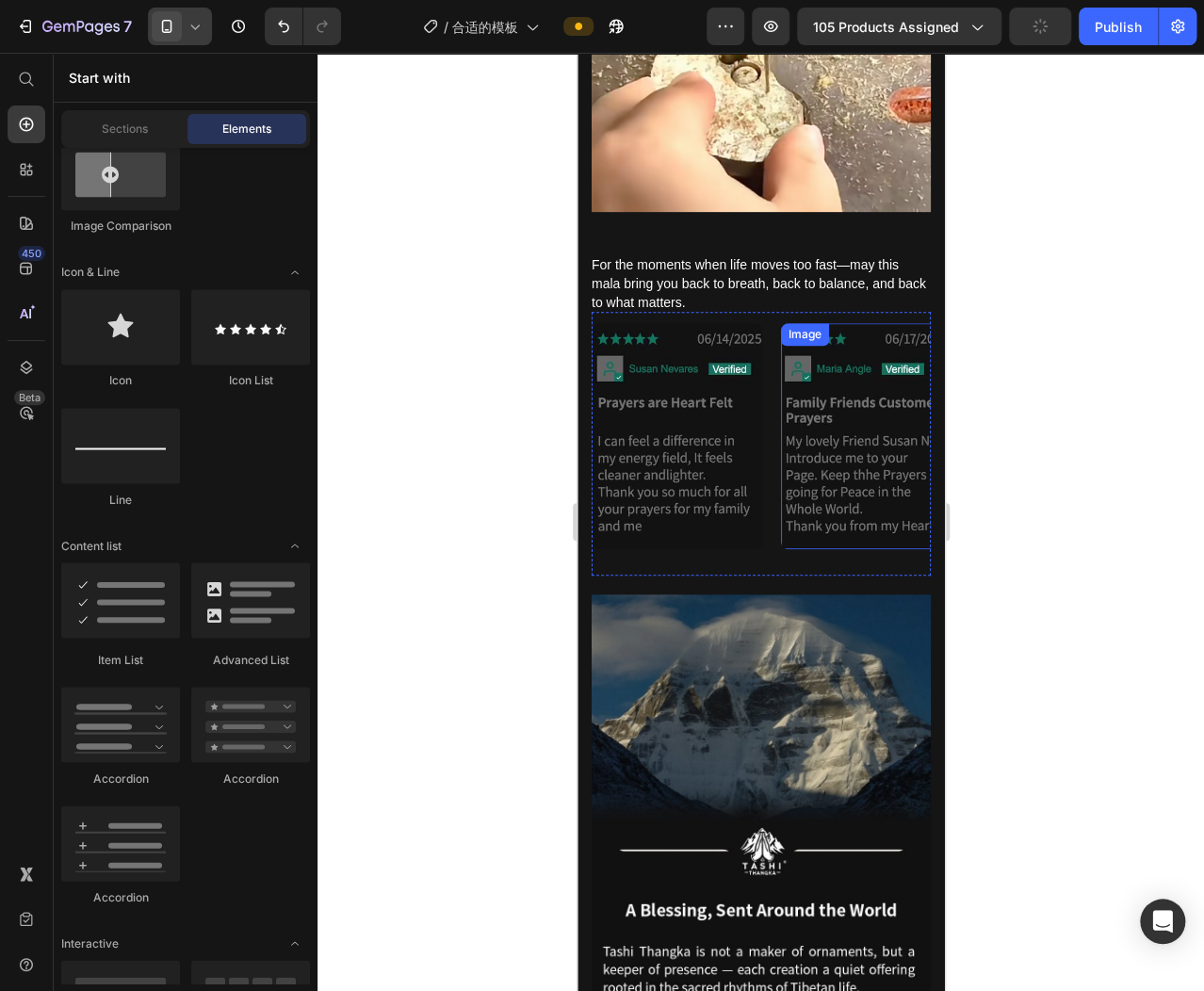scroll, scrollTop: 3149, scrollLeft: 0, axis: vertical 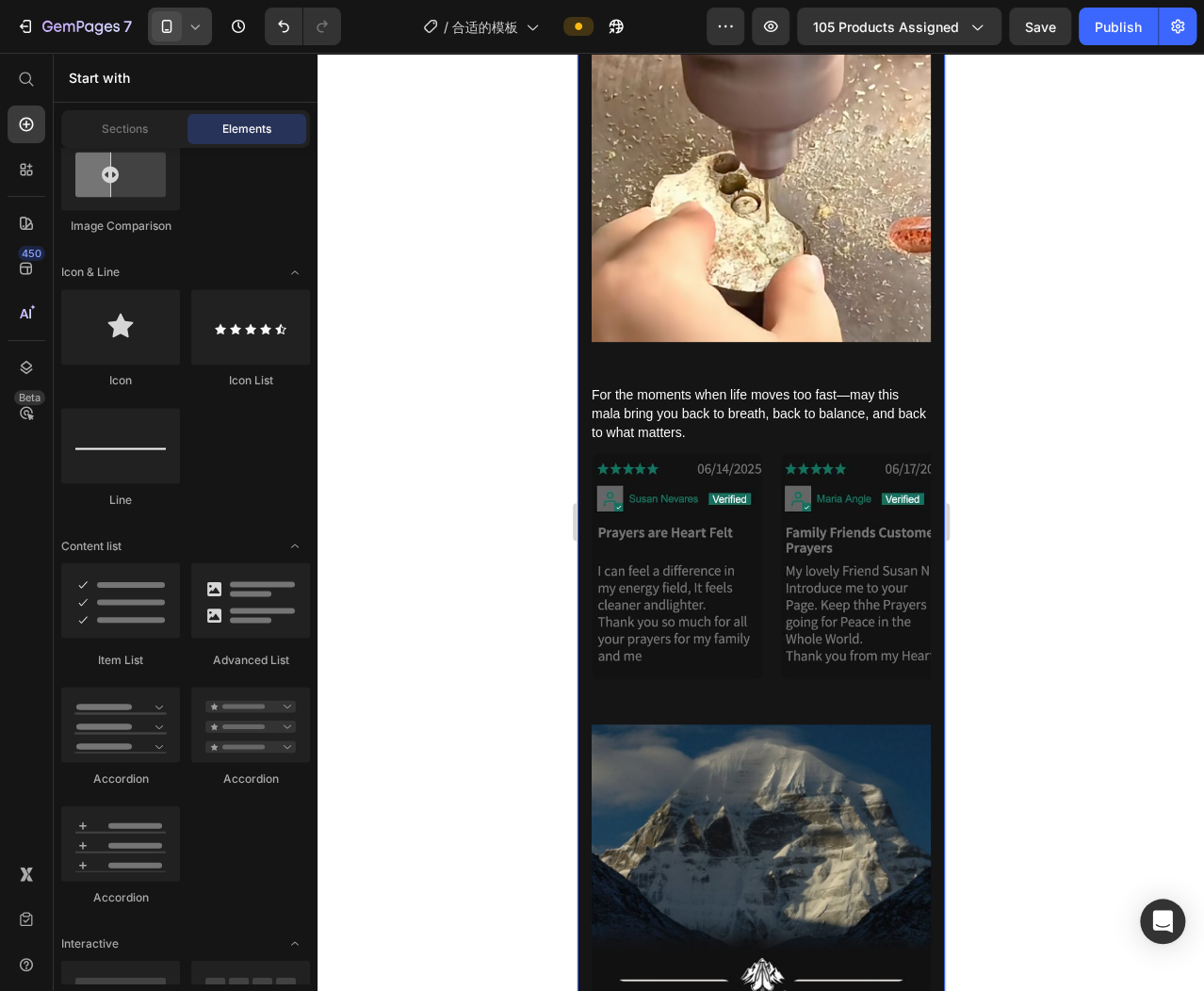 click 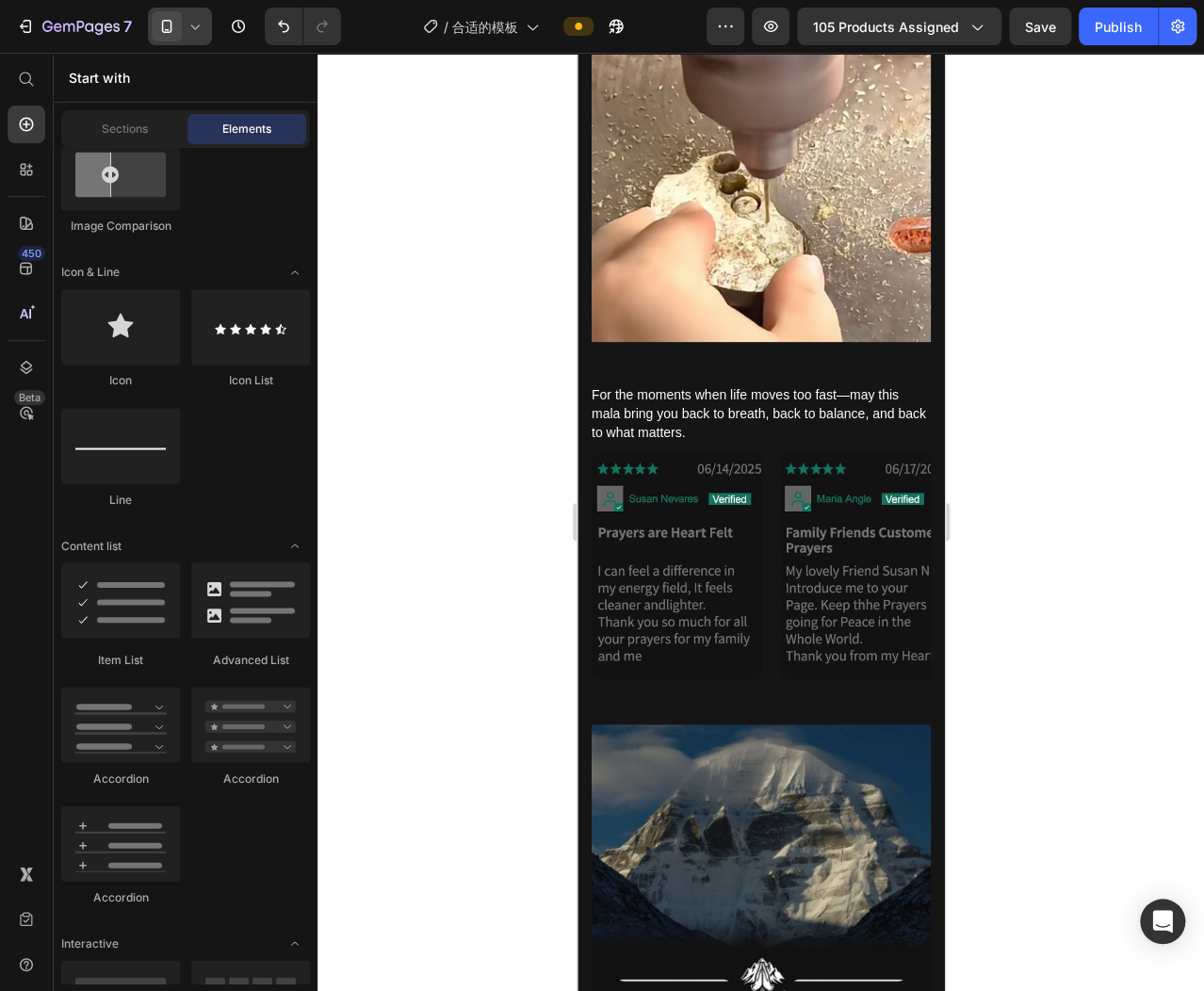 click 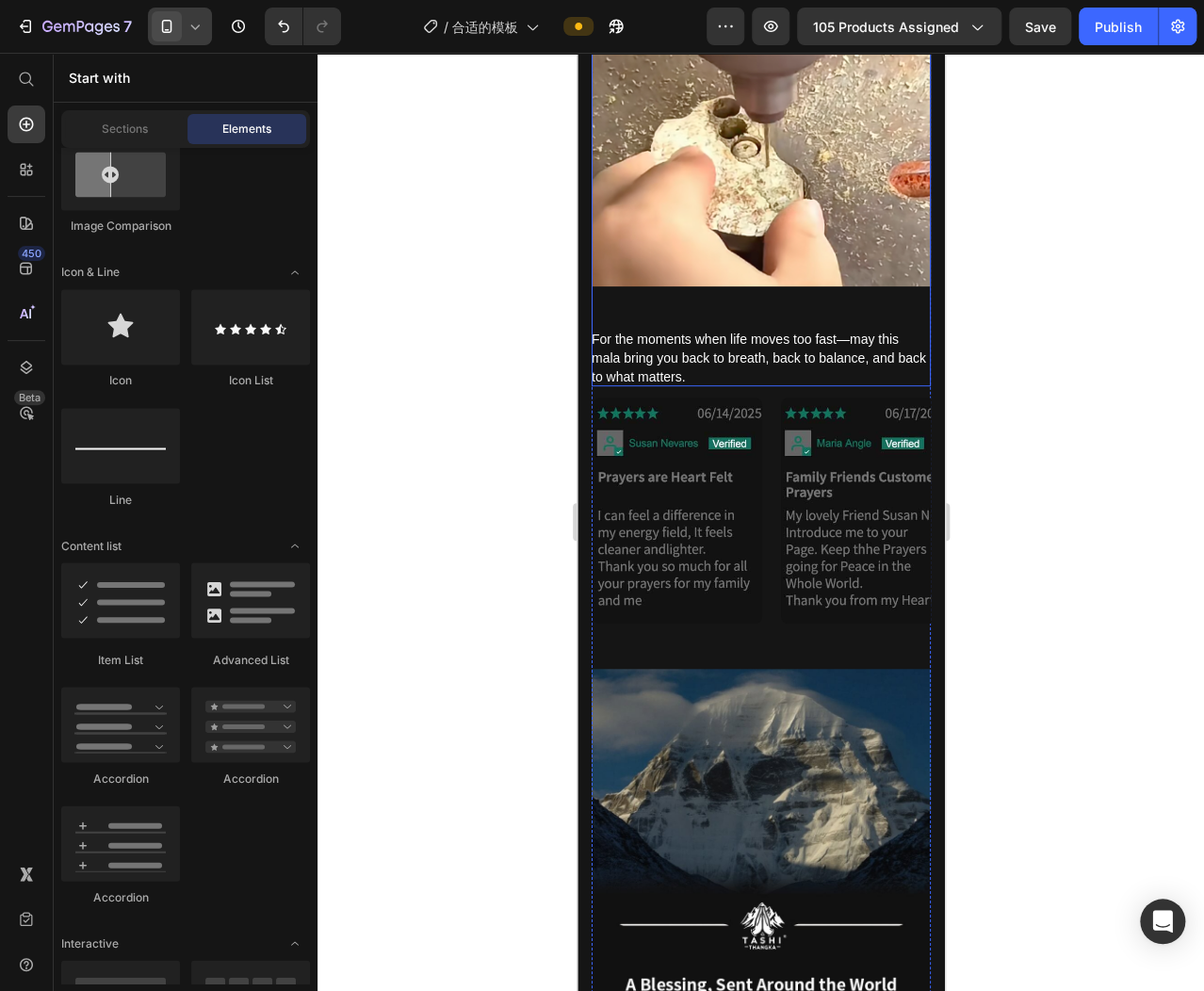 scroll, scrollTop: 3270, scrollLeft: 0, axis: vertical 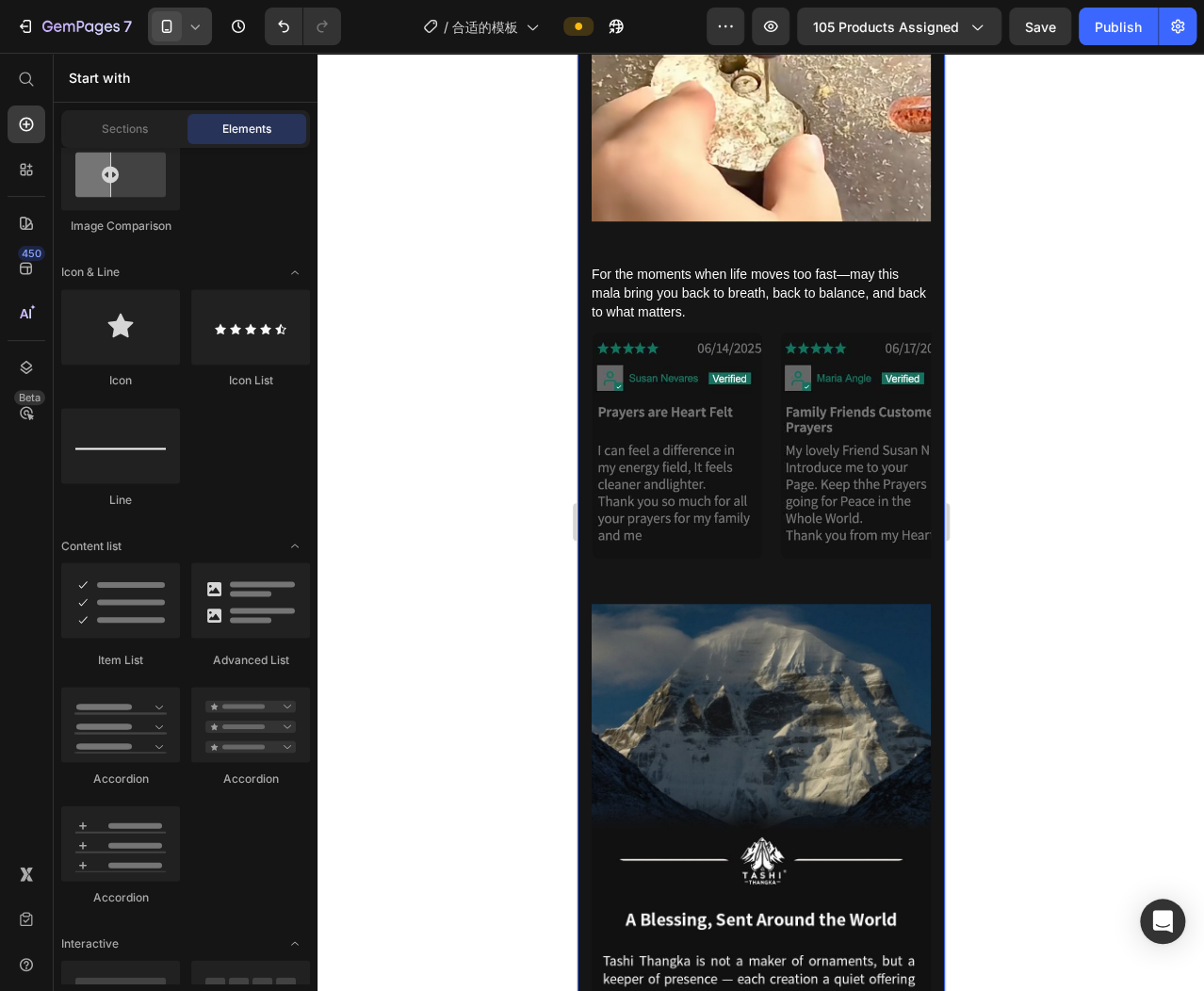 click 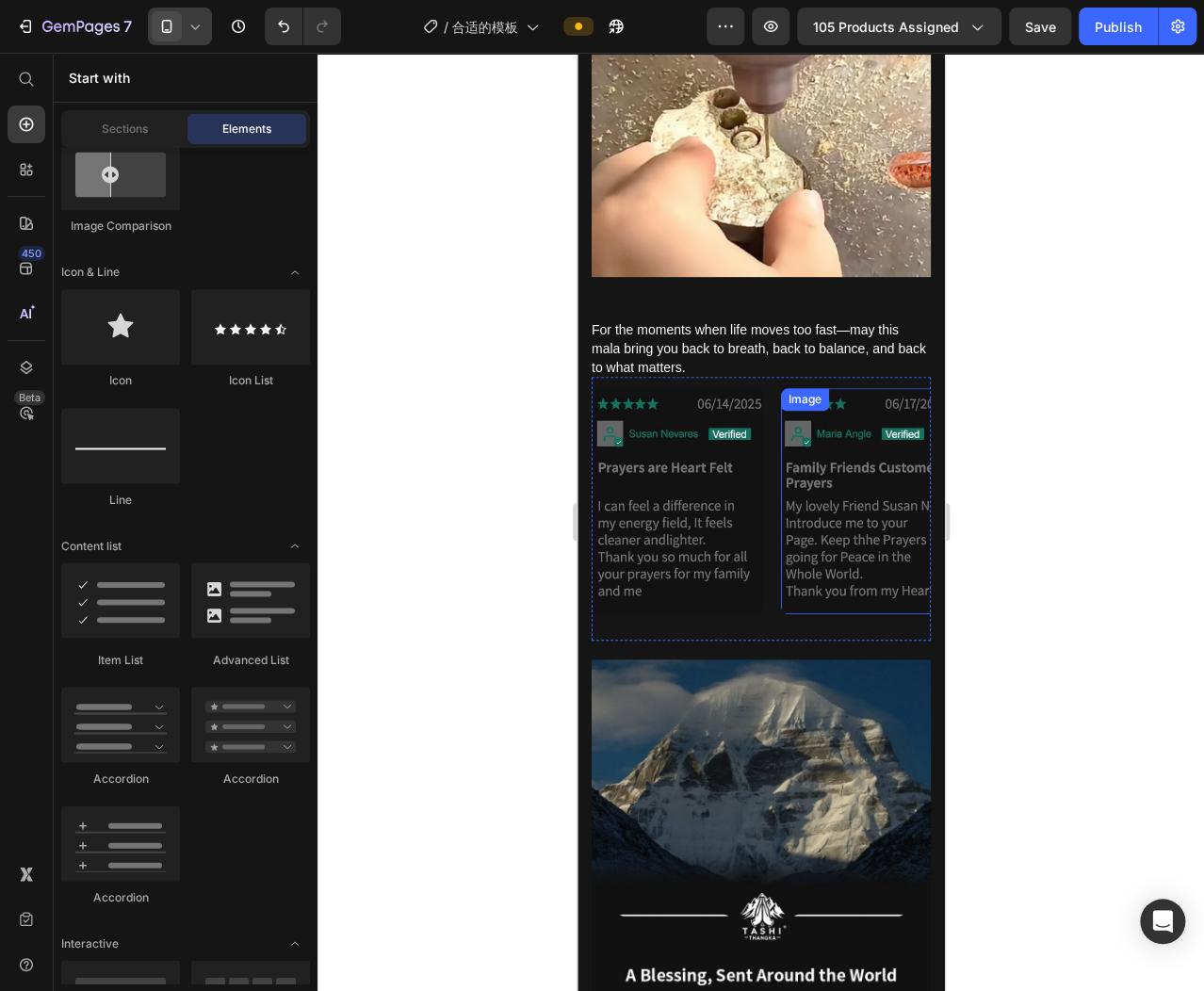 scroll, scrollTop: 3149, scrollLeft: 0, axis: vertical 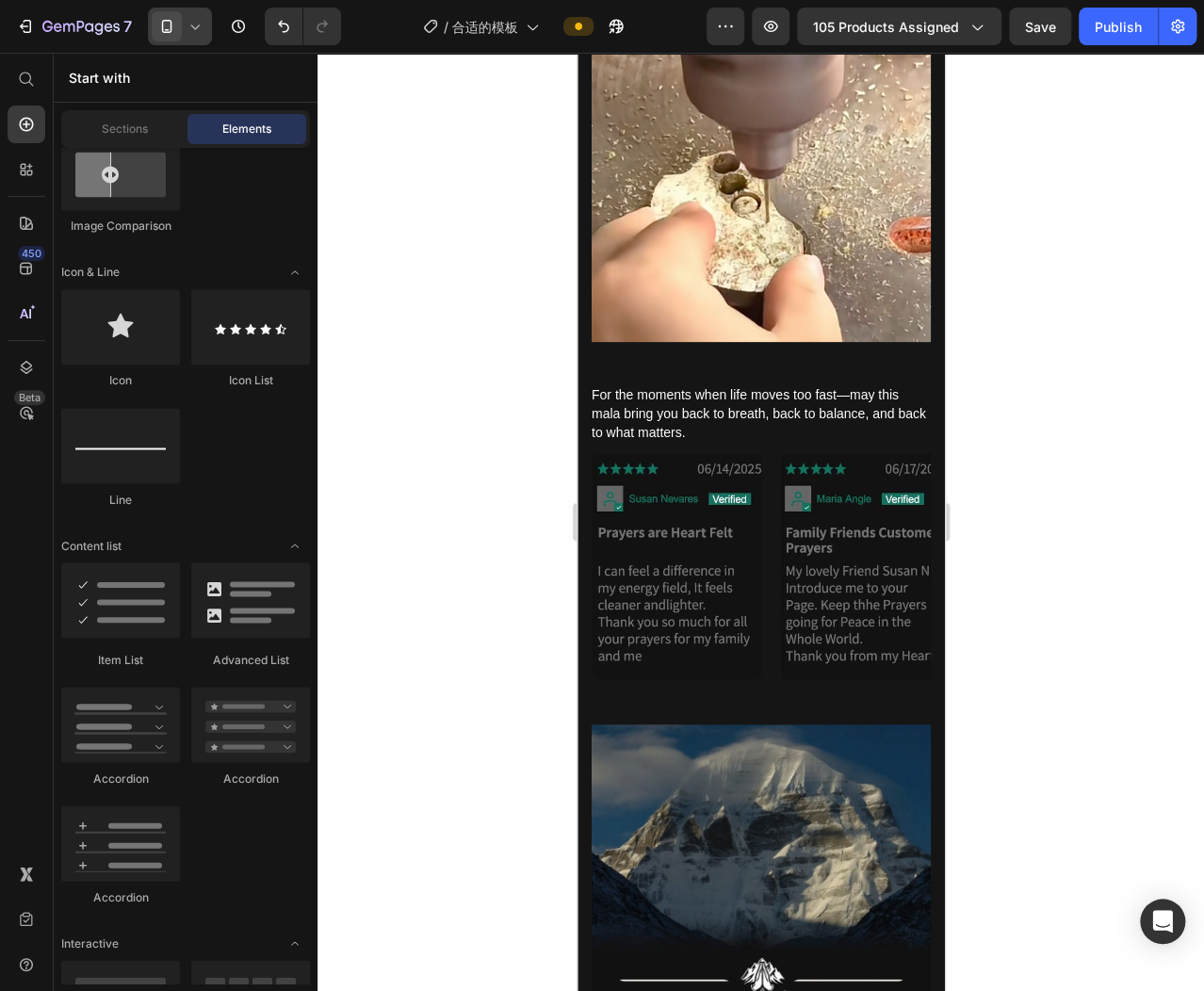 click on "Image
Image
Video
Video Banner
Hero Banner
Hero Banner
Hero Banner
Hero Banner Parallax
Image Comparison" 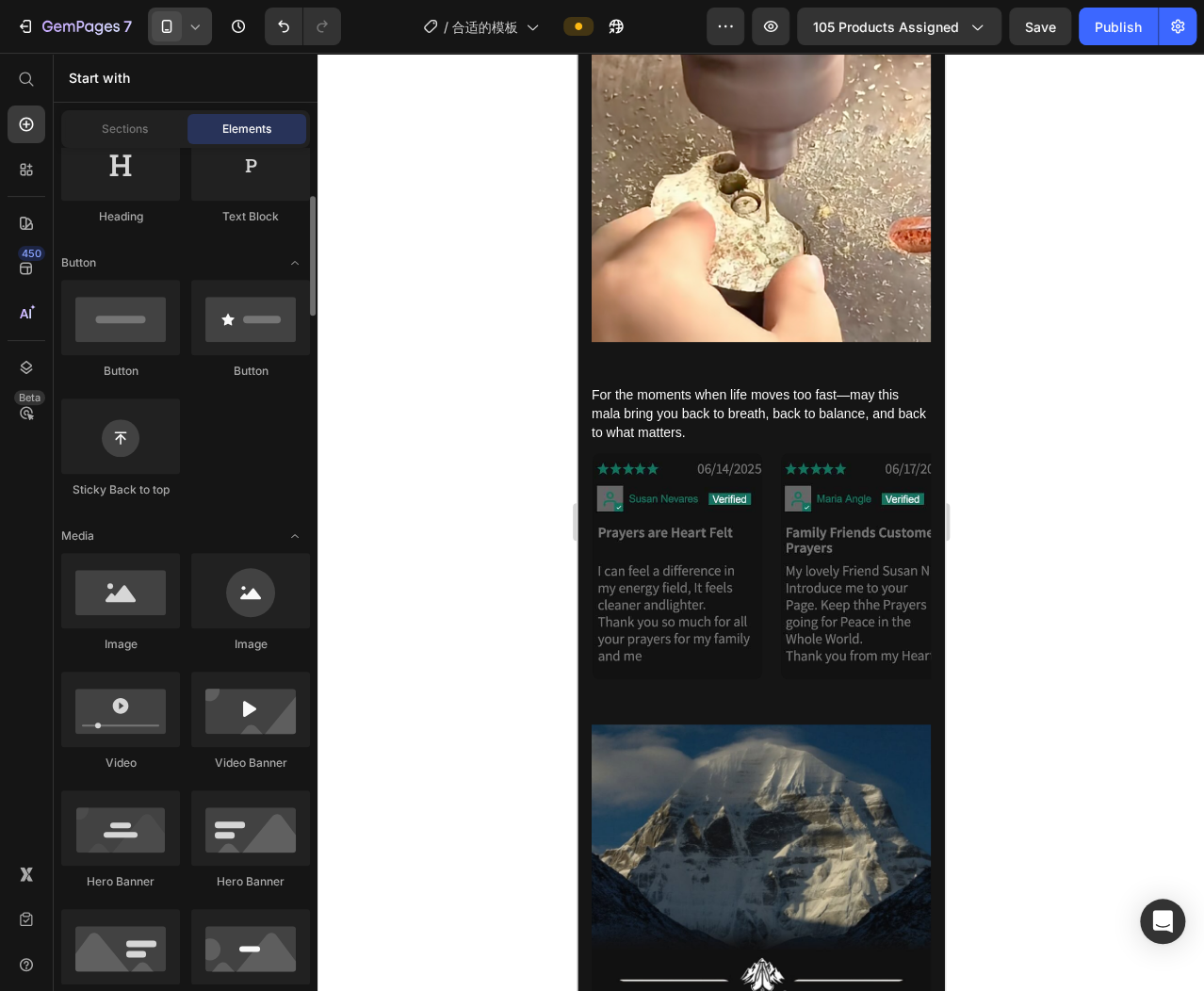 scroll, scrollTop: 11, scrollLeft: 0, axis: vertical 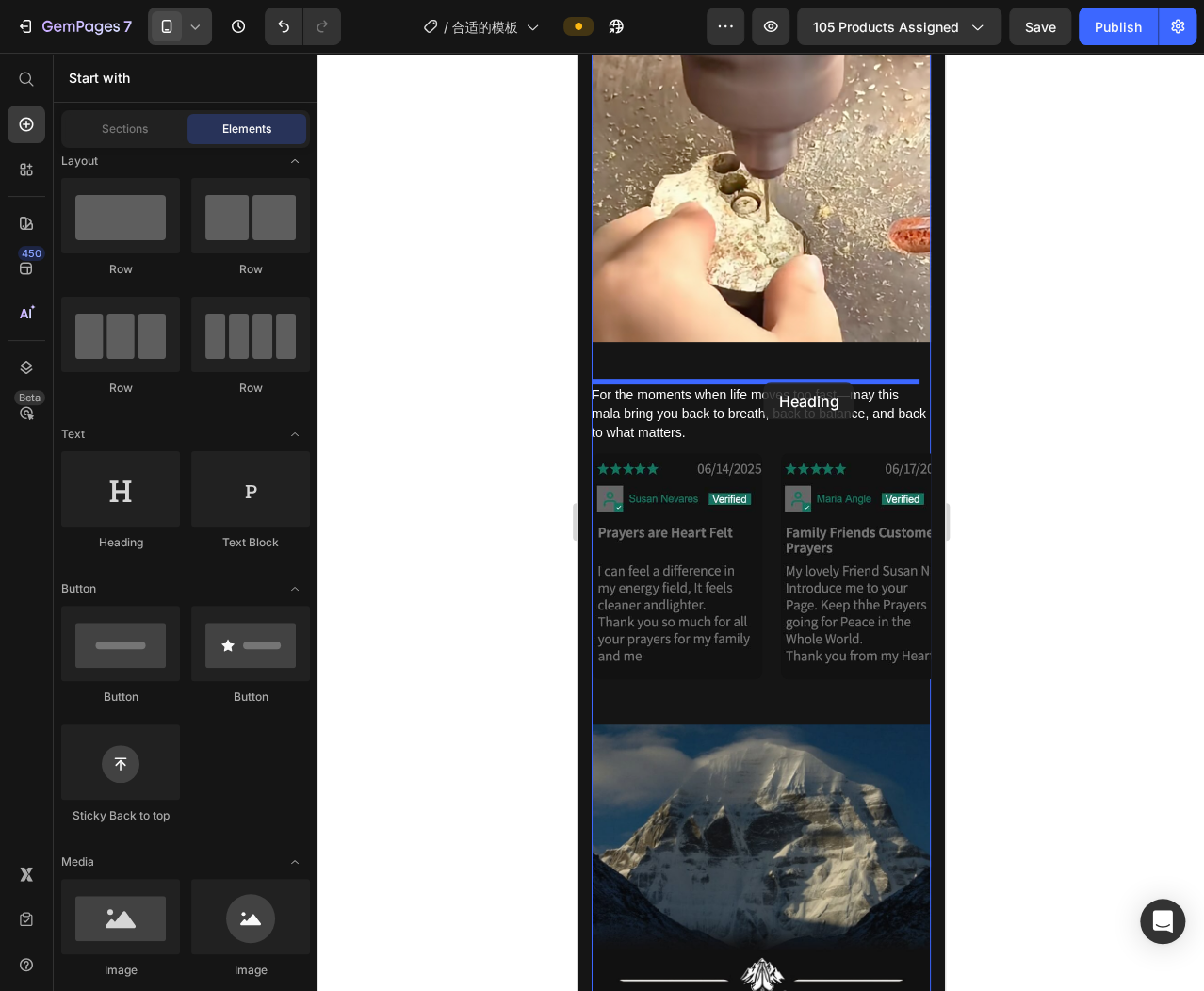 drag, startPoint x: 710, startPoint y: 530, endPoint x: 1613, endPoint y: 434, distance: 908.08865 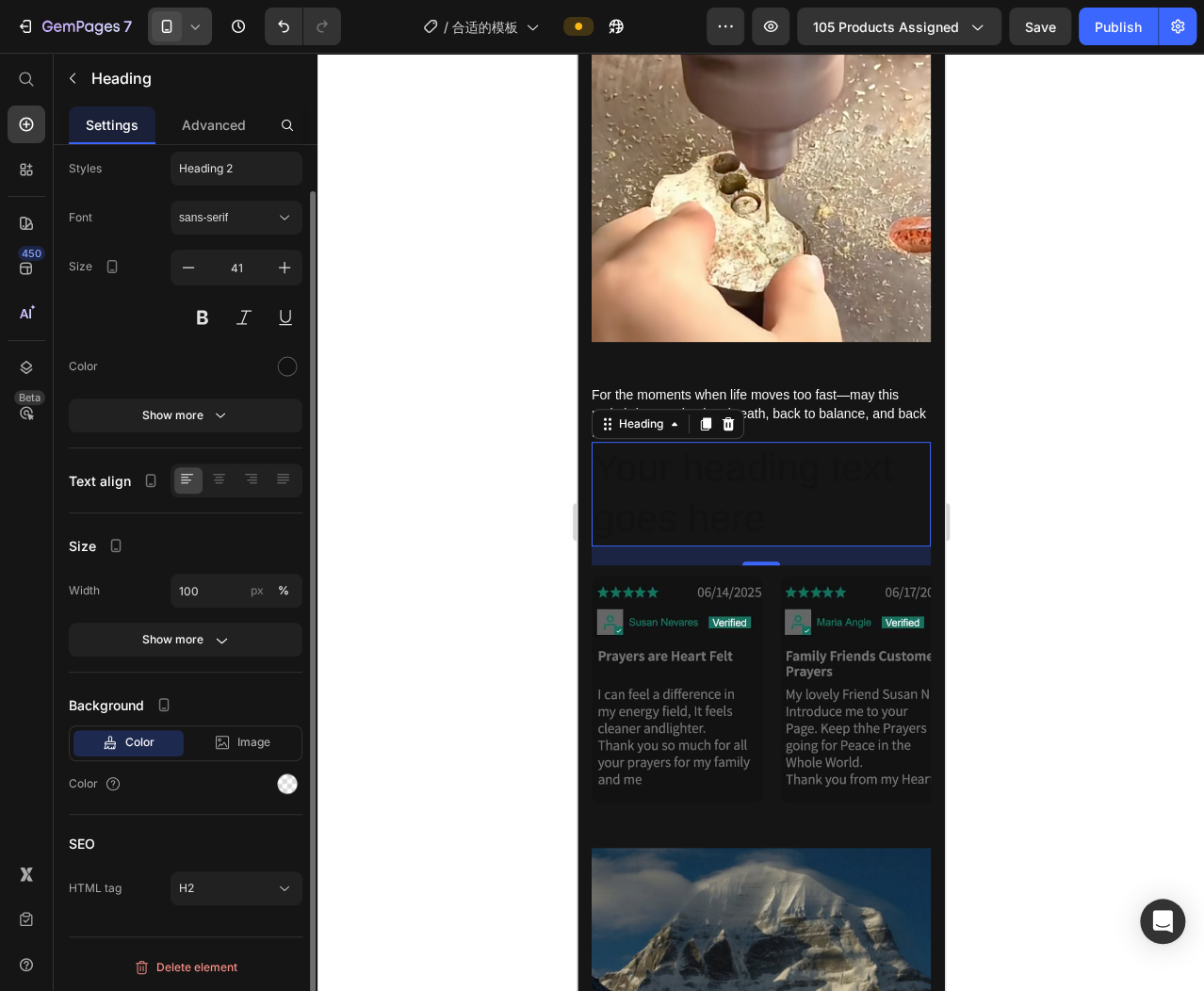 scroll, scrollTop: 0, scrollLeft: 0, axis: both 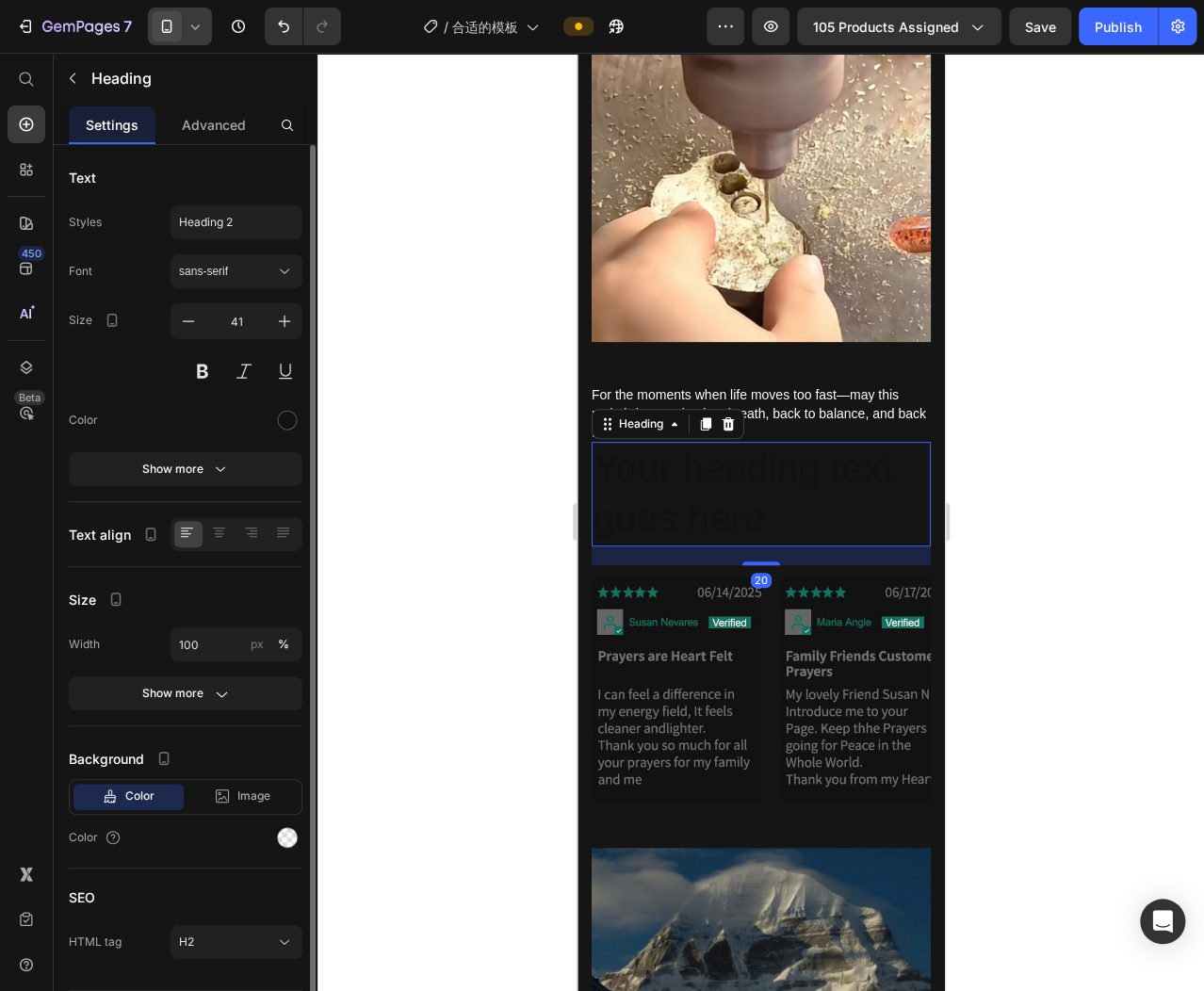click 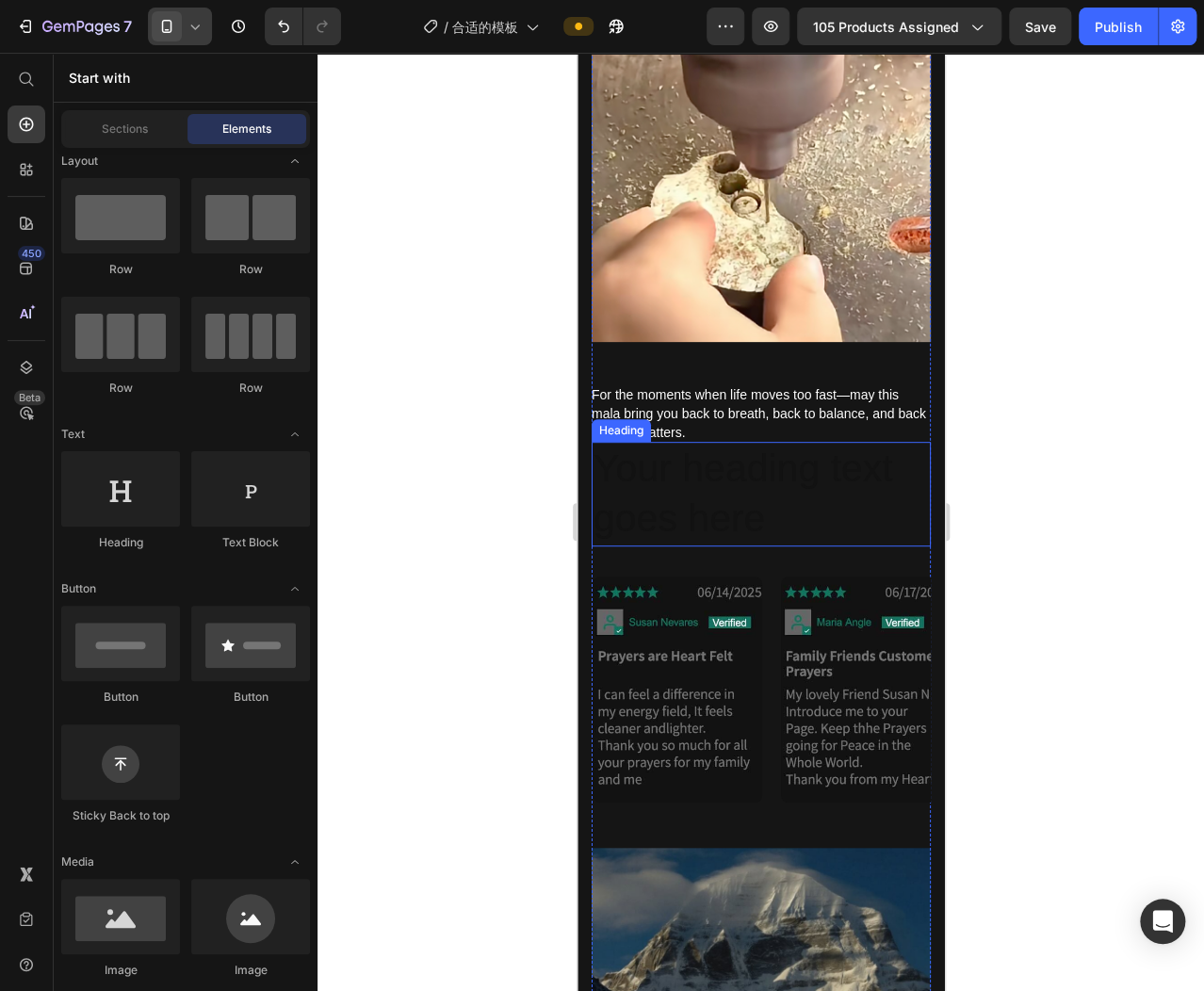 click on "Your heading text goes here" at bounding box center [760, 494] 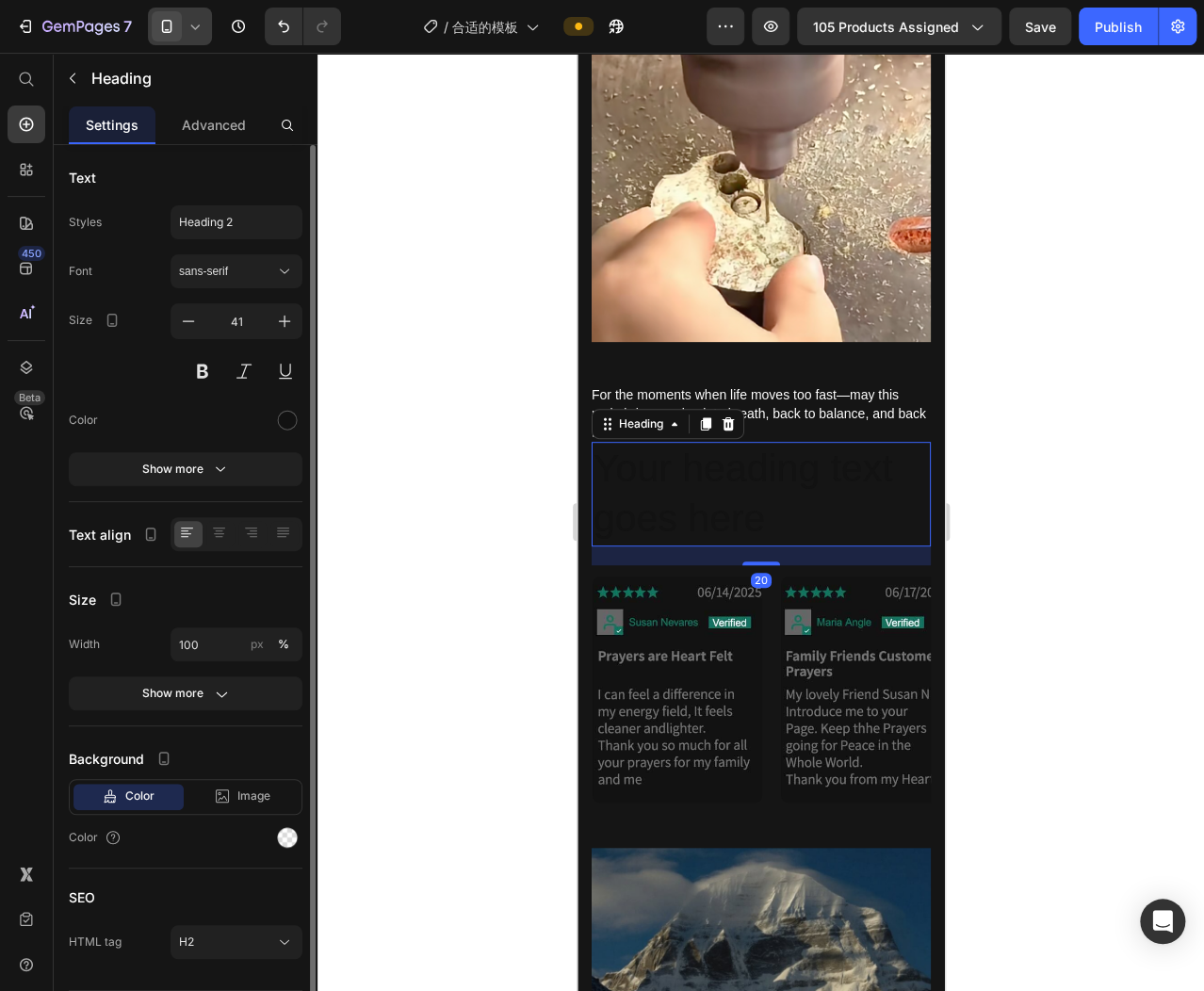 click on "Your heading text goes here" at bounding box center [760, 494] 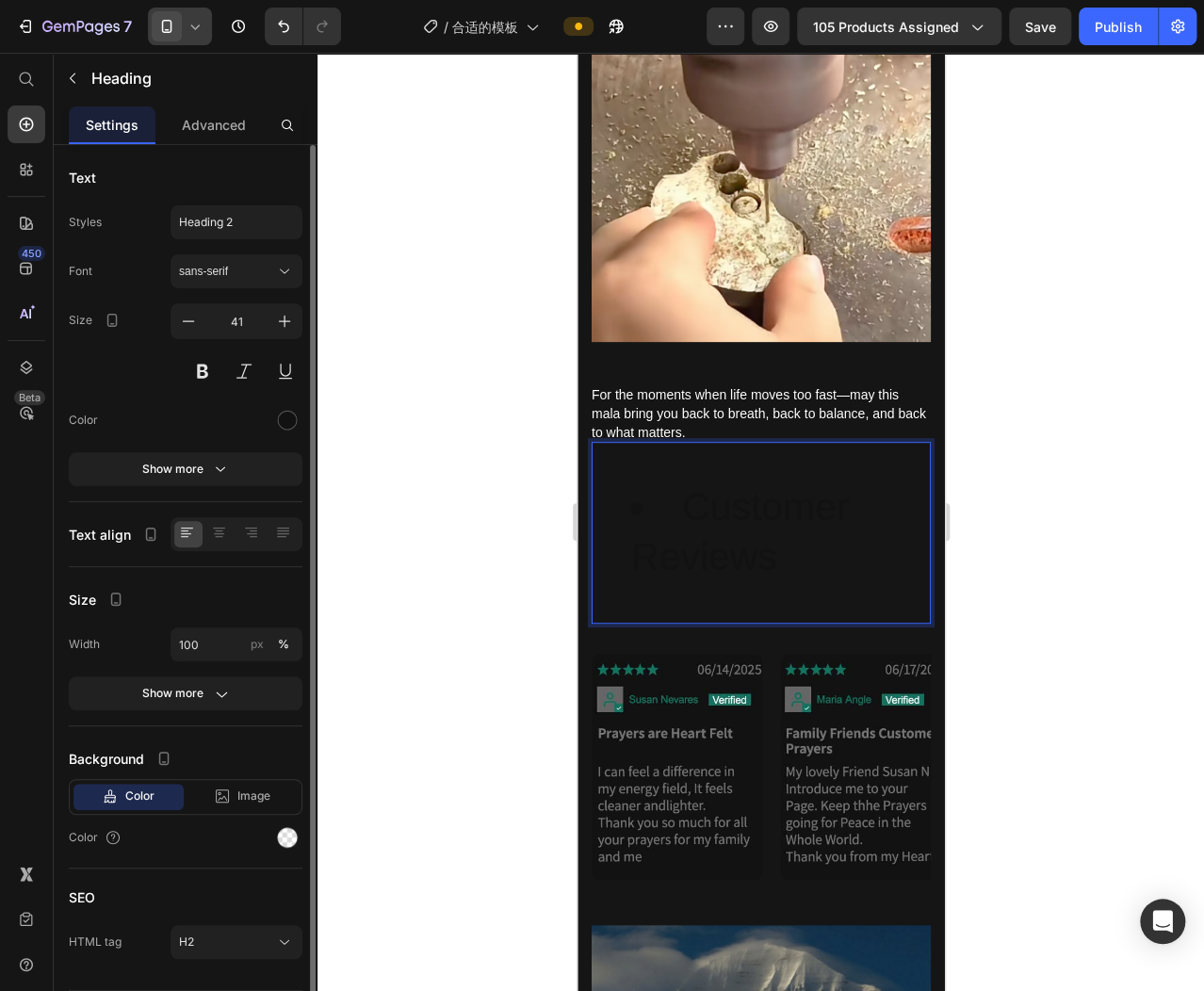 click on "Customer Reviews" at bounding box center (779, 532) 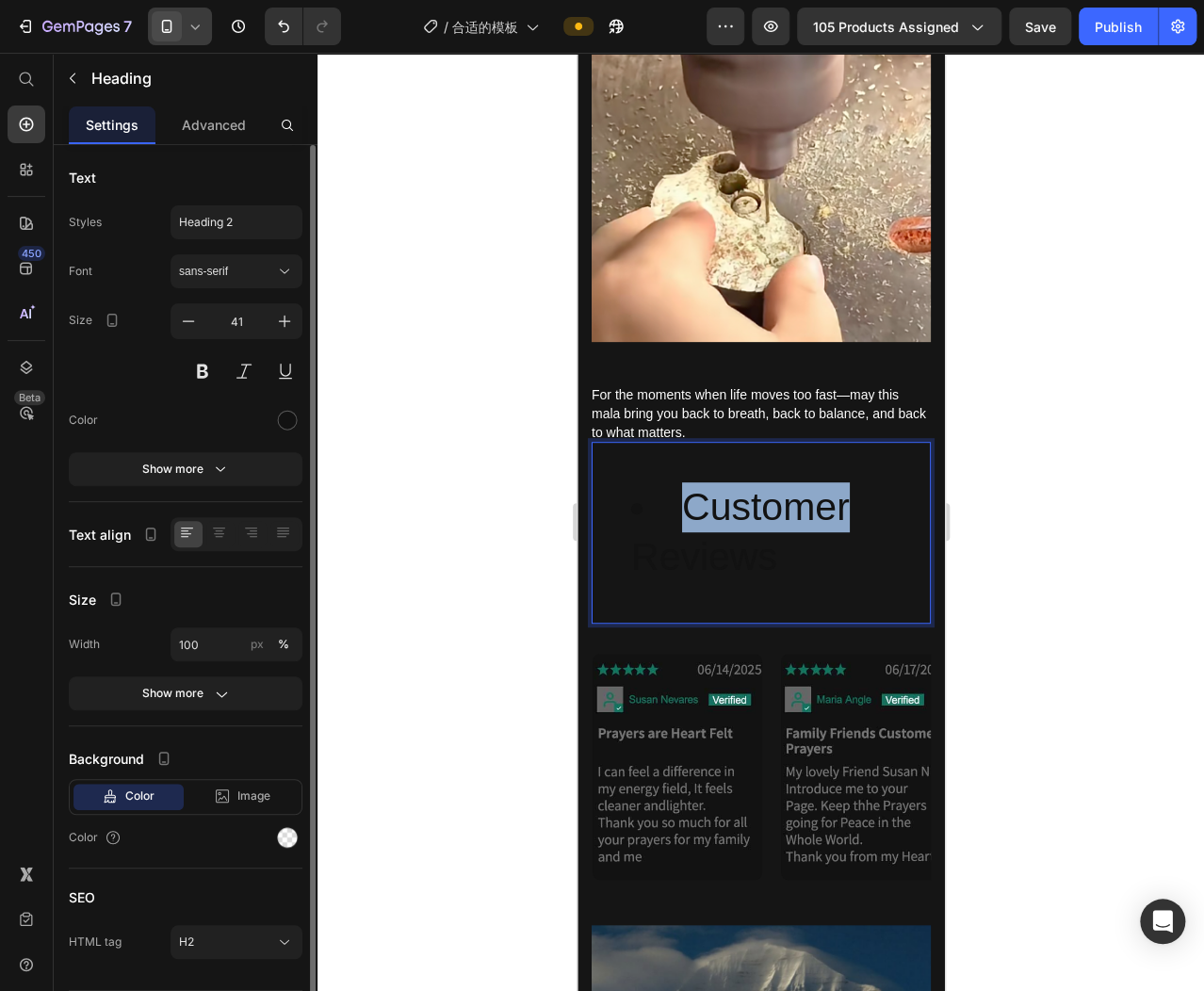click on "Customer Reviews" at bounding box center [779, 532] 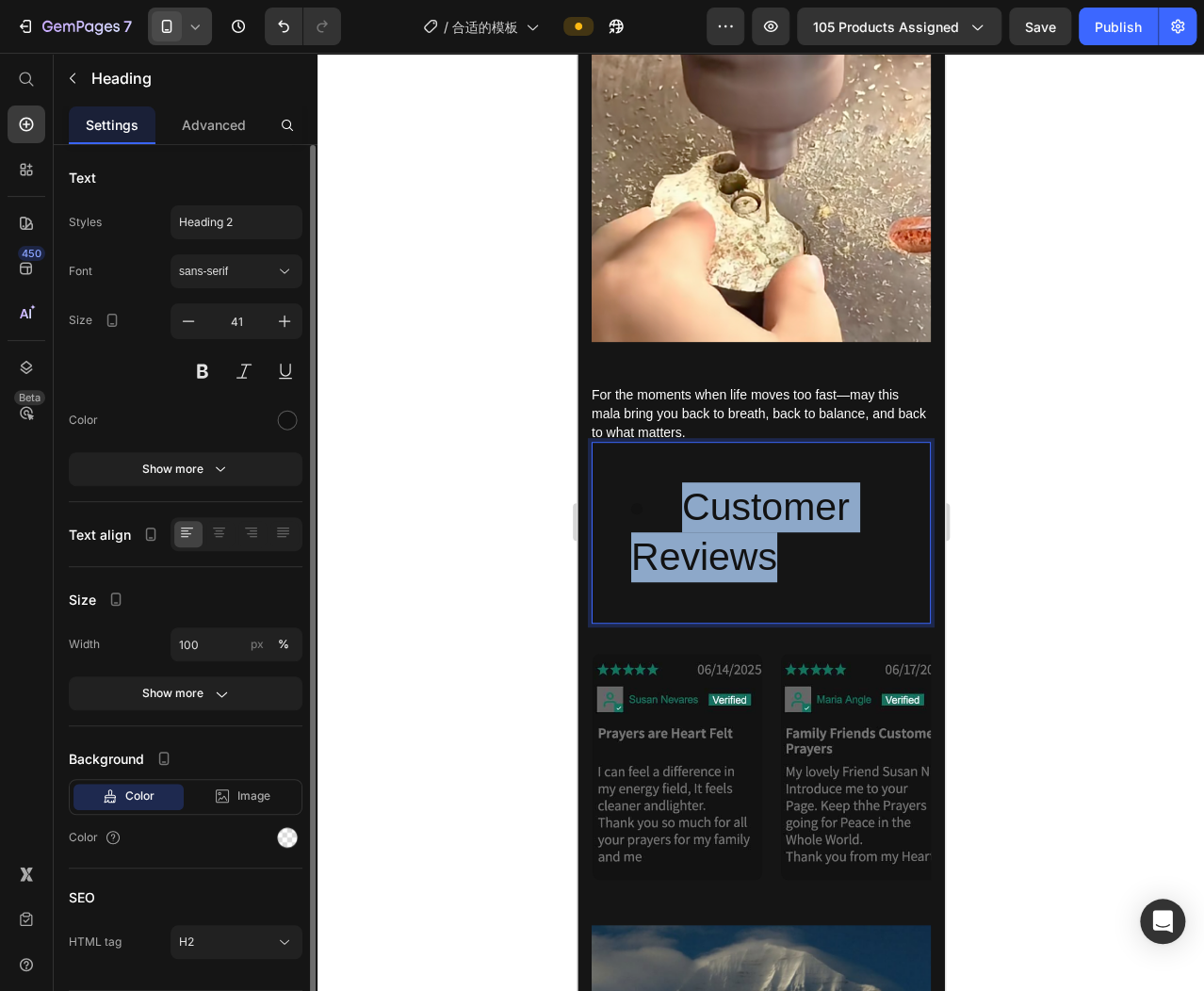 click on "Customer Reviews" at bounding box center (779, 532) 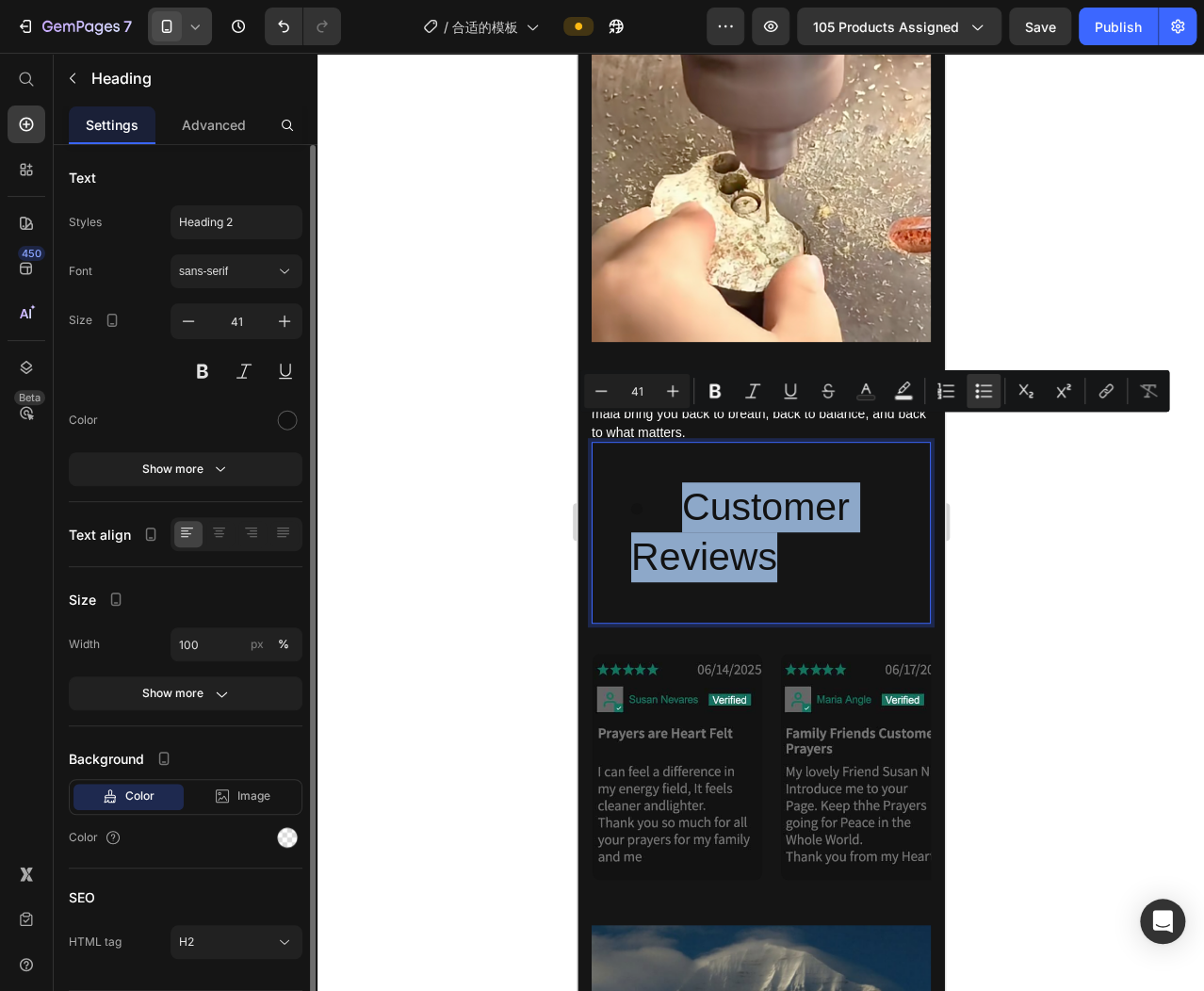 click on "Customer Reviews" at bounding box center (779, 532) 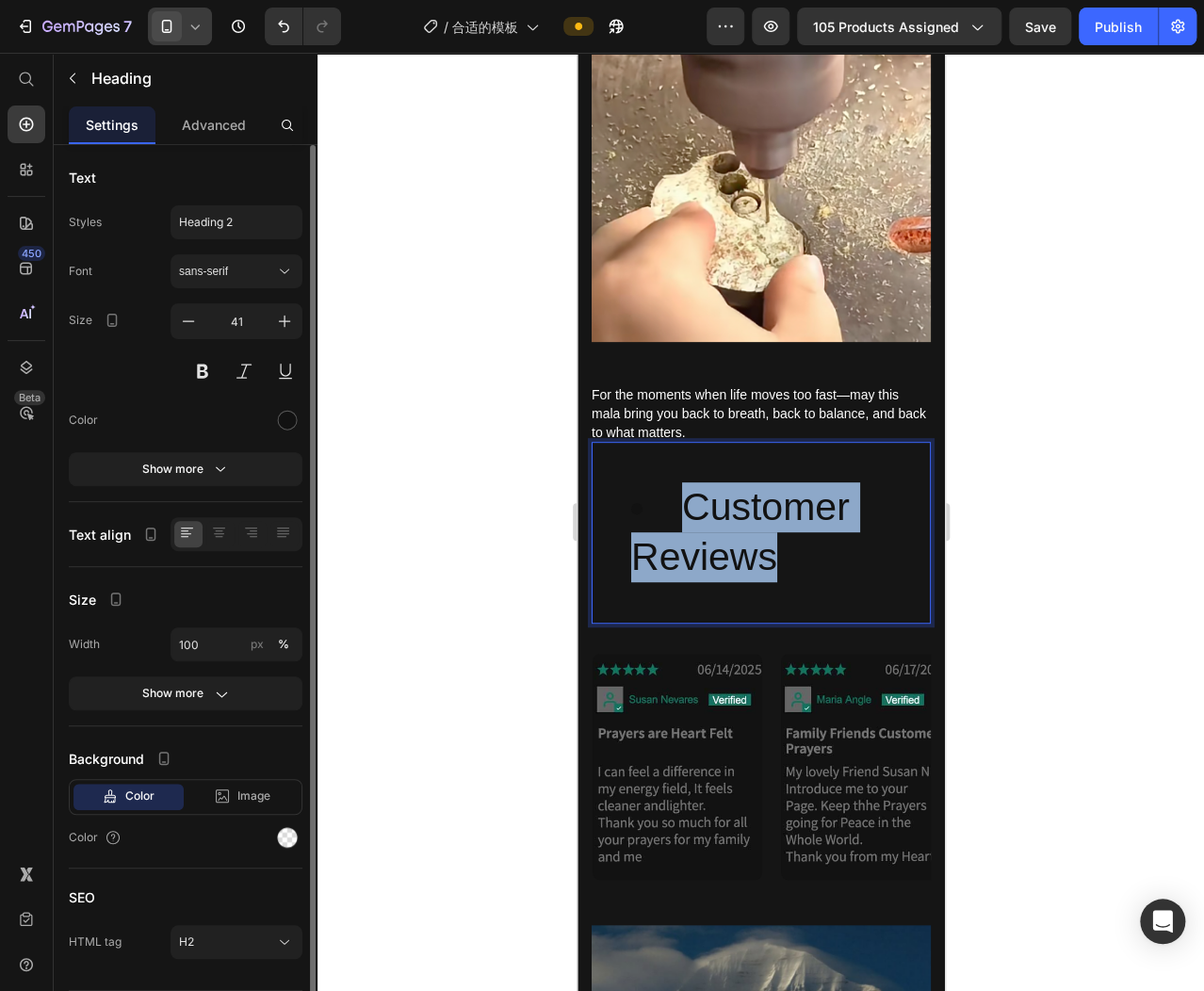 drag, startPoint x: 842, startPoint y: 533, endPoint x: 623, endPoint y: 439, distance: 238.32121 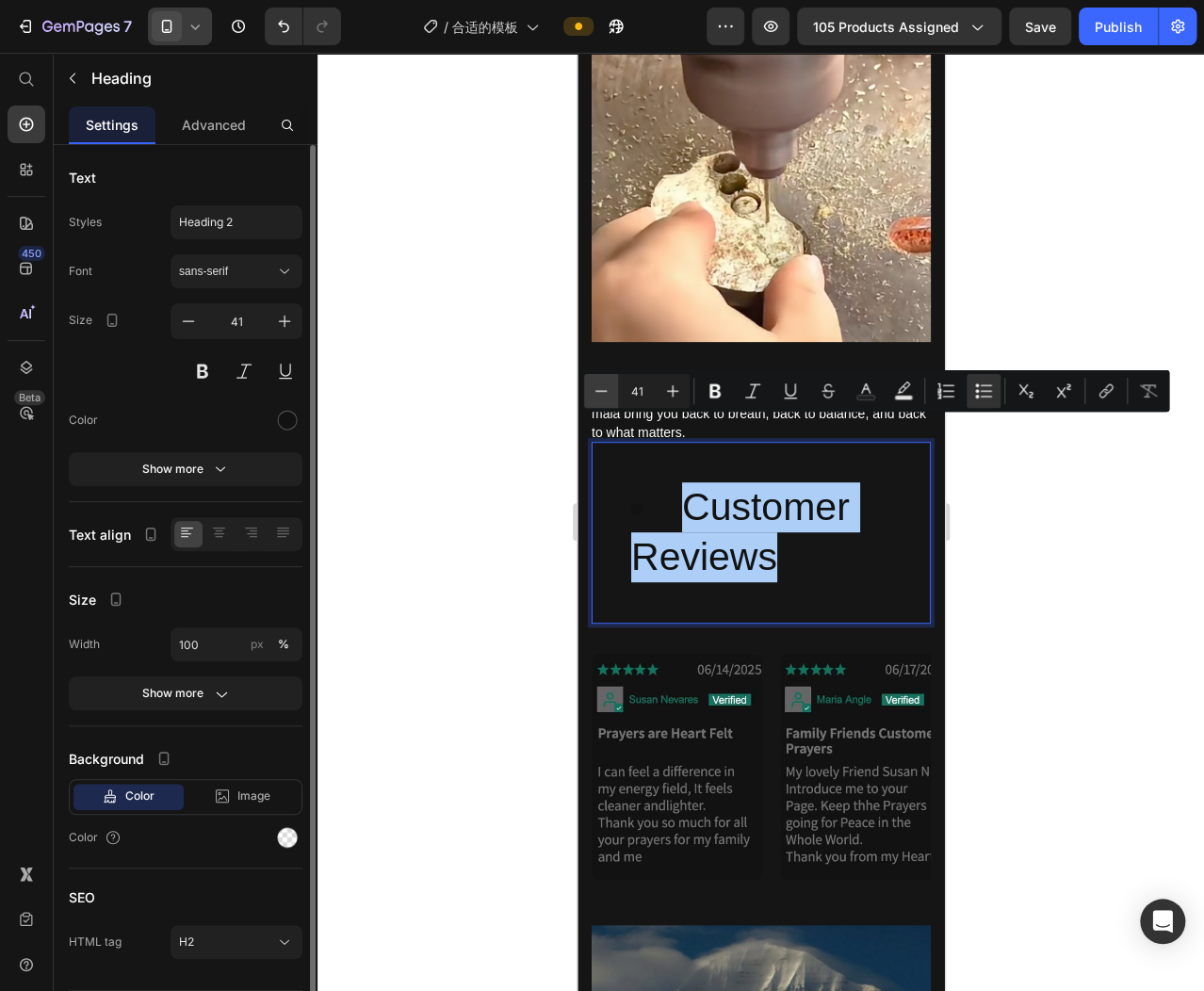 click on "Minus" at bounding box center [601, 391] 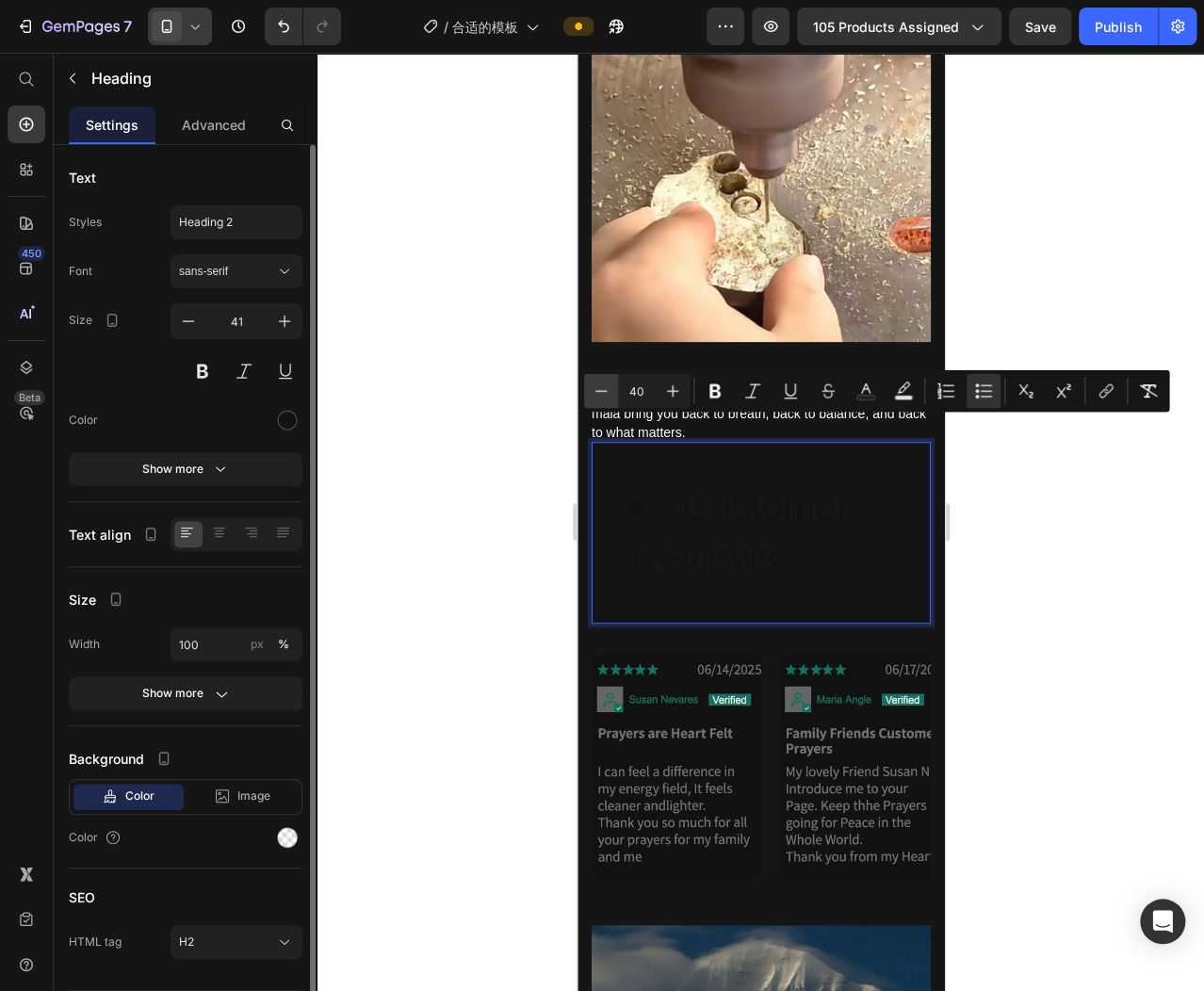 click on "Minus" at bounding box center [601, 391] 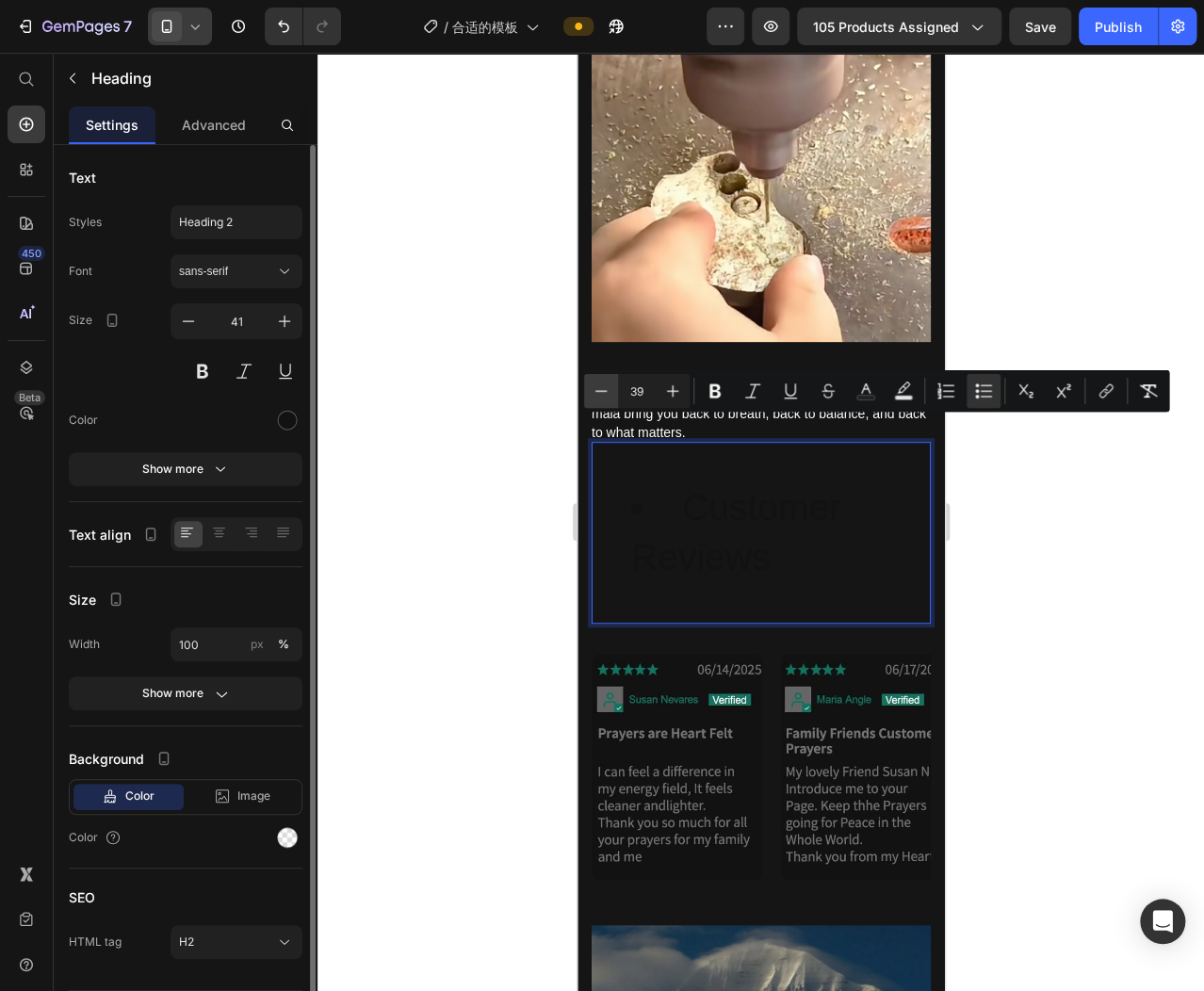 click on "Minus" at bounding box center (601, 391) 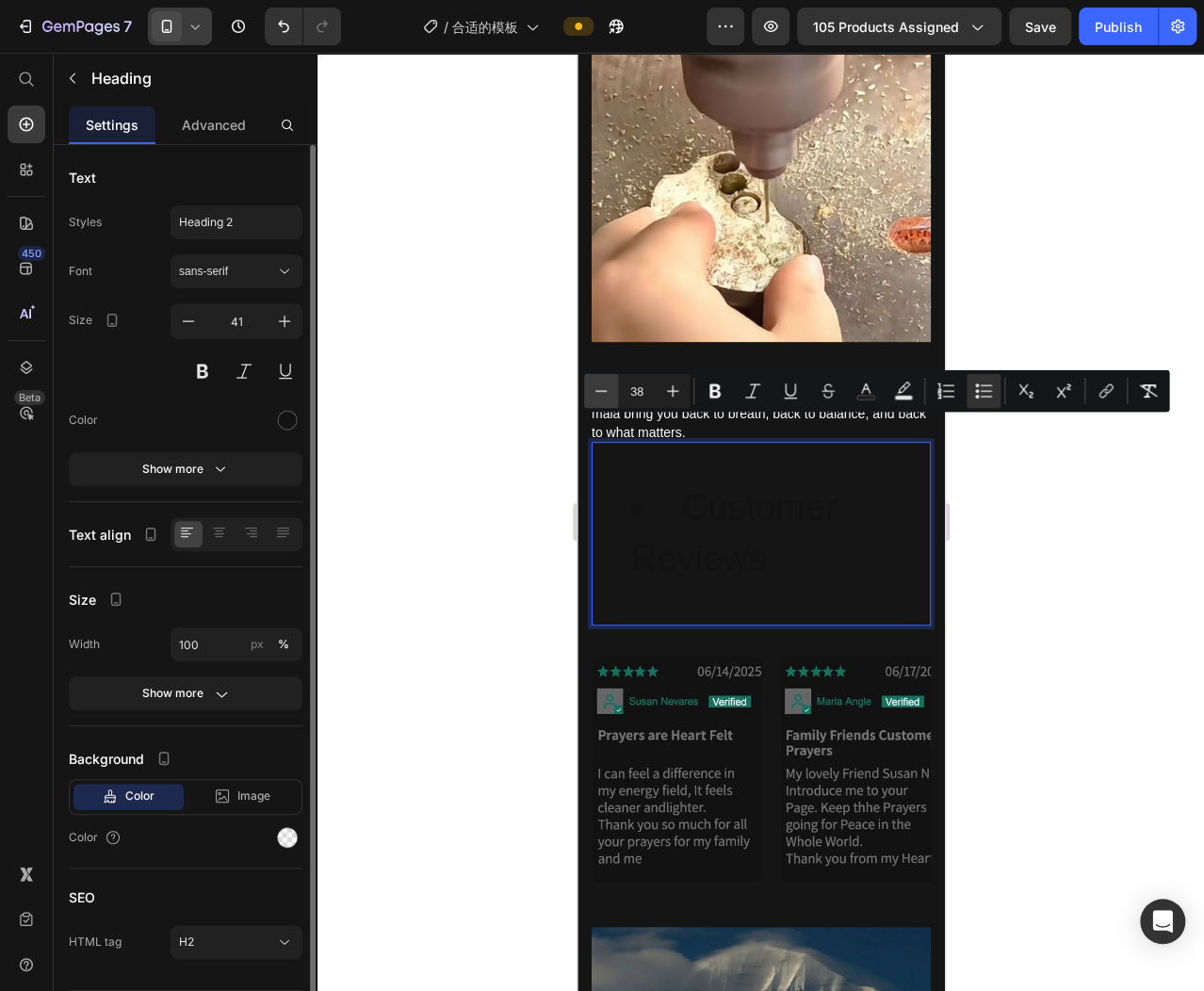 click on "Minus" at bounding box center (601, 391) 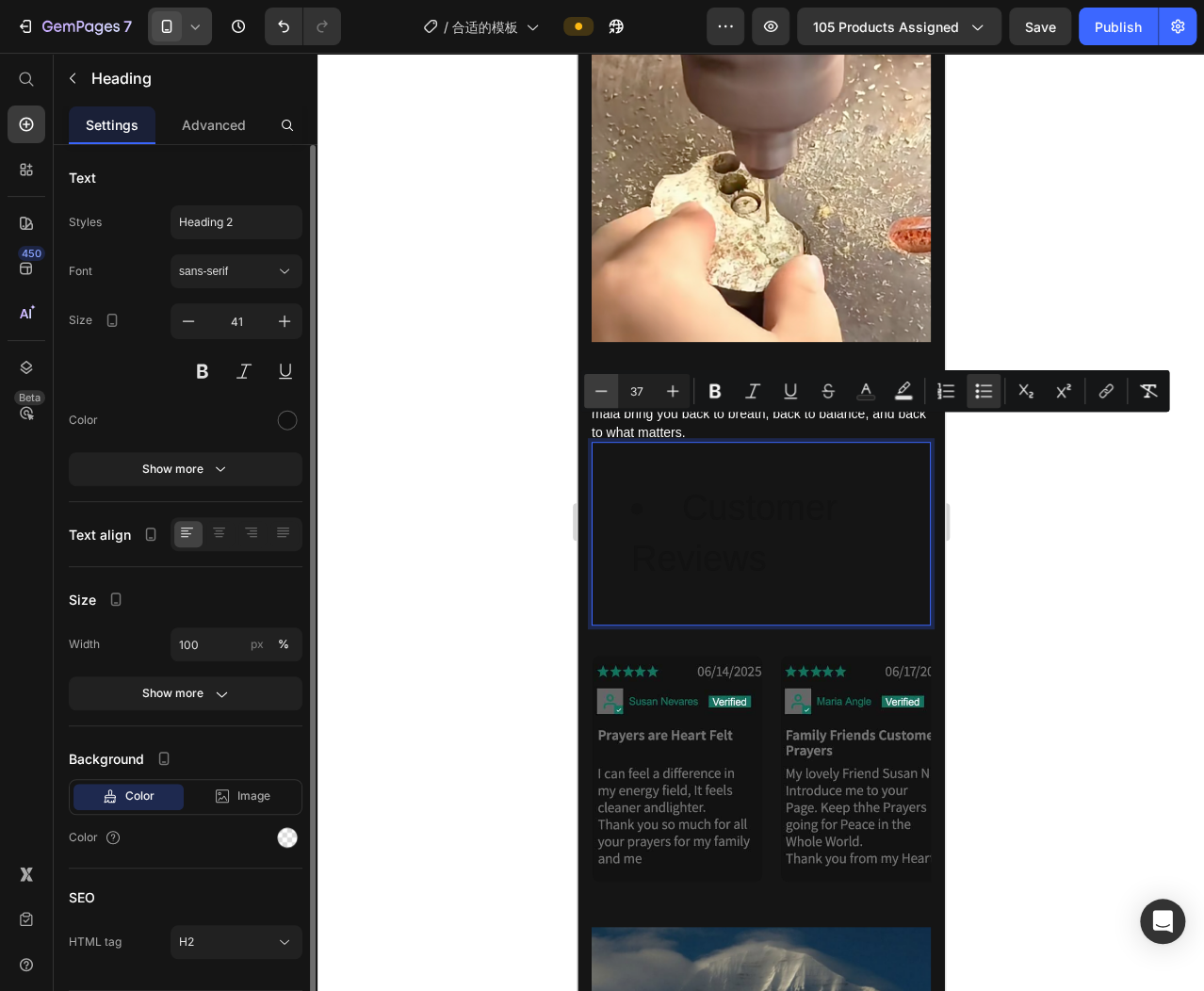 click on "Minus" at bounding box center (601, 391) 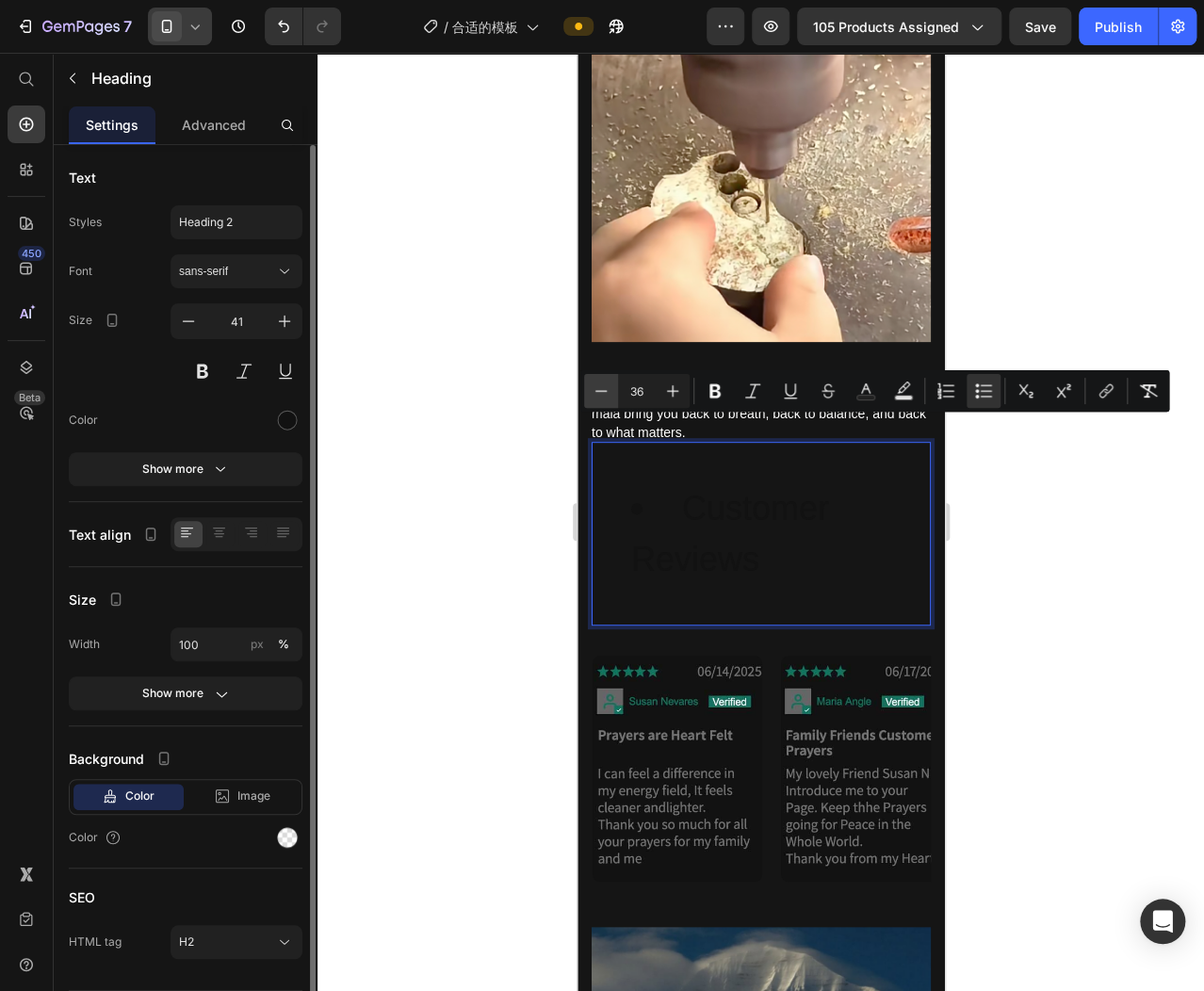 click on "Minus" at bounding box center [601, 391] 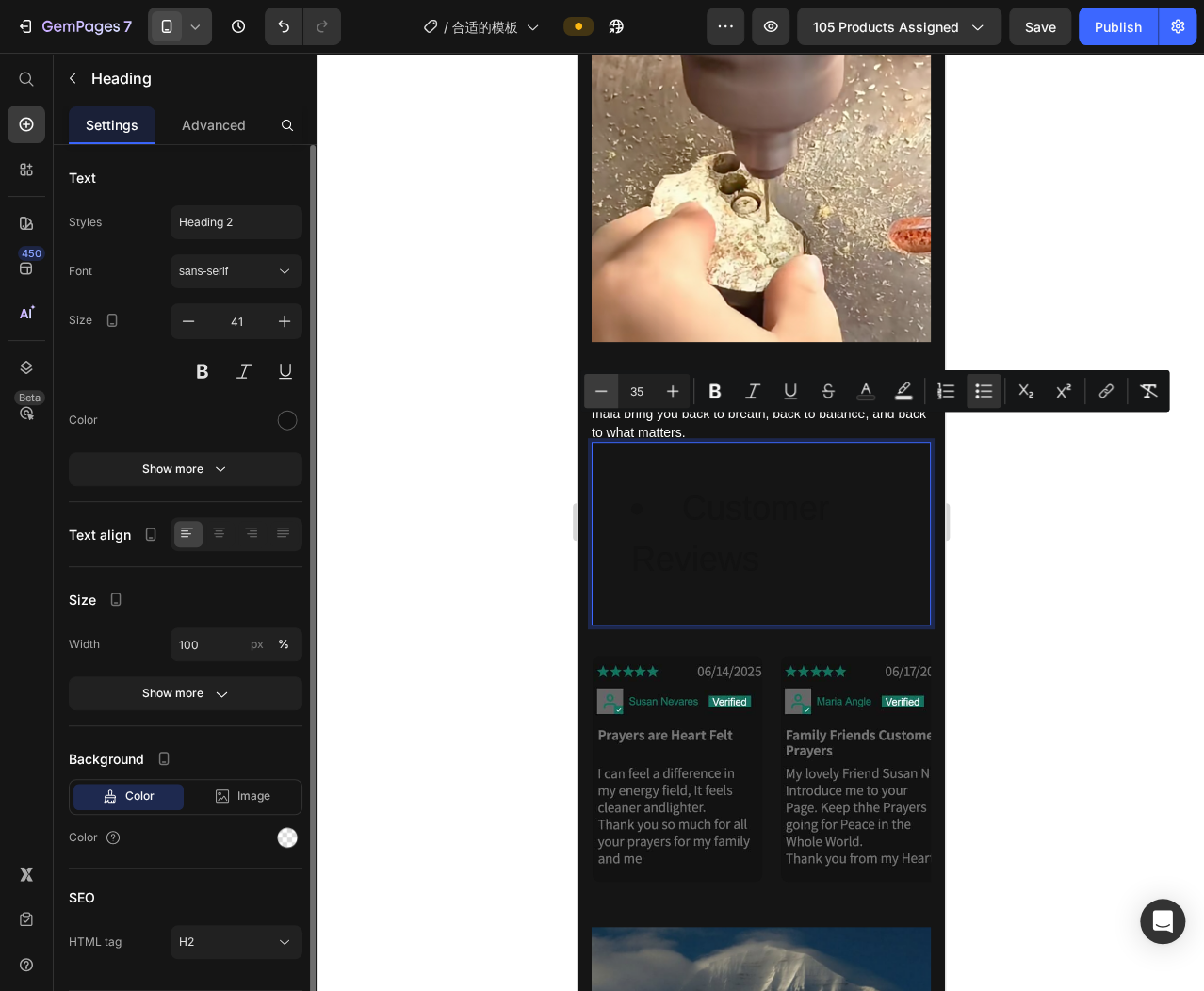 click on "Minus" at bounding box center (601, 391) 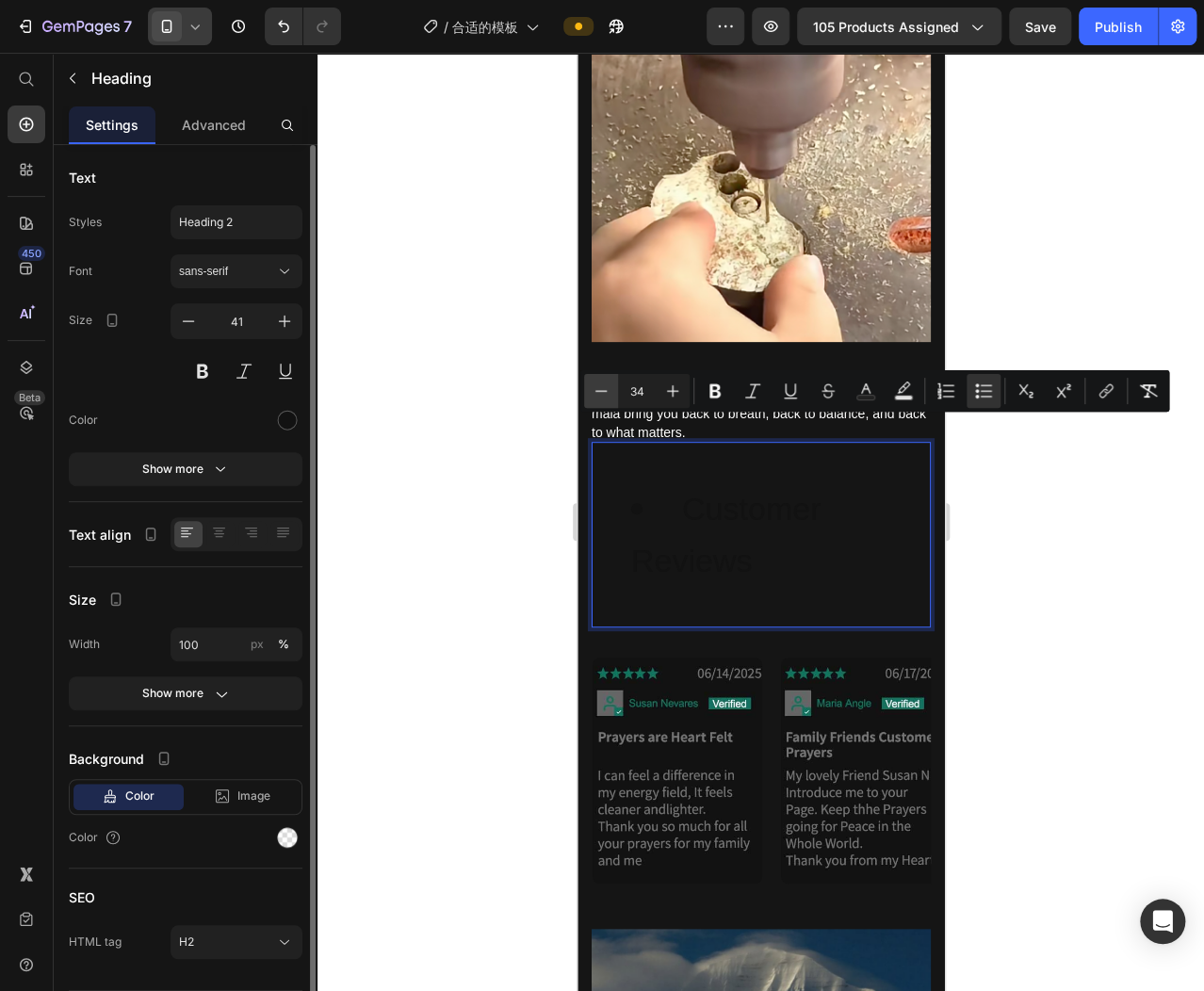 click on "Minus" at bounding box center (601, 391) 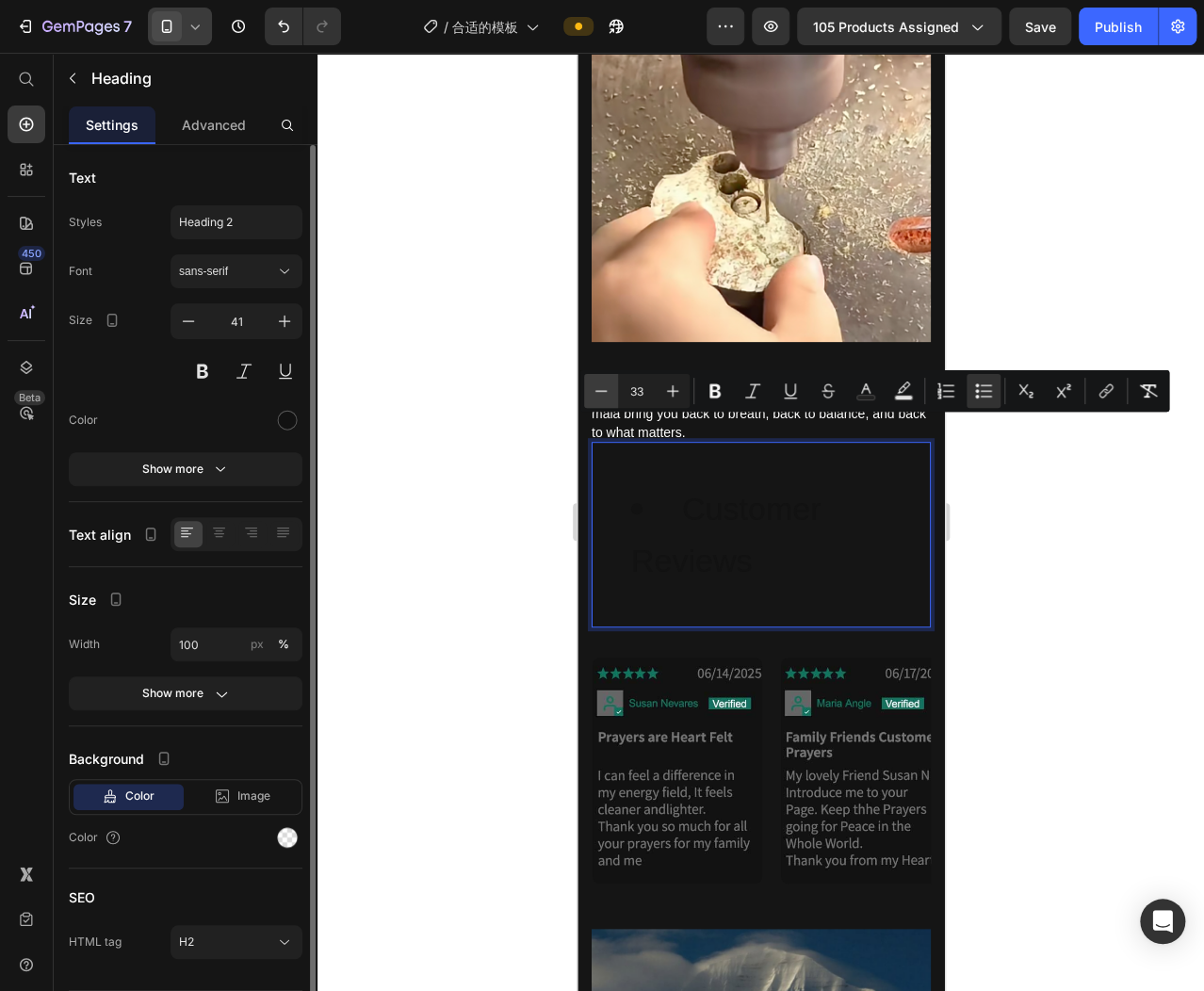 click on "Minus" at bounding box center [601, 391] 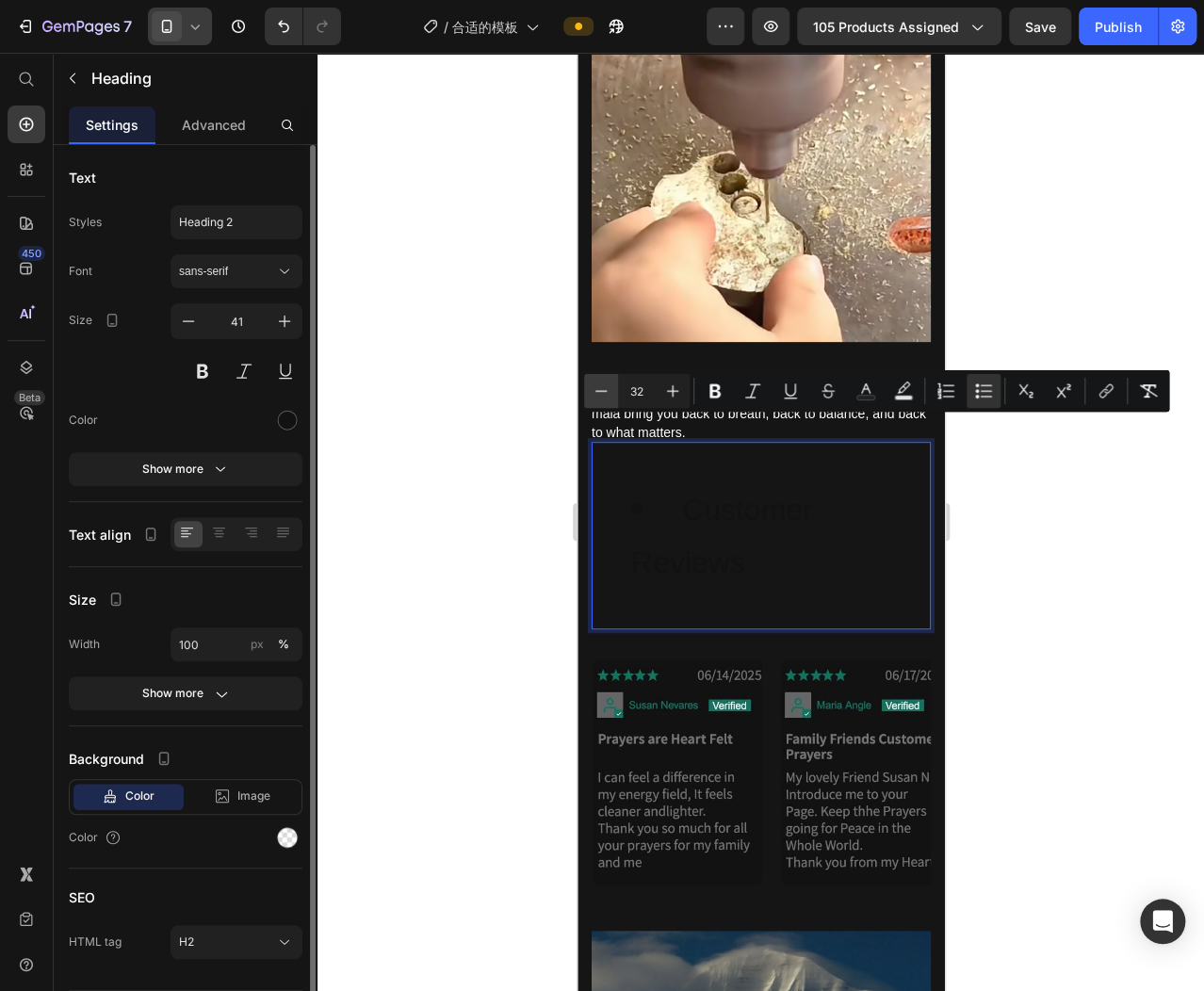 click on "Minus" at bounding box center (601, 391) 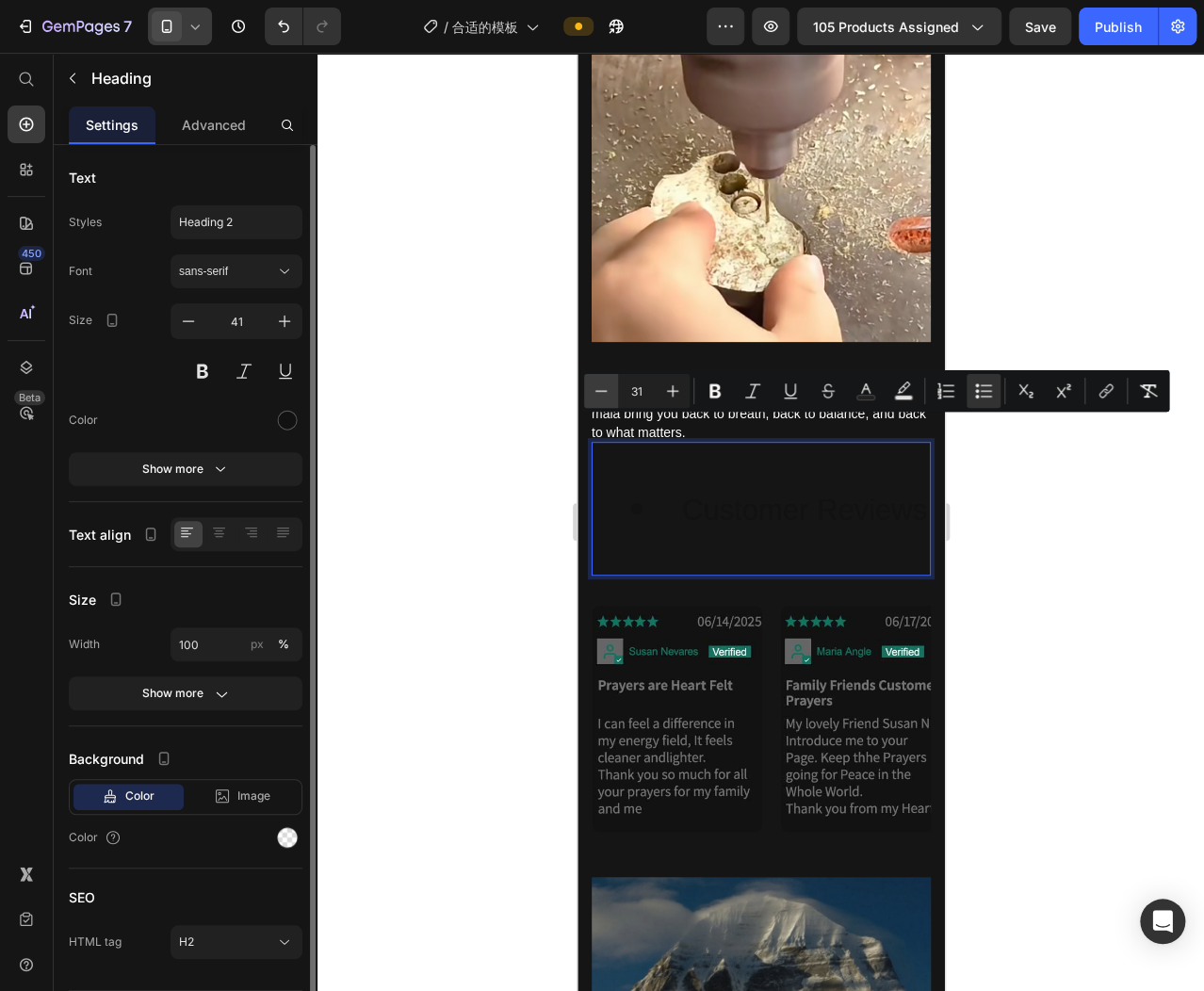 click on "Minus" at bounding box center (601, 391) 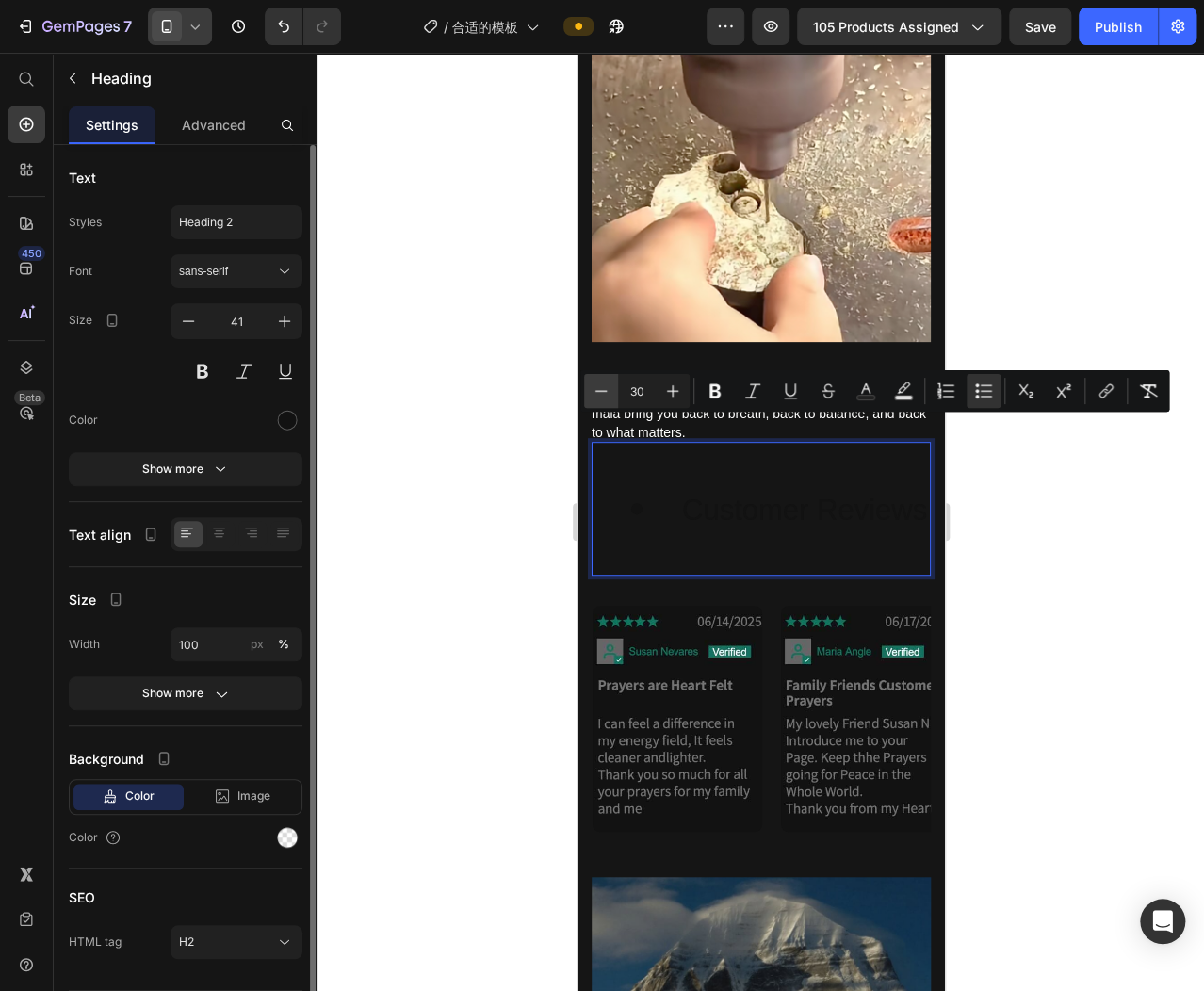 click on "Minus" at bounding box center (601, 391) 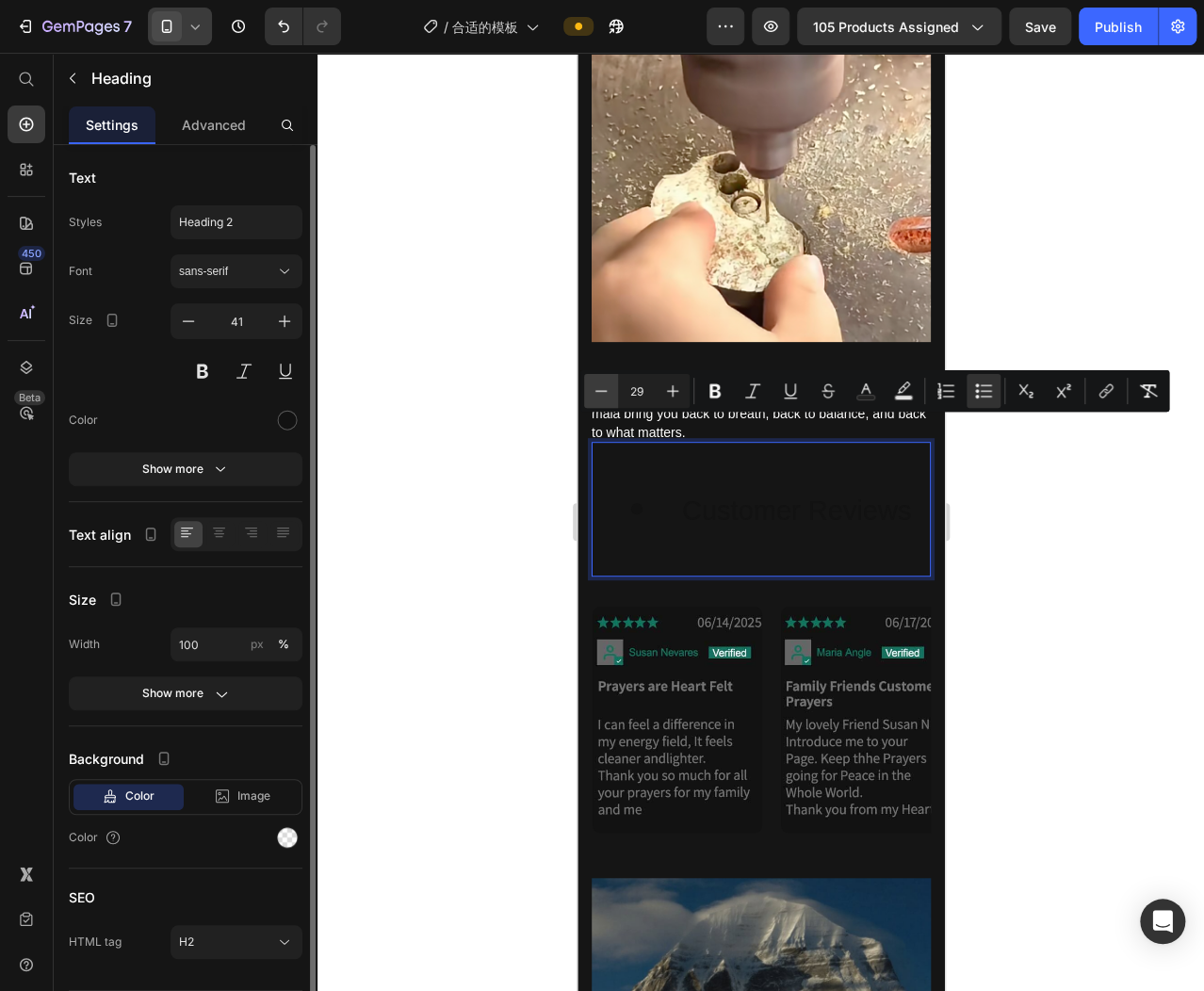 click on "Minus" at bounding box center (601, 391) 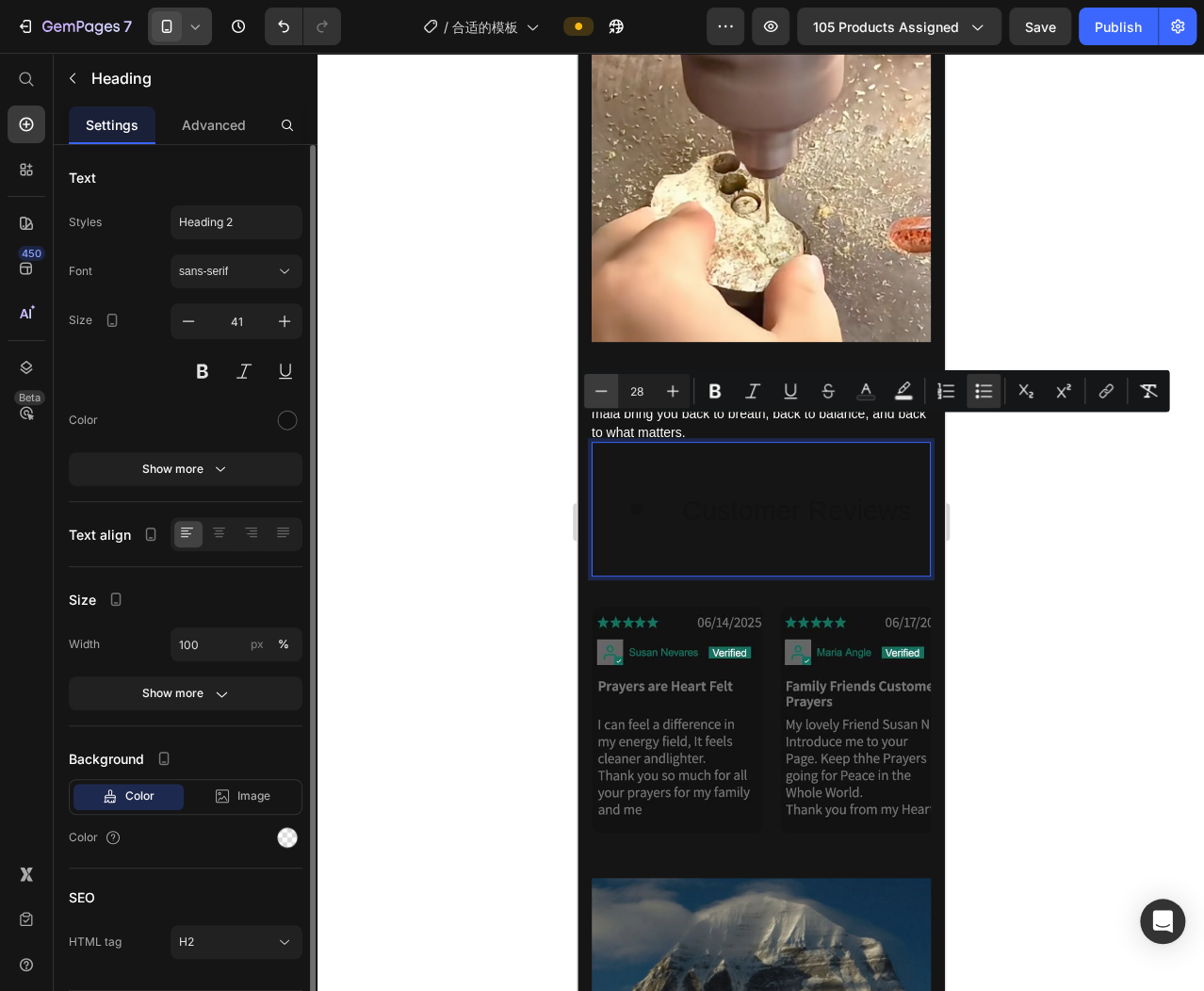 click on "Minus" at bounding box center (601, 391) 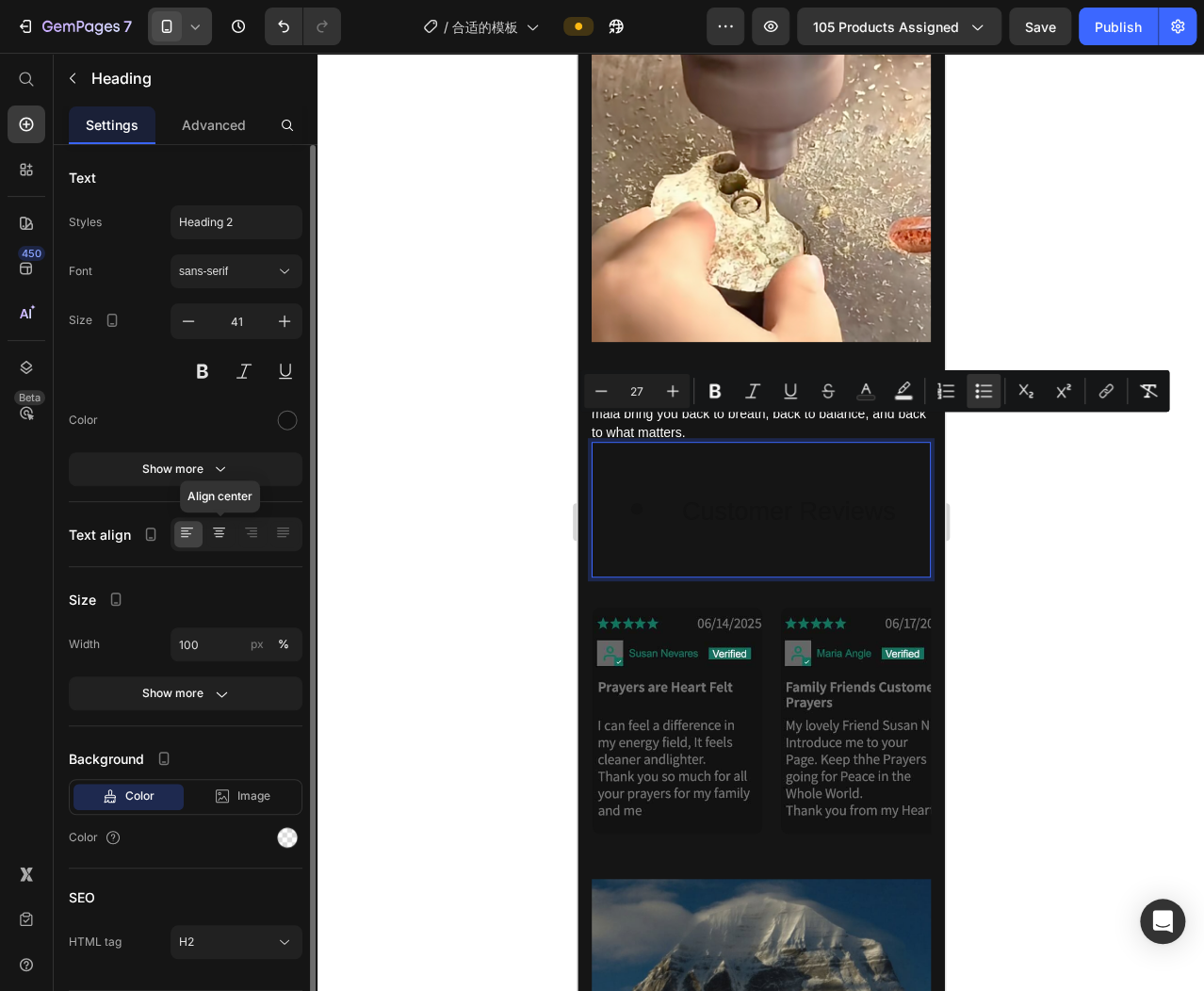 click 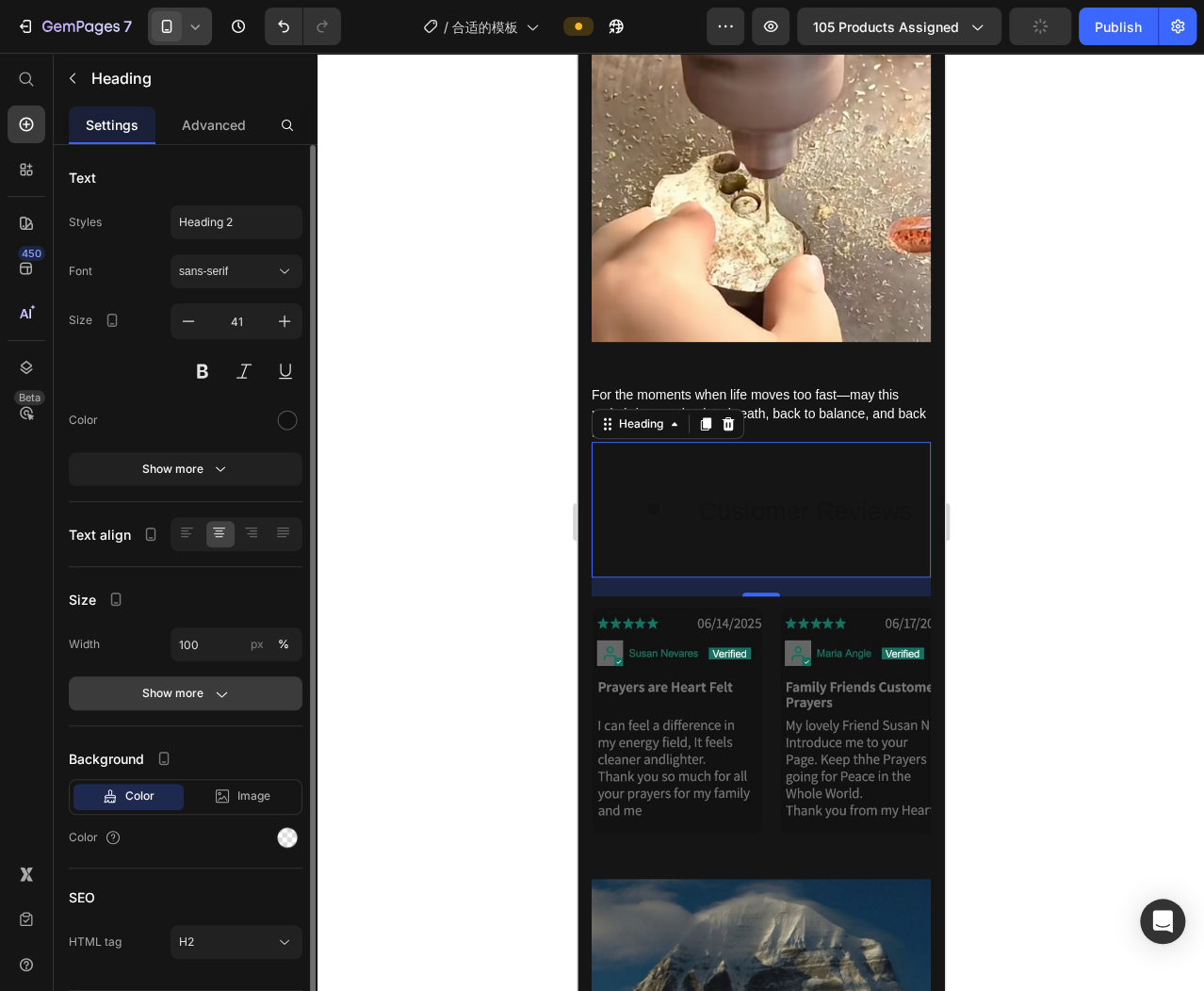 click 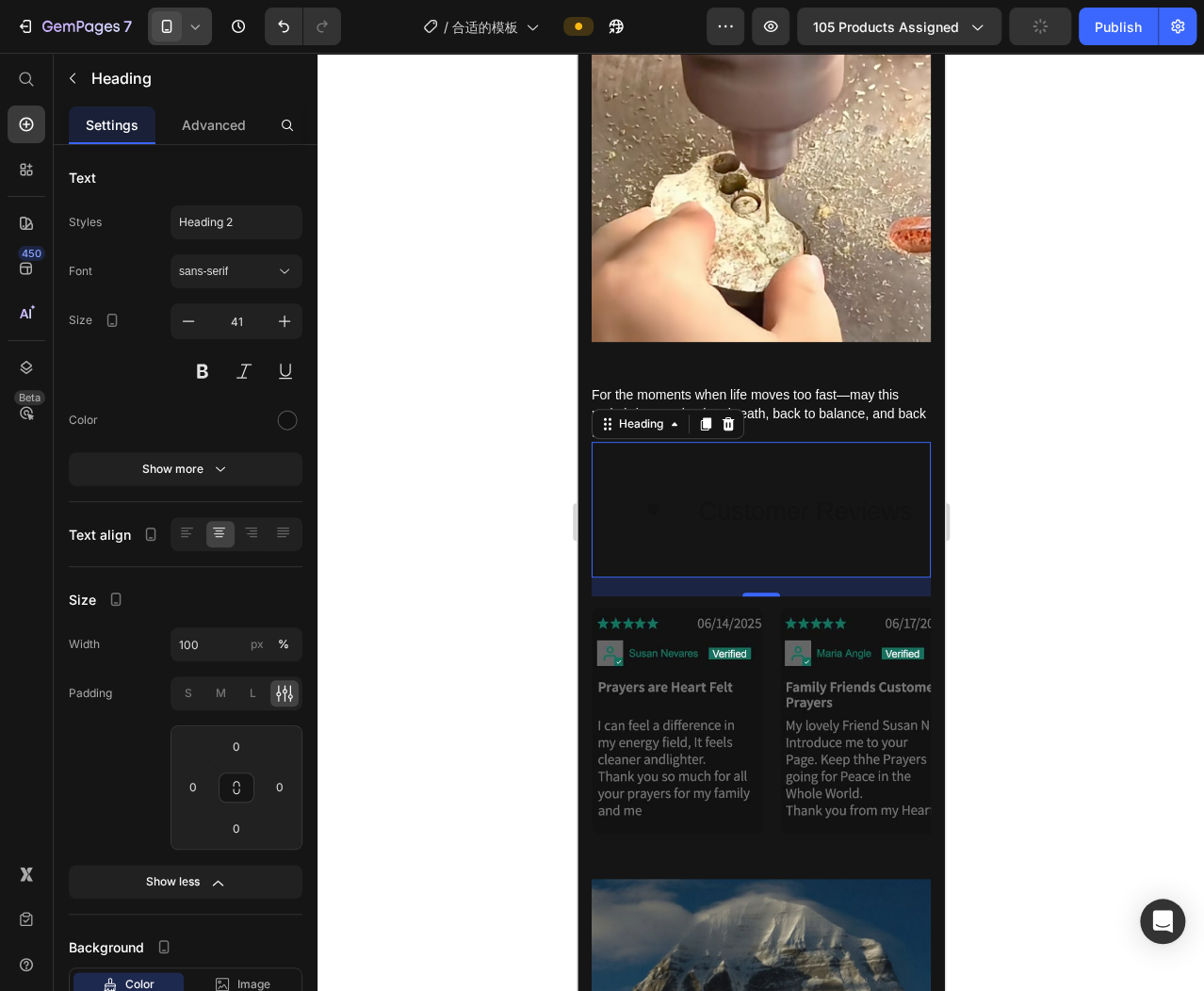 click on "Customer Reviews" at bounding box center [760, 510] 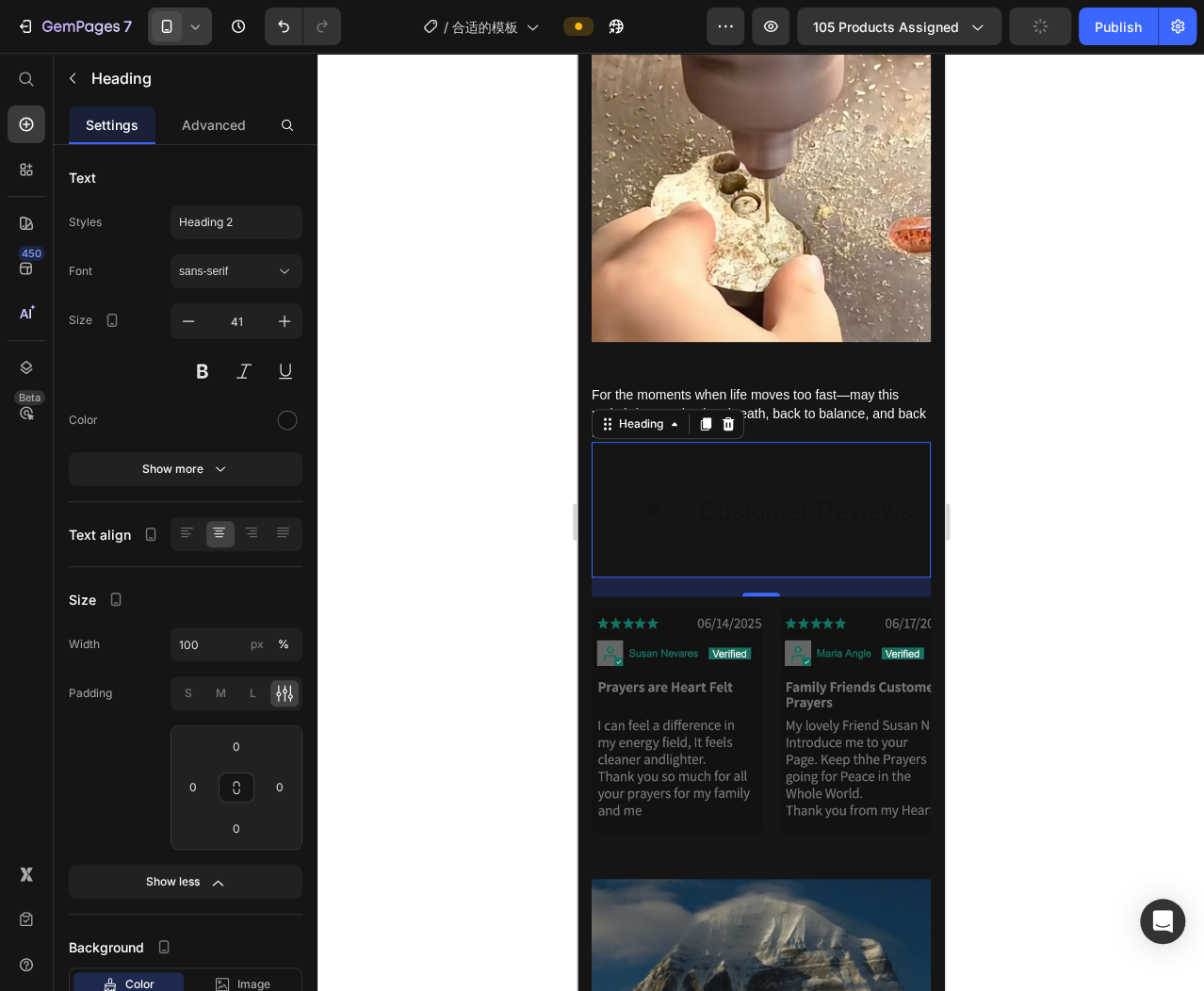 click on "Customer Reviews" at bounding box center (760, 510) 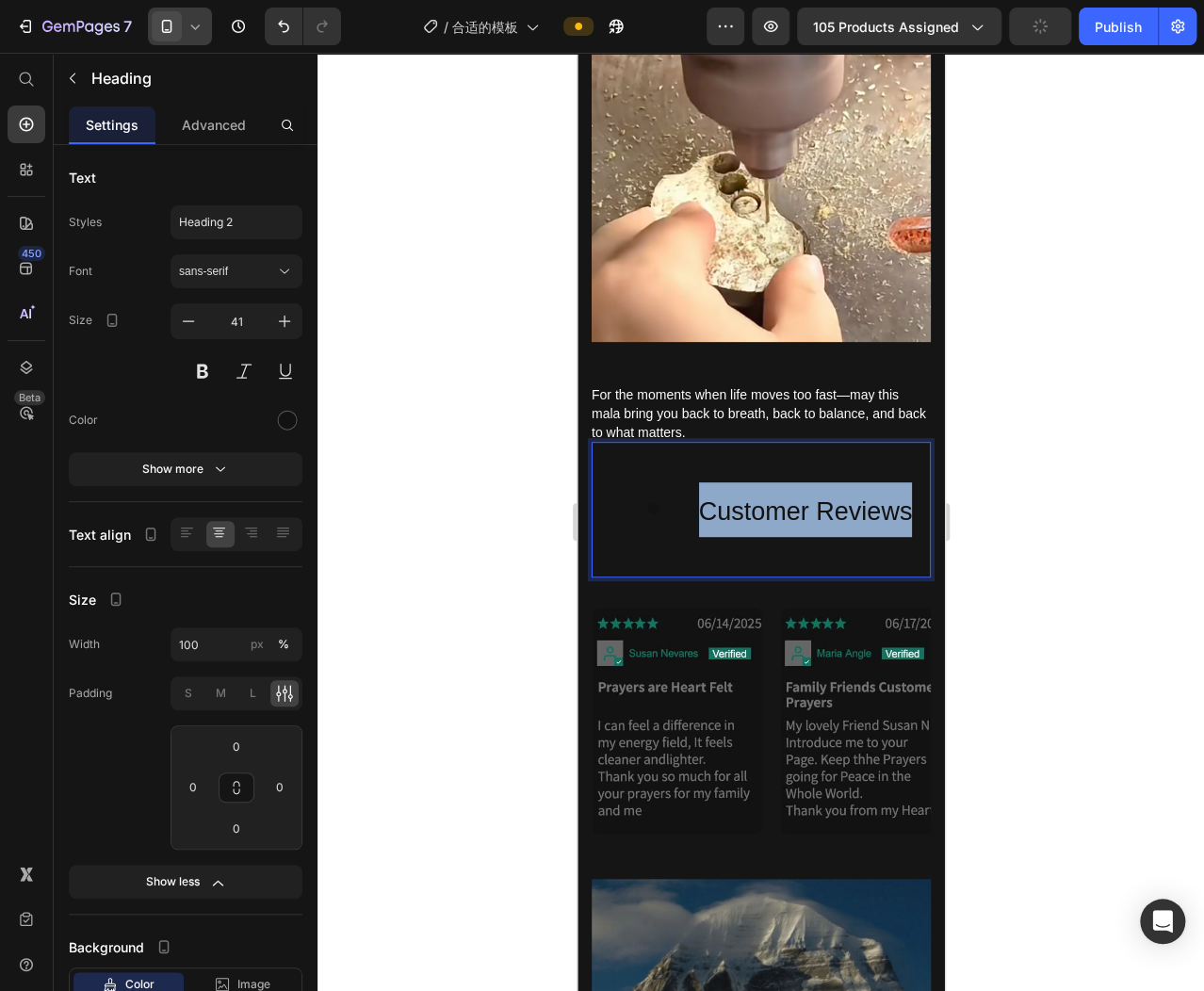 click on "Customer Reviews" at bounding box center (760, 510) 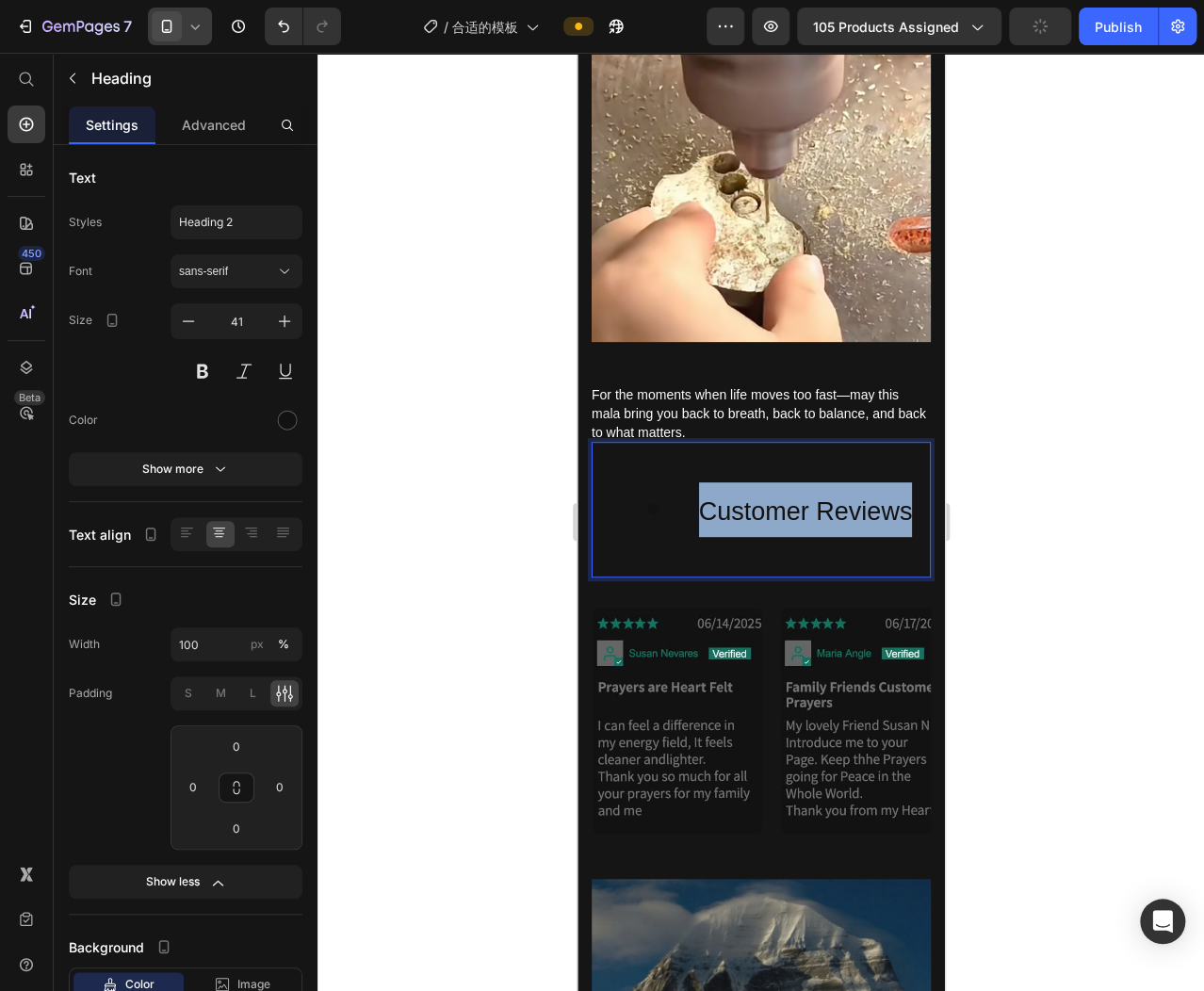 click on "Customer Reviews" at bounding box center (760, 510) 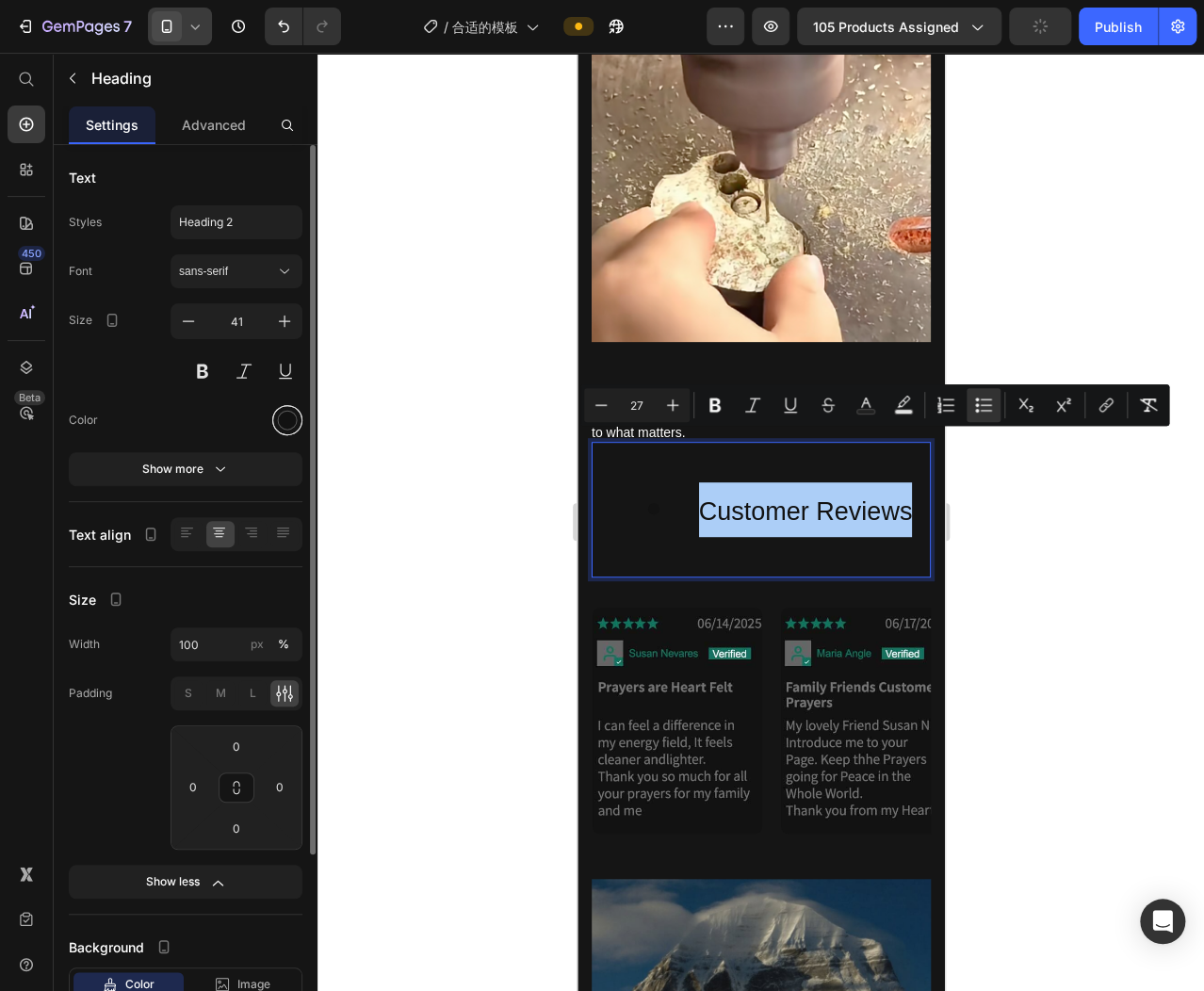 click at bounding box center [287, 420] 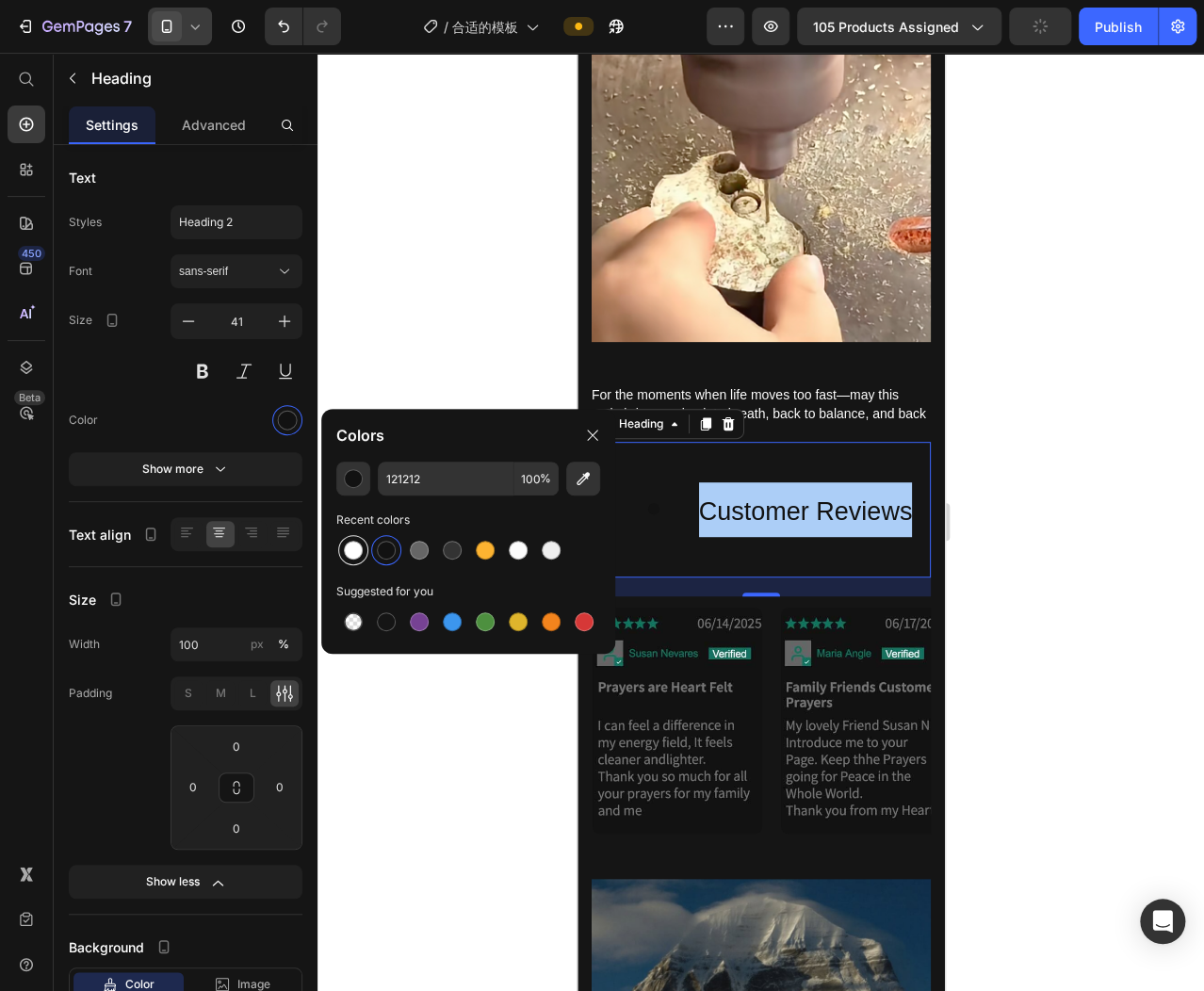 click at bounding box center [353, 550] 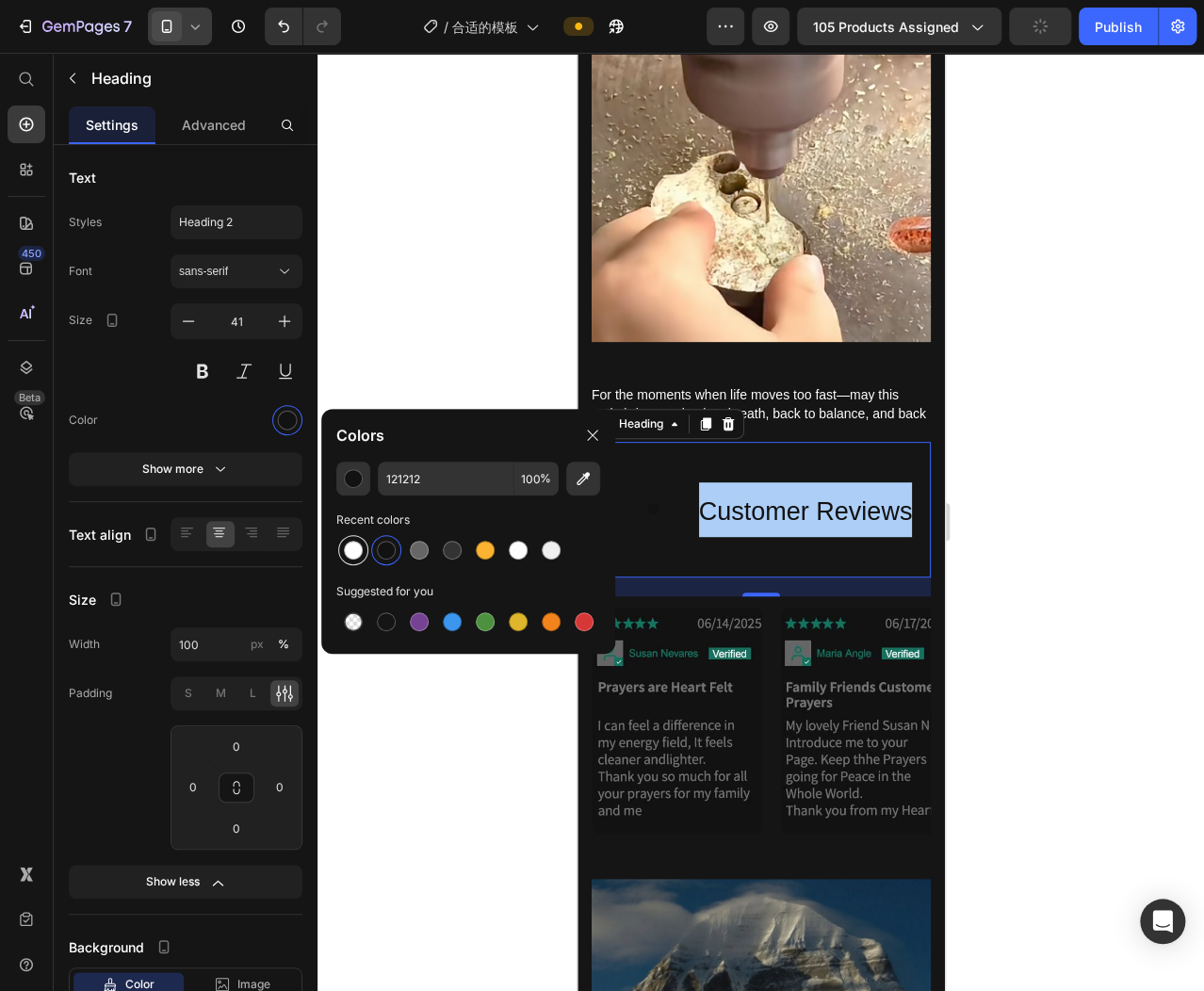 type on "FFFFFF" 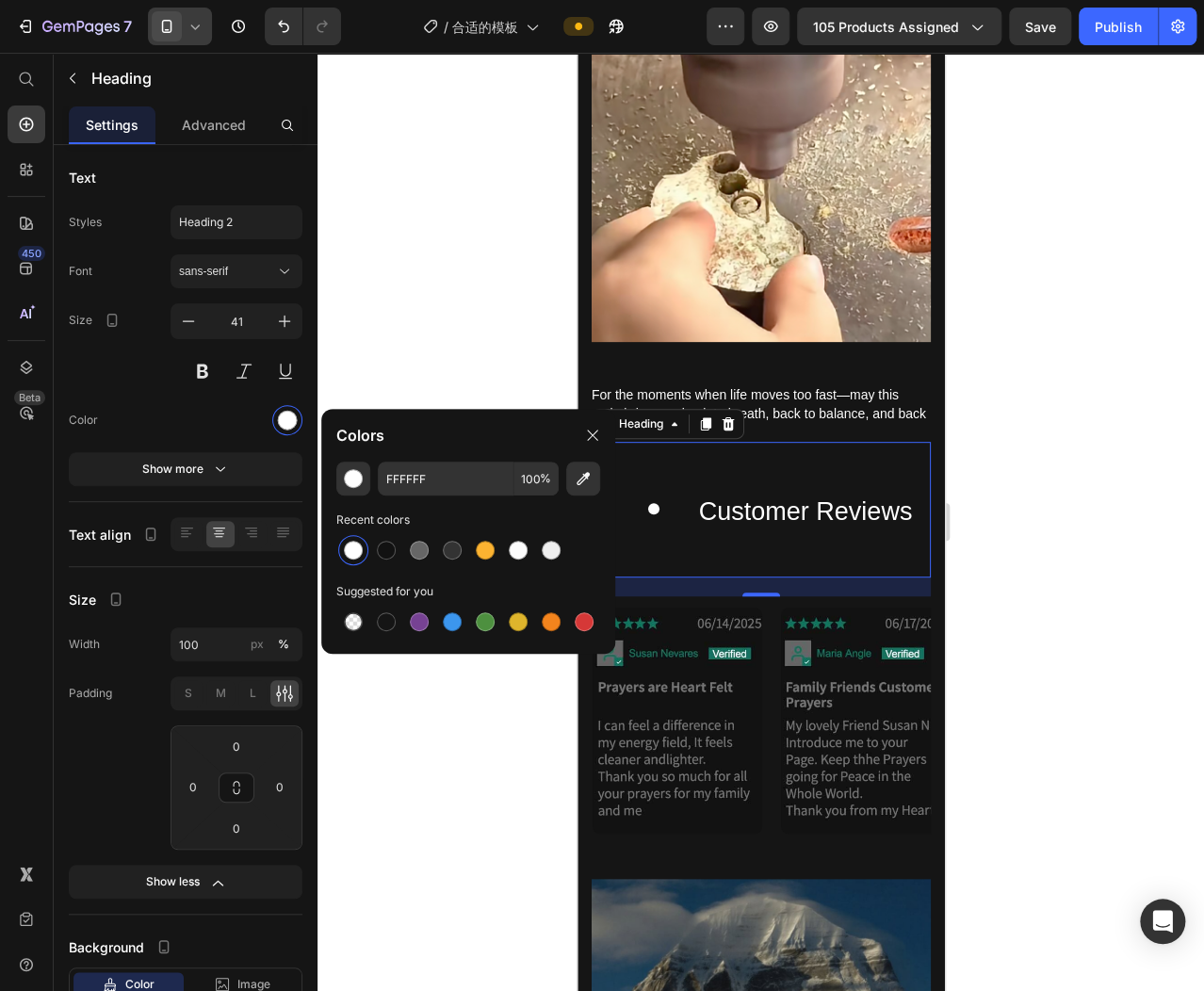 click 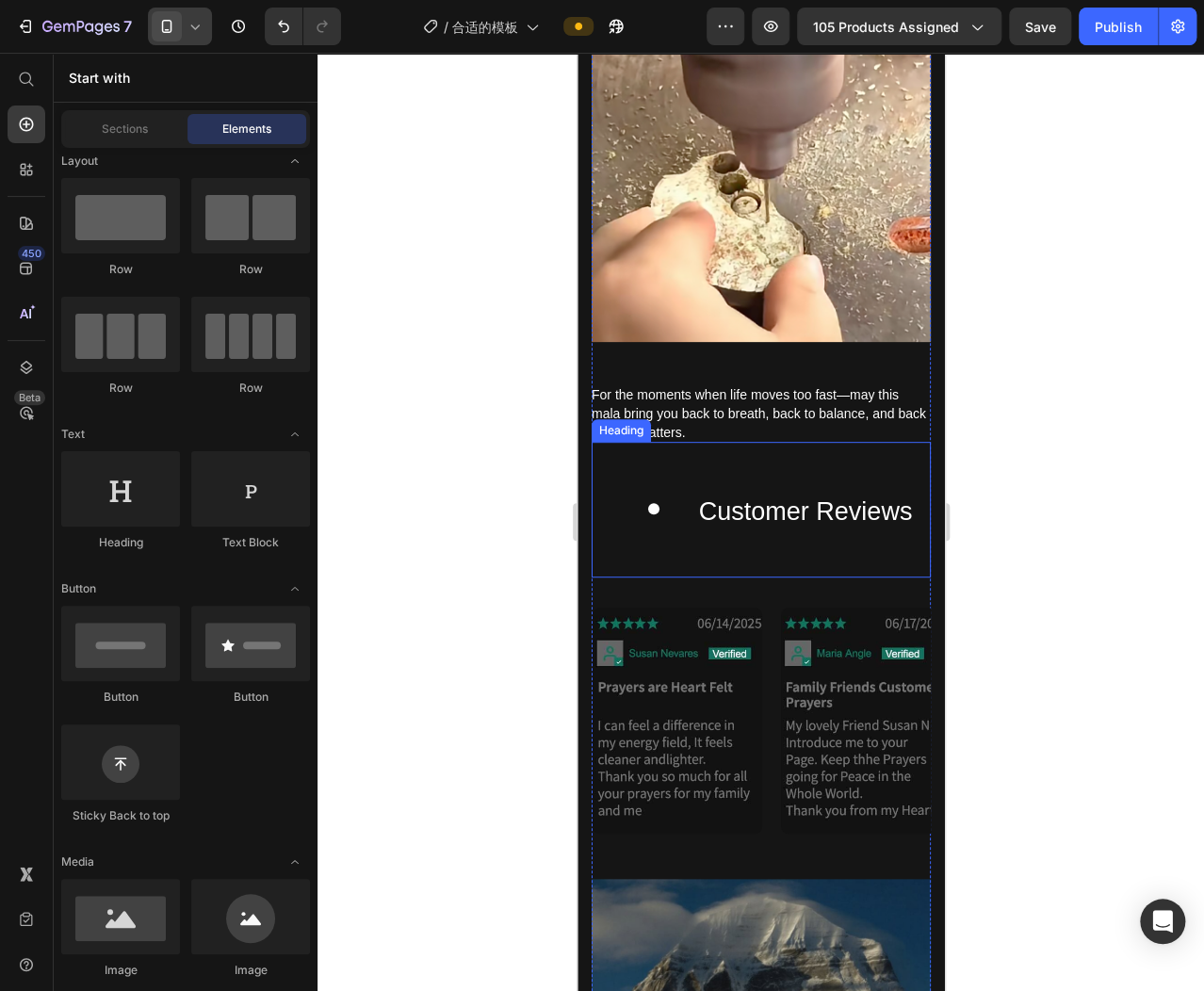 click on "Customer Reviews" at bounding box center [805, 512] 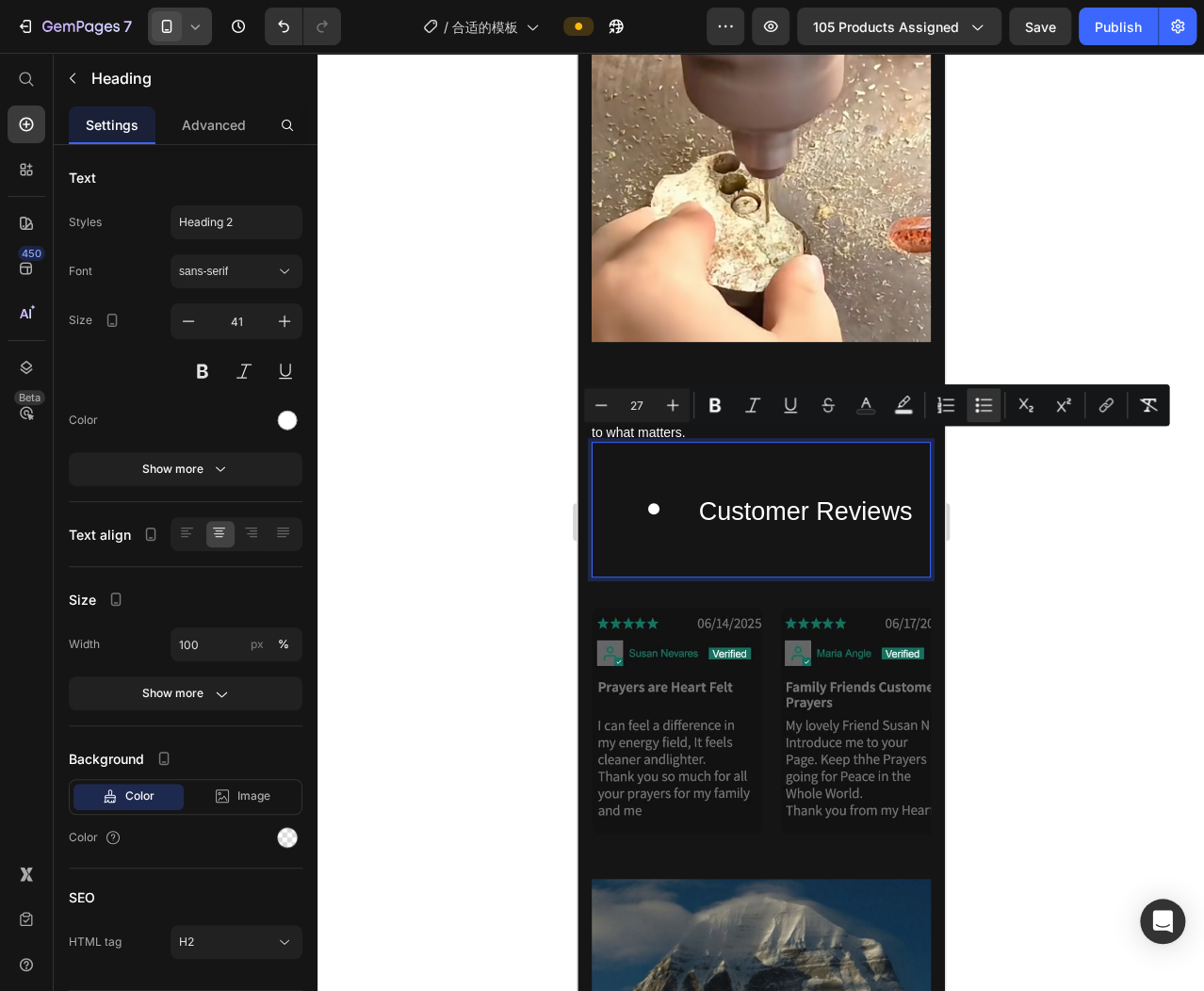 click on "Customer Reviews" at bounding box center [805, 512] 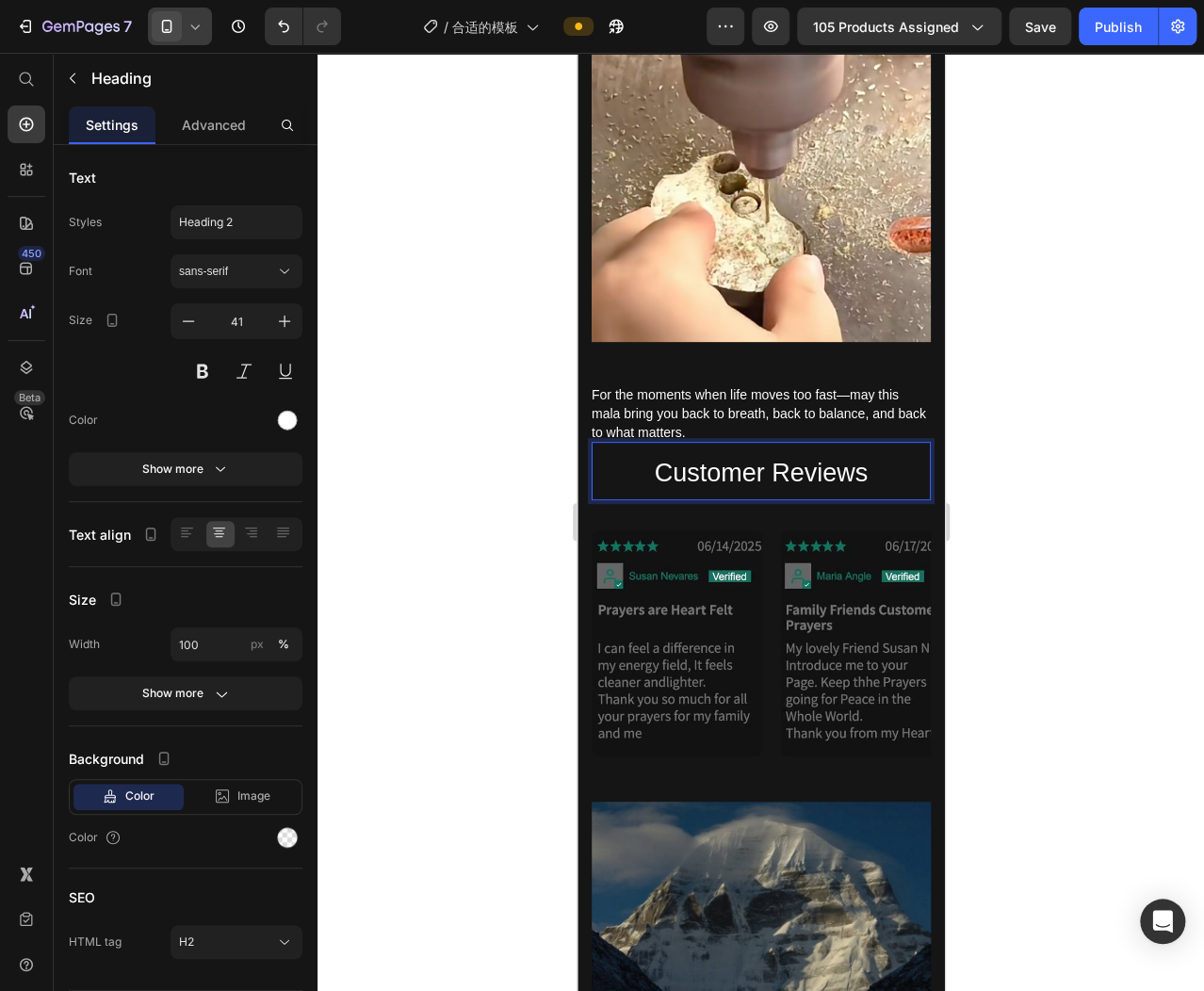 click on "Customer Reviews" at bounding box center [760, 473] 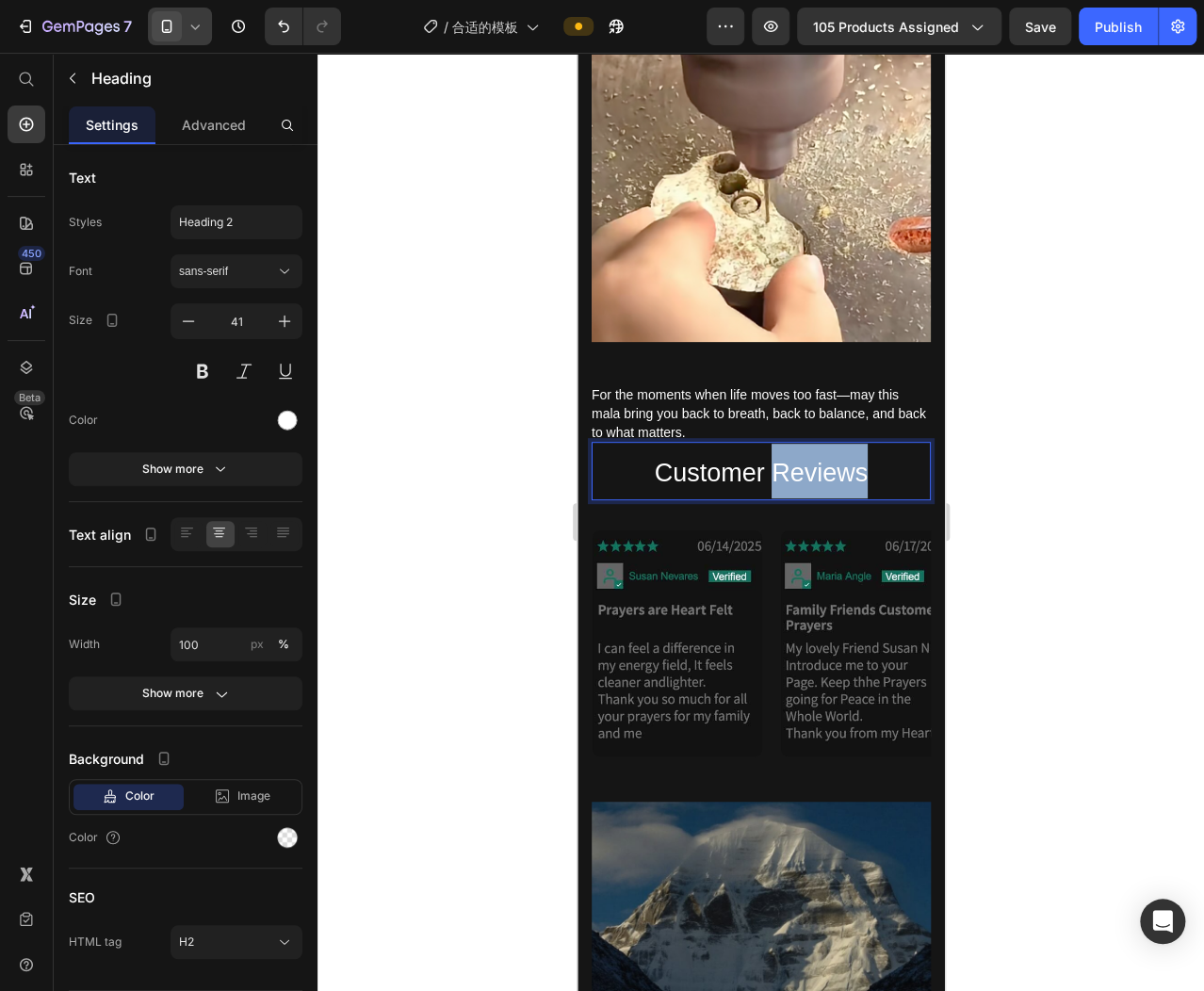 click on "Customer Reviews" at bounding box center (760, 473) 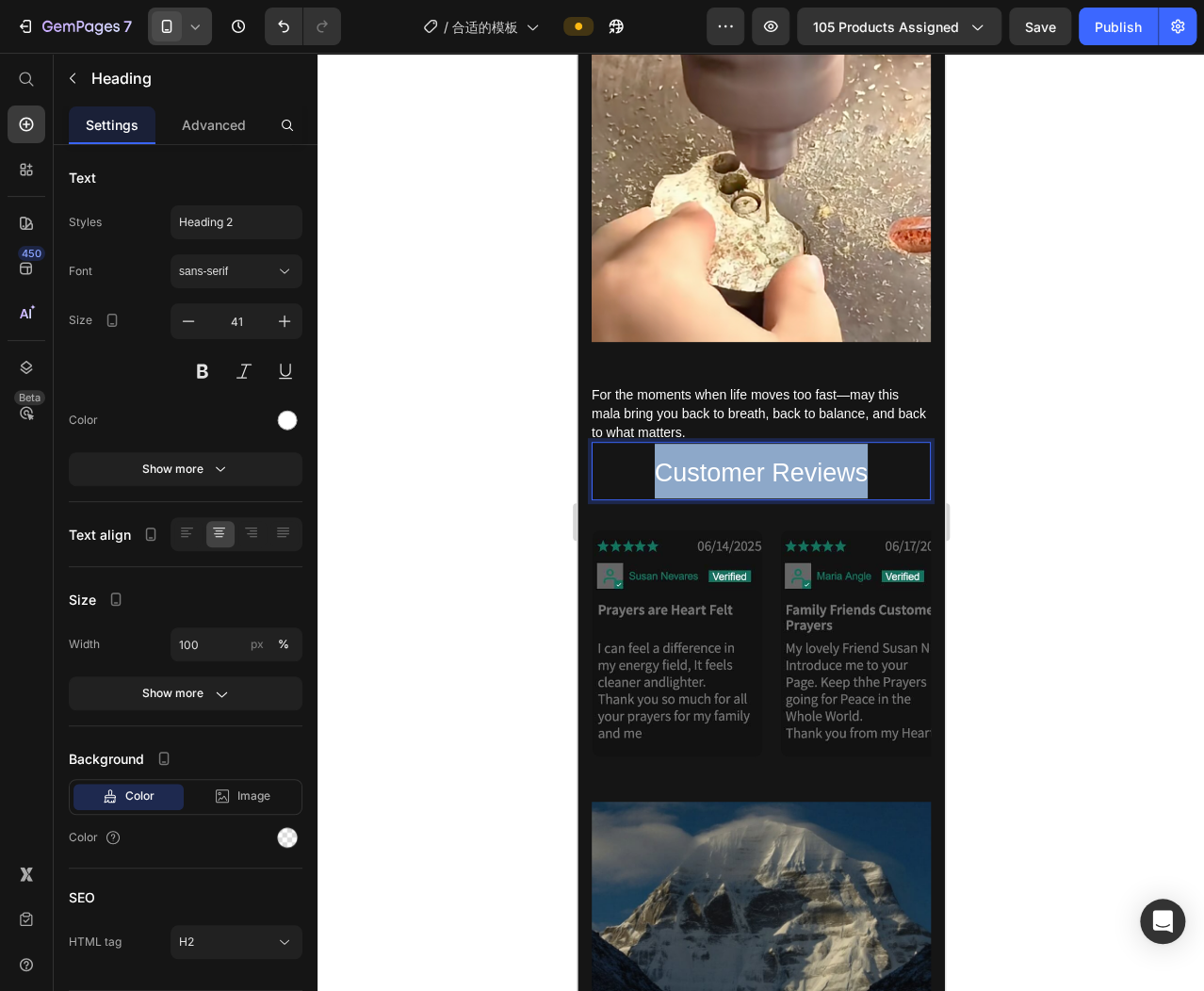 click on "Customer Reviews" at bounding box center (760, 473) 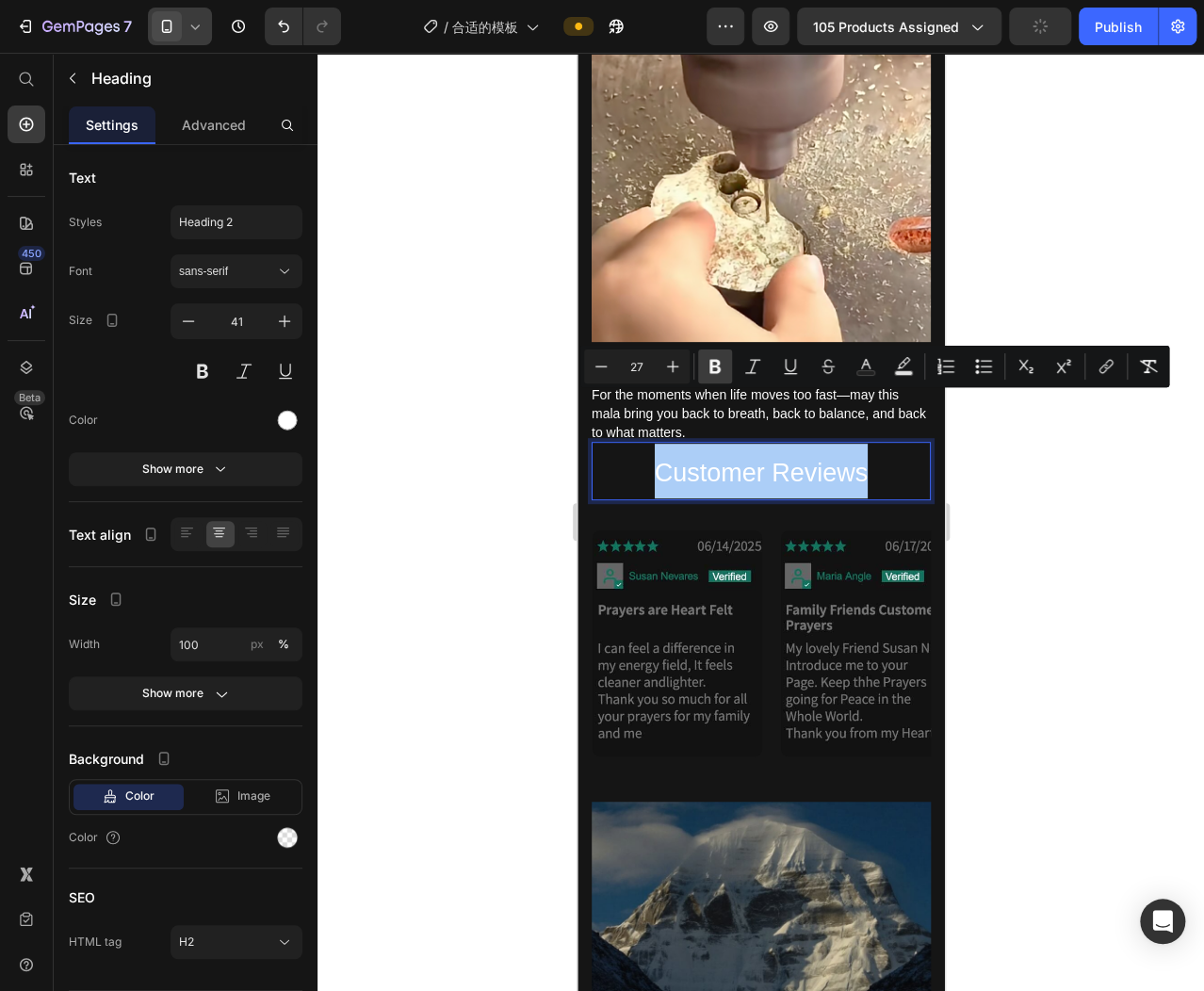 click on "Bold" at bounding box center [715, 366] 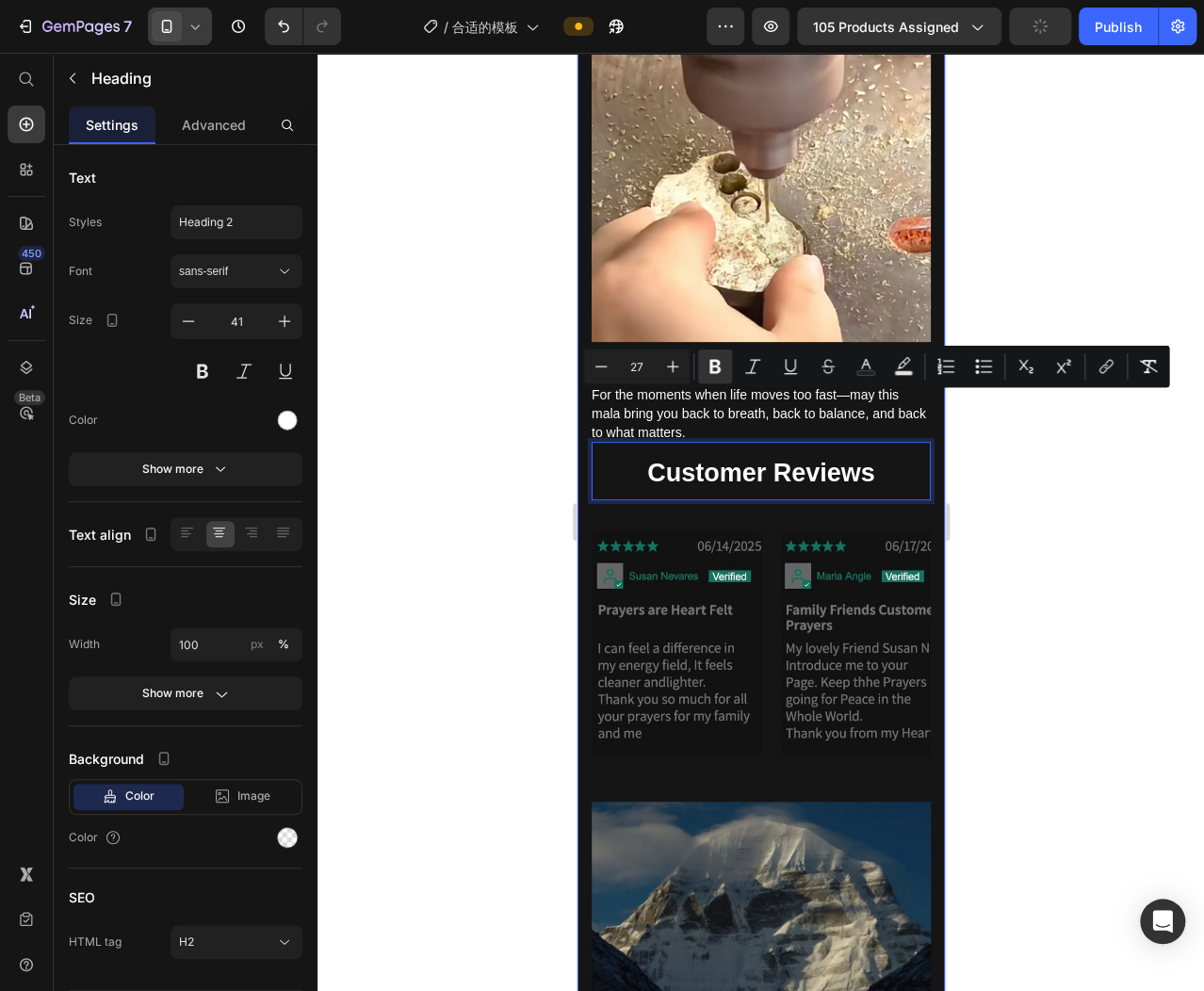 click 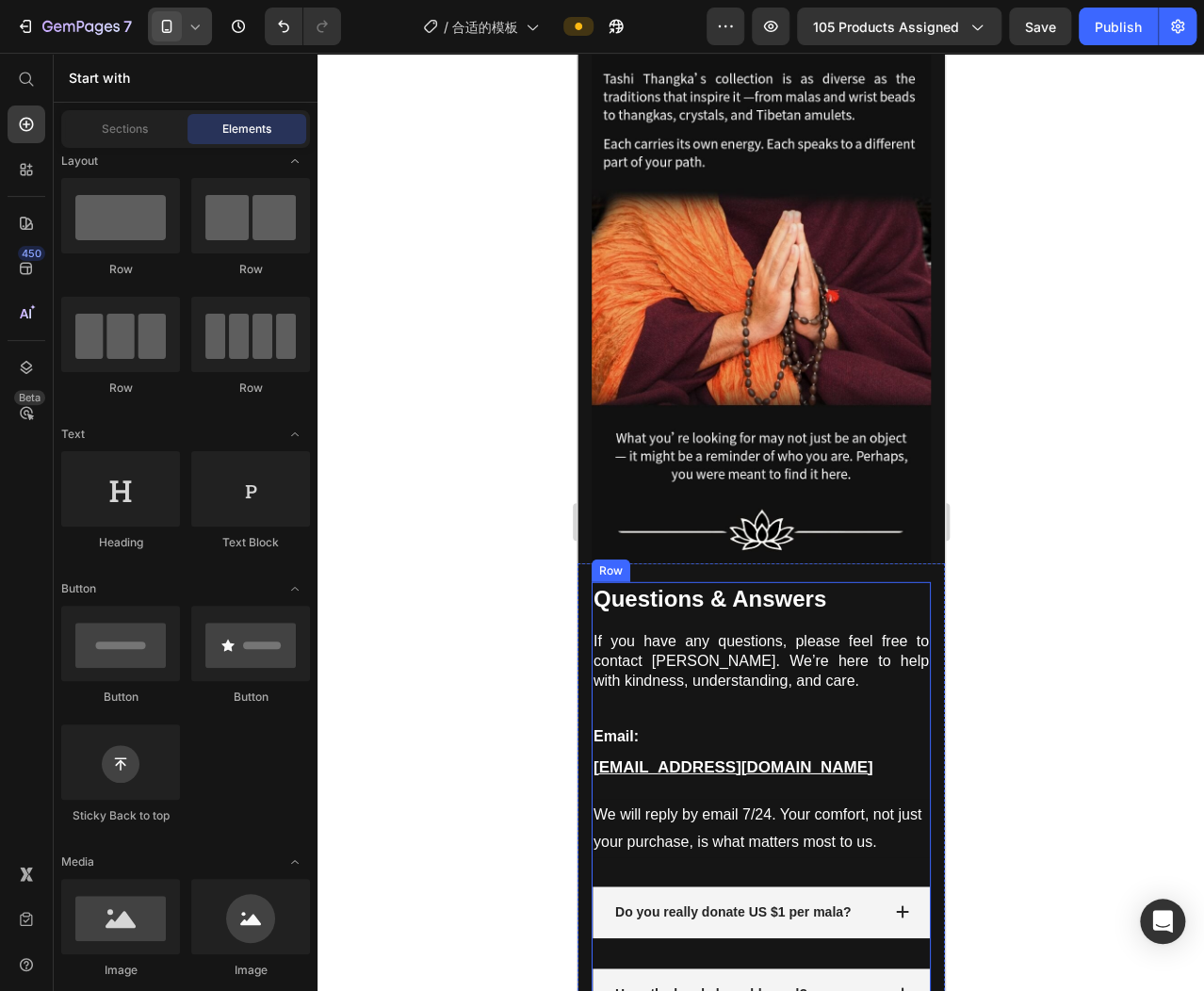scroll, scrollTop: 5137, scrollLeft: 0, axis: vertical 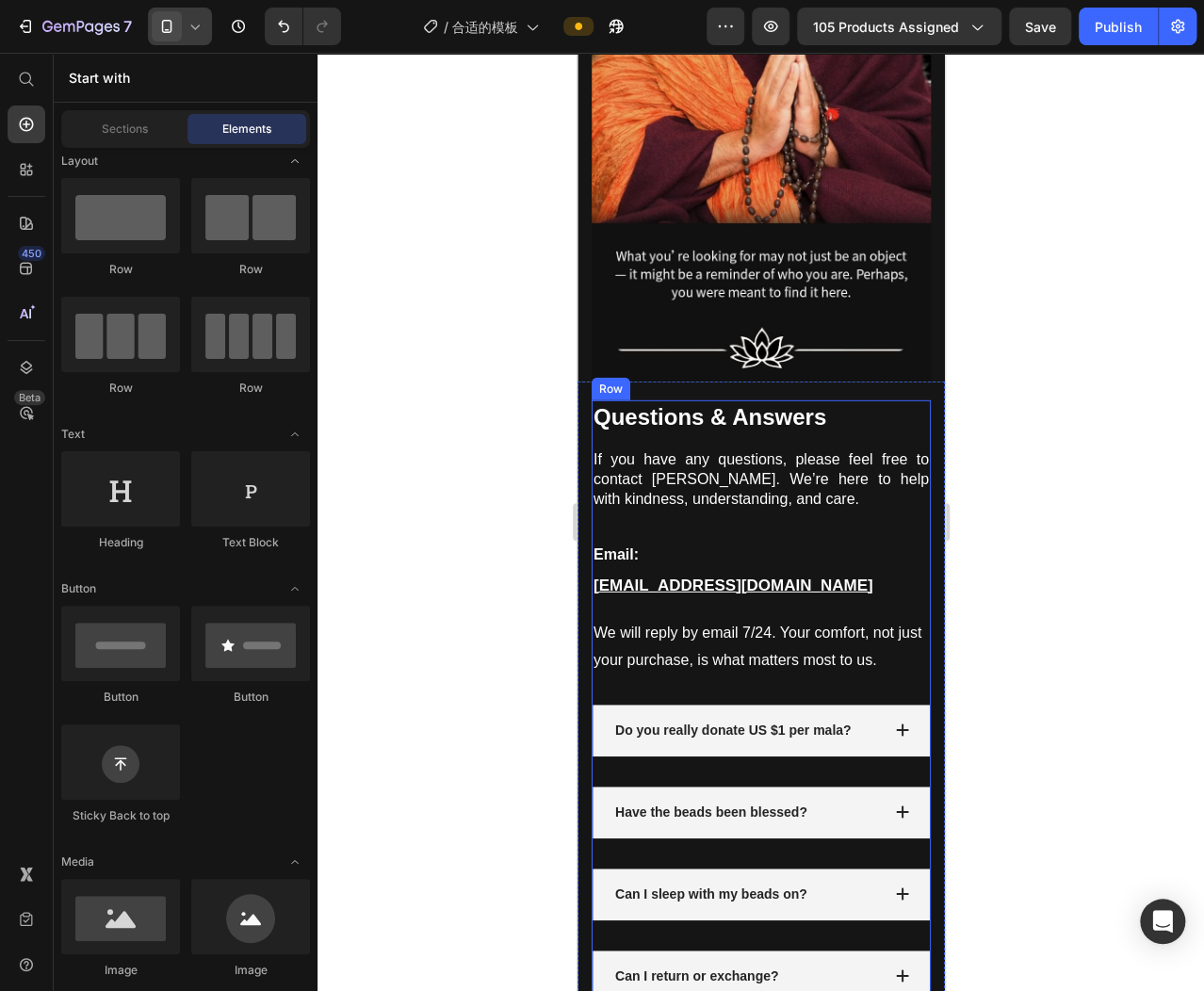 click on "Questions & Answers" at bounding box center [760, 416] 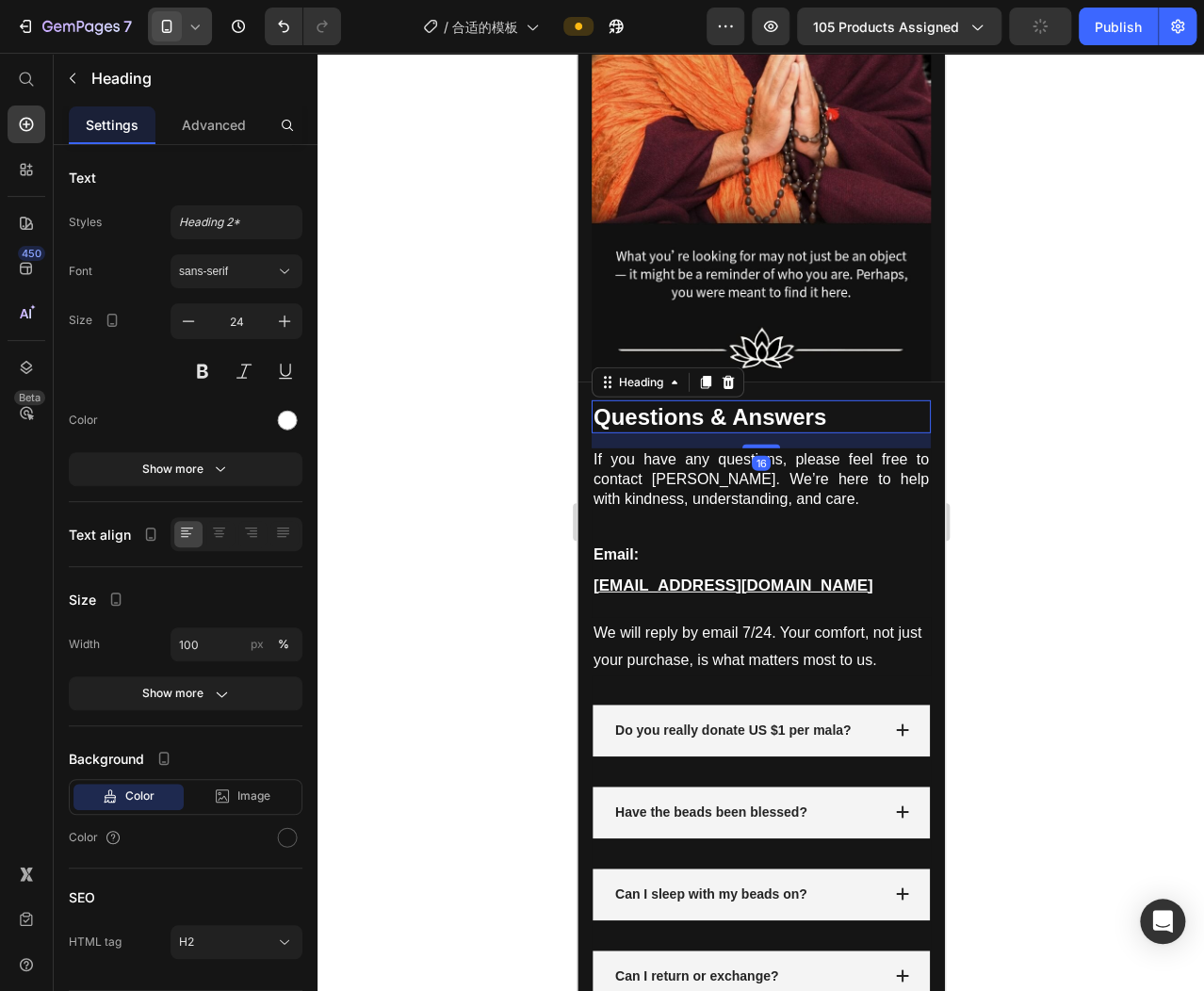click on "Questions & Answers" at bounding box center (760, 416) 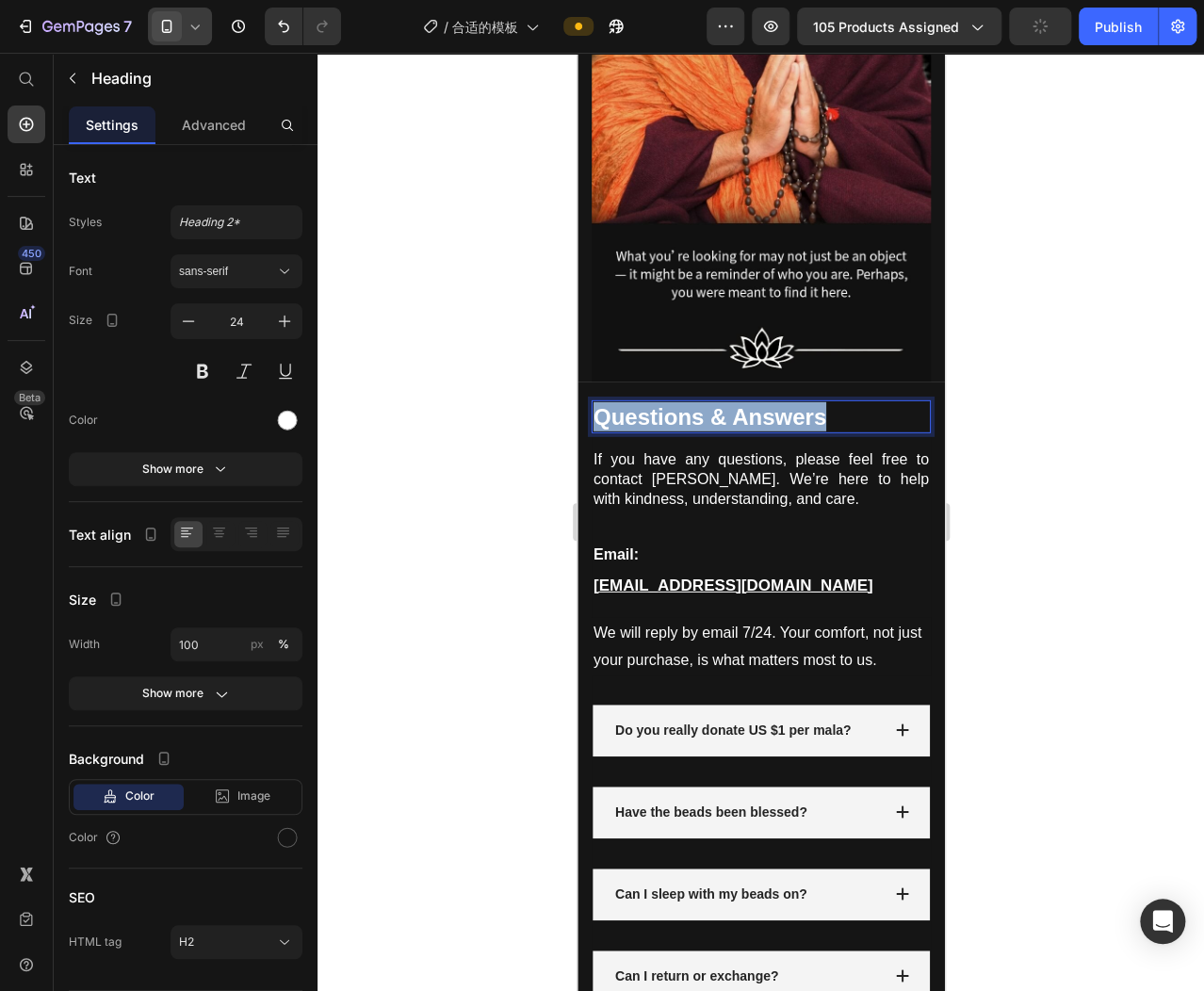 click on "Questions & Answers" at bounding box center (760, 416) 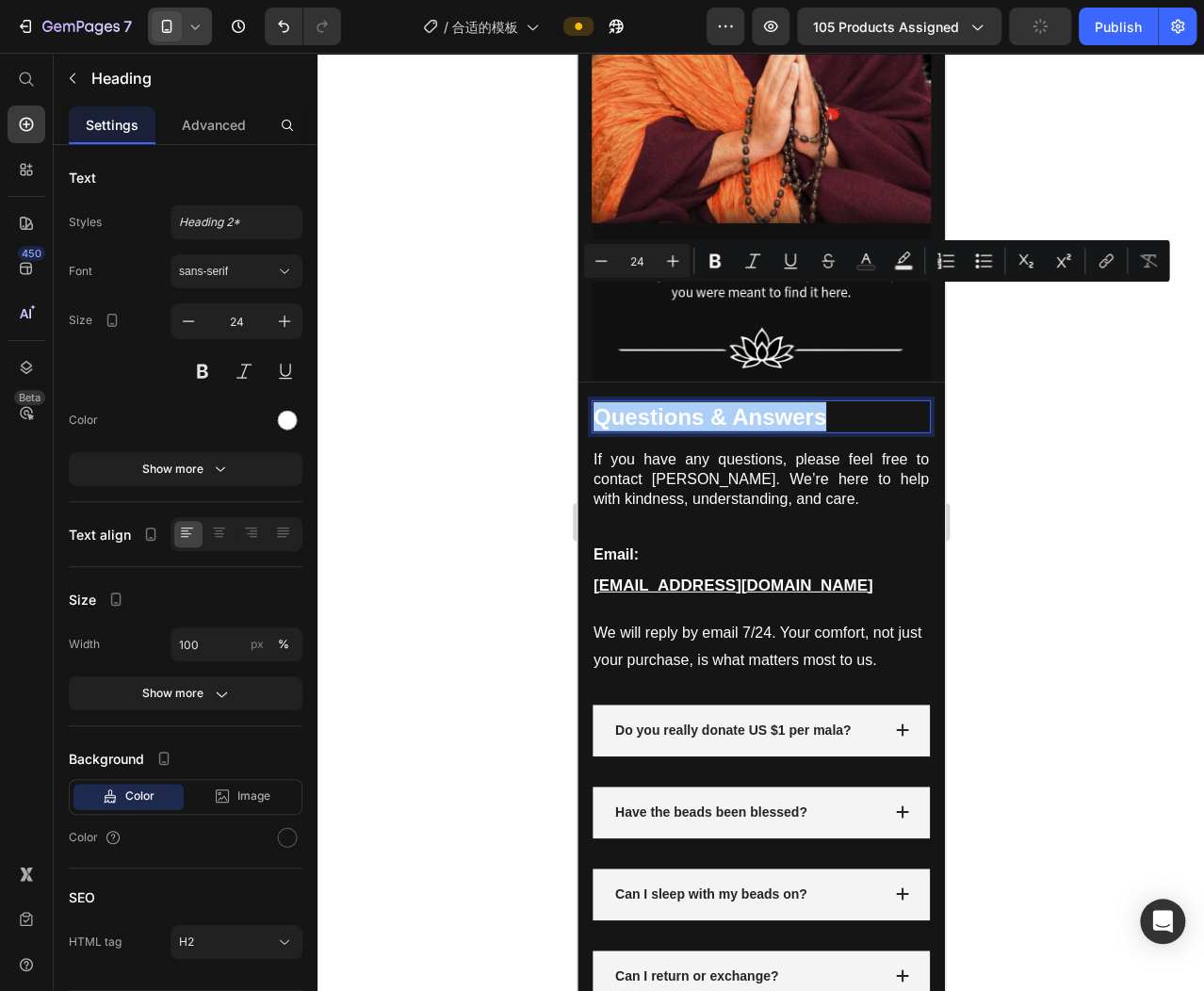 click 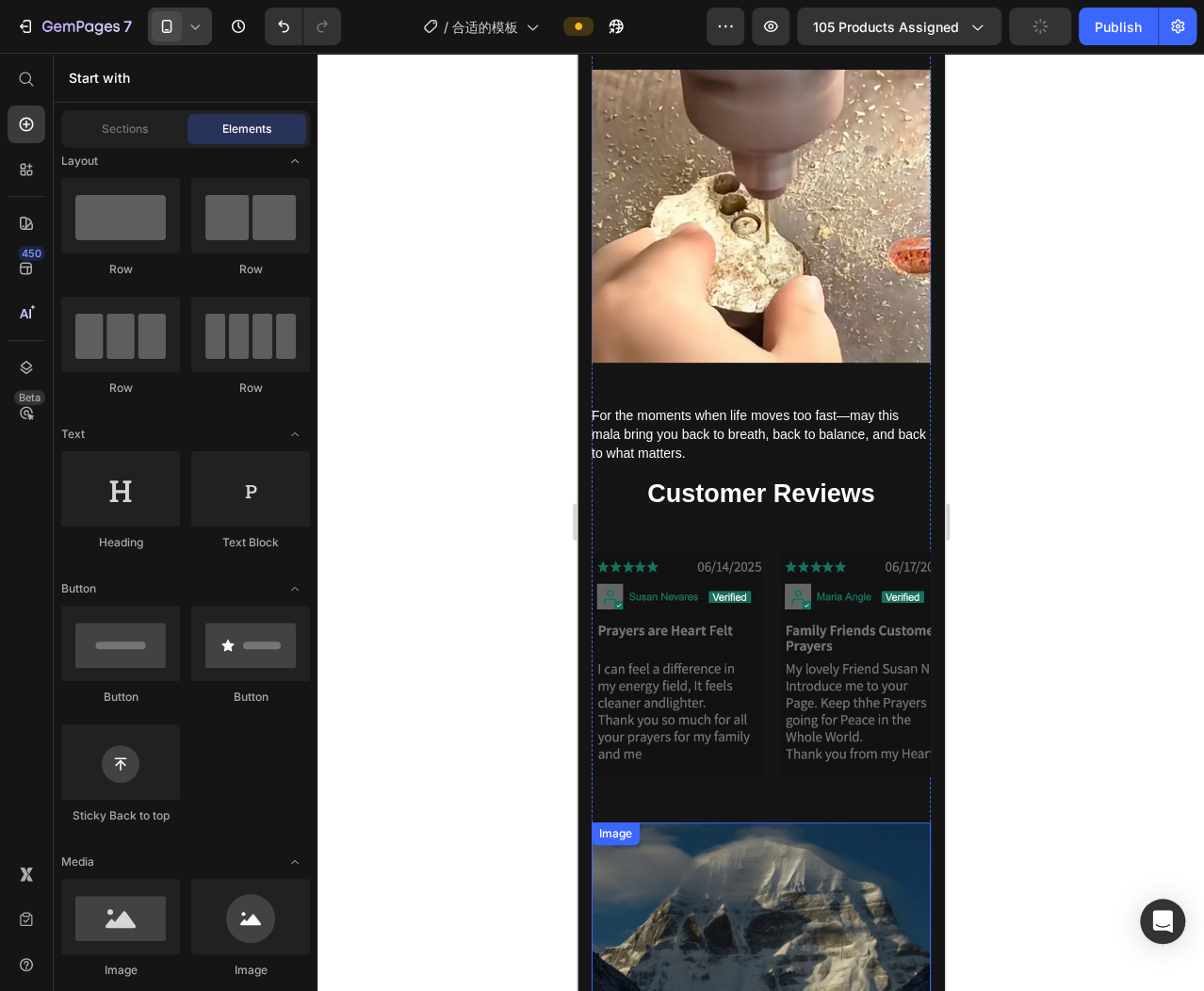scroll, scrollTop: 3046, scrollLeft: 0, axis: vertical 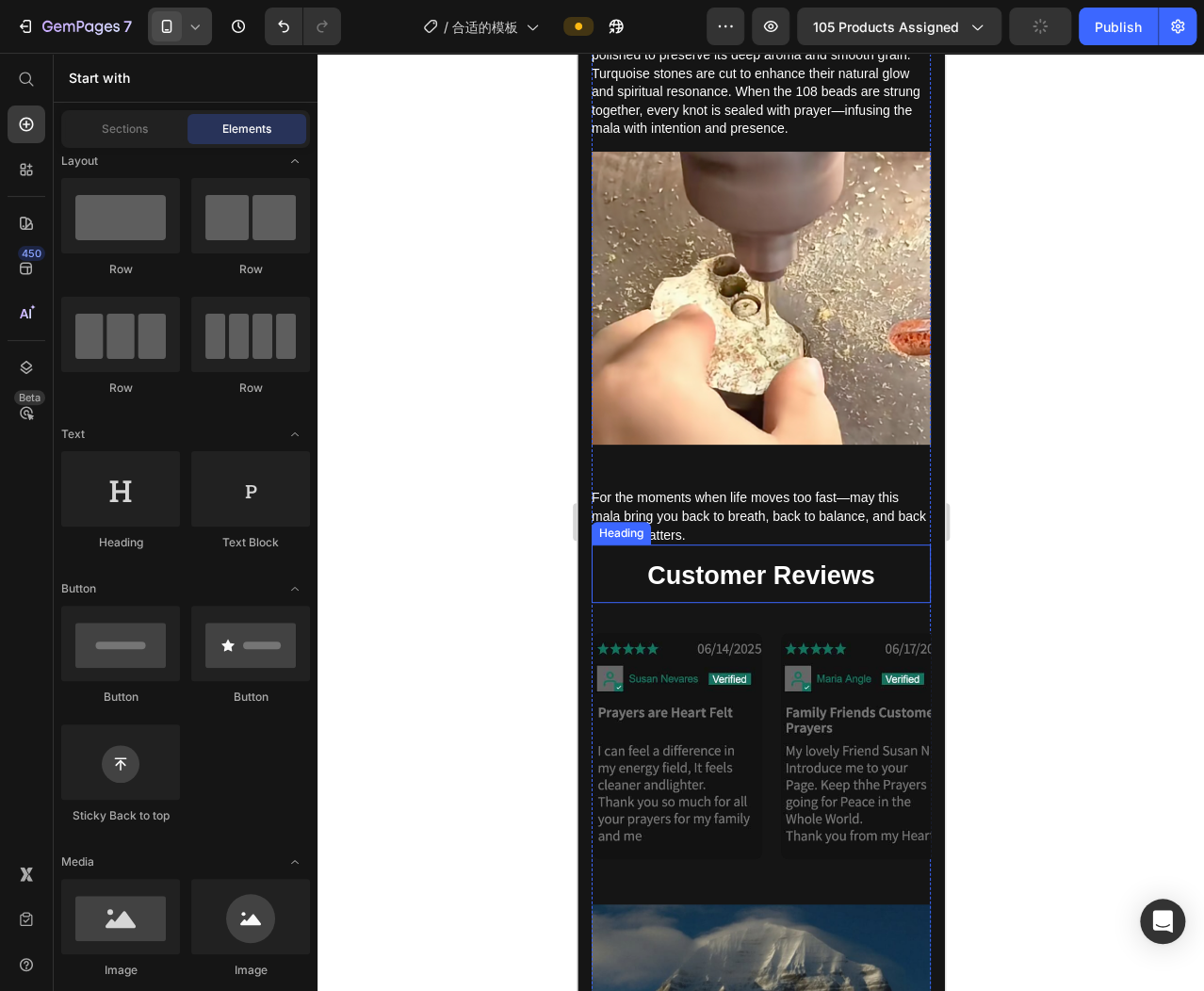 click on "Customer Reviews" at bounding box center [760, 576] 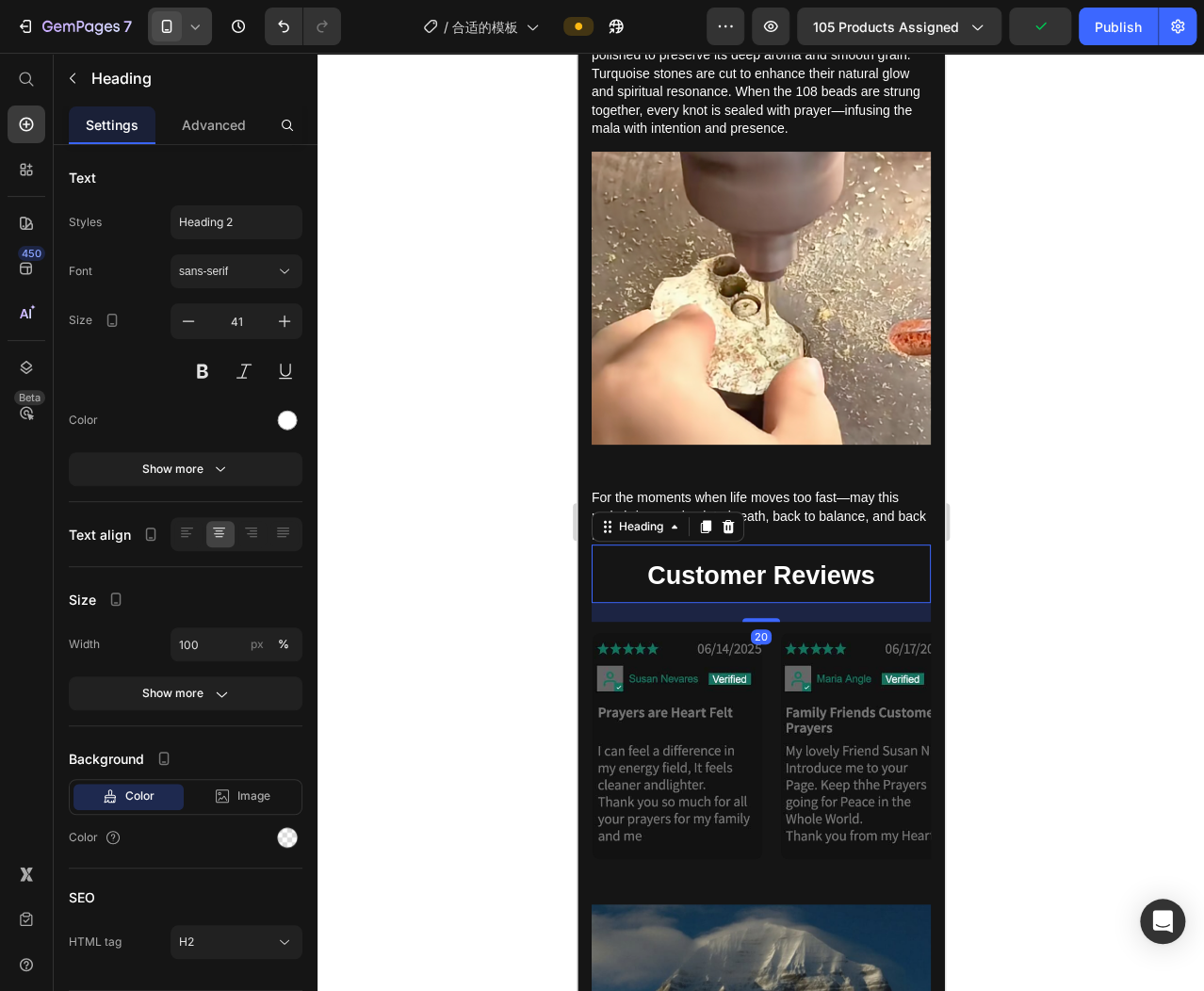 click on "Customer Reviews" at bounding box center [760, 576] 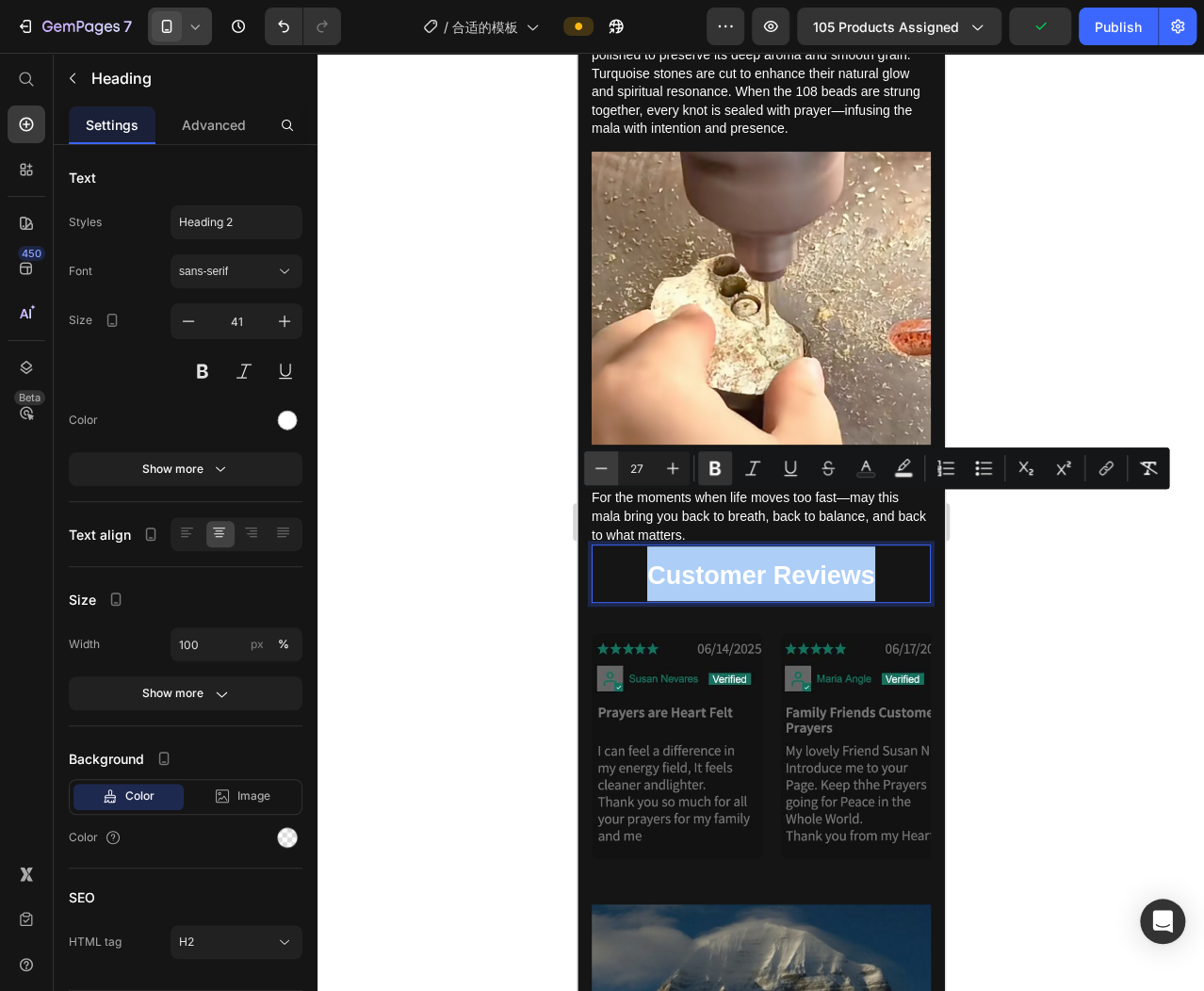 click 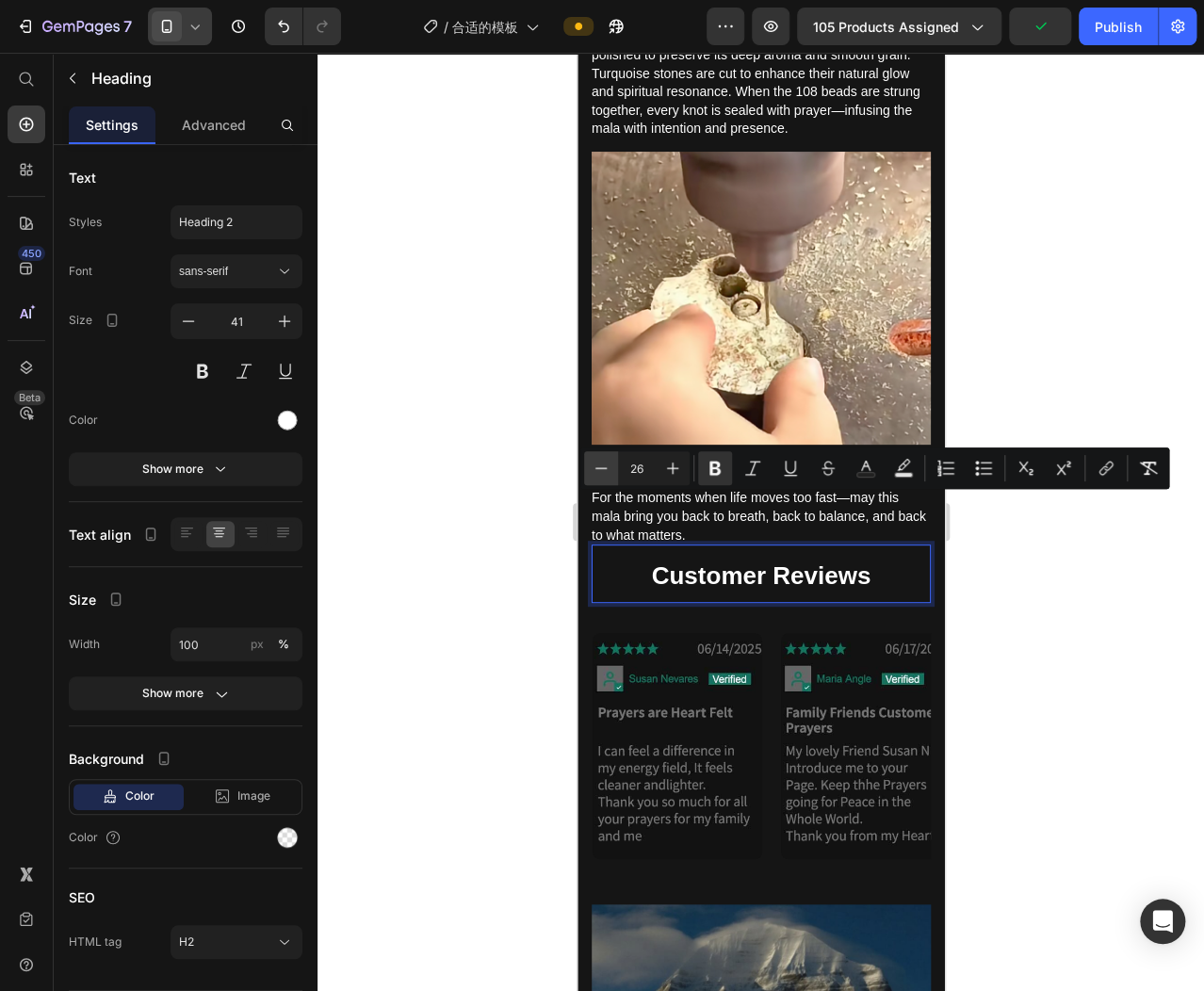 click 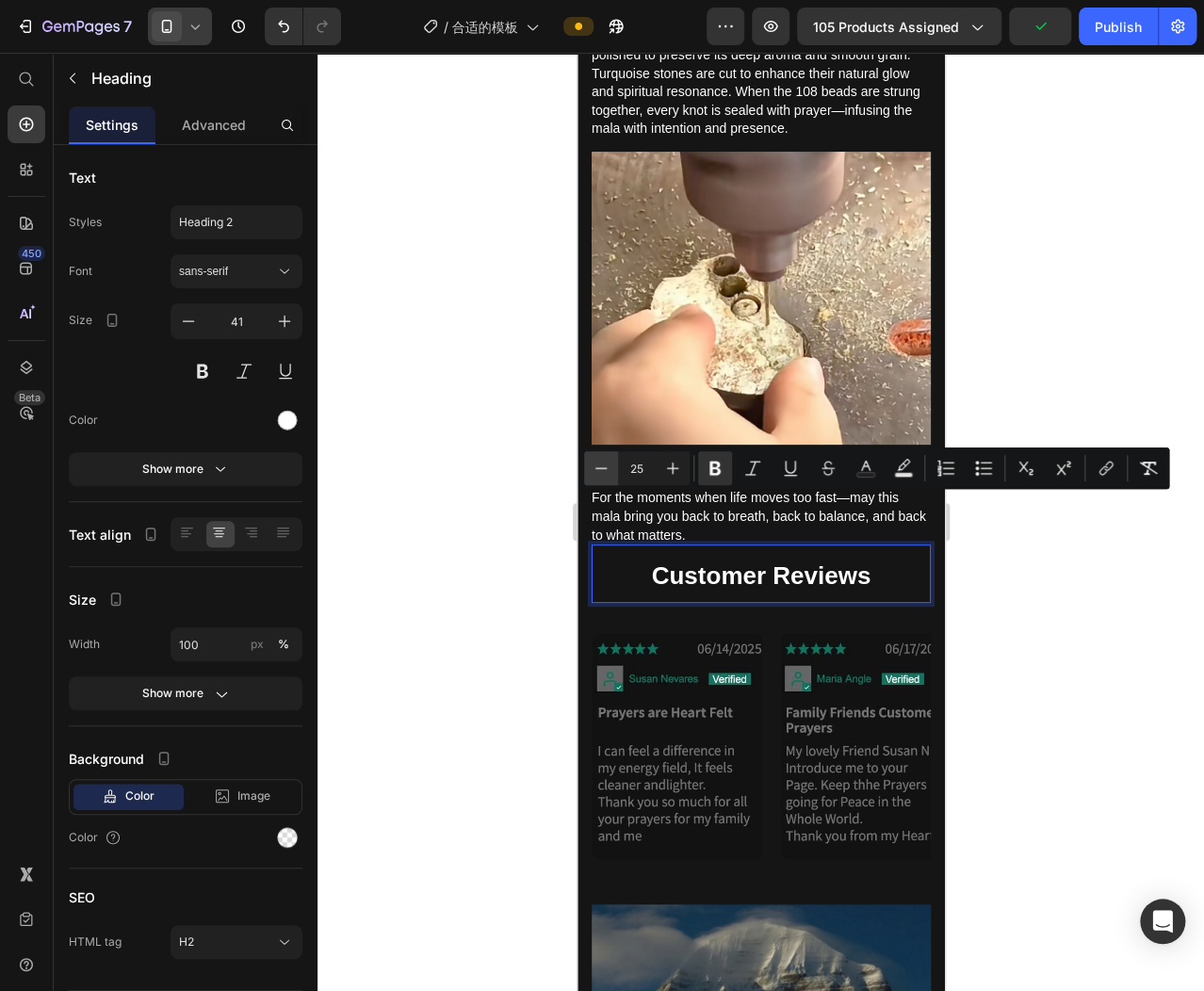 click 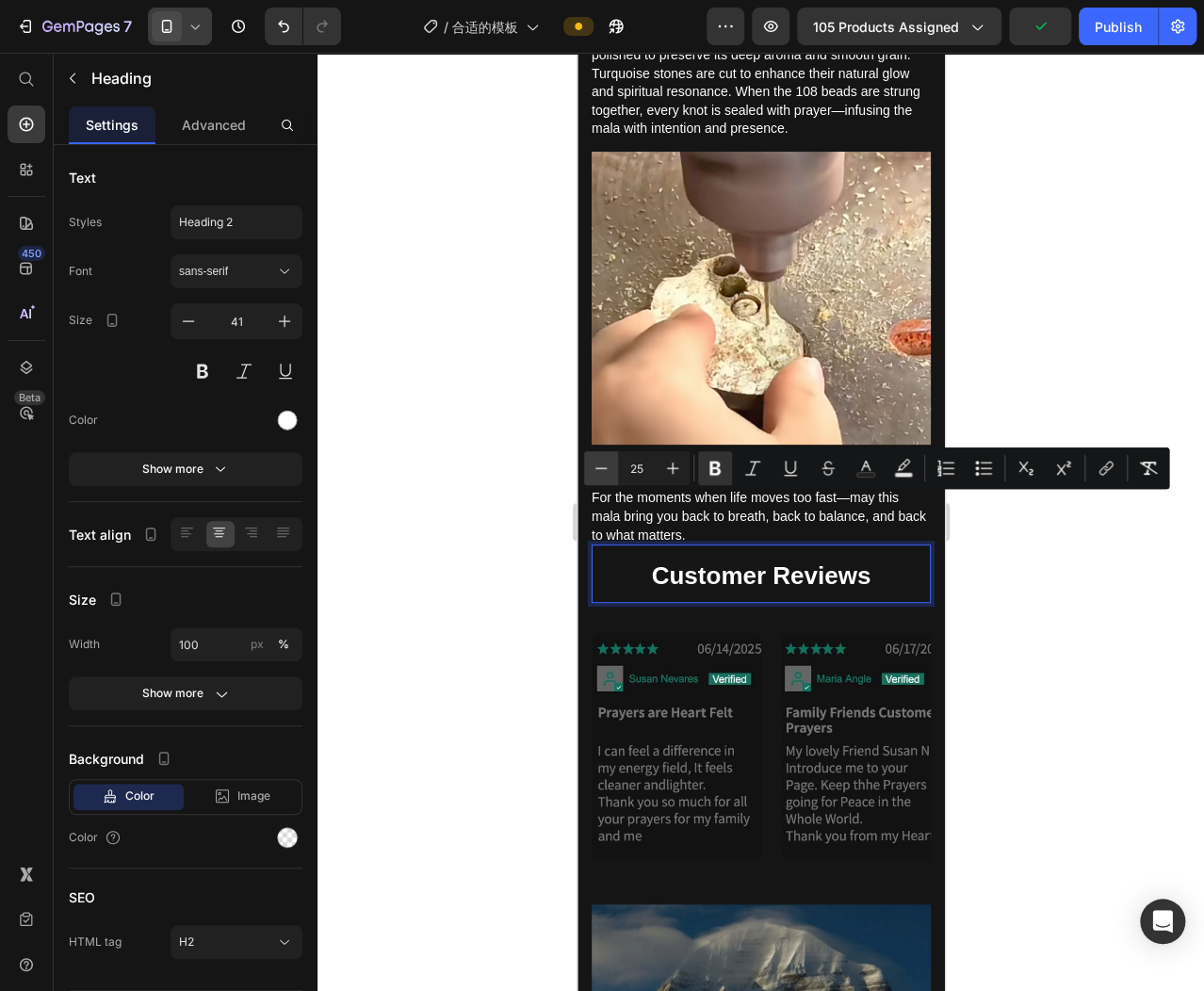 type on "24" 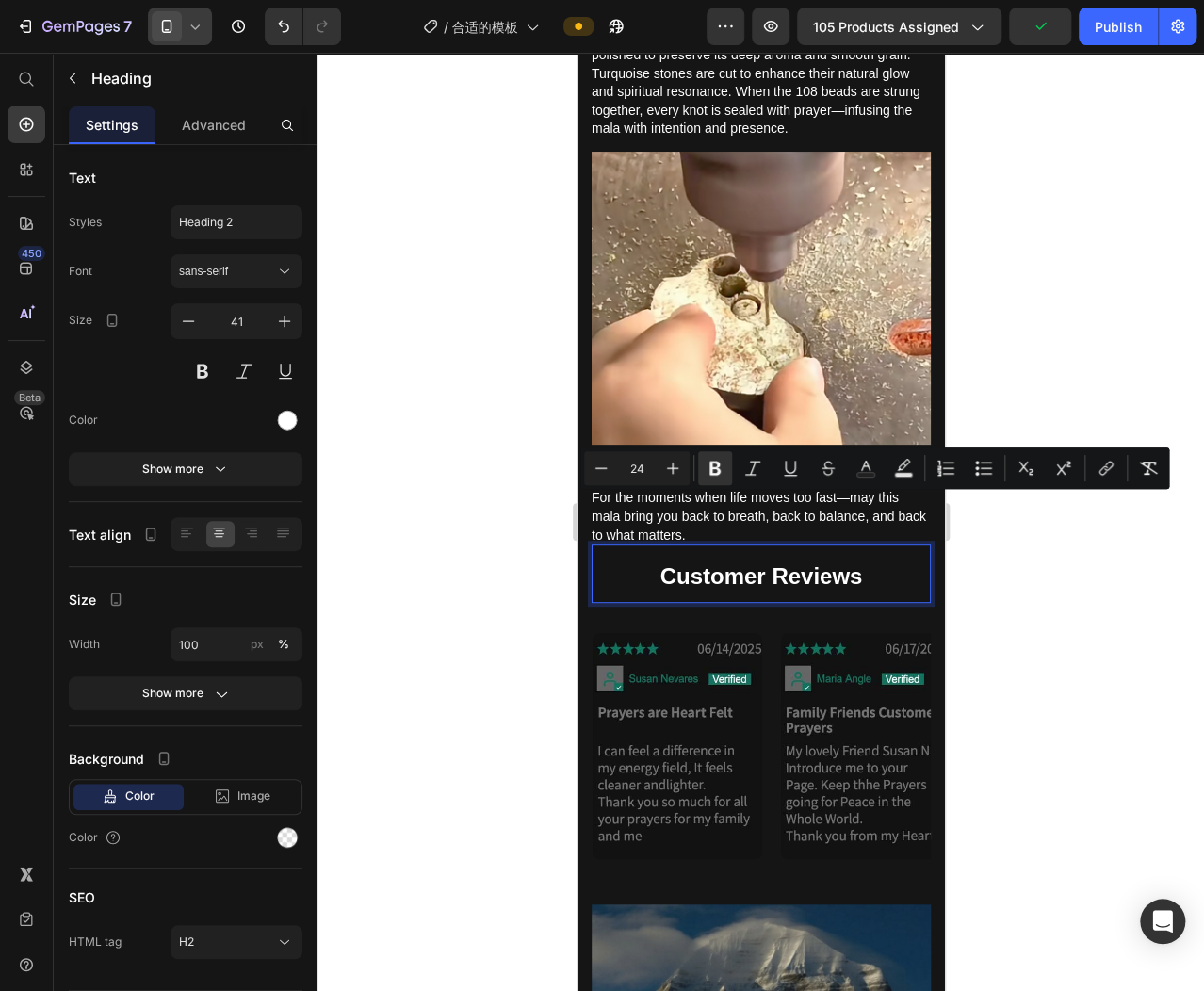 click 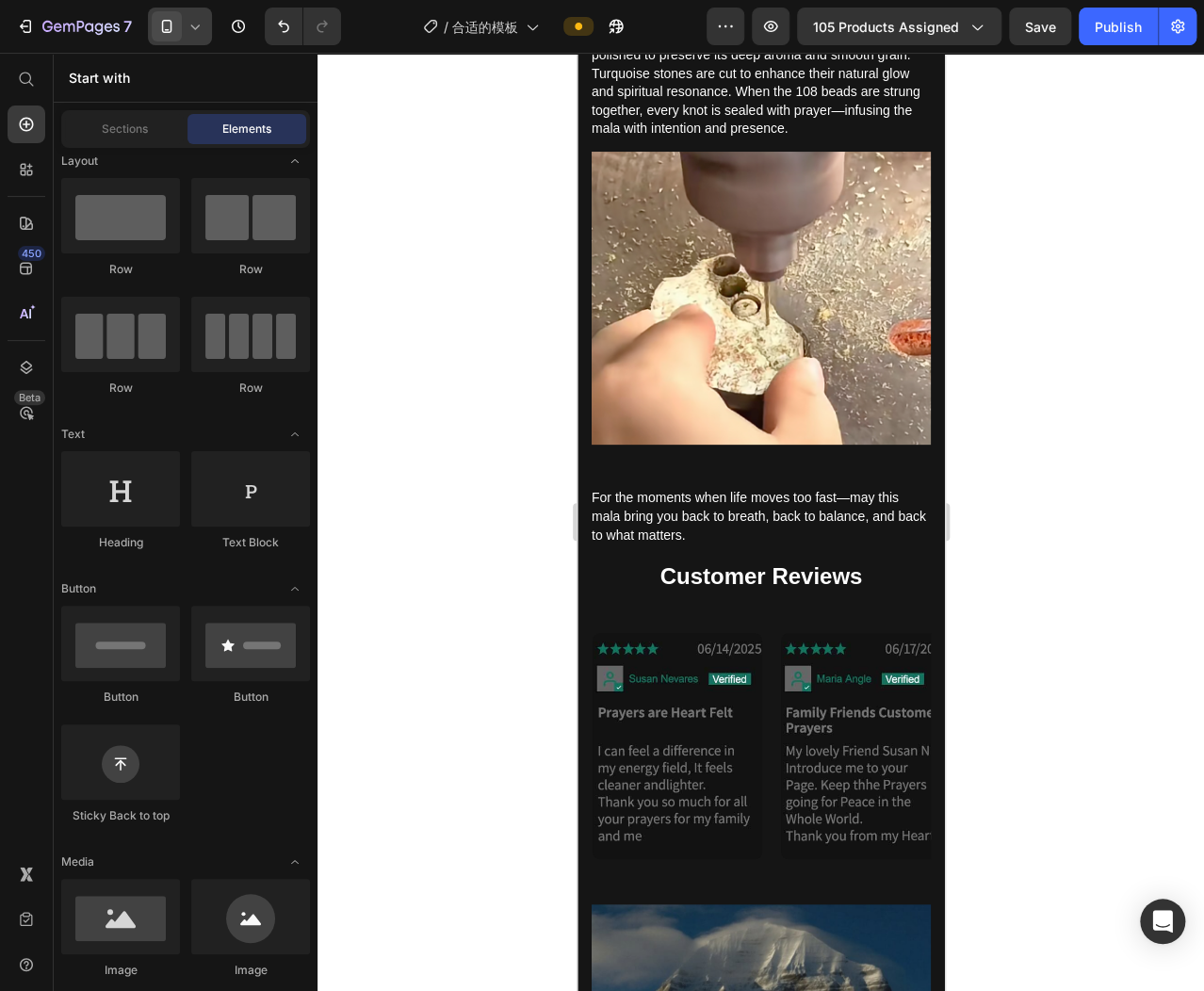 click 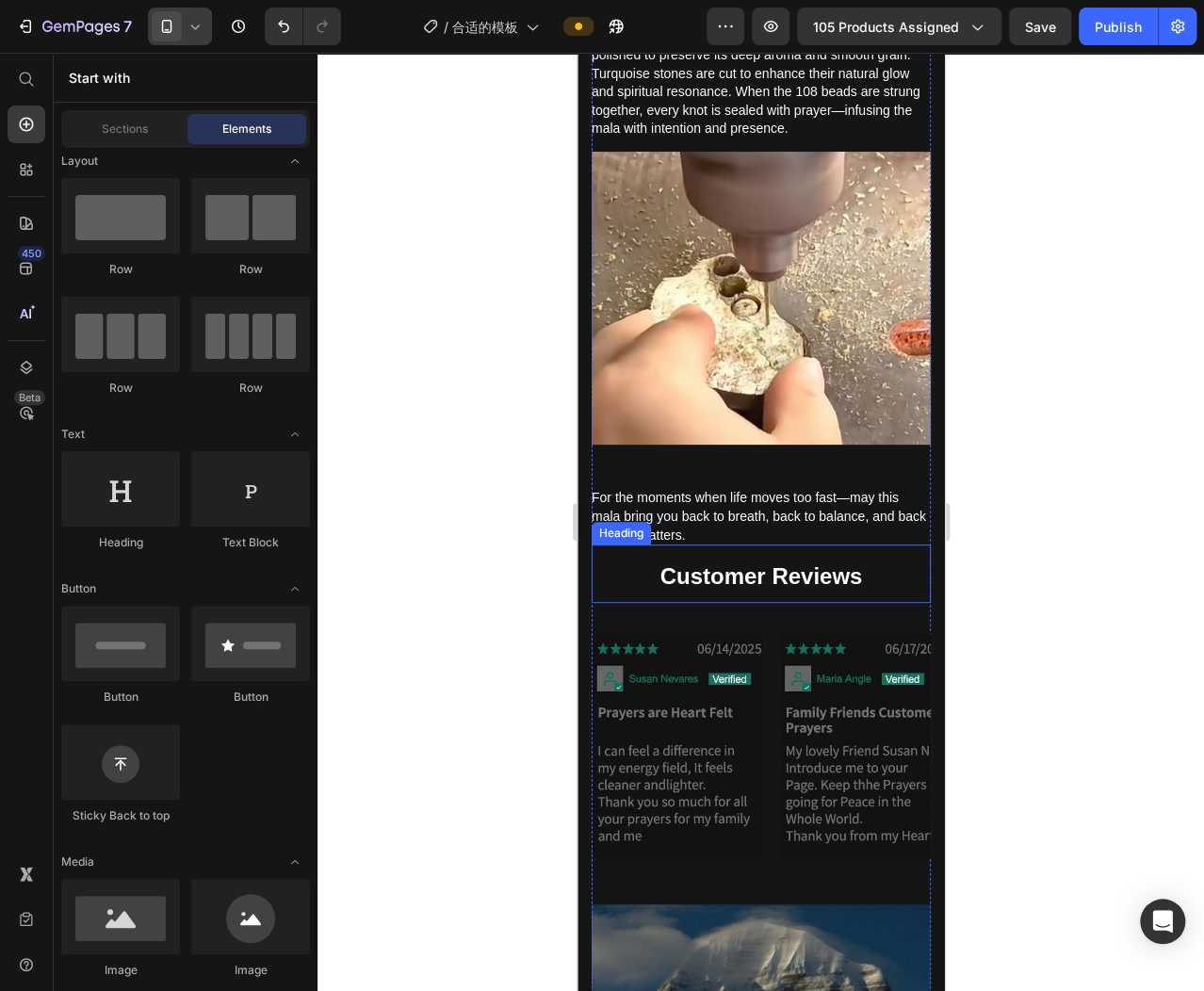 click on "⁠⁠⁠⁠⁠⁠⁠ Customer Reviews" at bounding box center (760, 574) 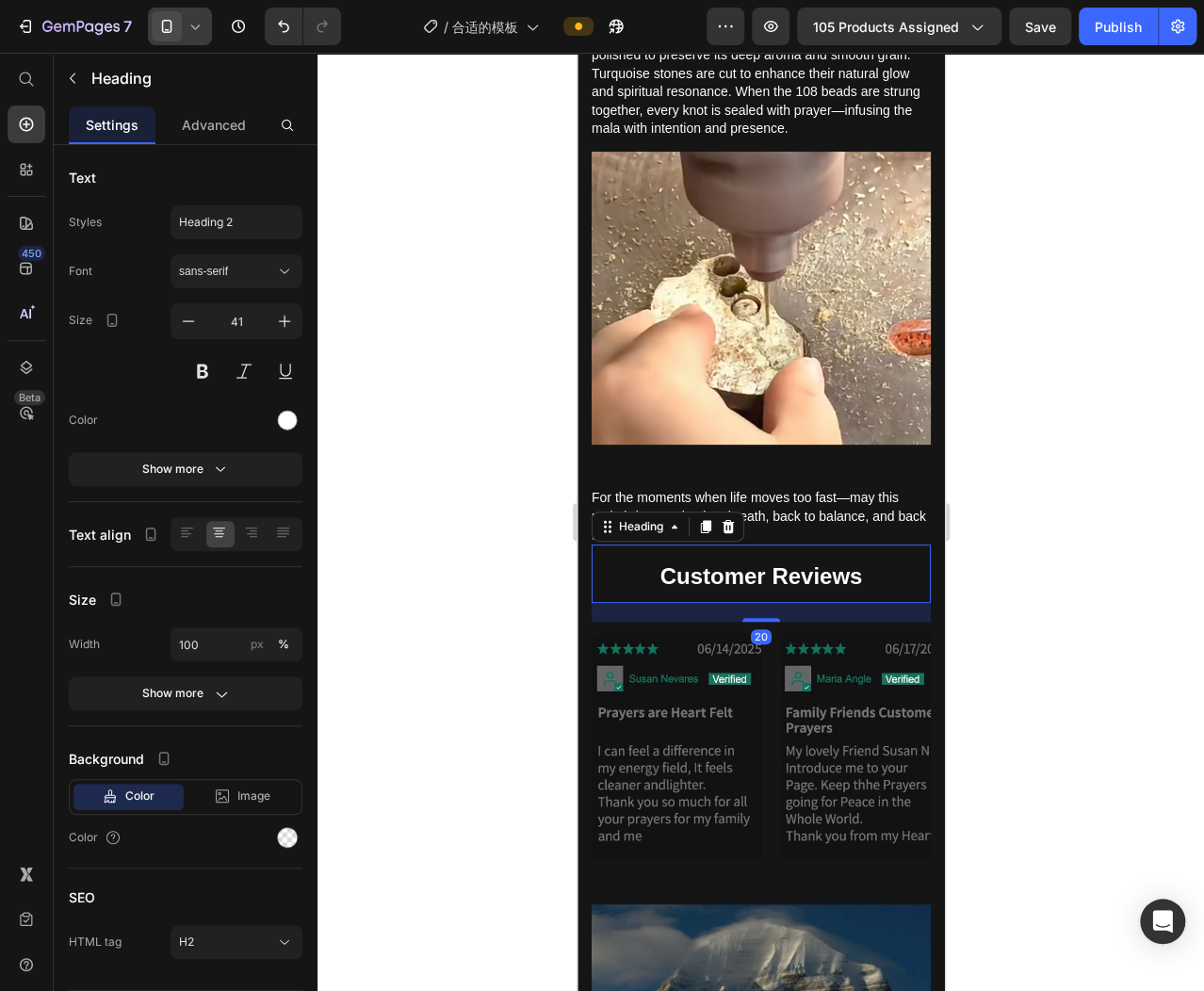 click 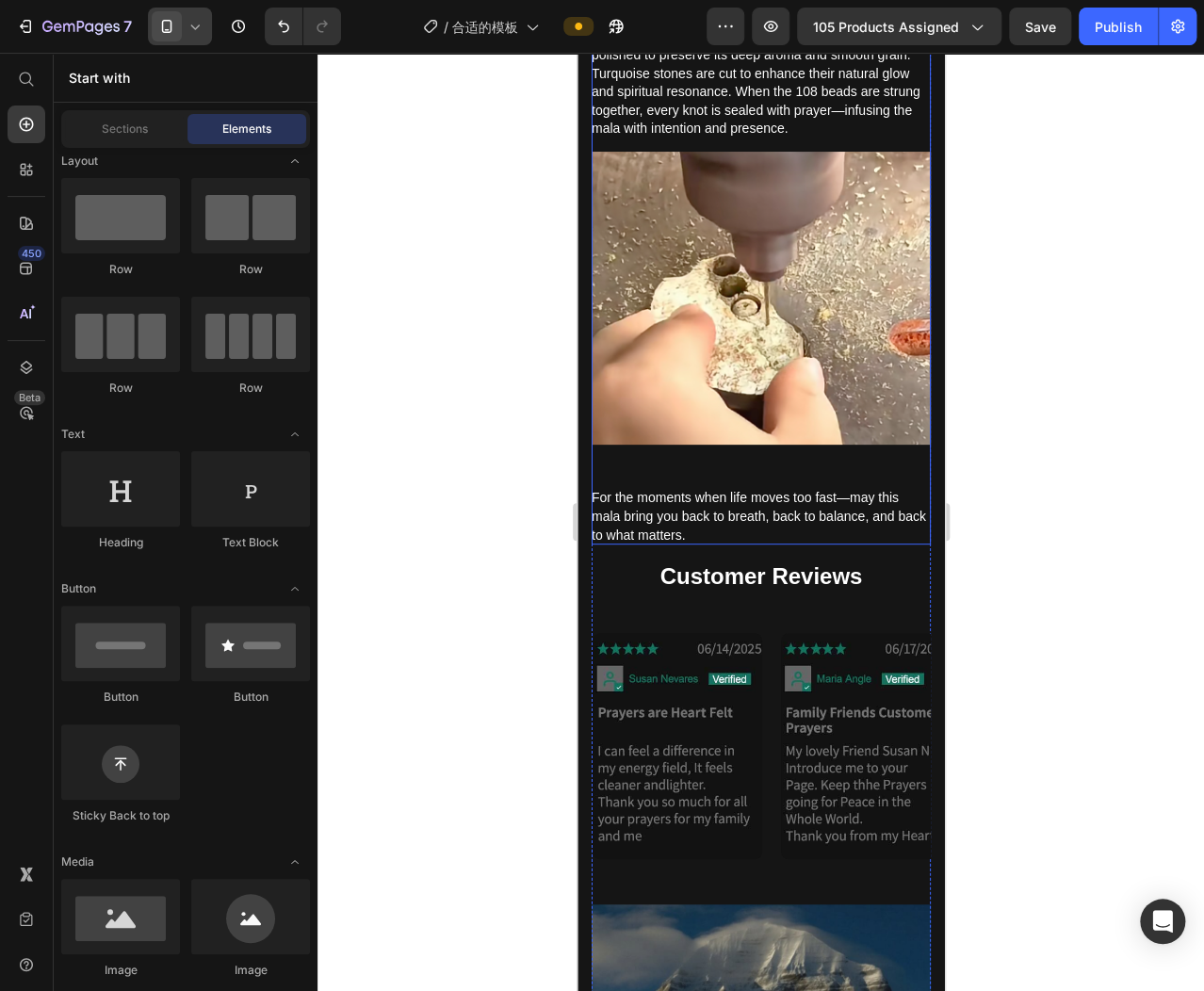click 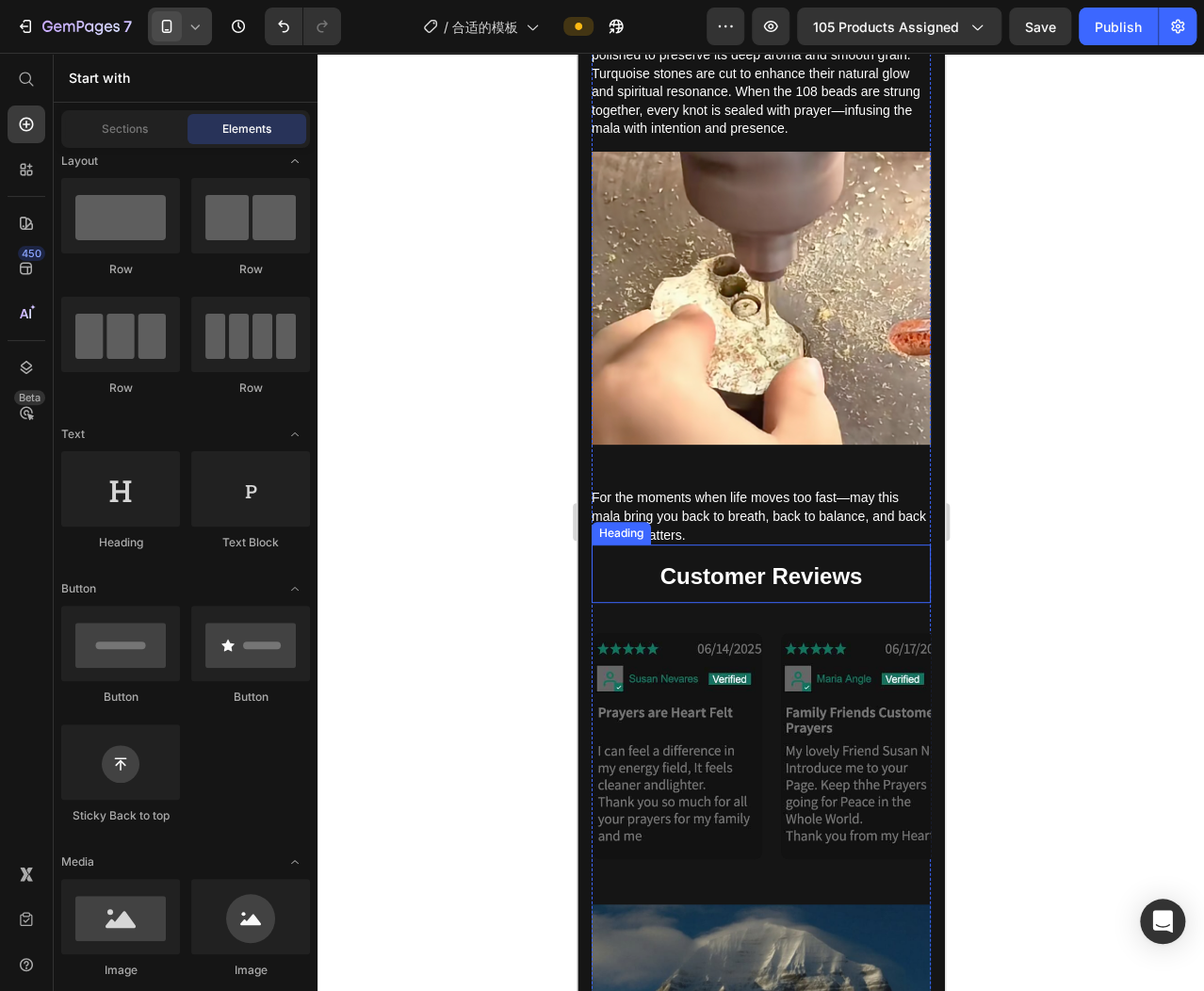 click on "Customer Reviews" at bounding box center (760, 576) 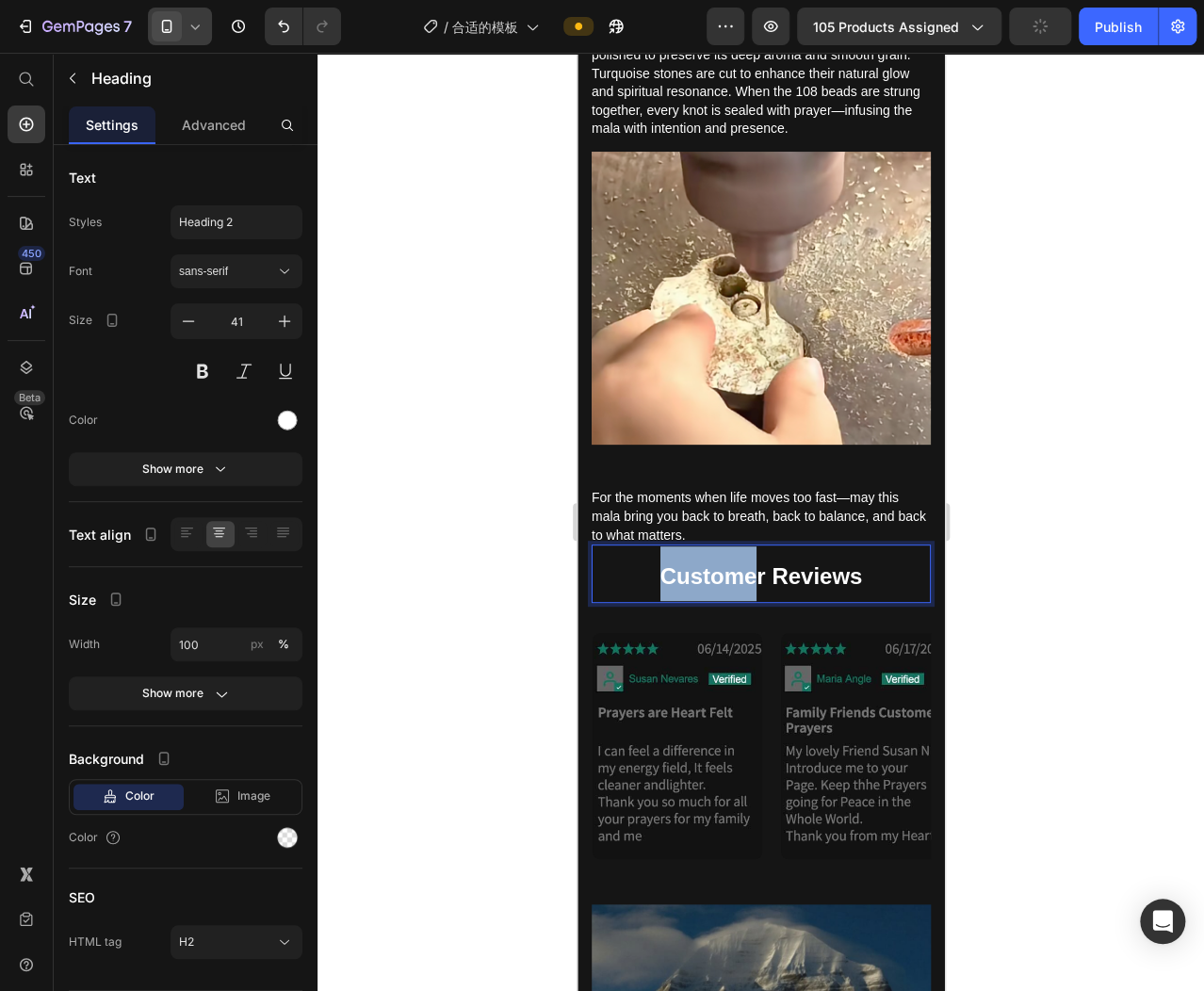 drag, startPoint x: 753, startPoint y: 517, endPoint x: 661, endPoint y: 523, distance: 92.19544 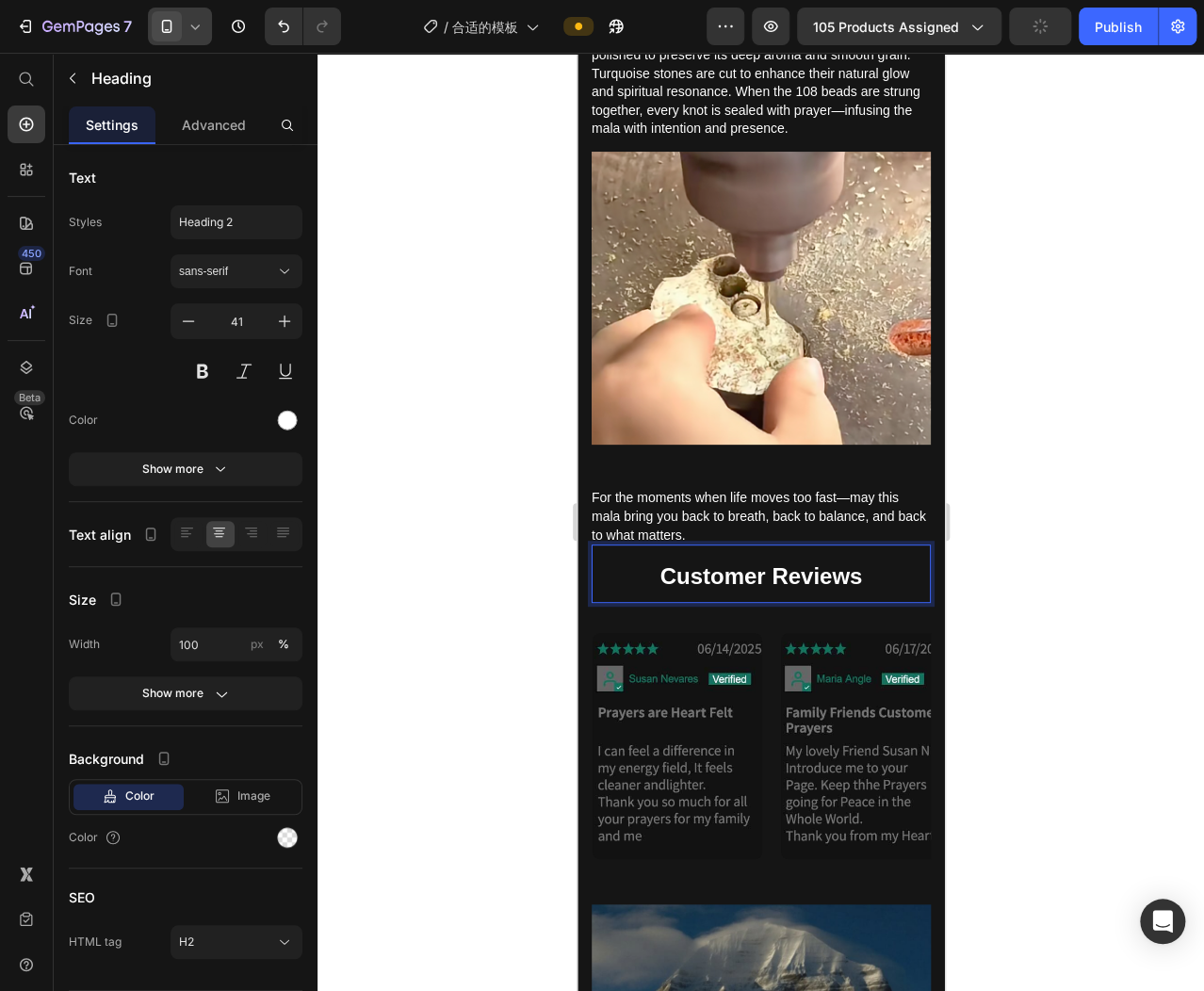 click on "Customer Reviews" at bounding box center (760, 576) 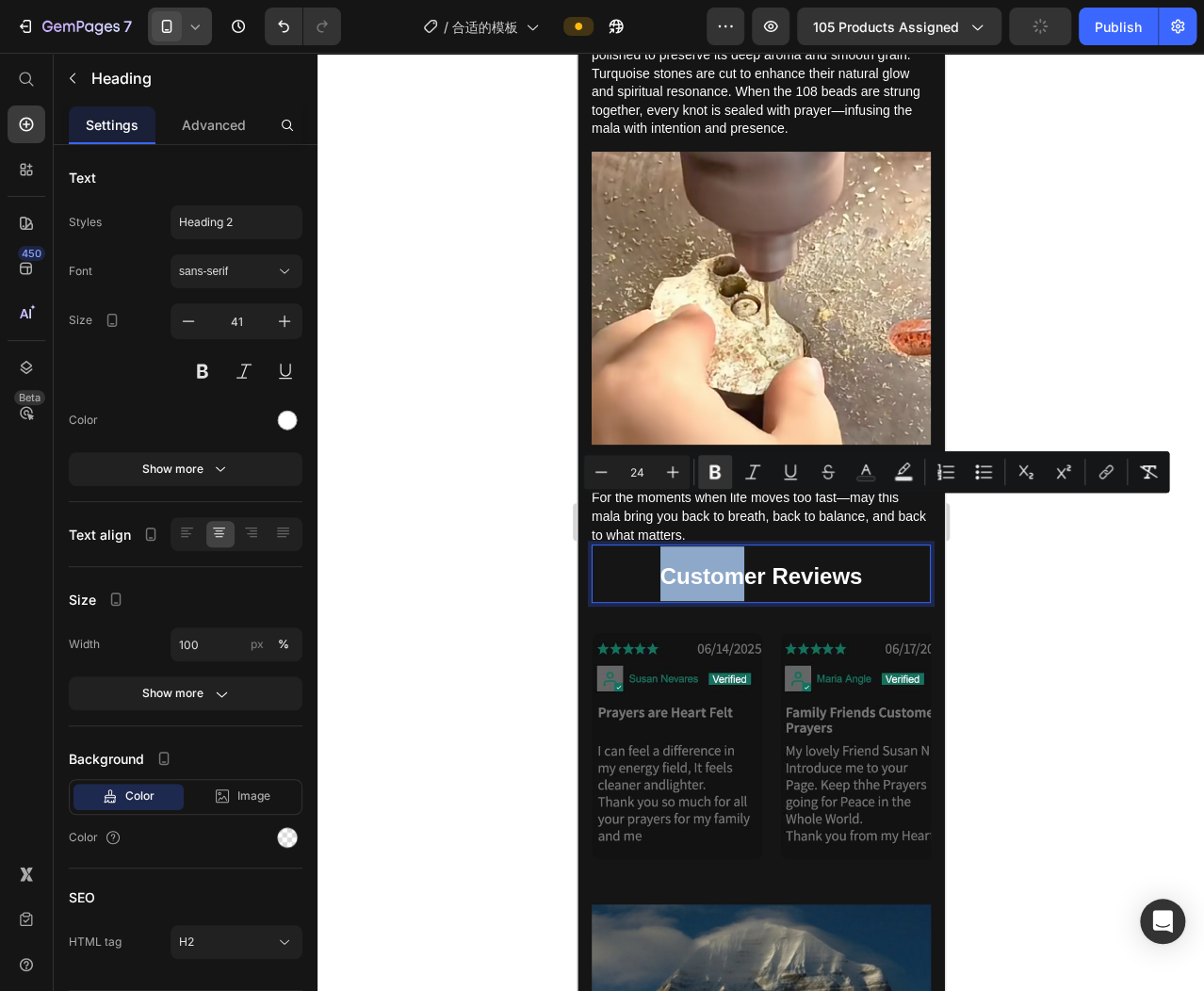 drag, startPoint x: 739, startPoint y: 519, endPoint x: 615, endPoint y: 519, distance: 124 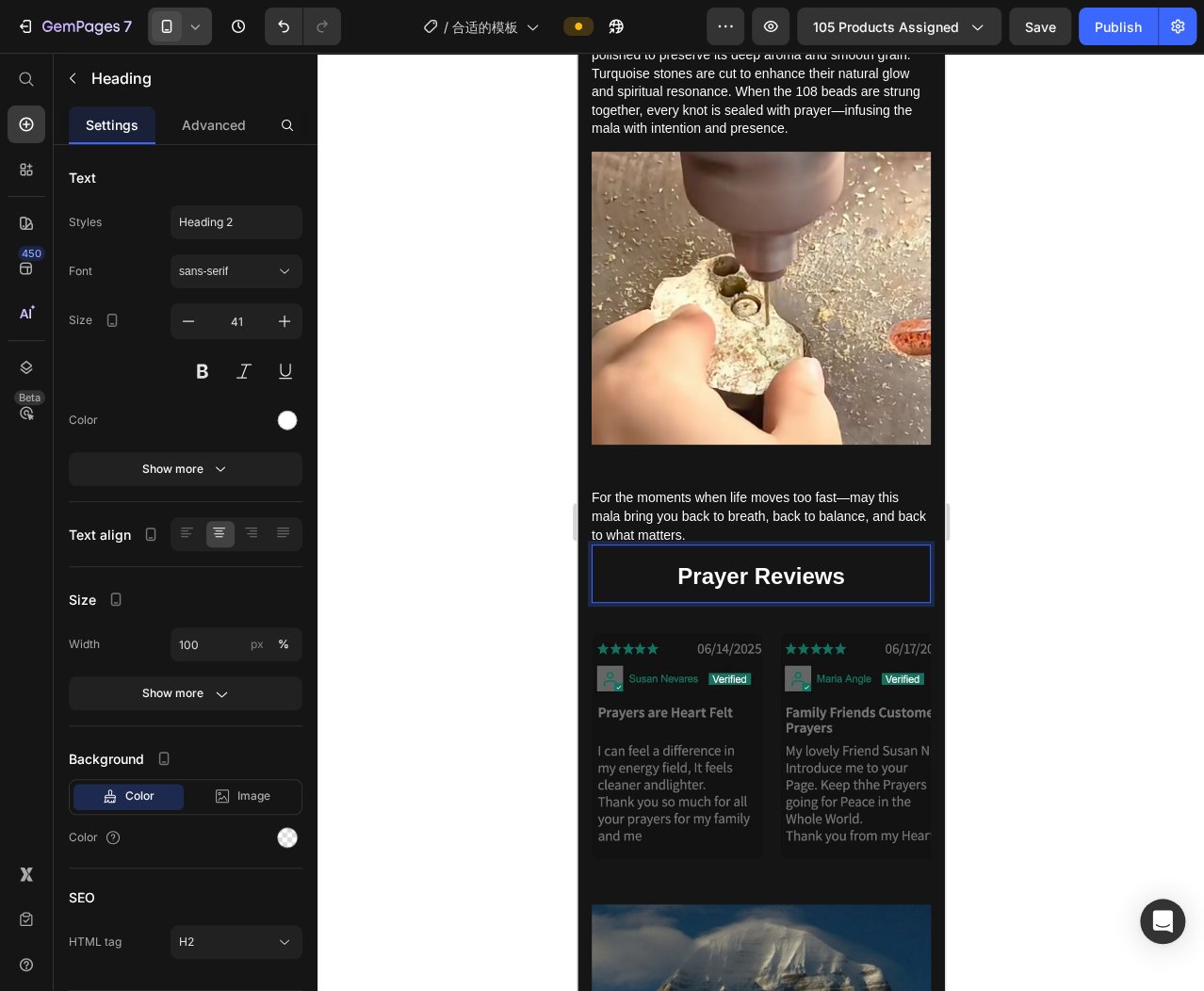 click 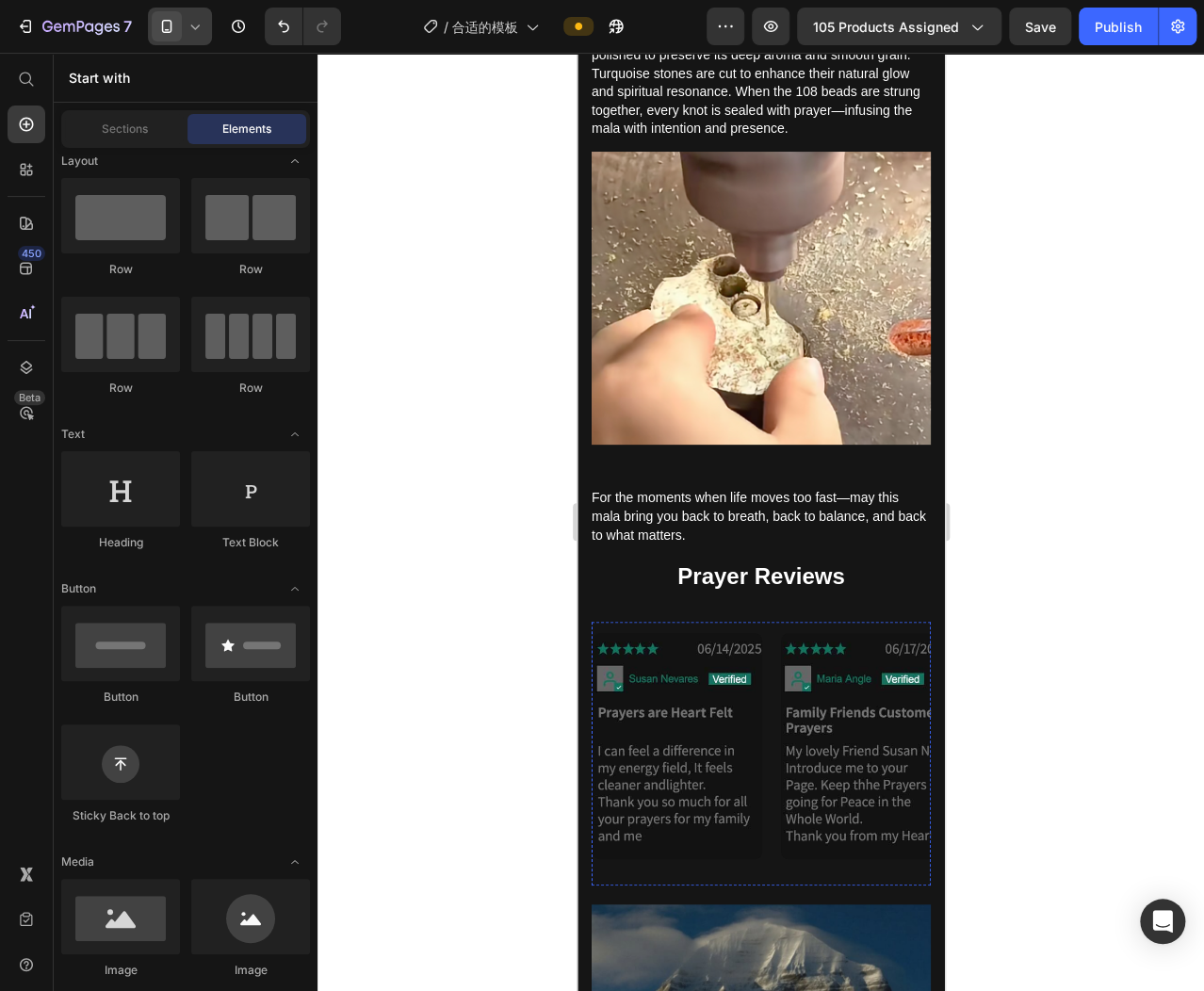 click at bounding box center [1238, 746] 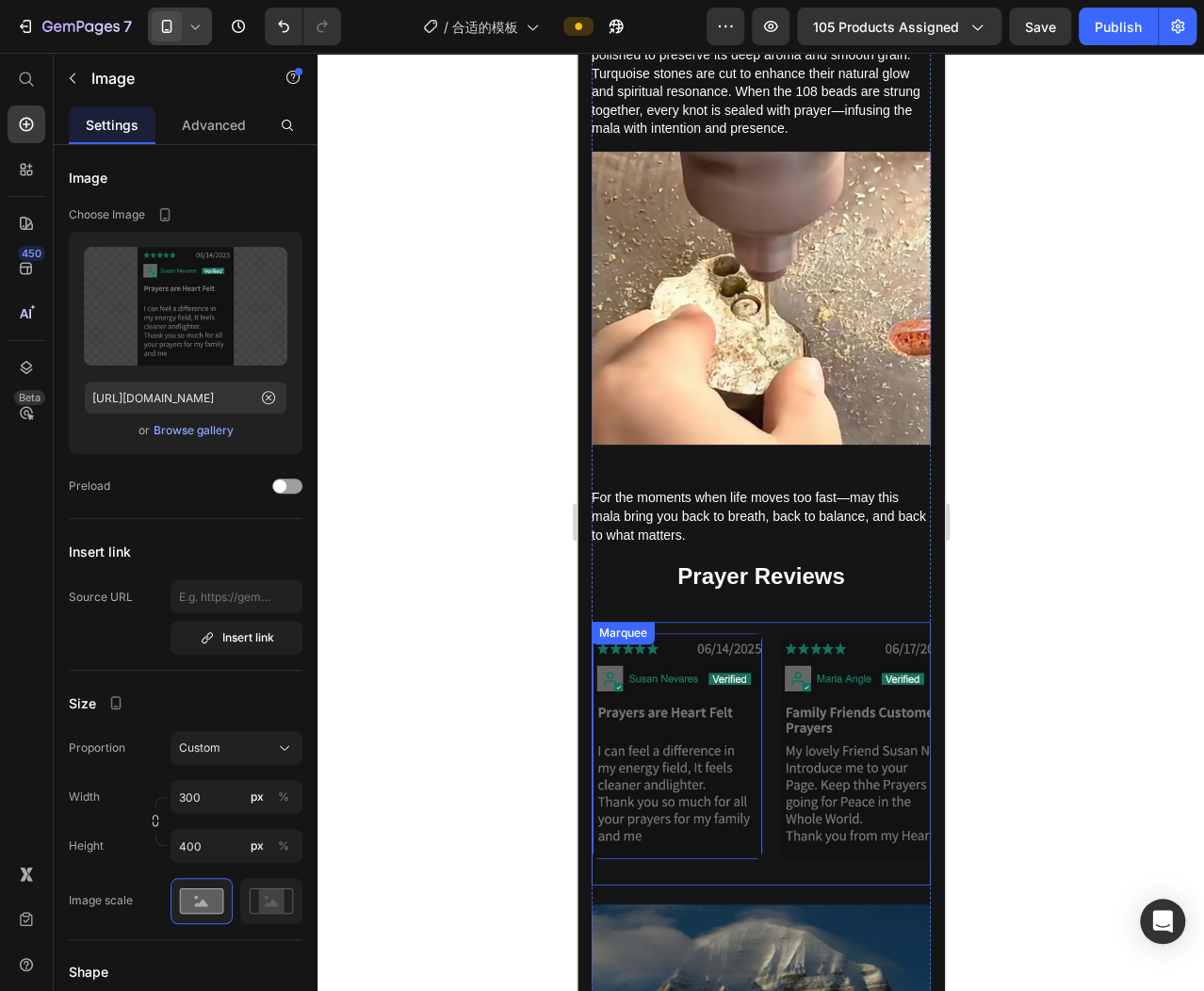 click on "Image   0 Image Image Image   0 Image Image Marquee" at bounding box center (760, 754) 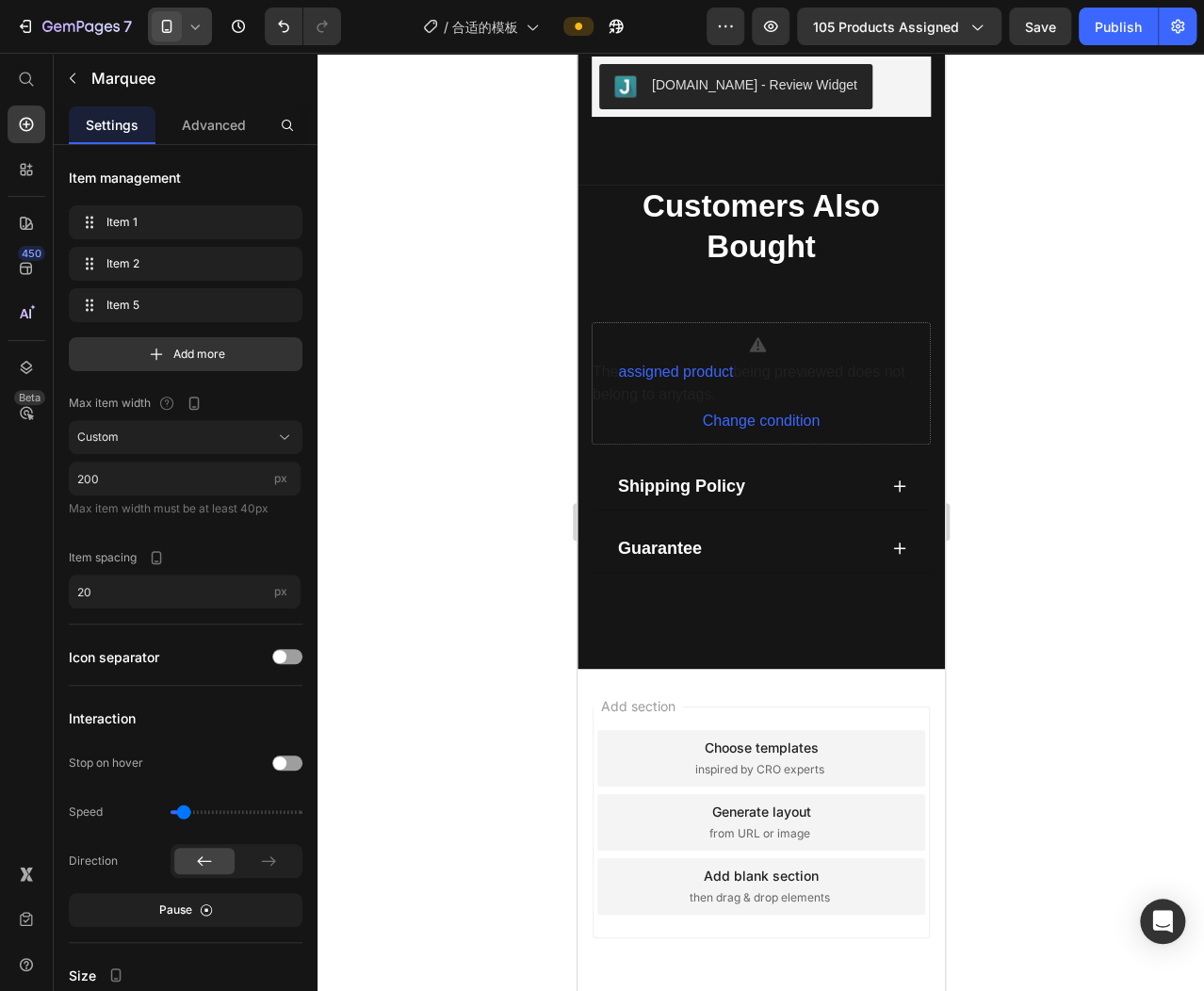 scroll, scrollTop: 6110, scrollLeft: 0, axis: vertical 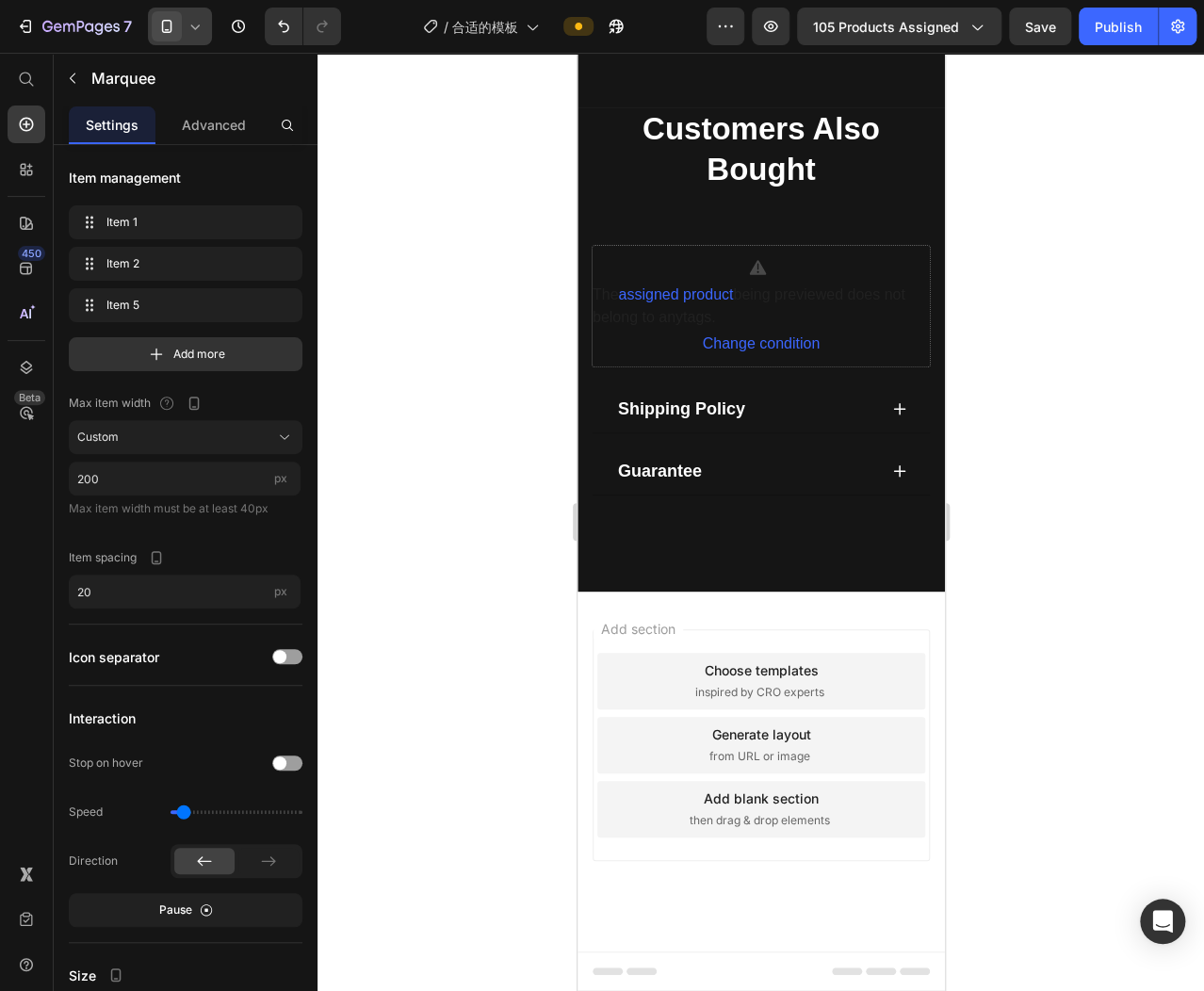 click on "Add blank section then drag & drop elements" at bounding box center [760, 809] 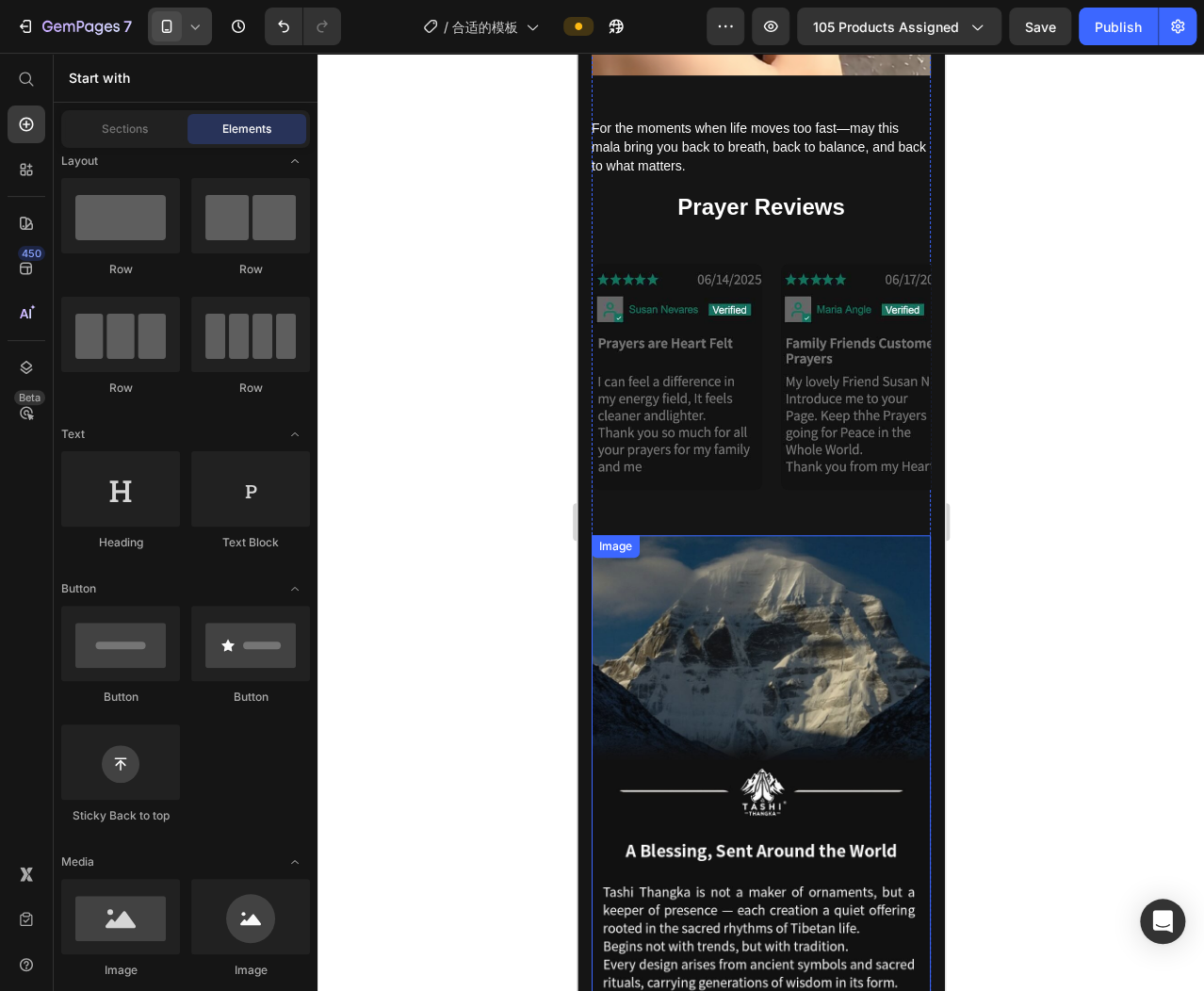 scroll, scrollTop: 3271, scrollLeft: 0, axis: vertical 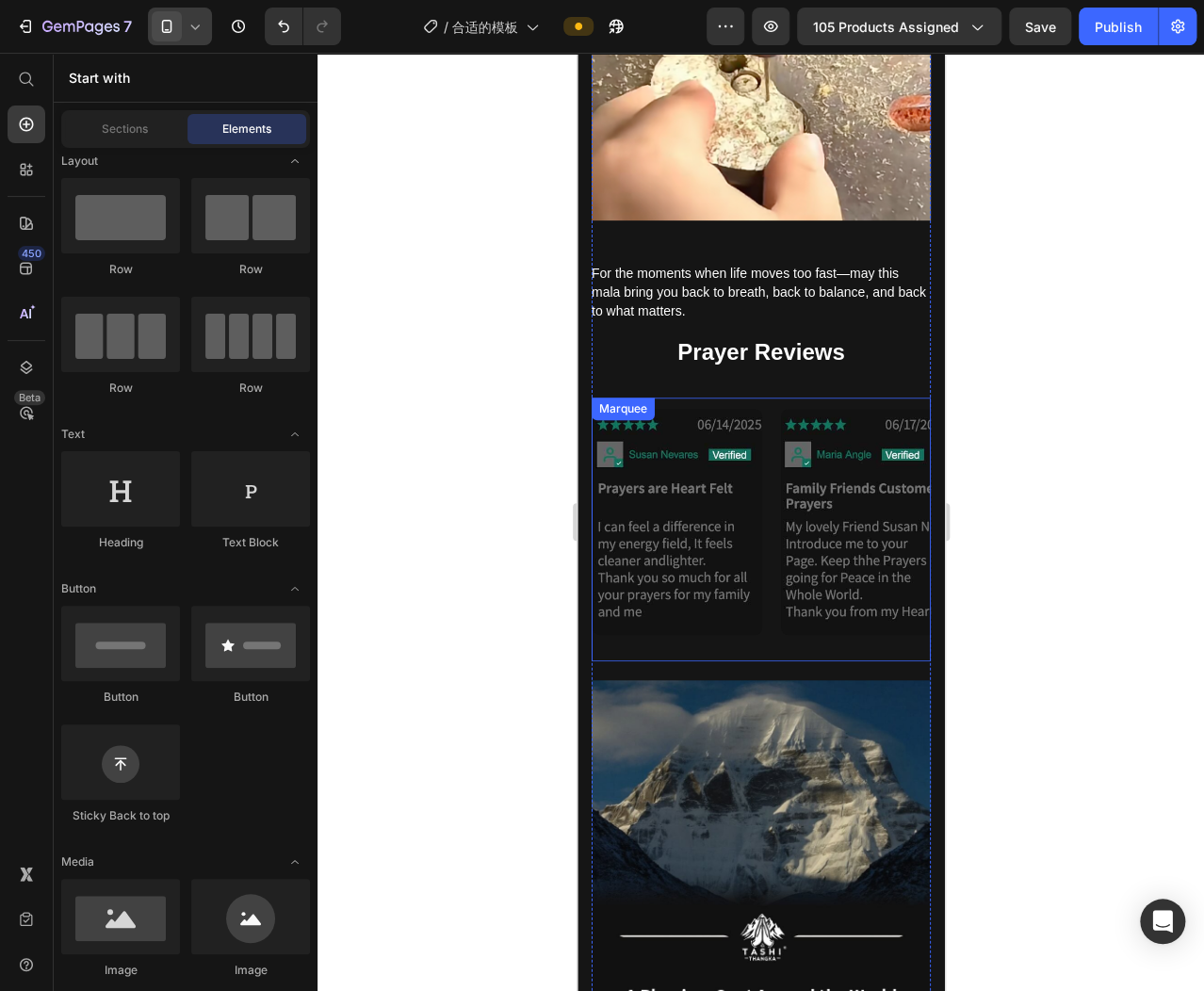 click on "Image" at bounding box center (686, 522) 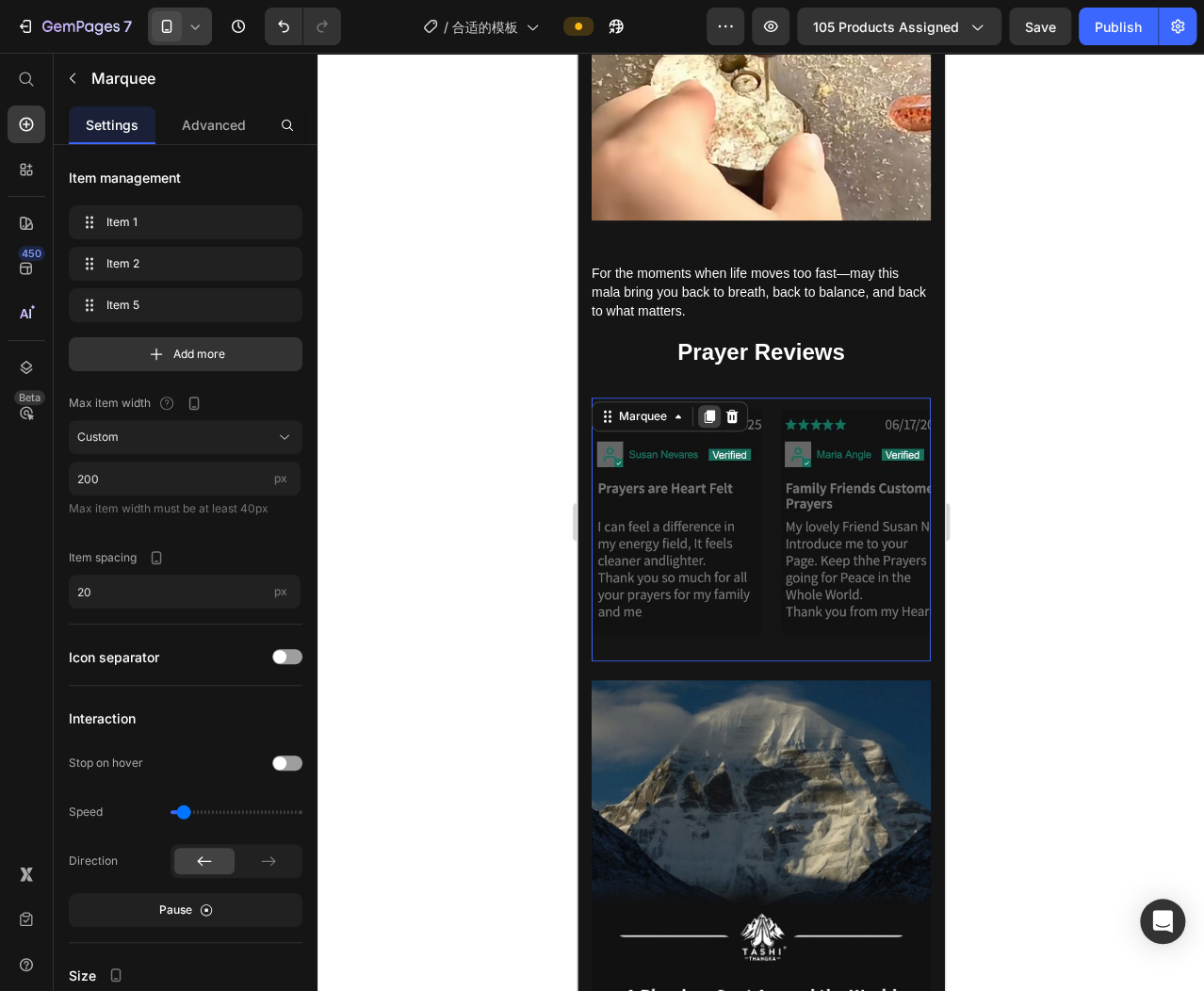 click 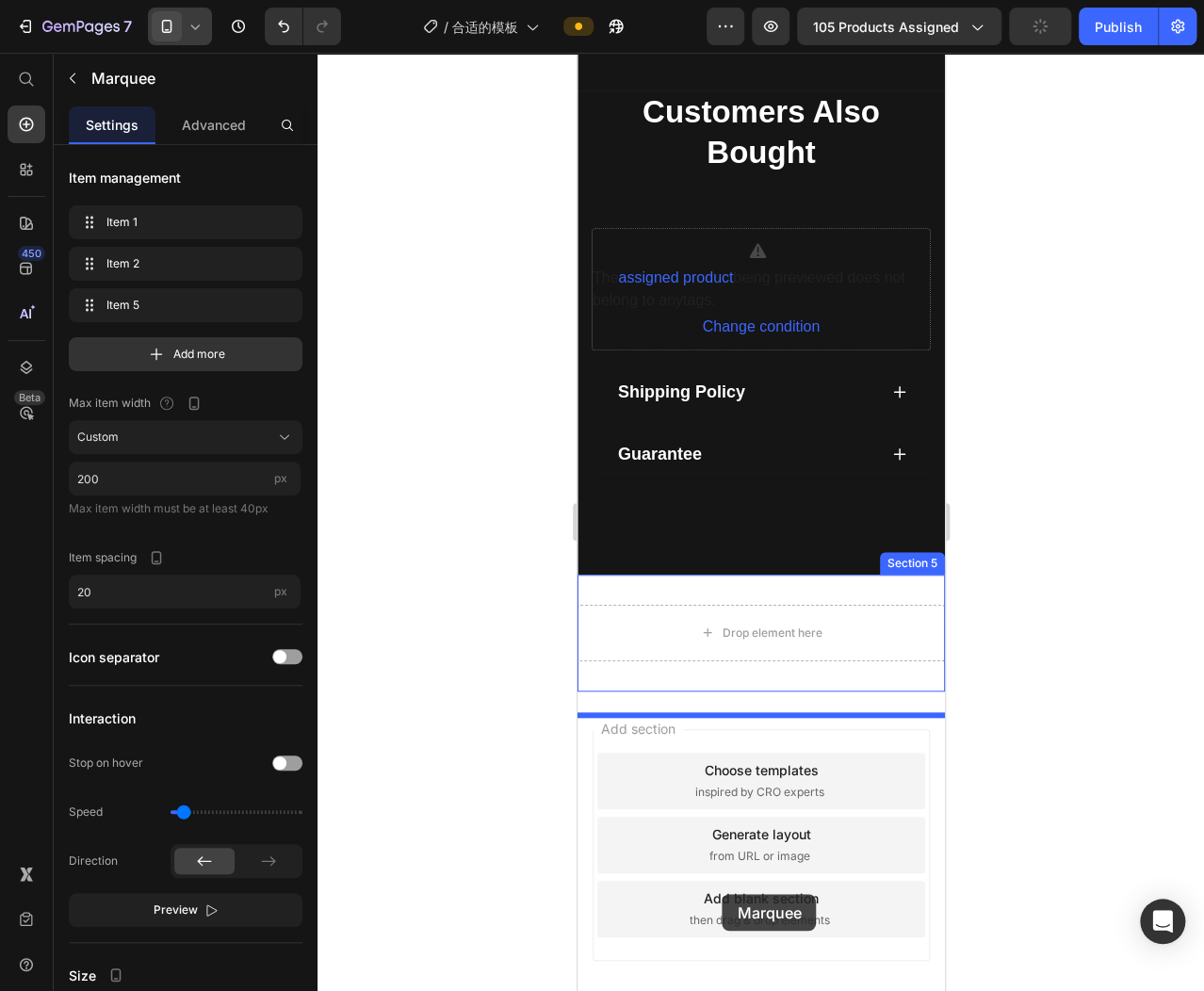 scroll, scrollTop: 6417, scrollLeft: 0, axis: vertical 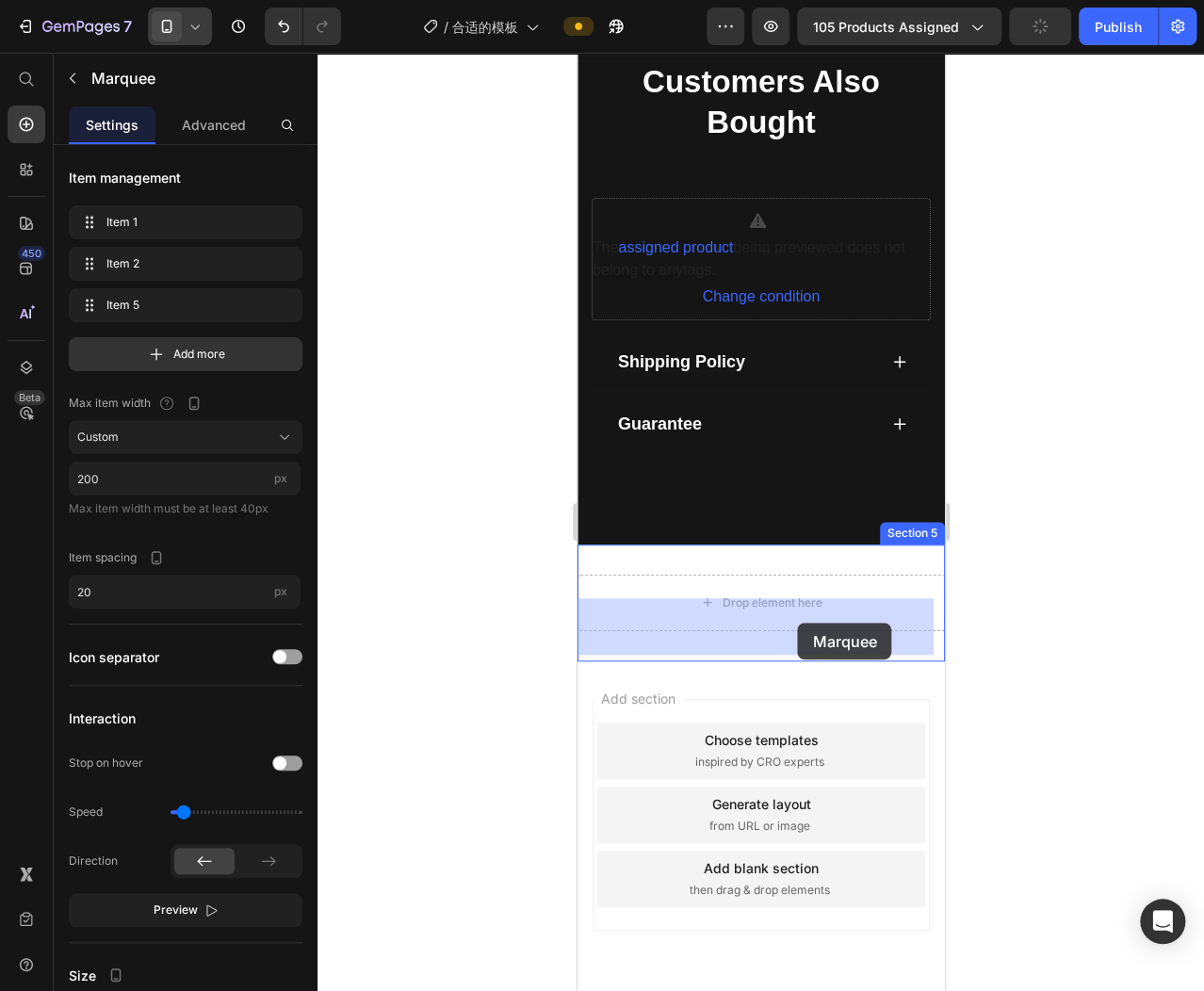 drag, startPoint x: 613, startPoint y: 640, endPoint x: 797, endPoint y: 623, distance: 184.78366 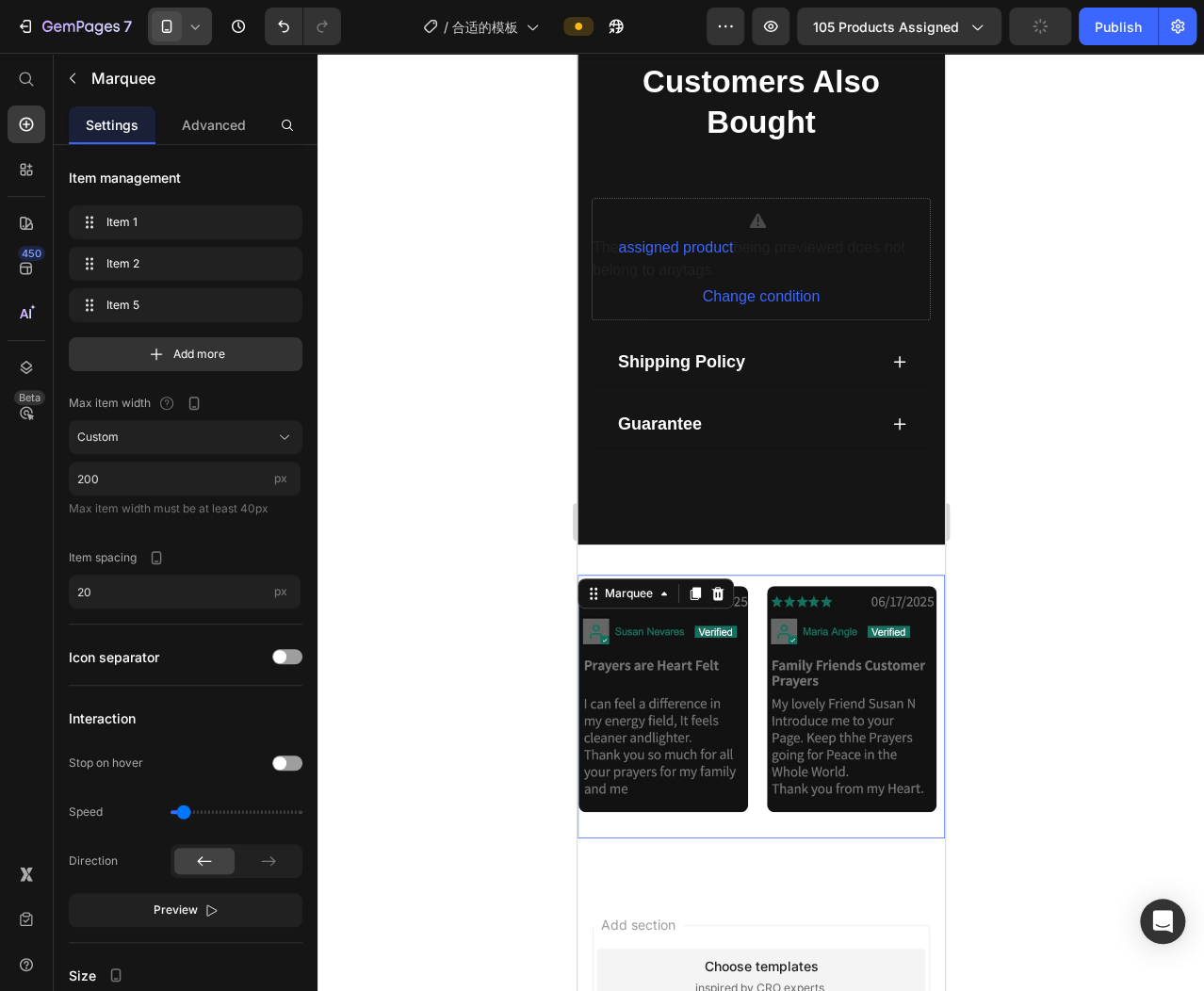 click on "Image Image Image Image Image Image Marquee   20" at bounding box center [760, 707] 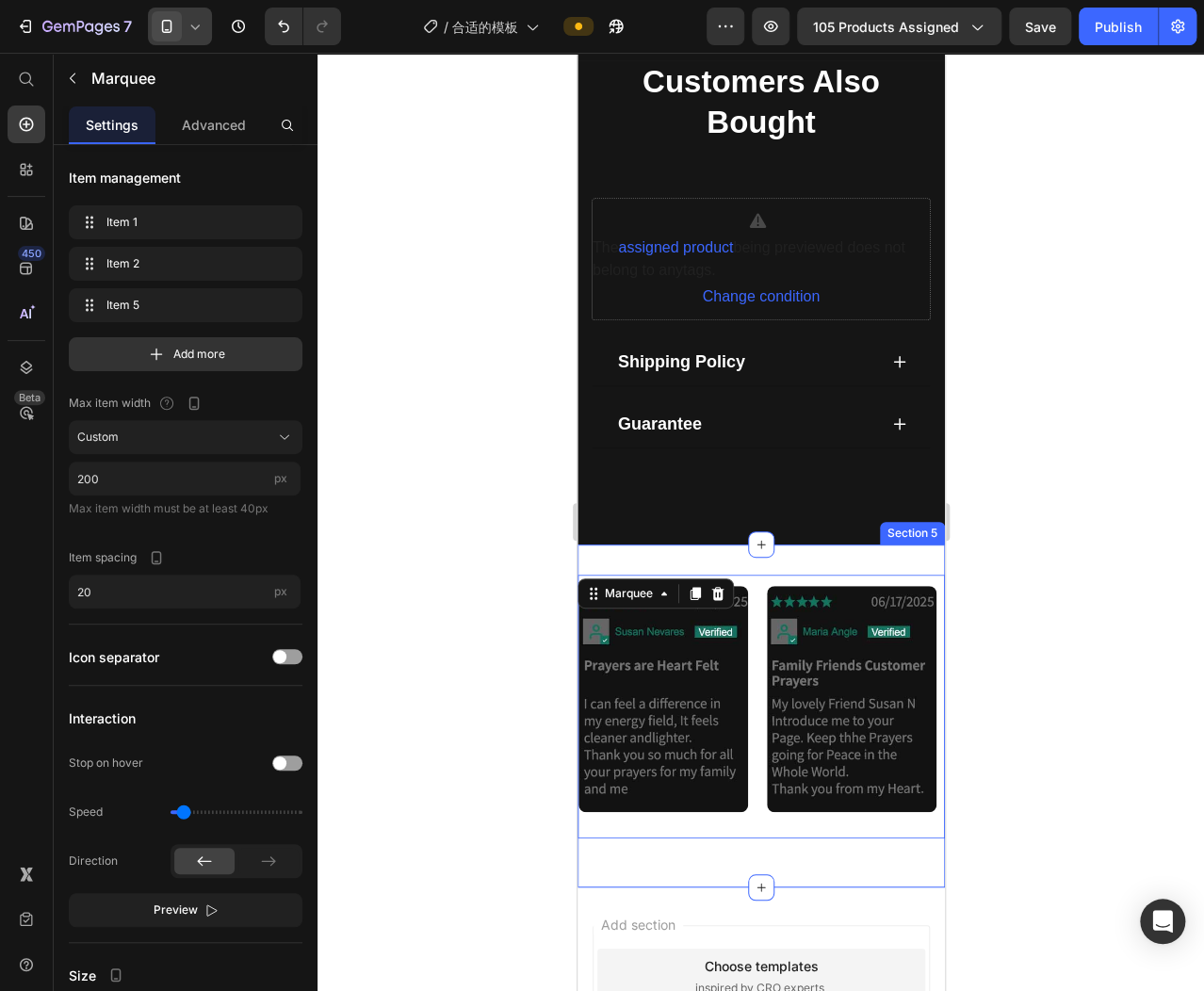 click on "Image Image Image Image Image Image Marquee   20 Section 5" at bounding box center (760, 716) 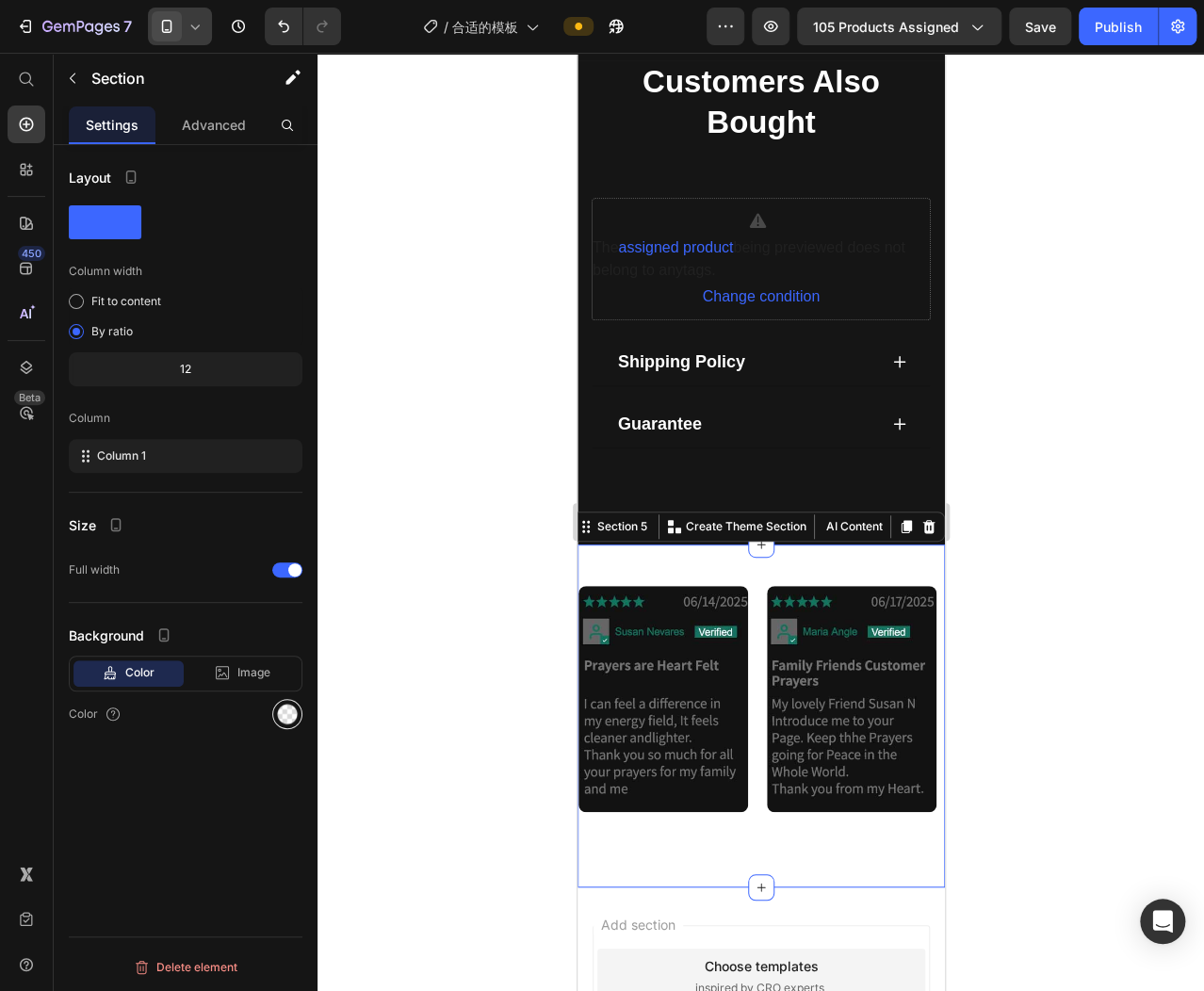 click at bounding box center (287, 714) 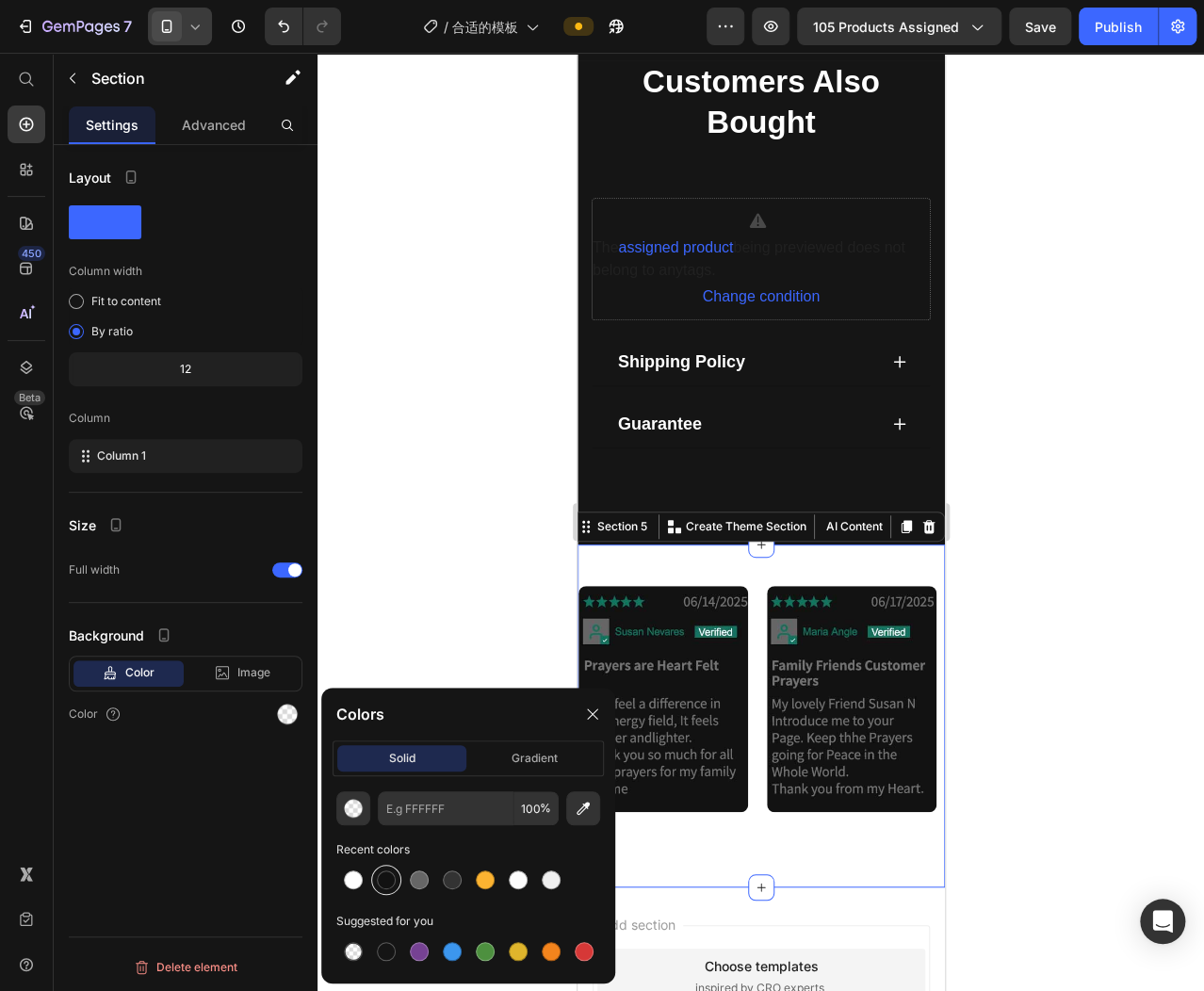 click at bounding box center [386, 880] 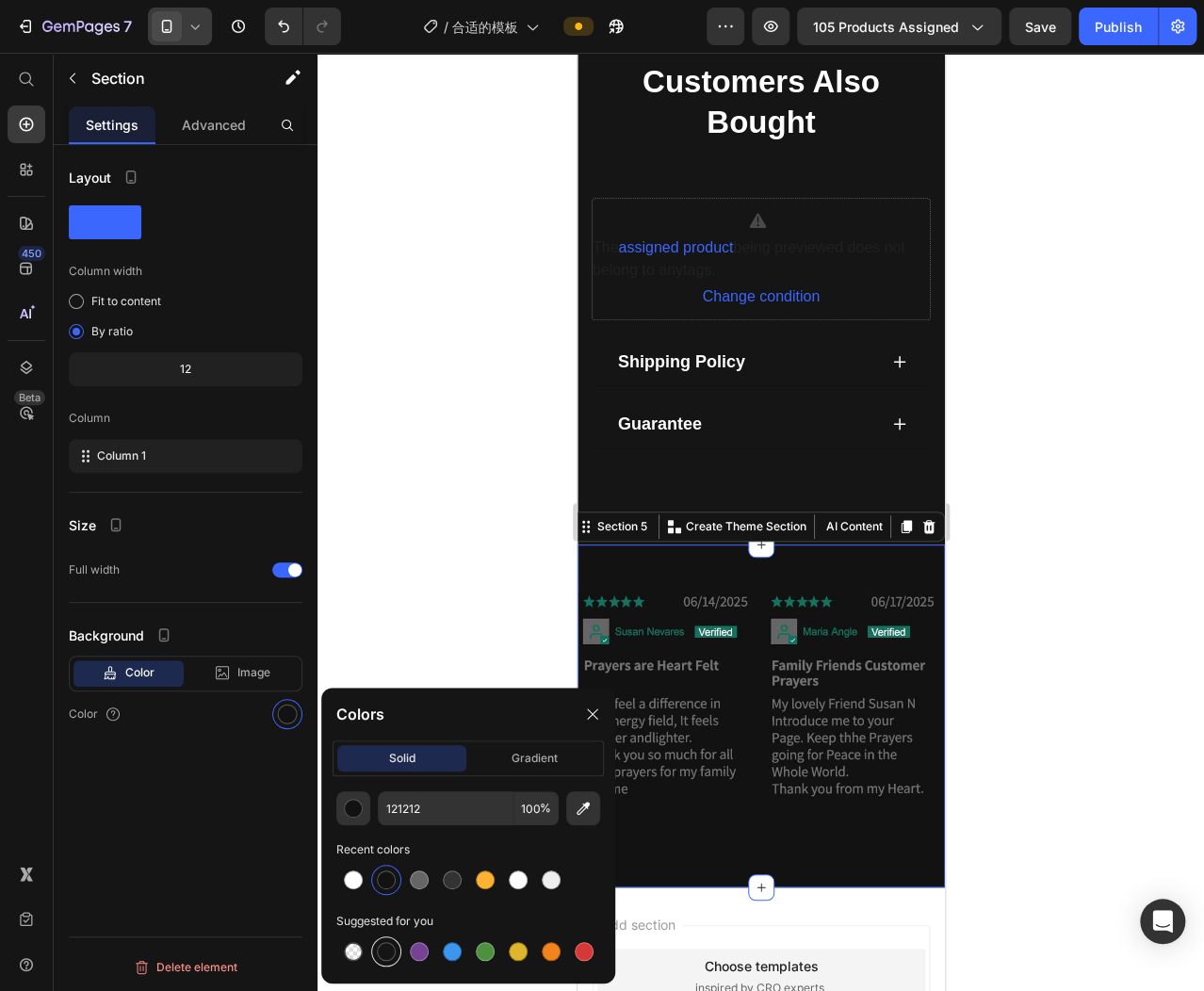 click at bounding box center (386, 951) 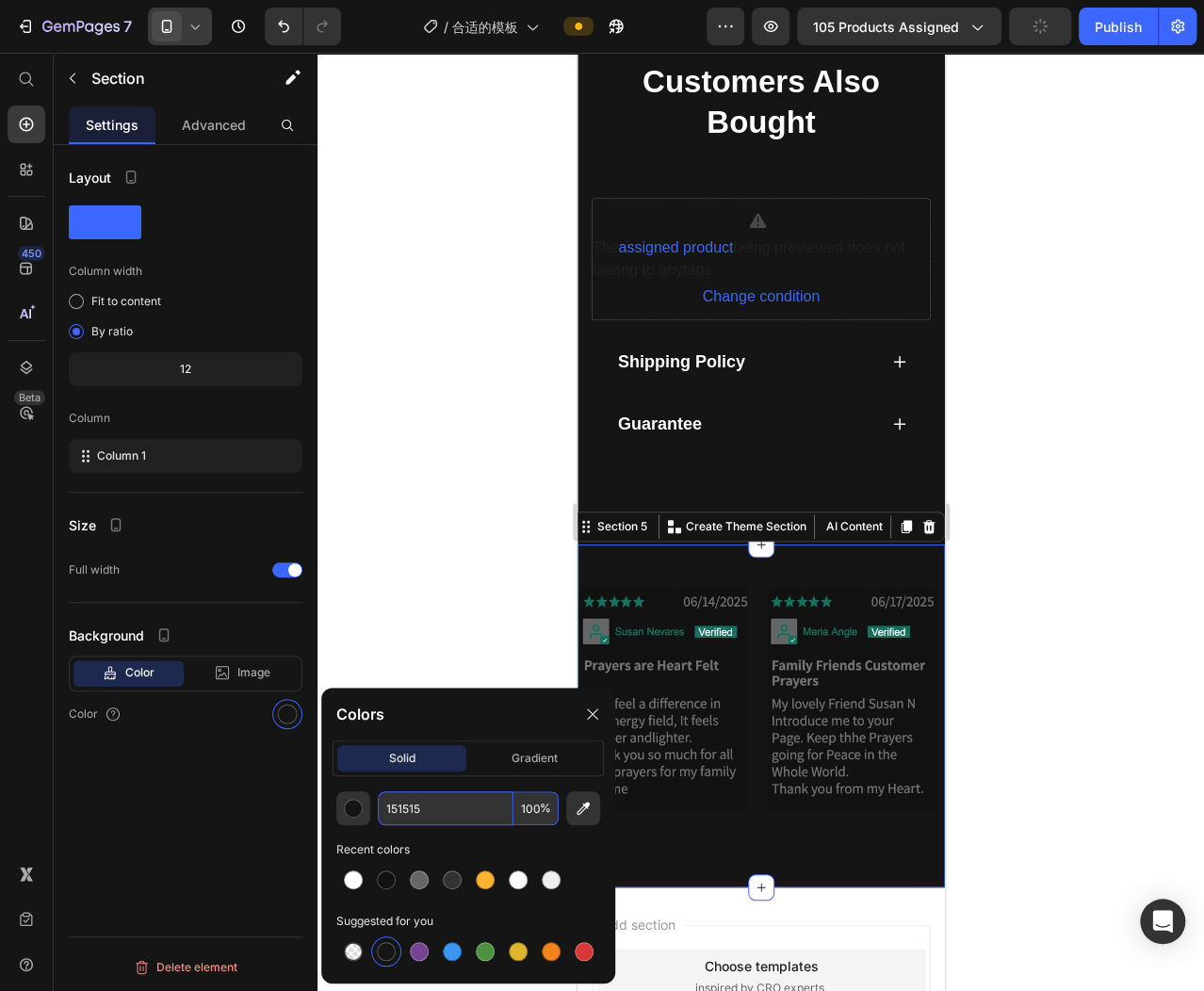 click on "151515" at bounding box center [446, 808] 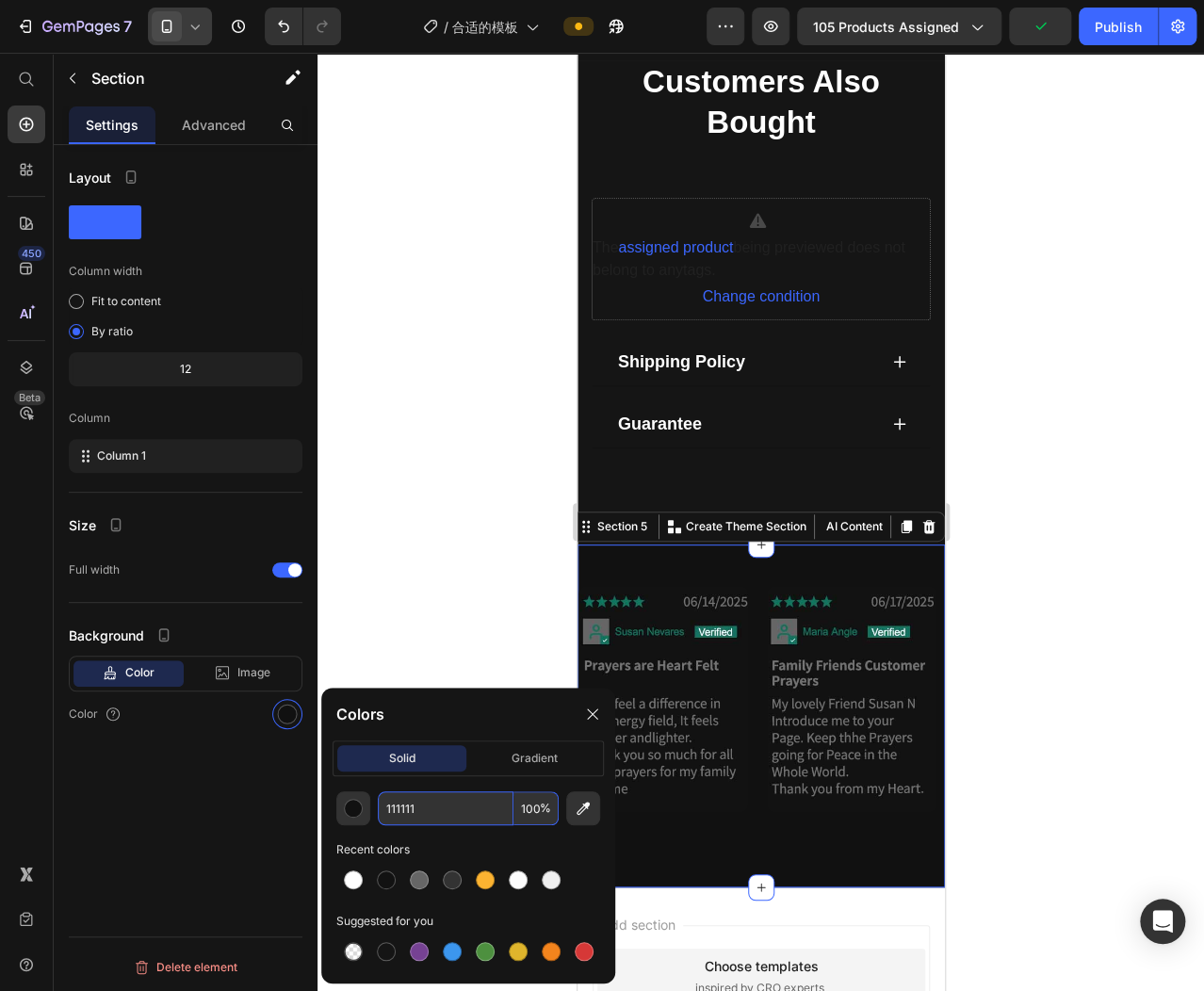 type on "111111" 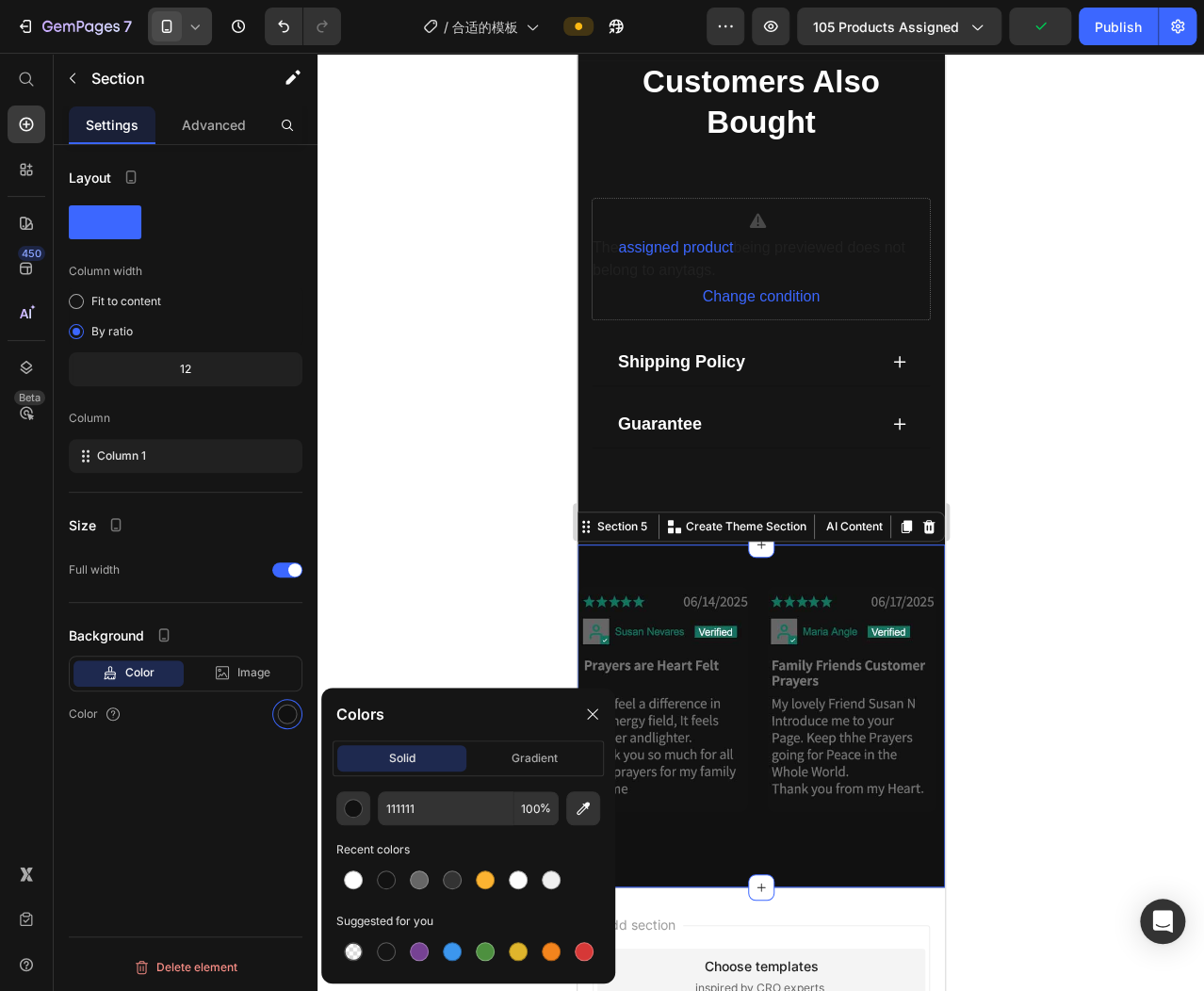 click 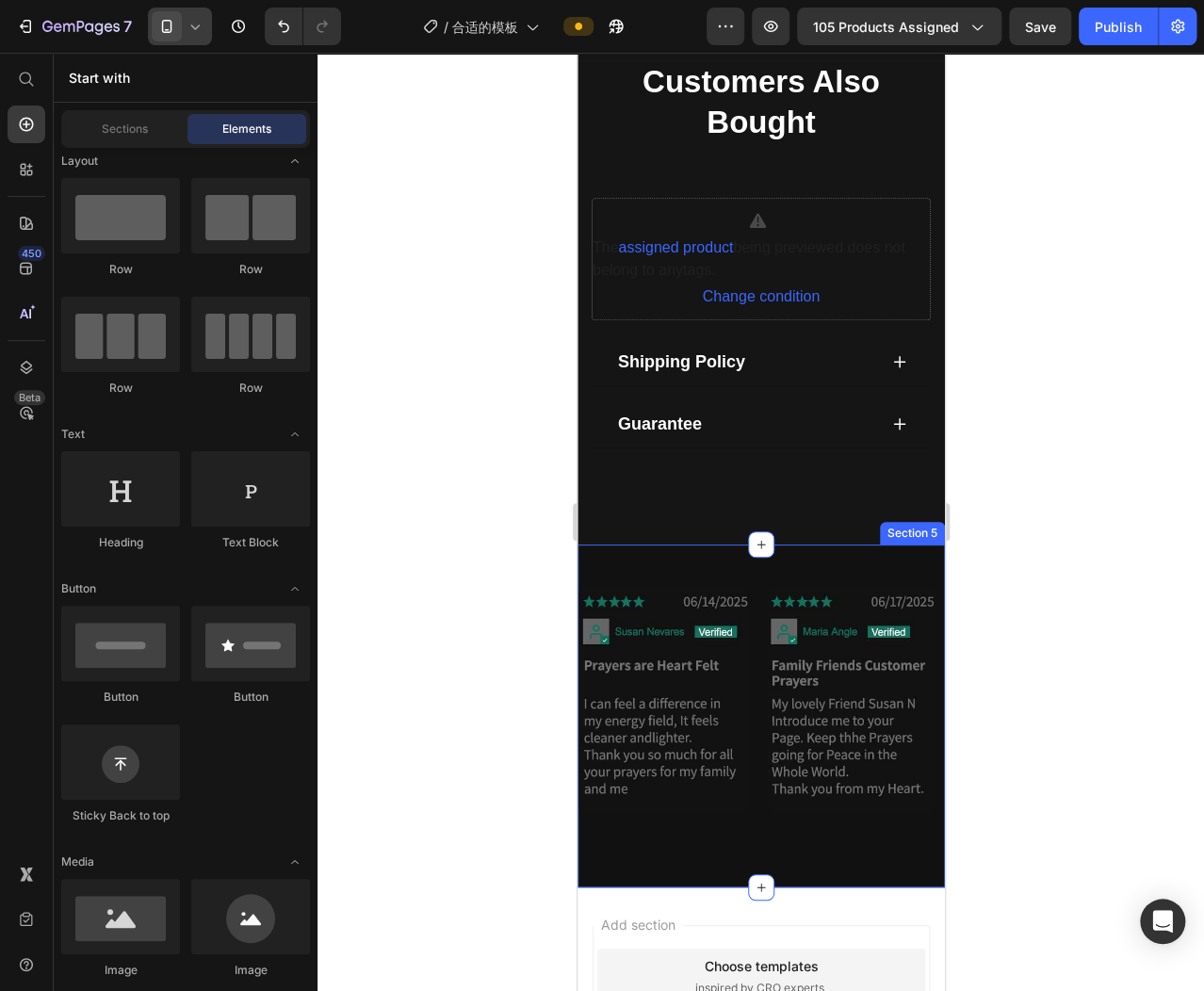 click on "Image Image Image Image Image Image Marquee Section 5" at bounding box center [760, 716] 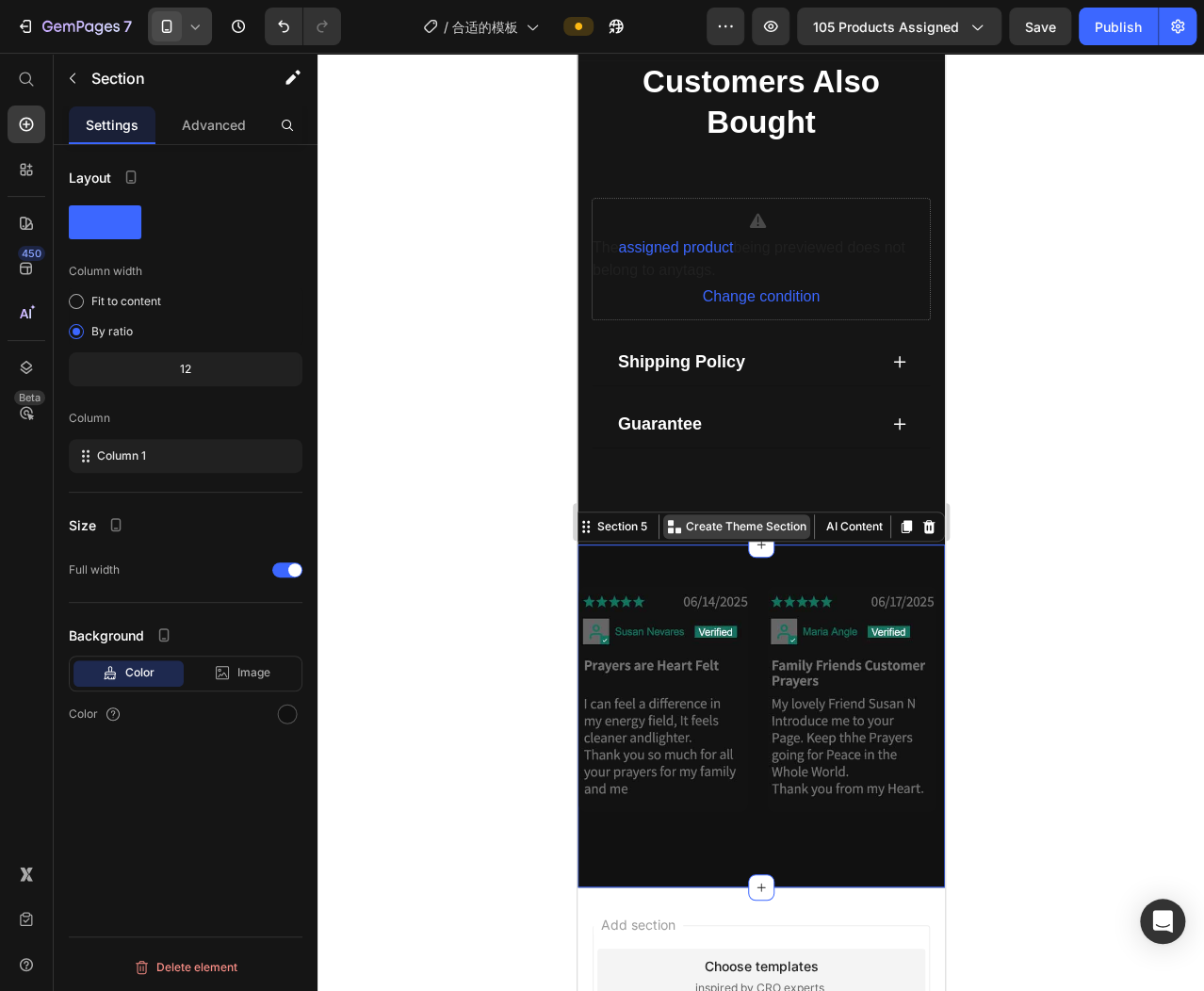 click on "Create Theme Section" at bounding box center (745, 527) 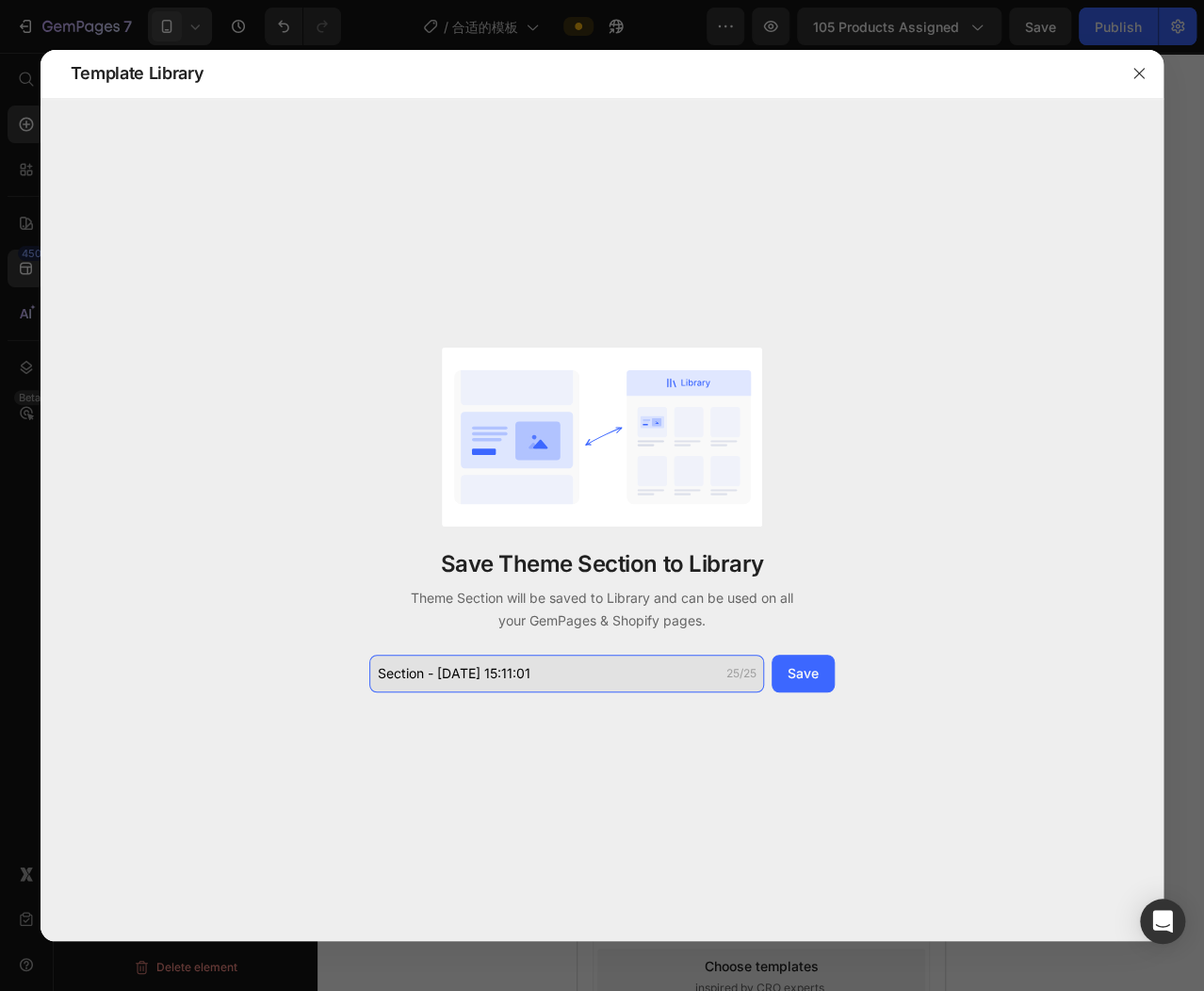 click on "Section - Jul 10 15:11:01" 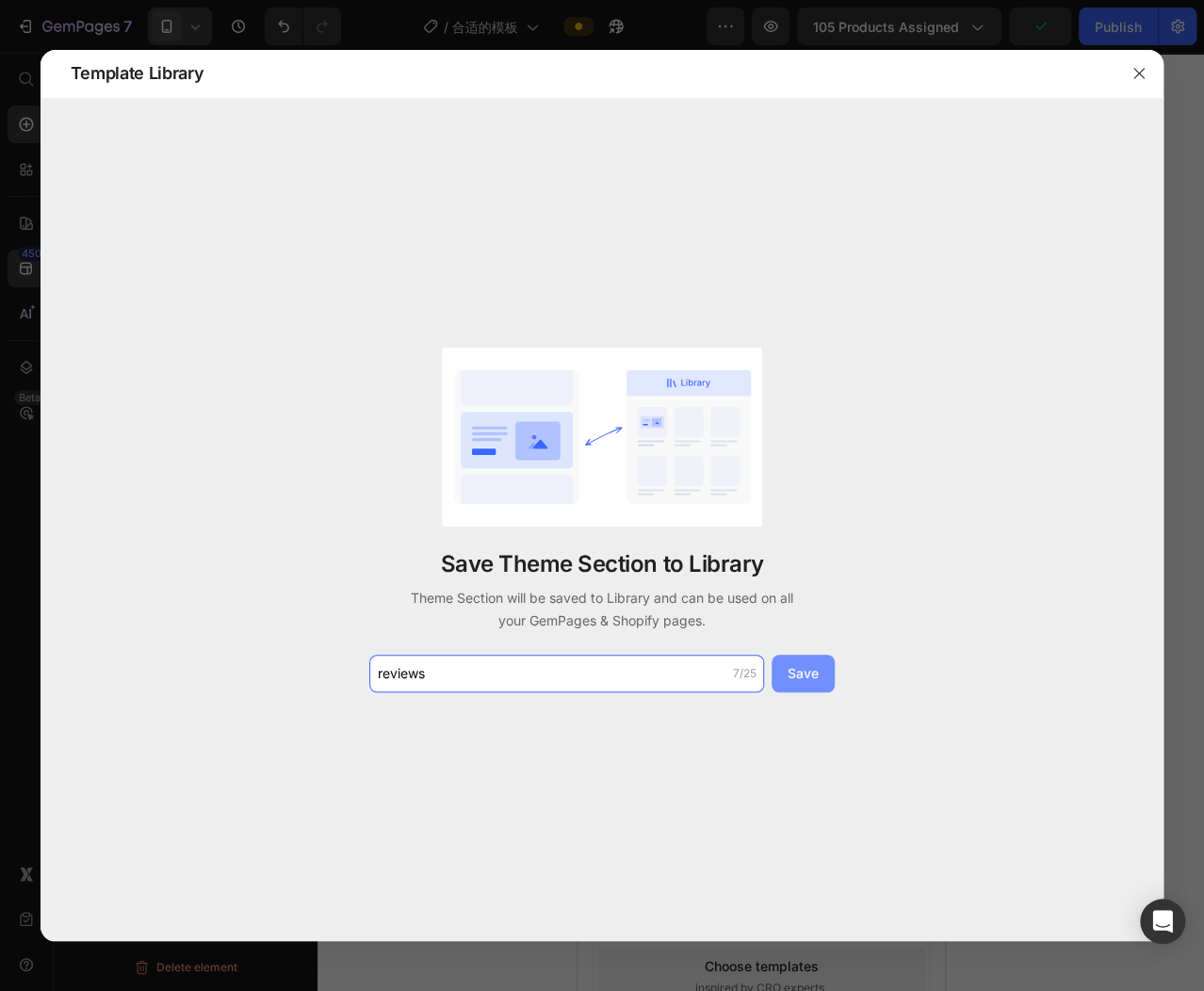 type on "reviews" 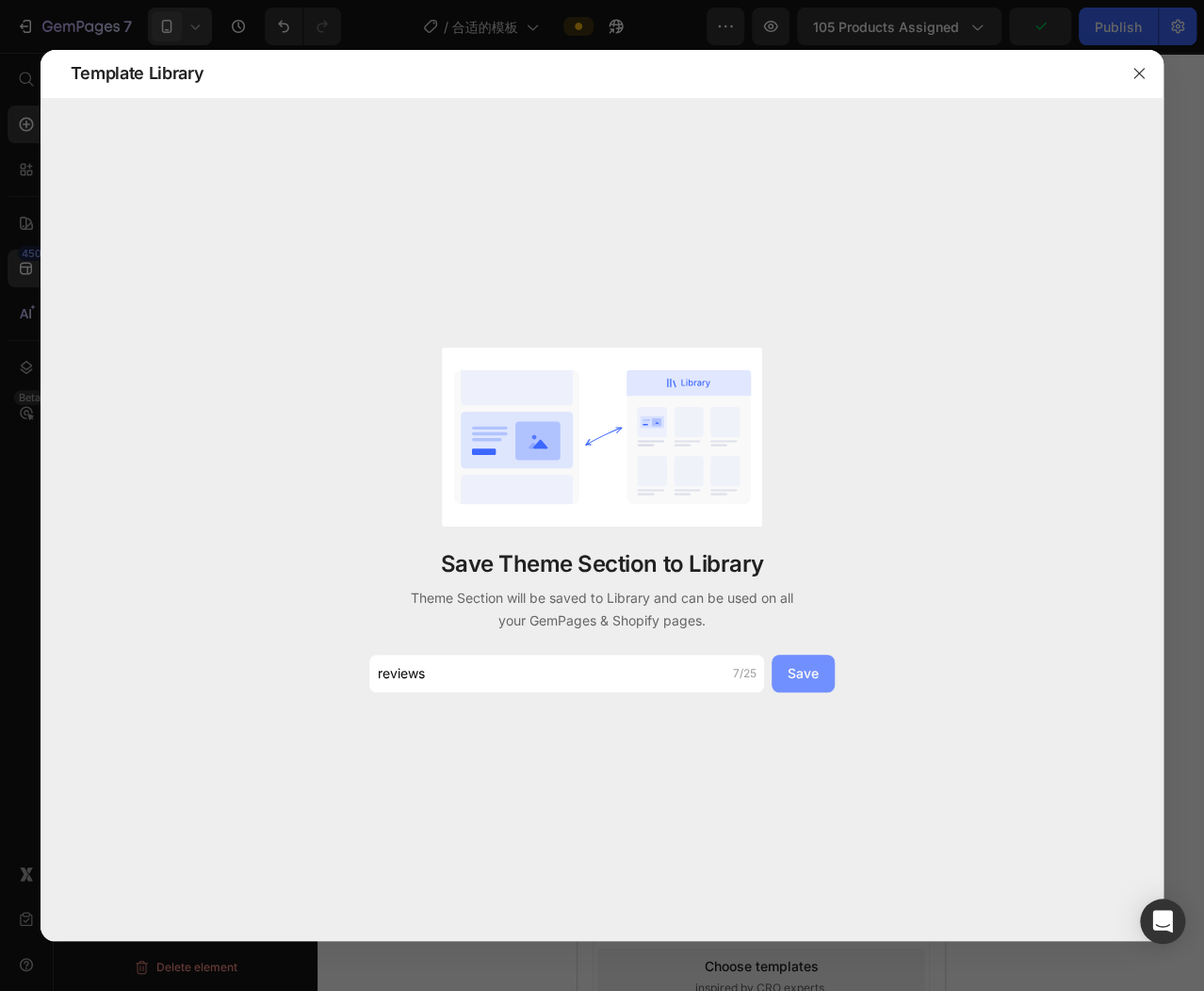 click on "Save" at bounding box center (803, 674) 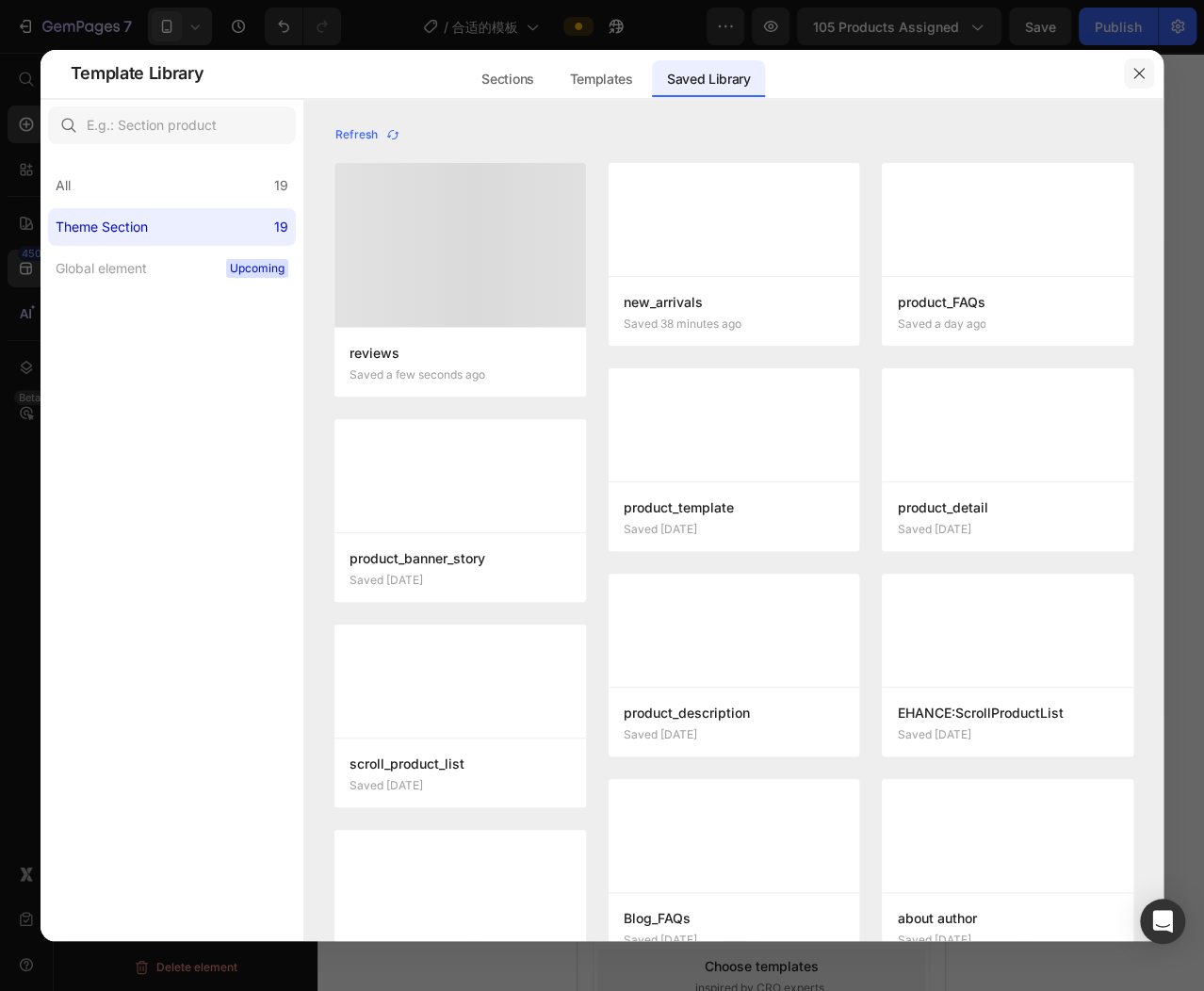 click 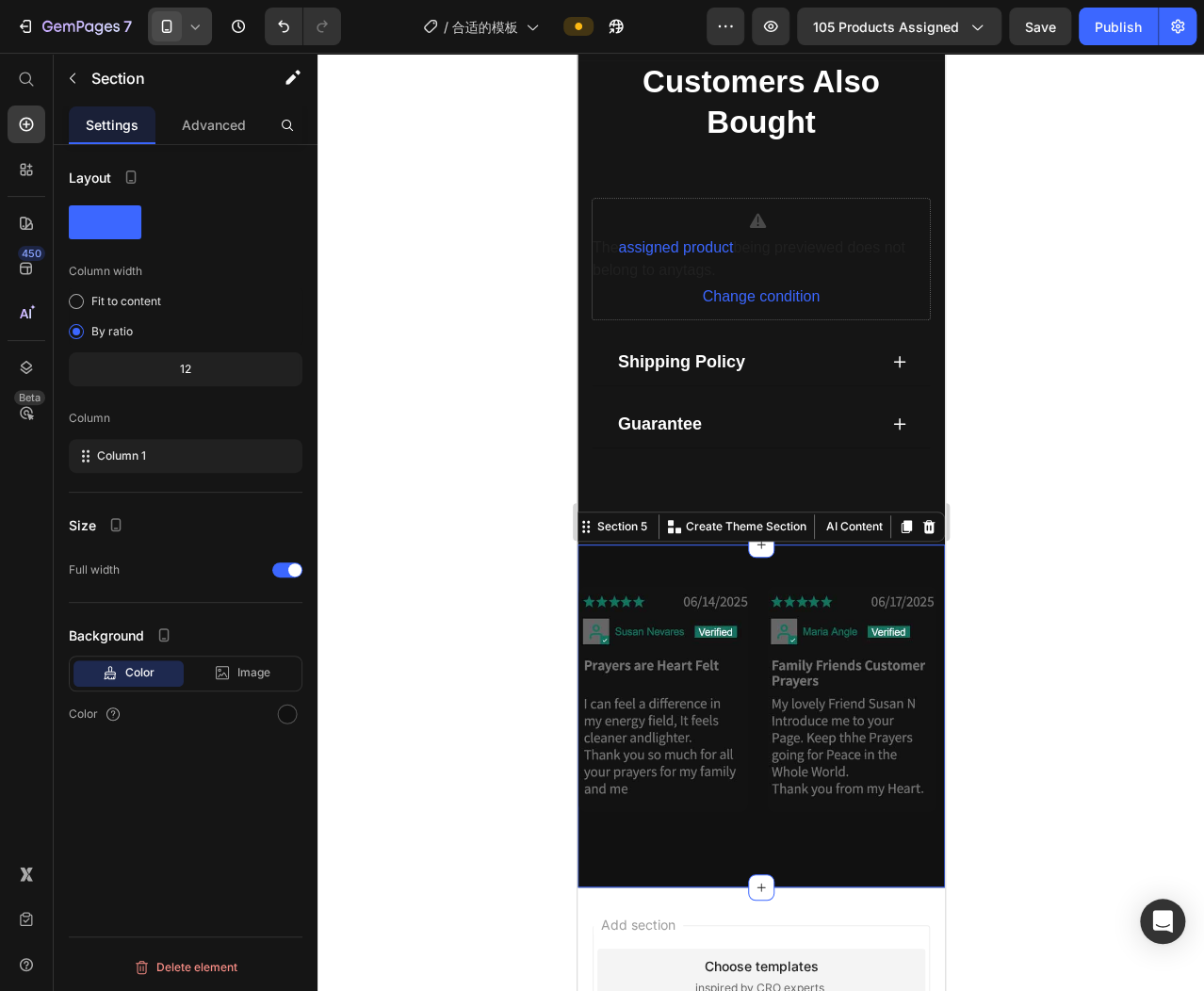 click 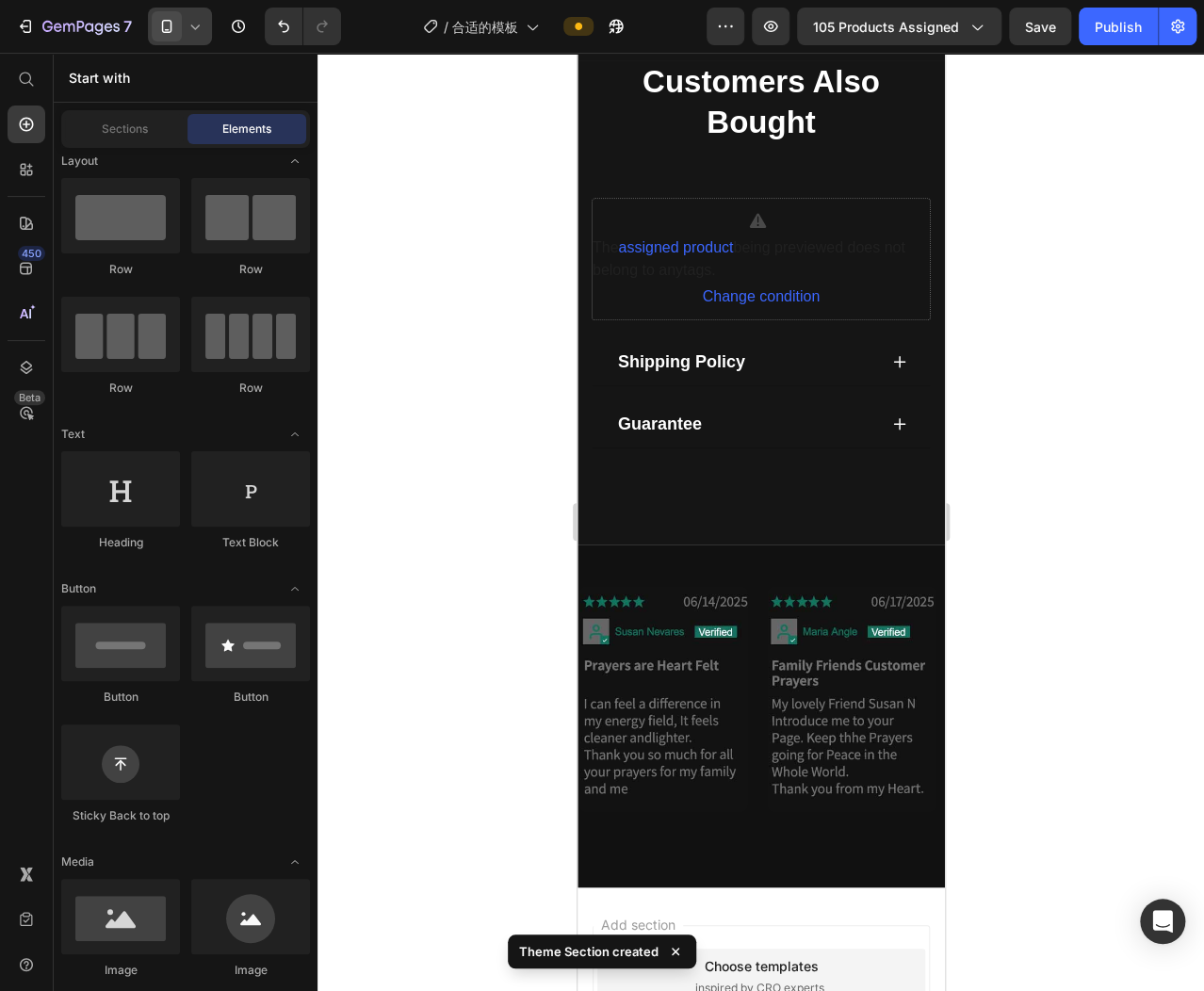 click 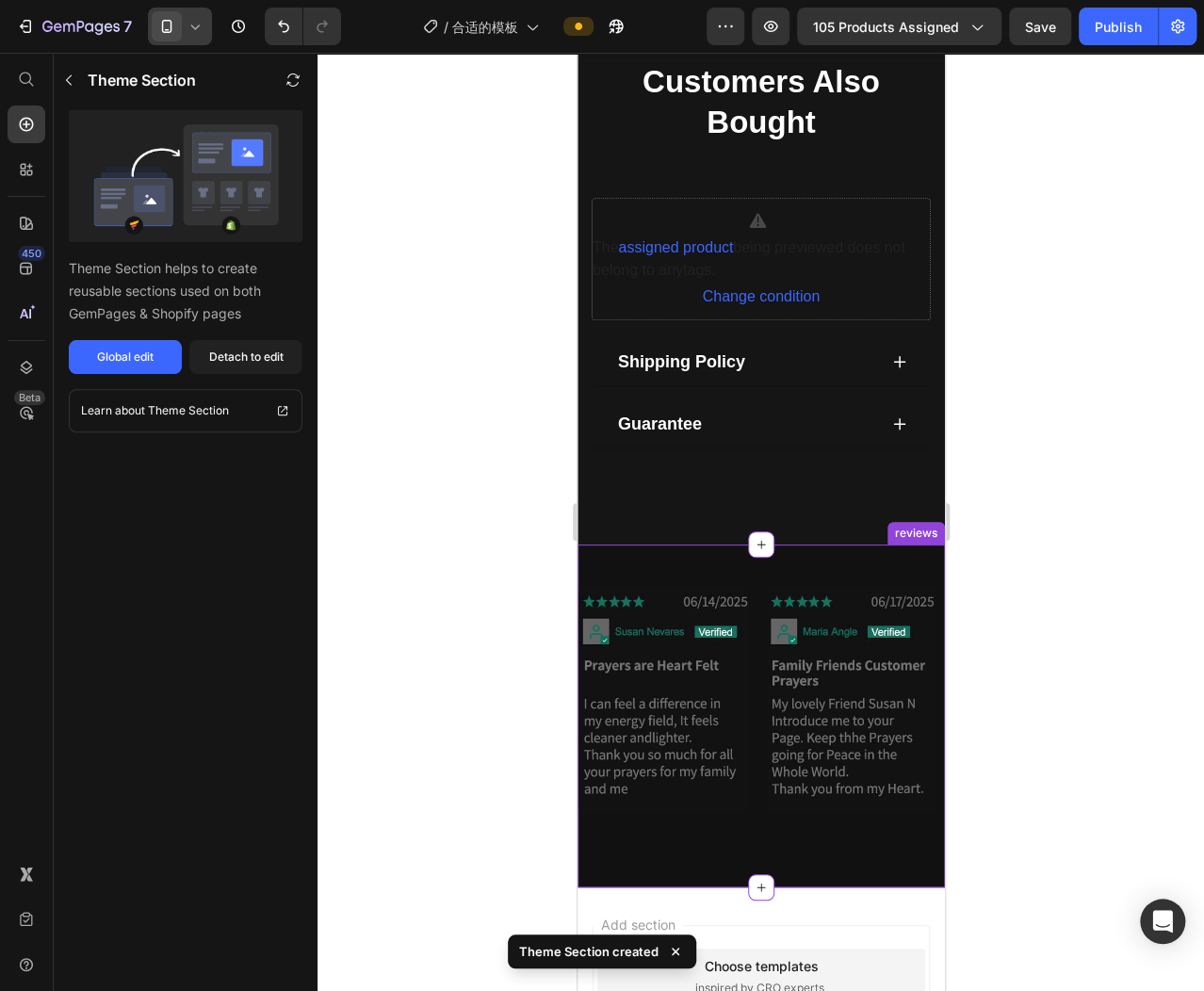 click on "Image Image Image Image Image Image Marquee reviews" at bounding box center [760, 716] 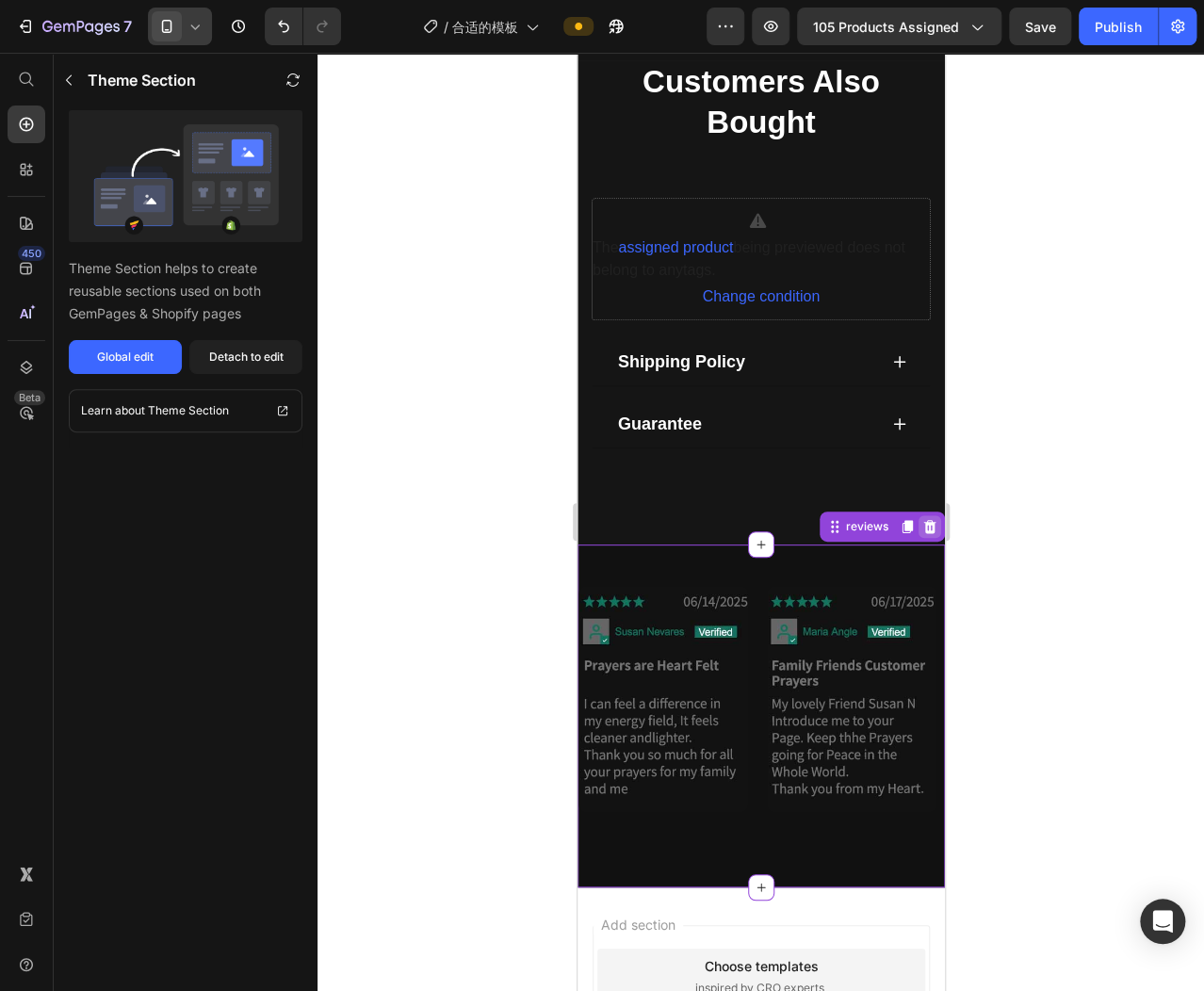 click 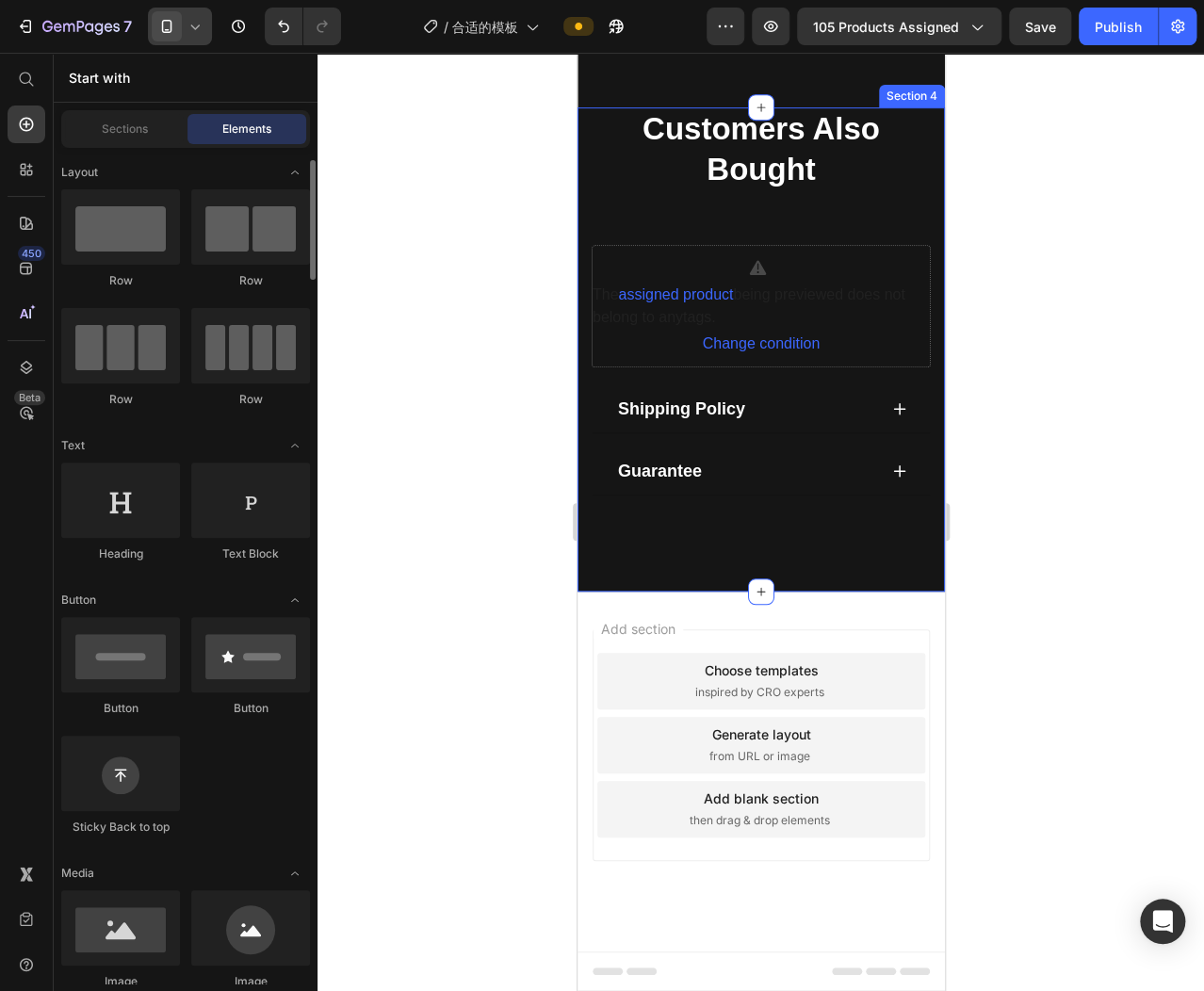 scroll, scrollTop: 11, scrollLeft: 0, axis: vertical 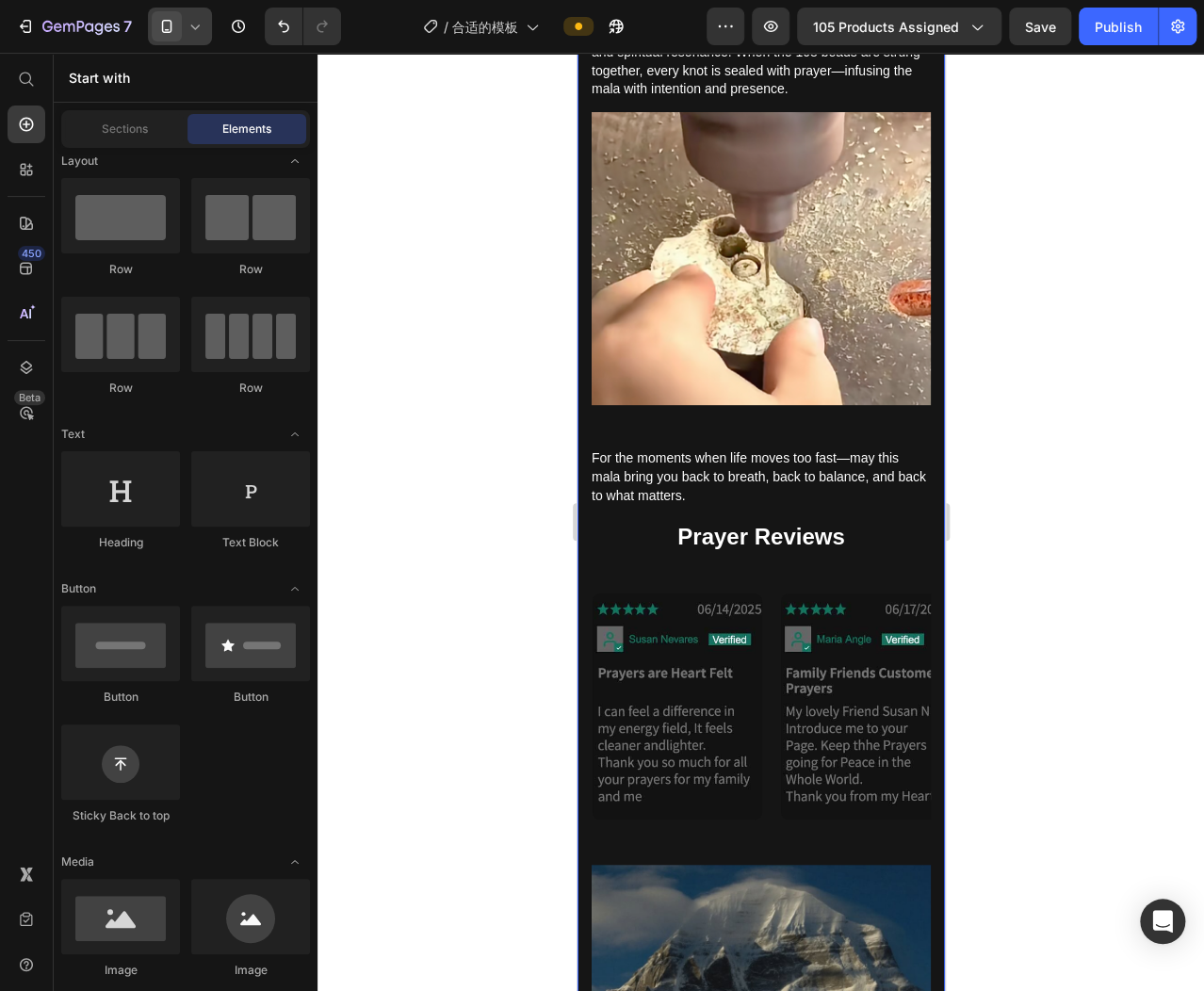 click 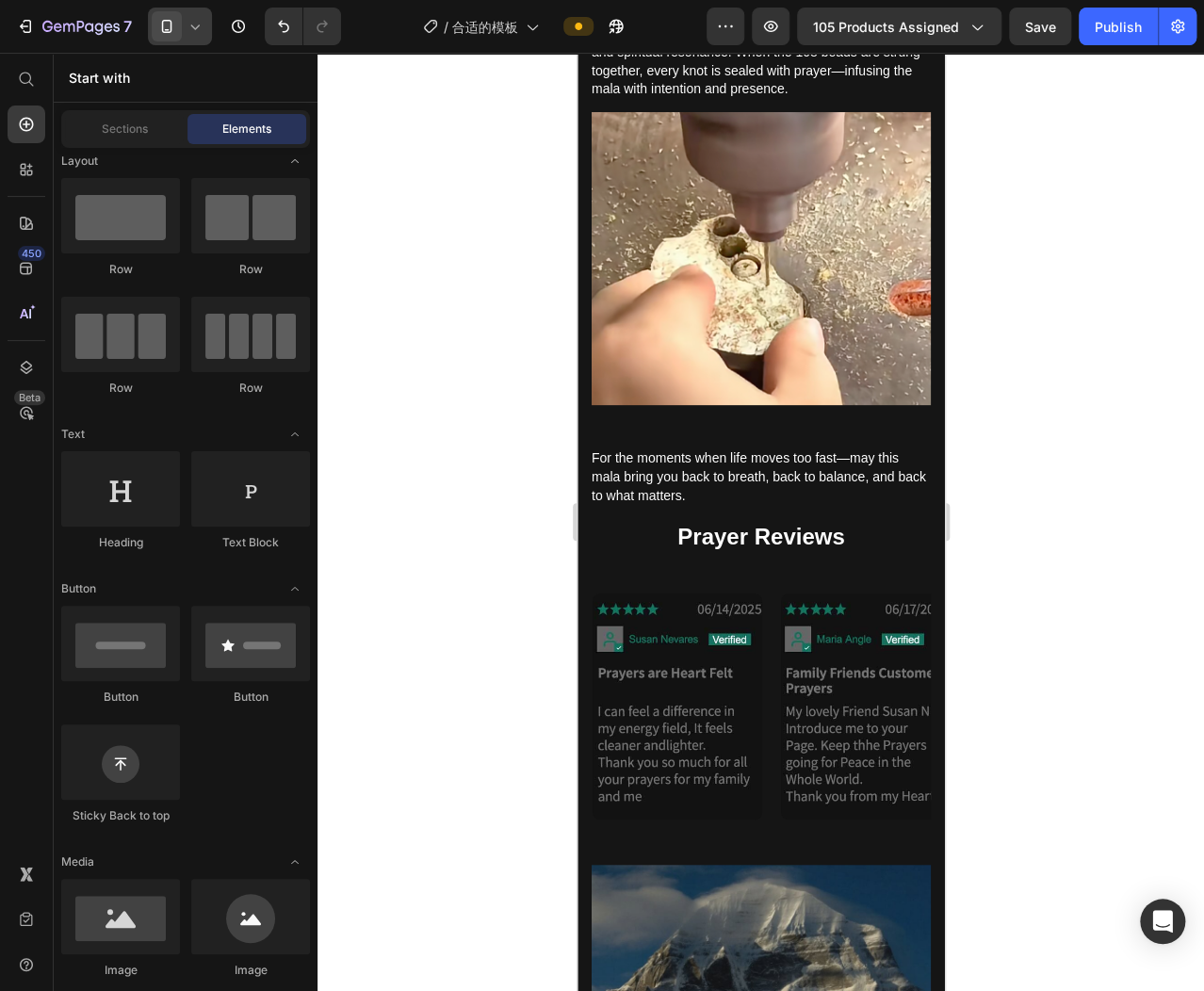 click 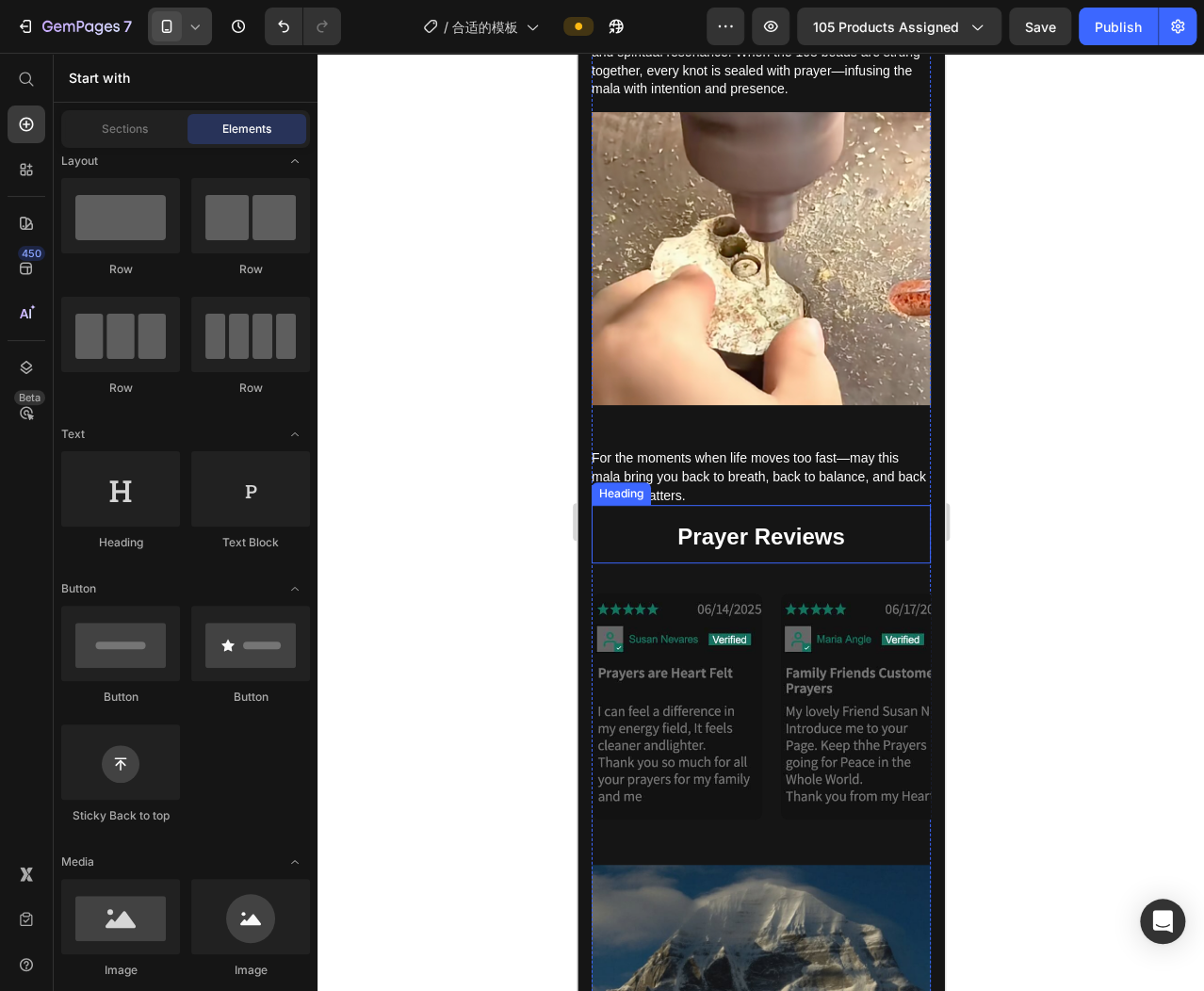 click on "Prayer Reviews" at bounding box center (760, 534) 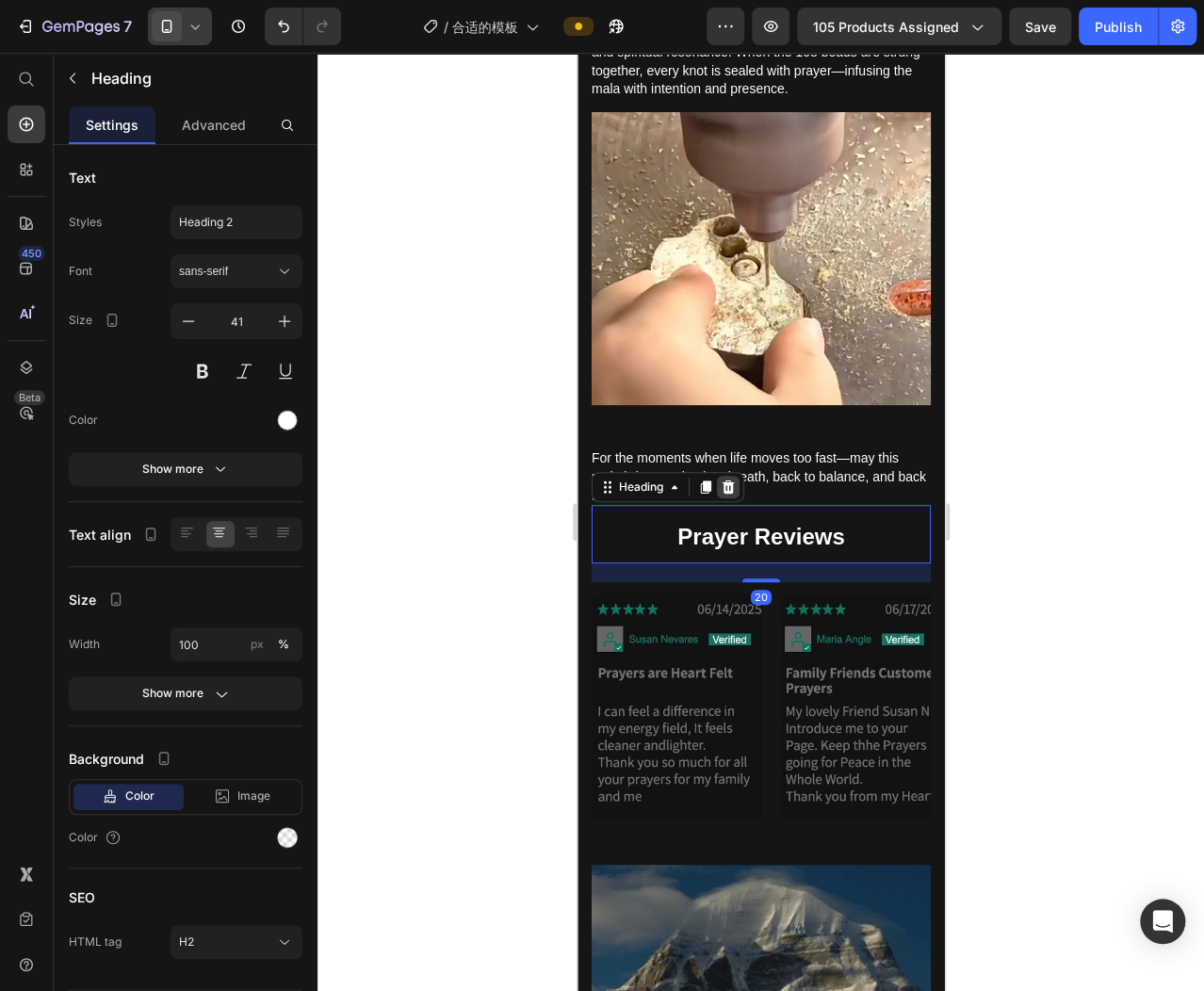 click 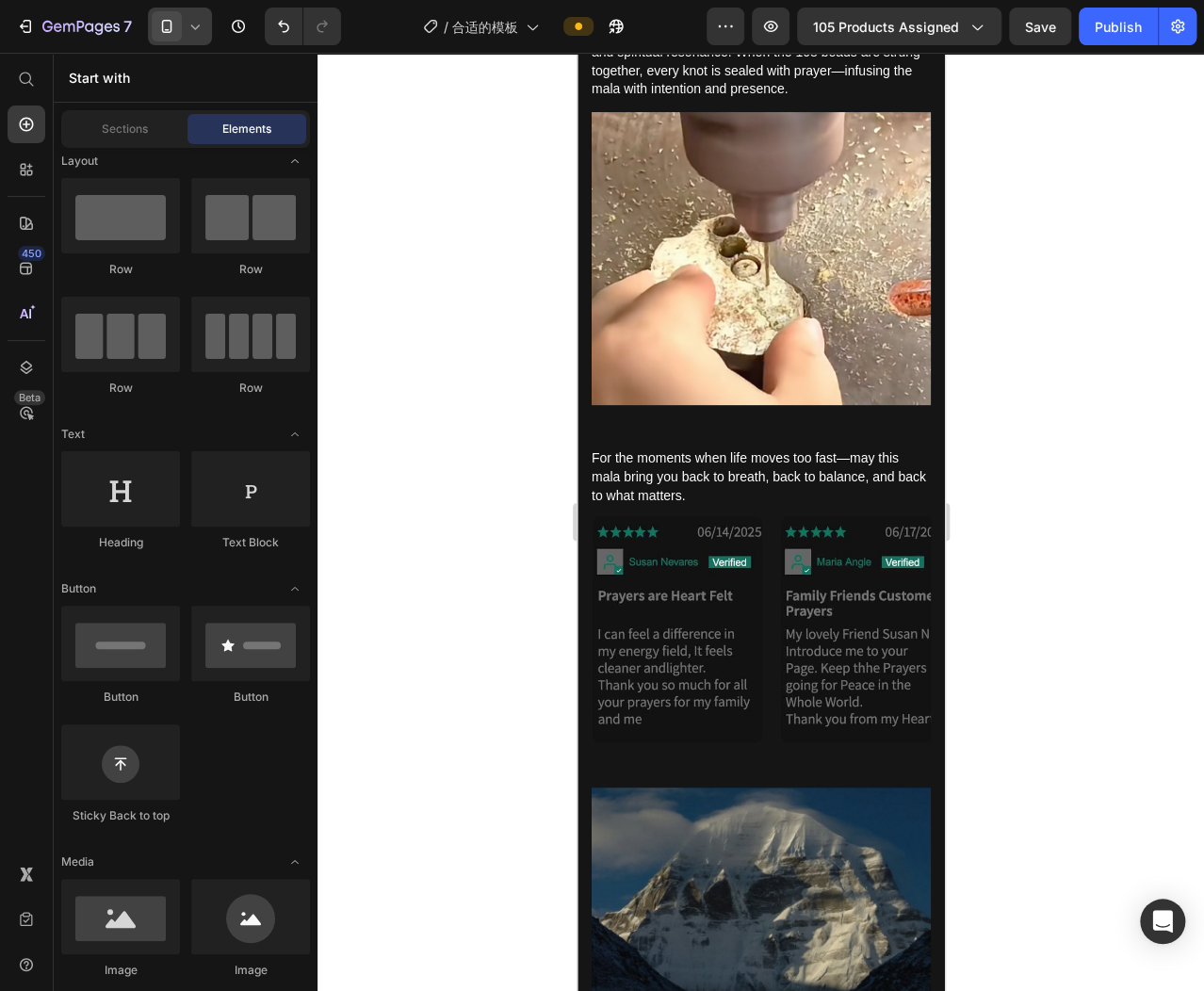 click 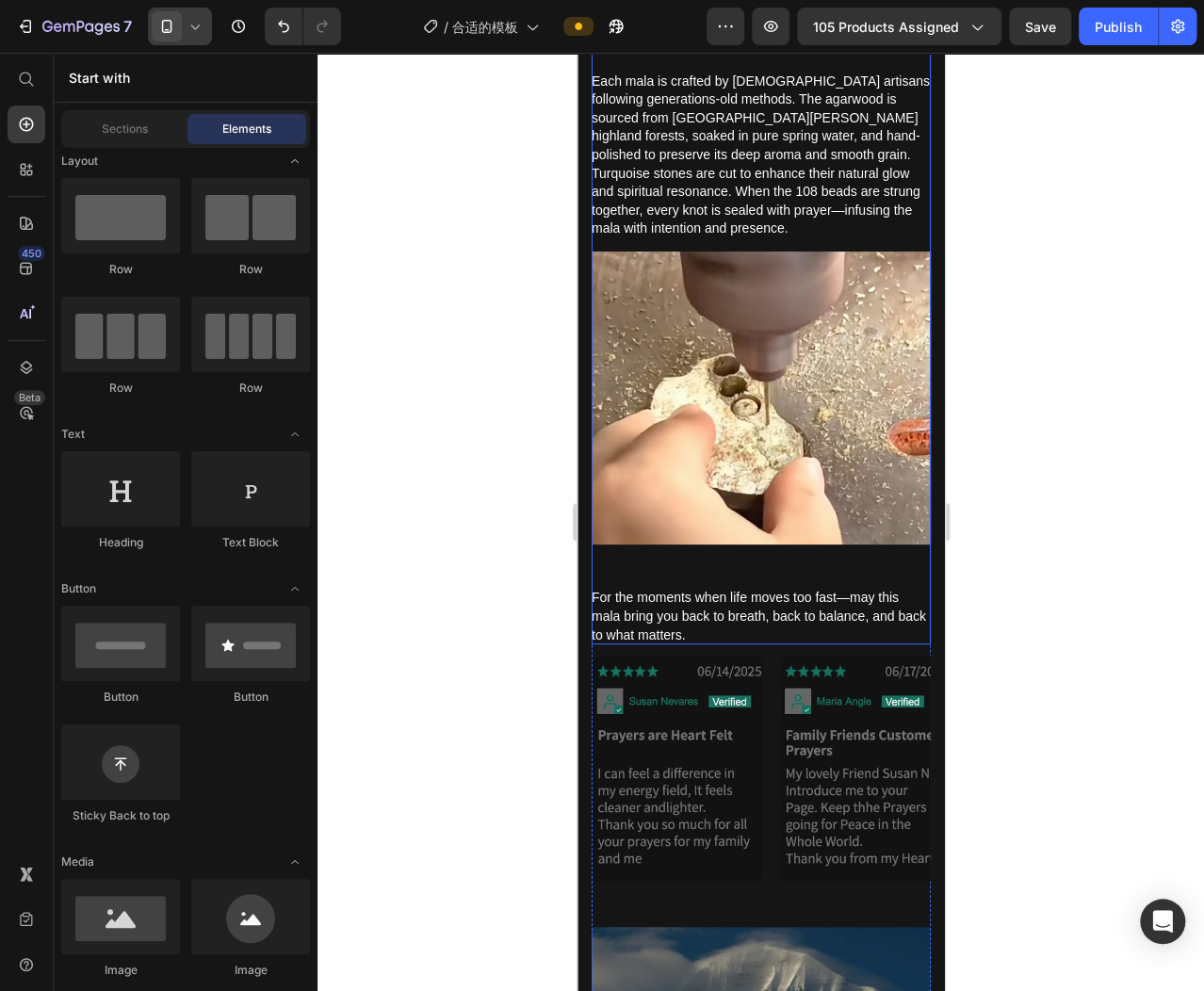 click on "For the moments when life moves too fast—may this mala bring you back to breath, back to balance, and back to what matters." at bounding box center (760, 616) 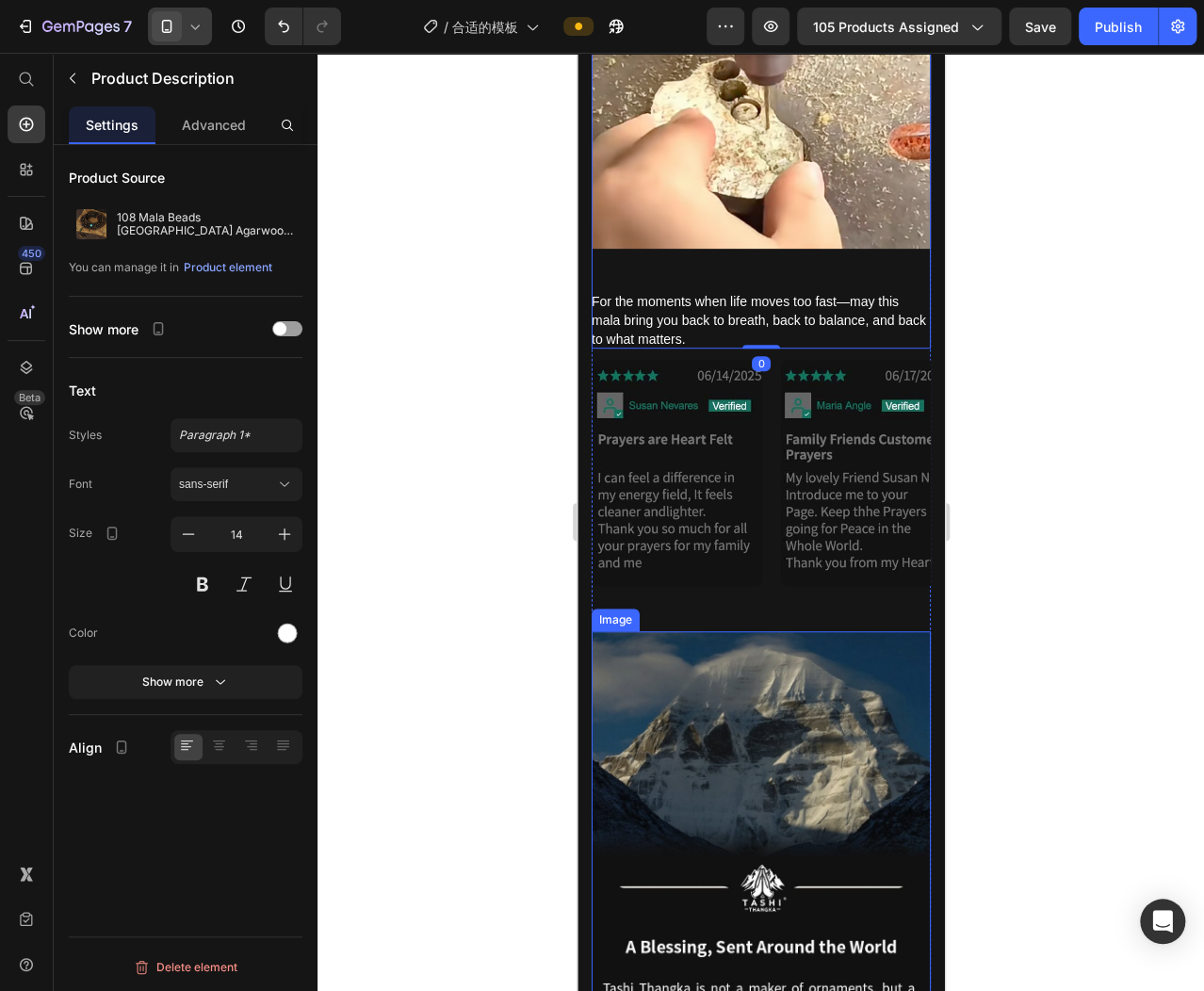 scroll, scrollTop: 3282, scrollLeft: 0, axis: vertical 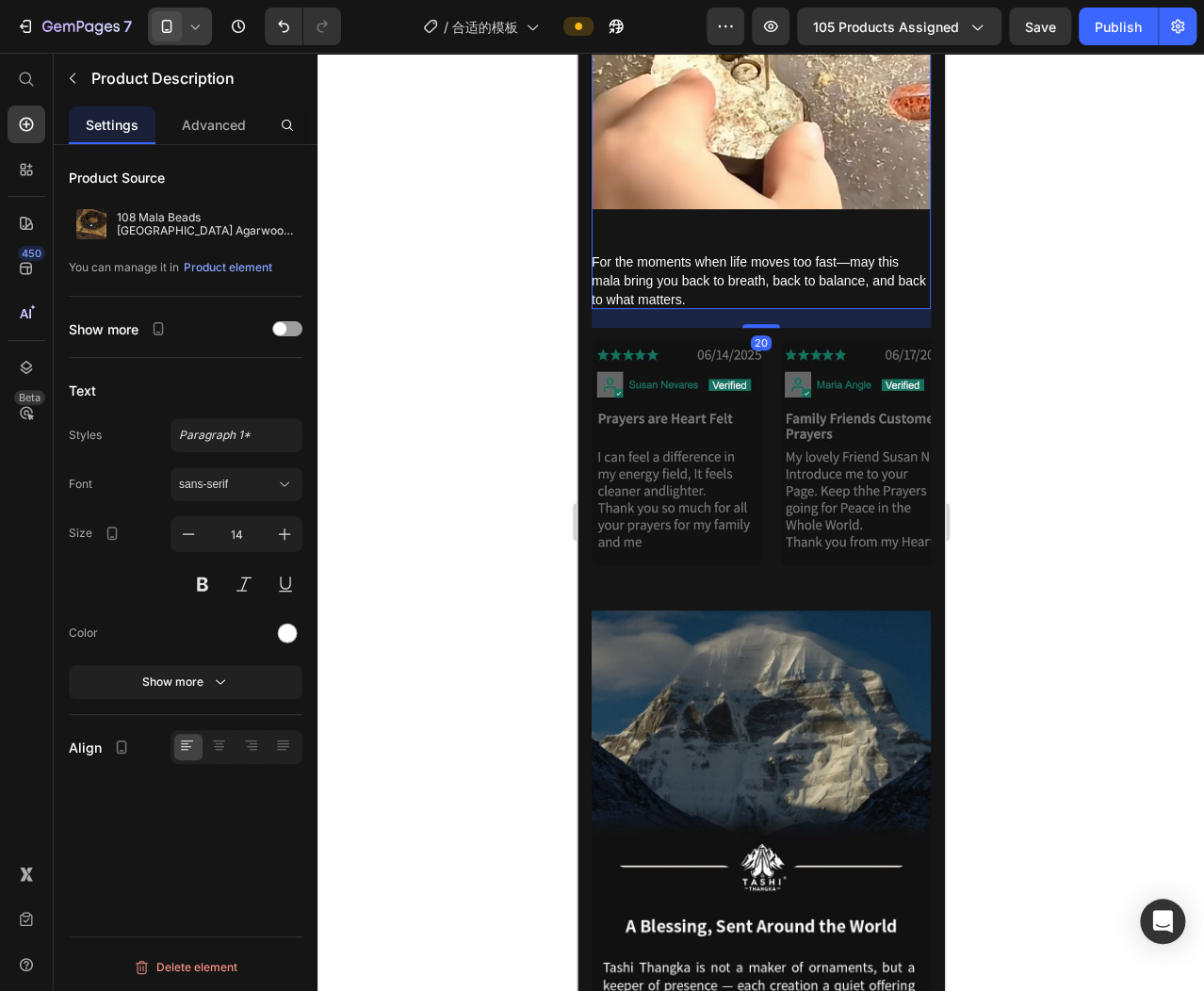drag, startPoint x: 757, startPoint y: 249, endPoint x: 1521, endPoint y: 312, distance: 766.5931 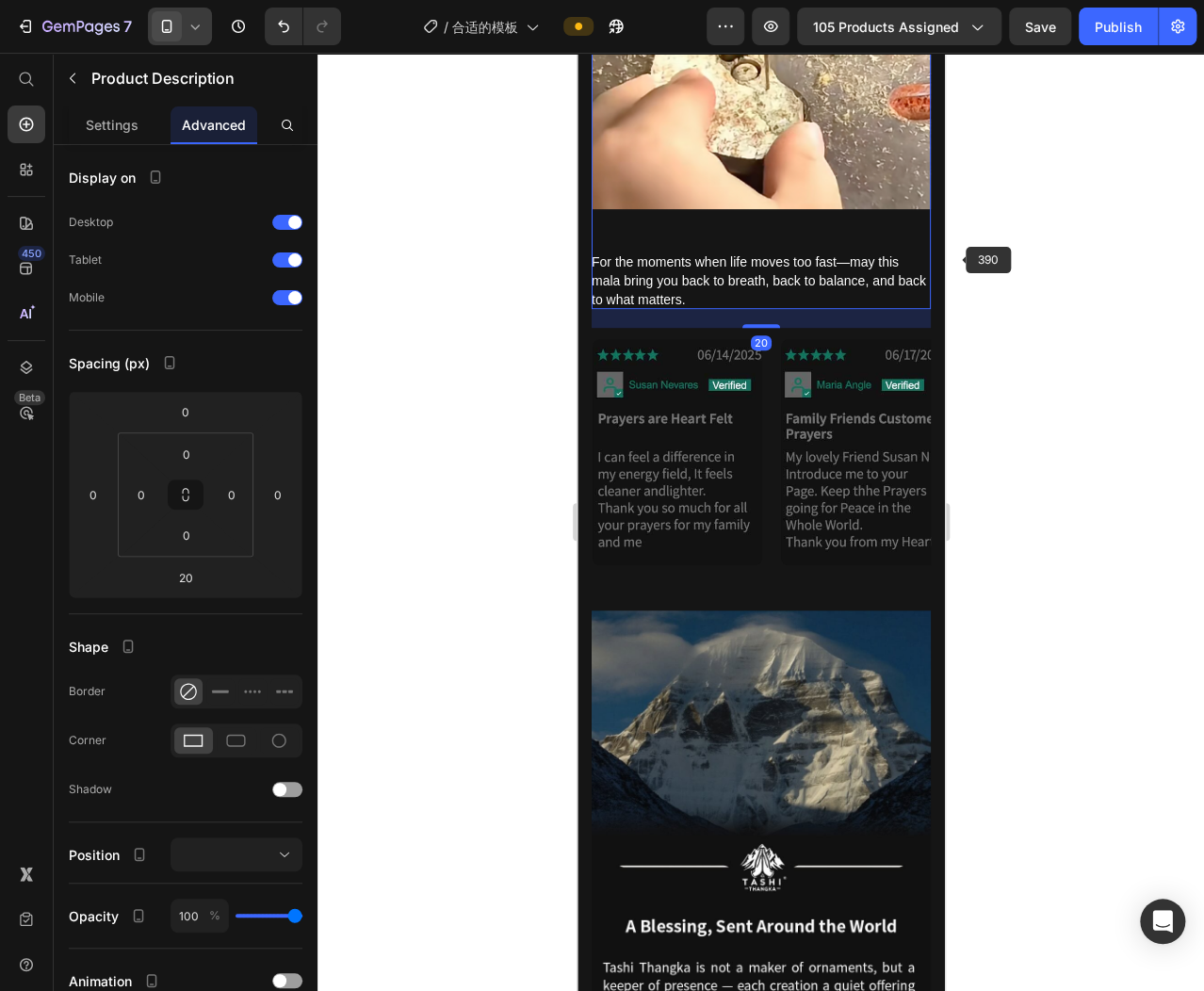 click 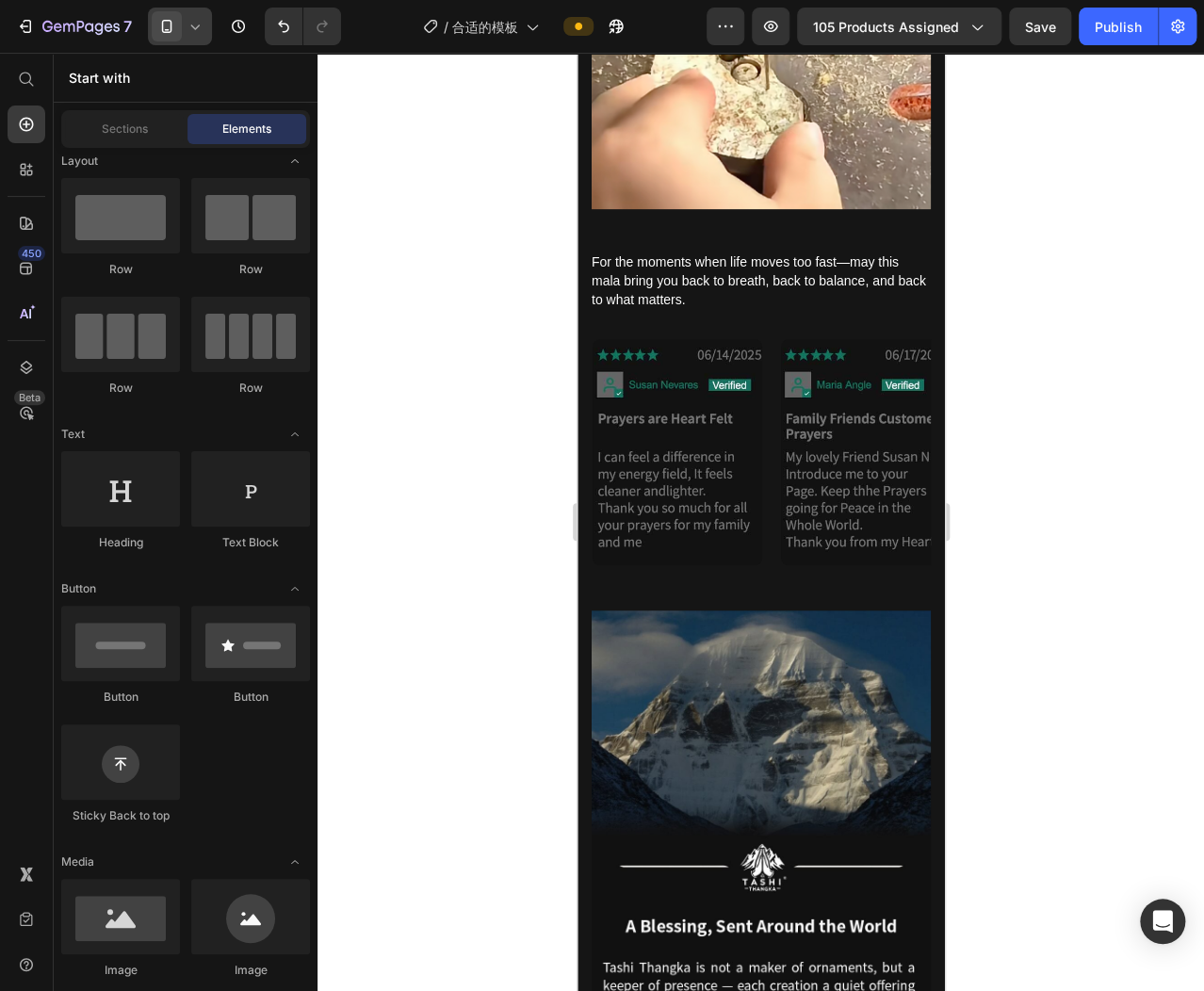 click 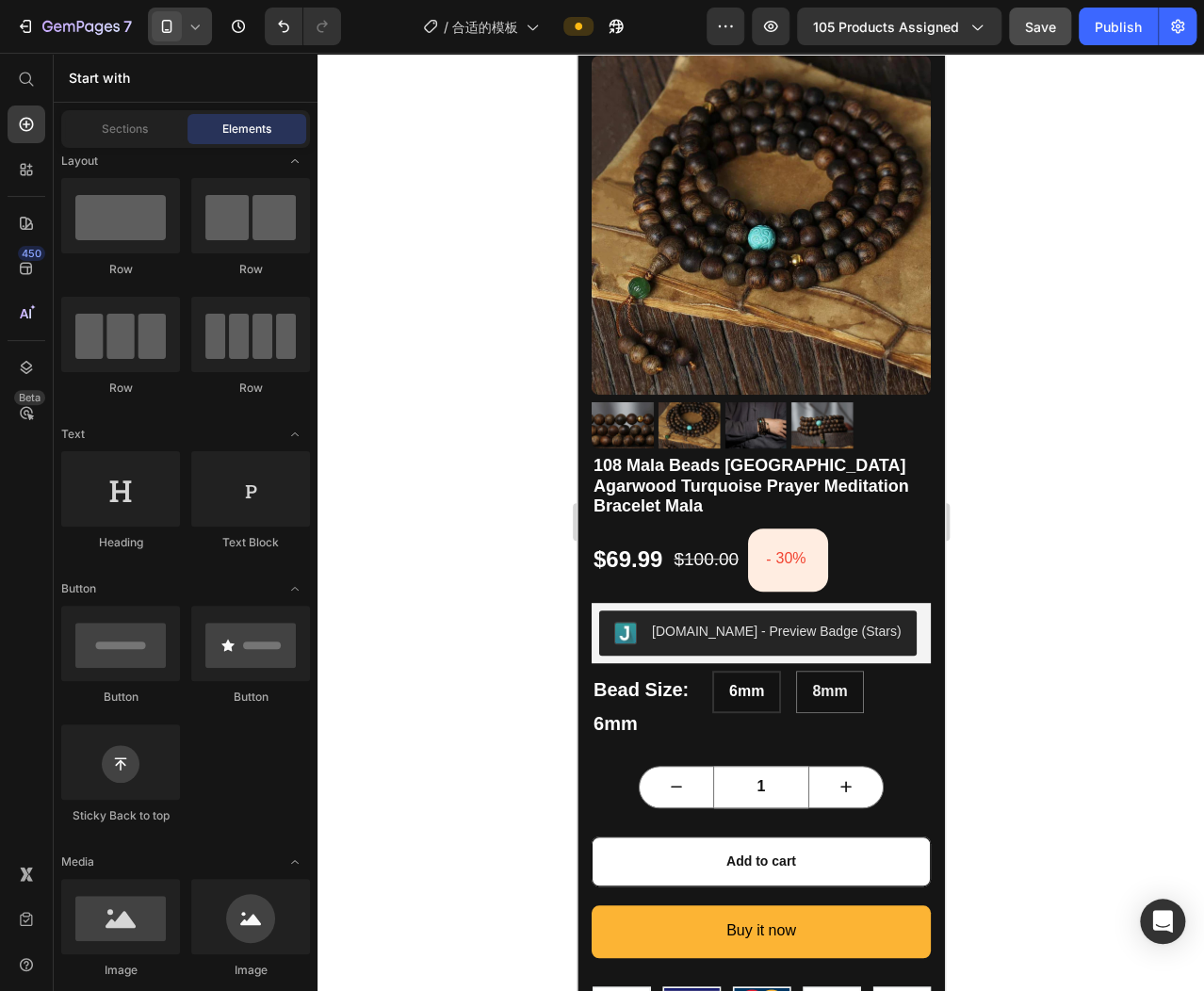 scroll, scrollTop: 0, scrollLeft: 0, axis: both 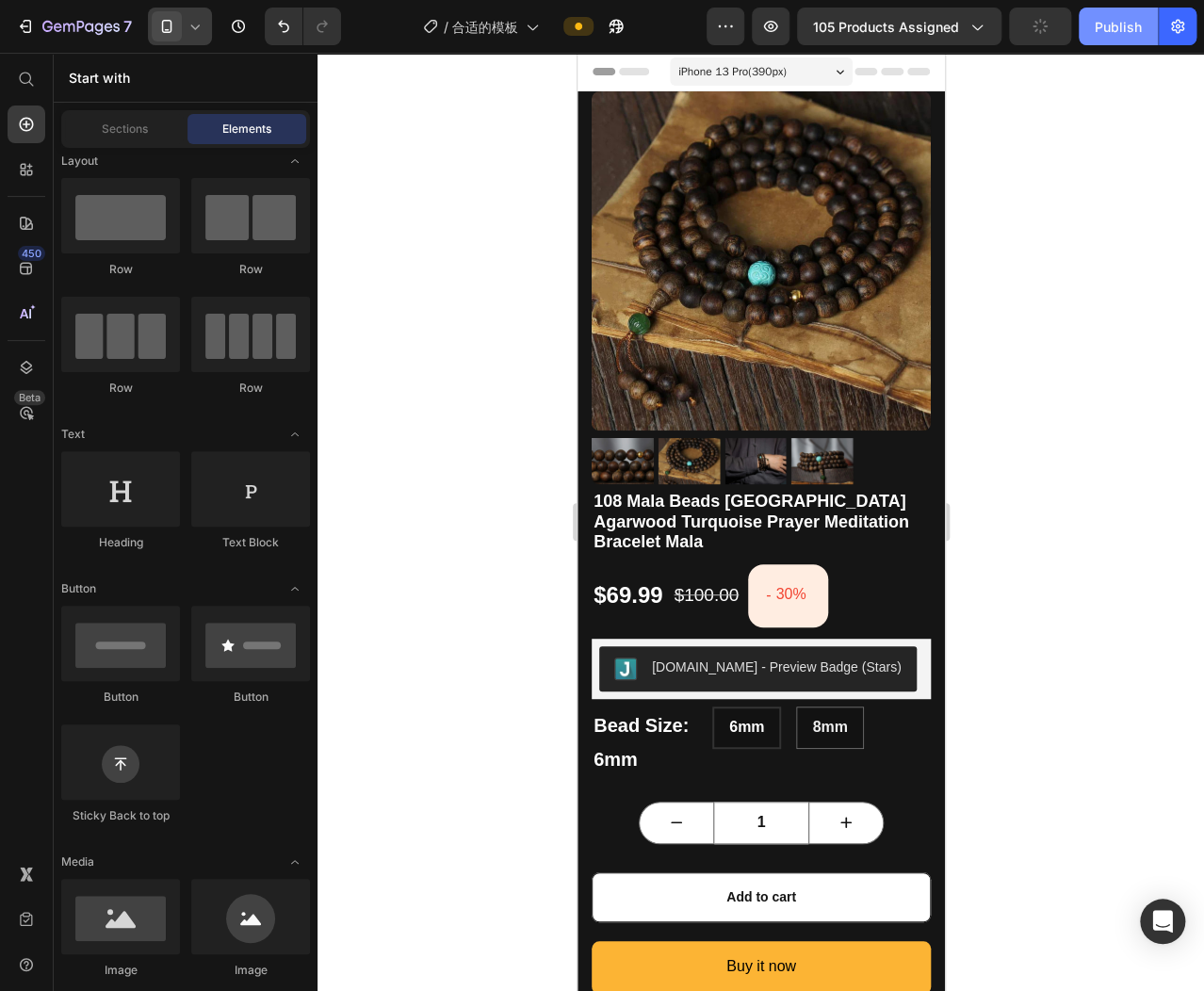 click on "Preview 105 products assigned  Publish" at bounding box center [952, 26] 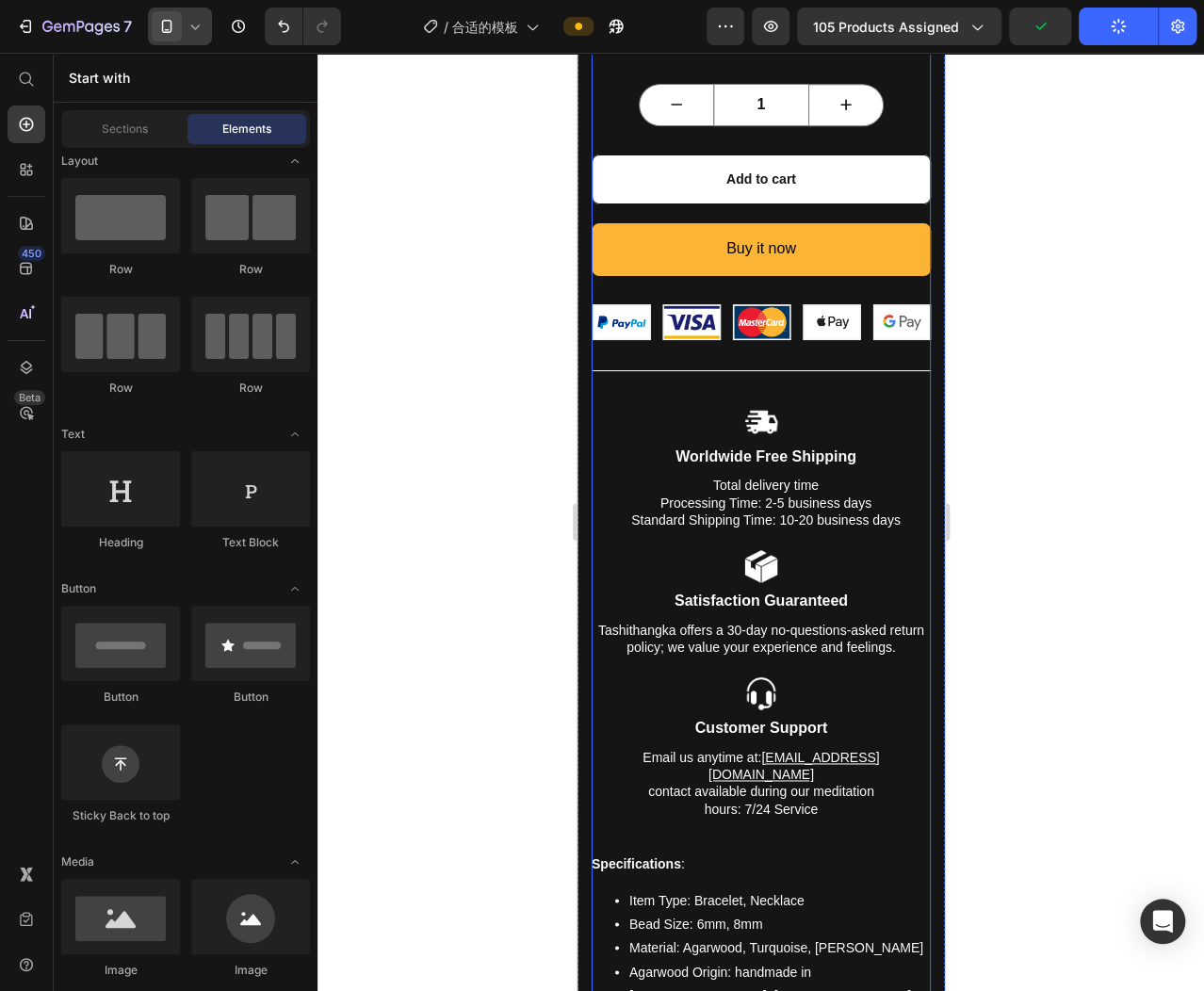 scroll, scrollTop: 83, scrollLeft: 0, axis: vertical 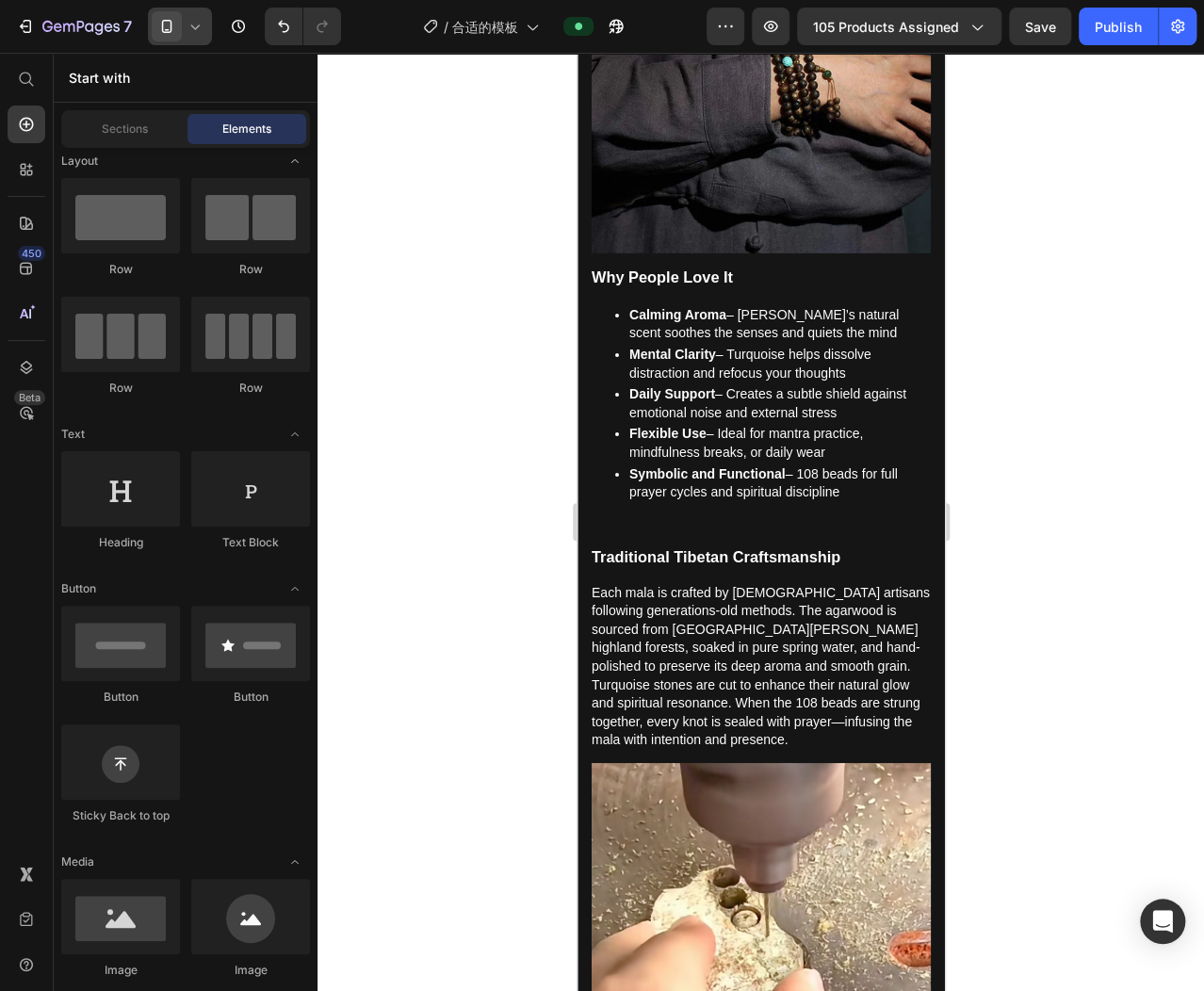 click 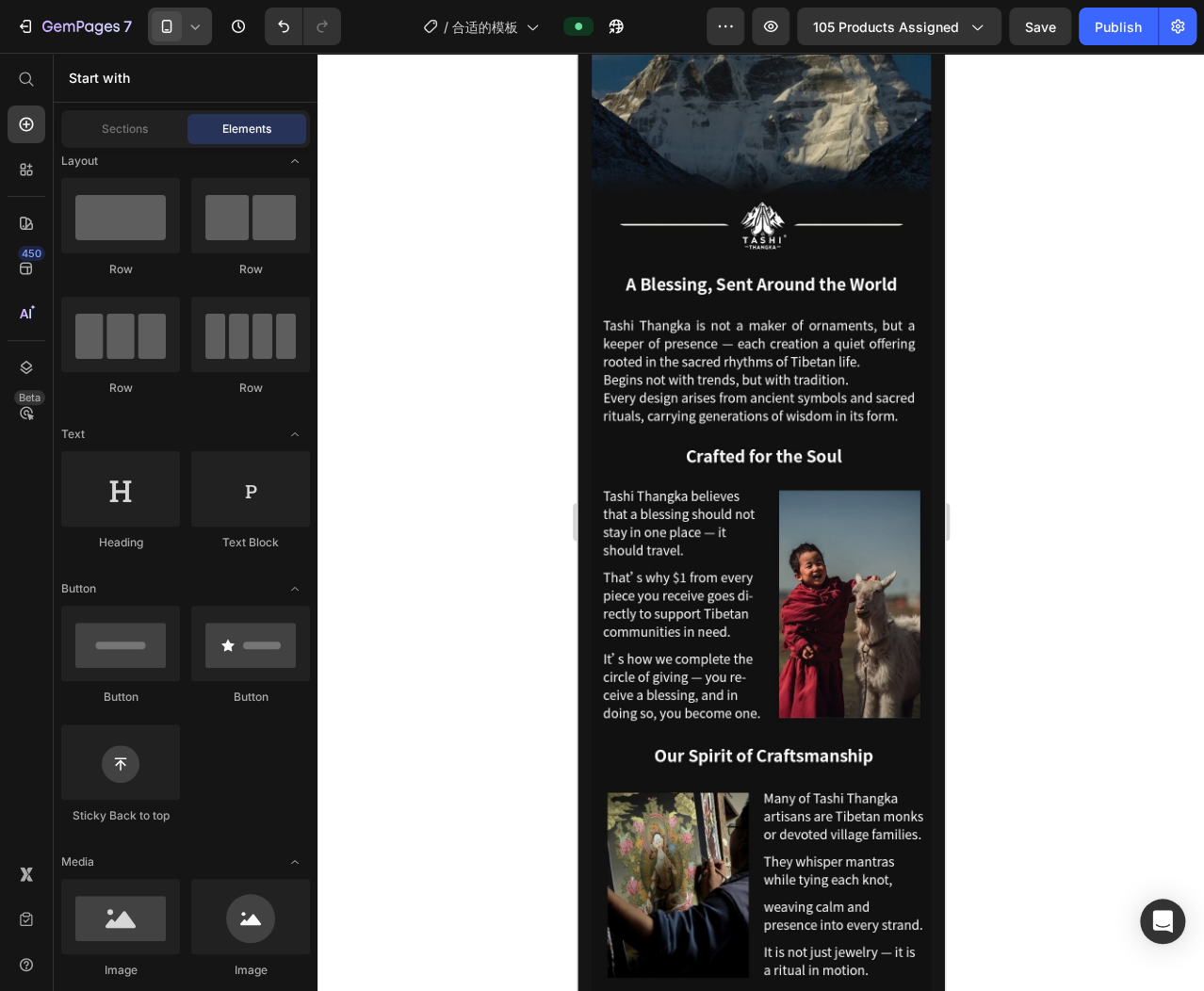 scroll, scrollTop: 3358, scrollLeft: 0, axis: vertical 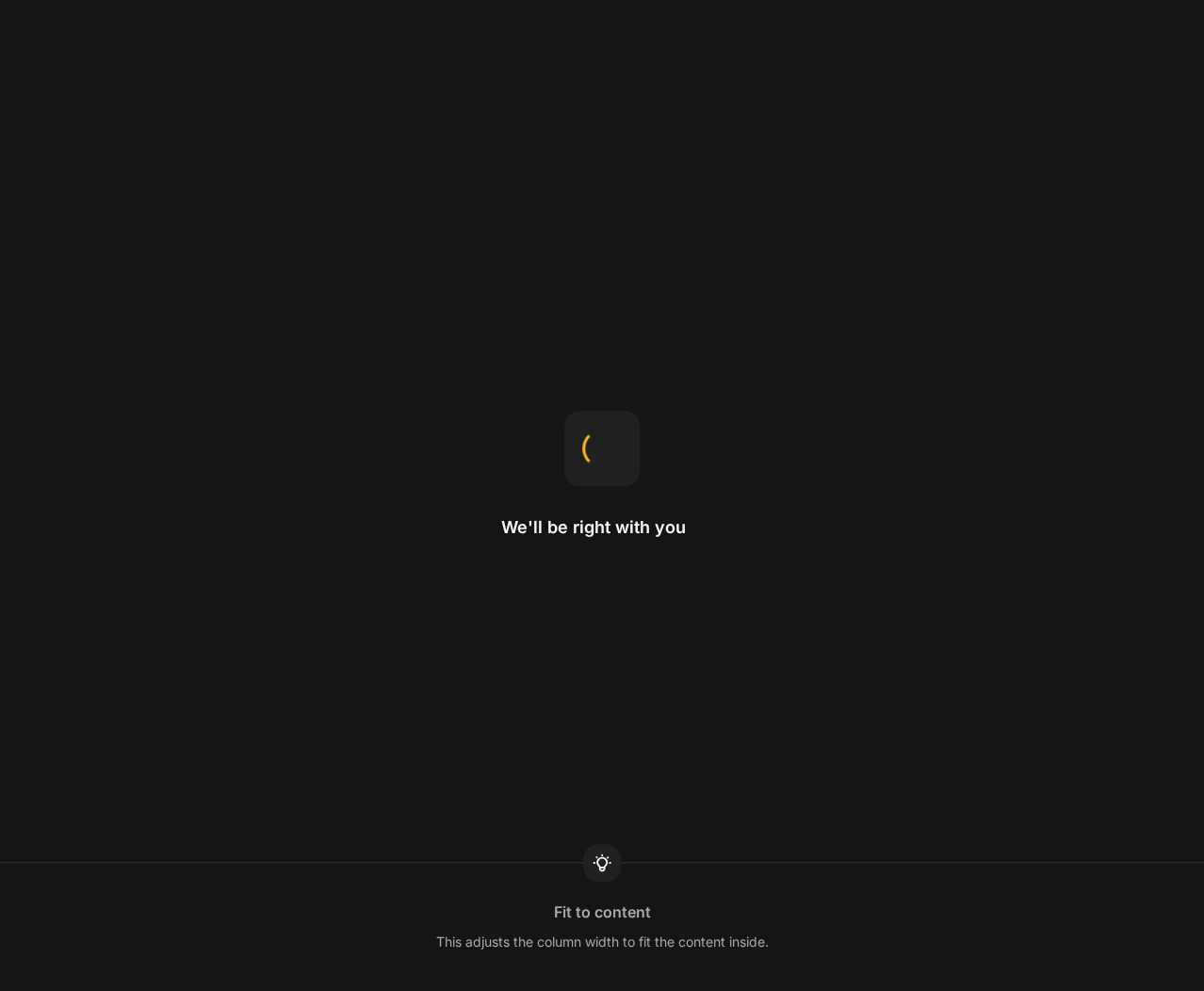 click at bounding box center (602, 448) 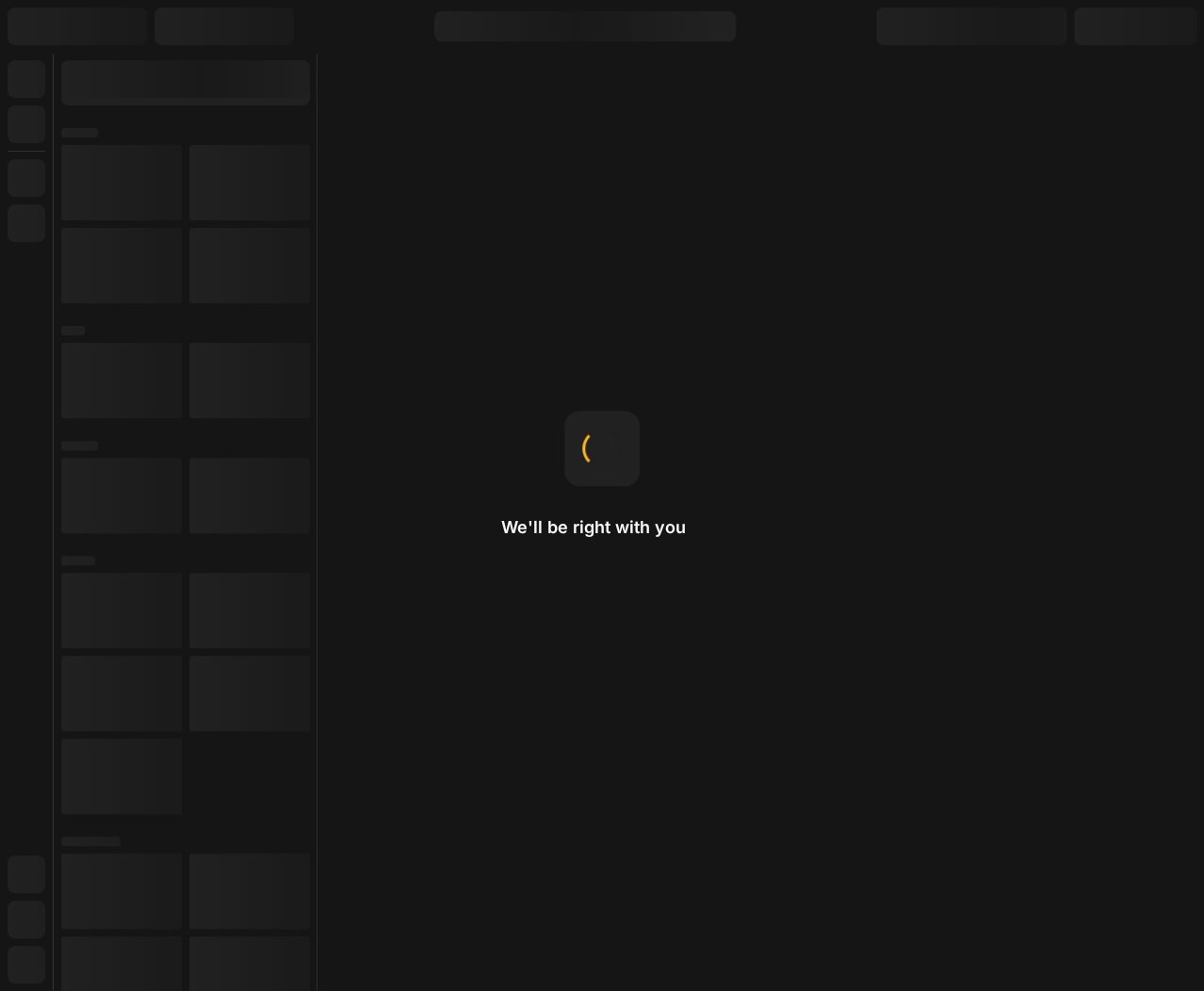 scroll, scrollTop: 0, scrollLeft: 0, axis: both 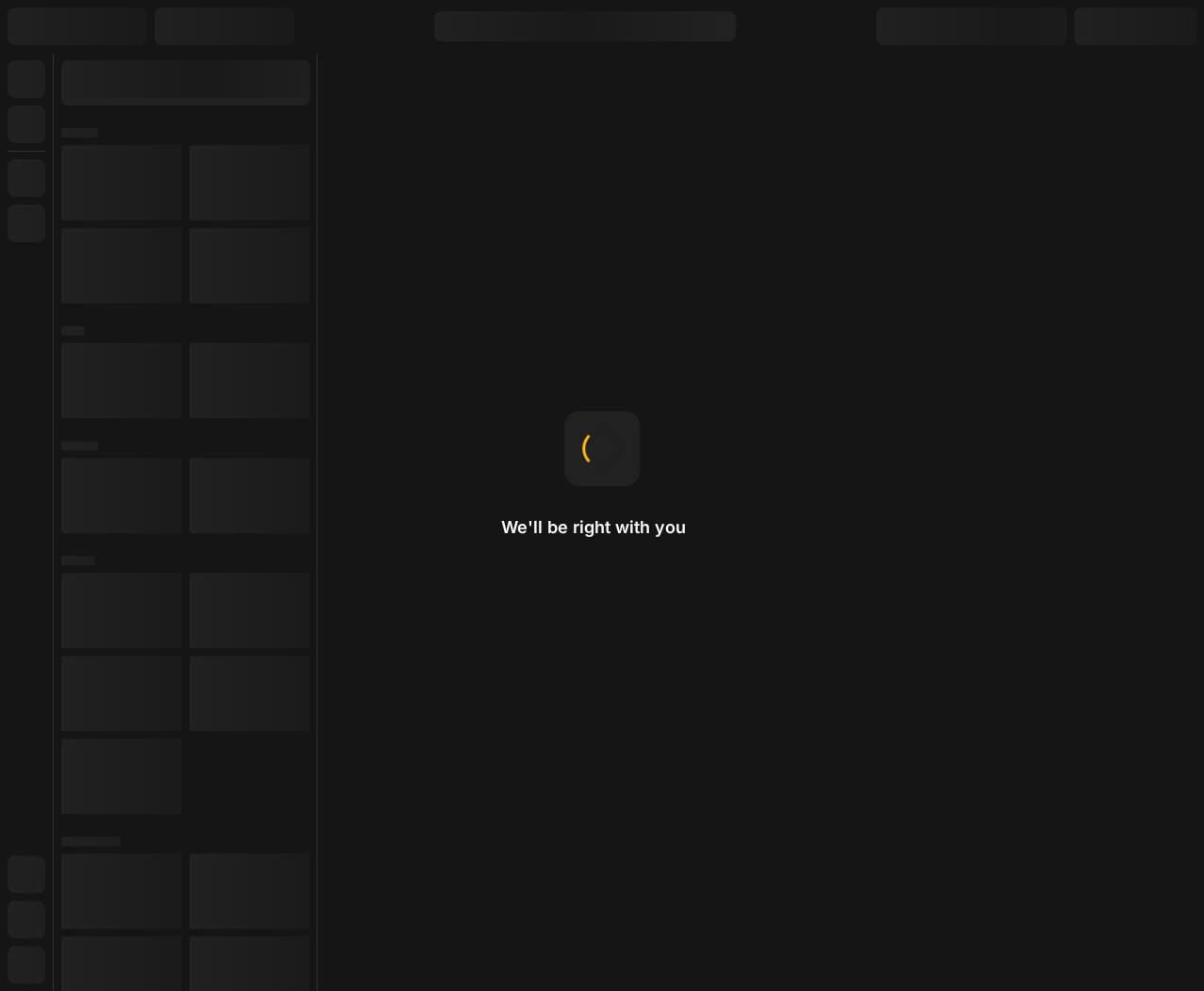 click at bounding box center [602, 448] 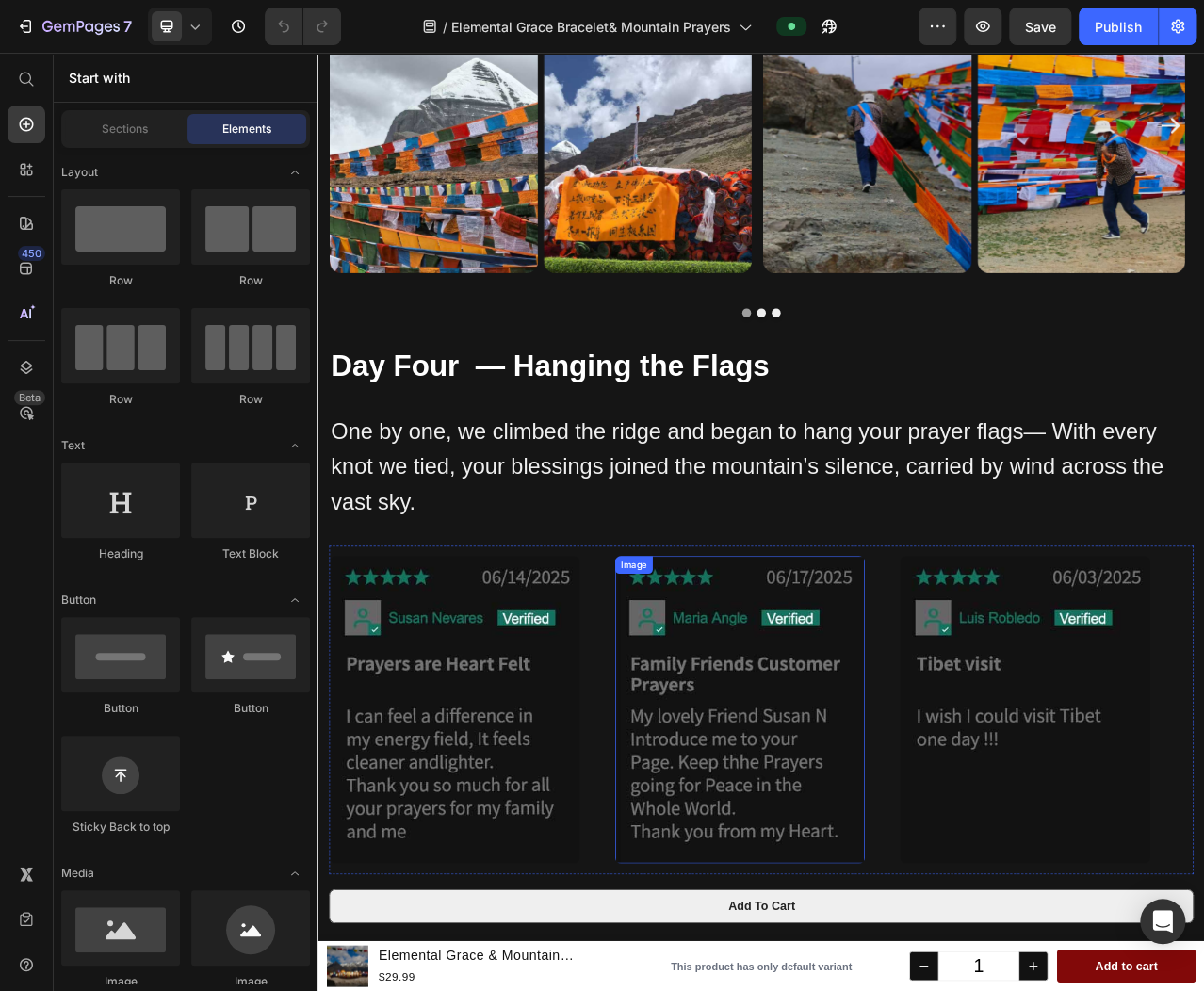 scroll, scrollTop: 3911, scrollLeft: 0, axis: vertical 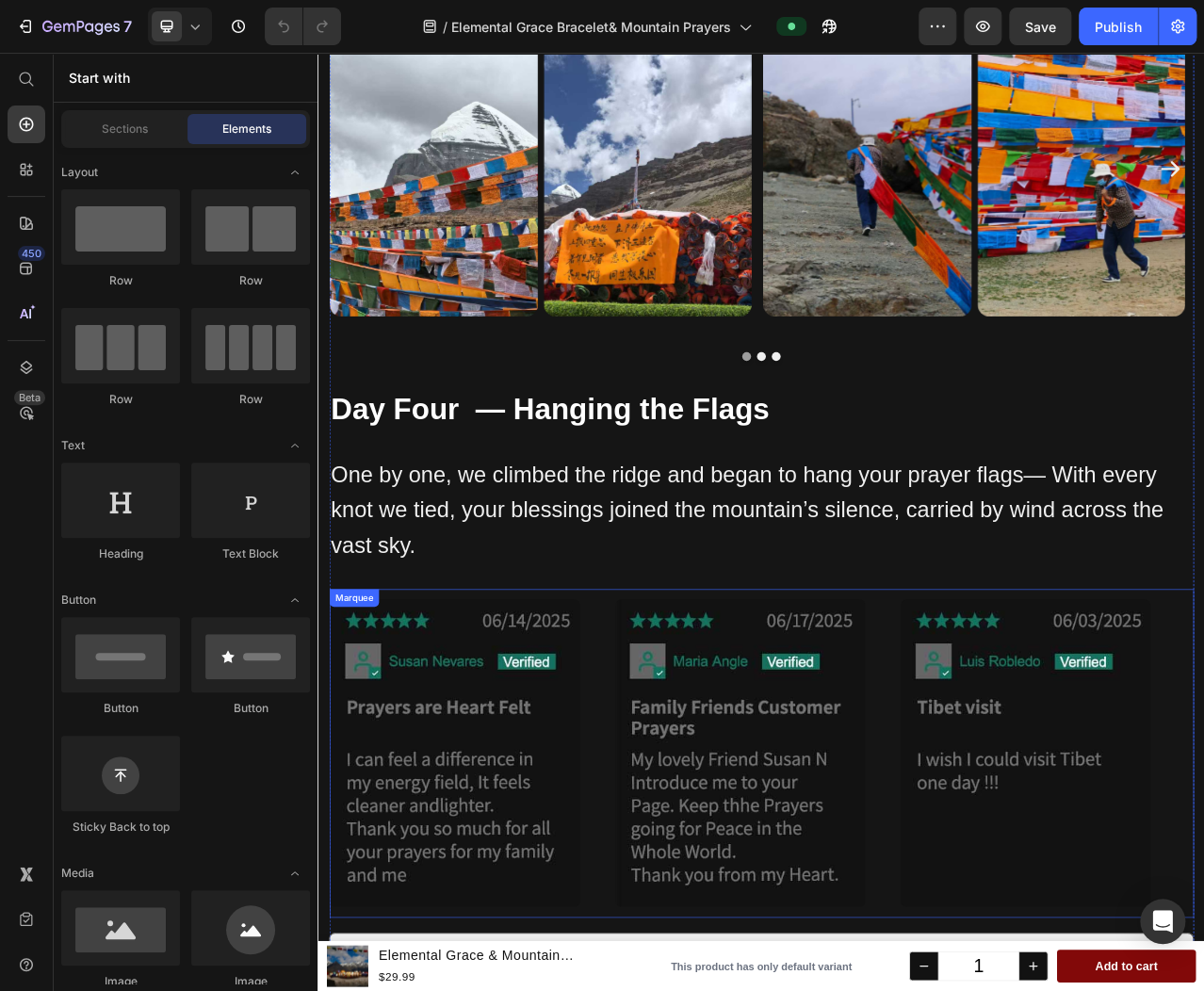 click on "Image" at bounding box center [878, 946] 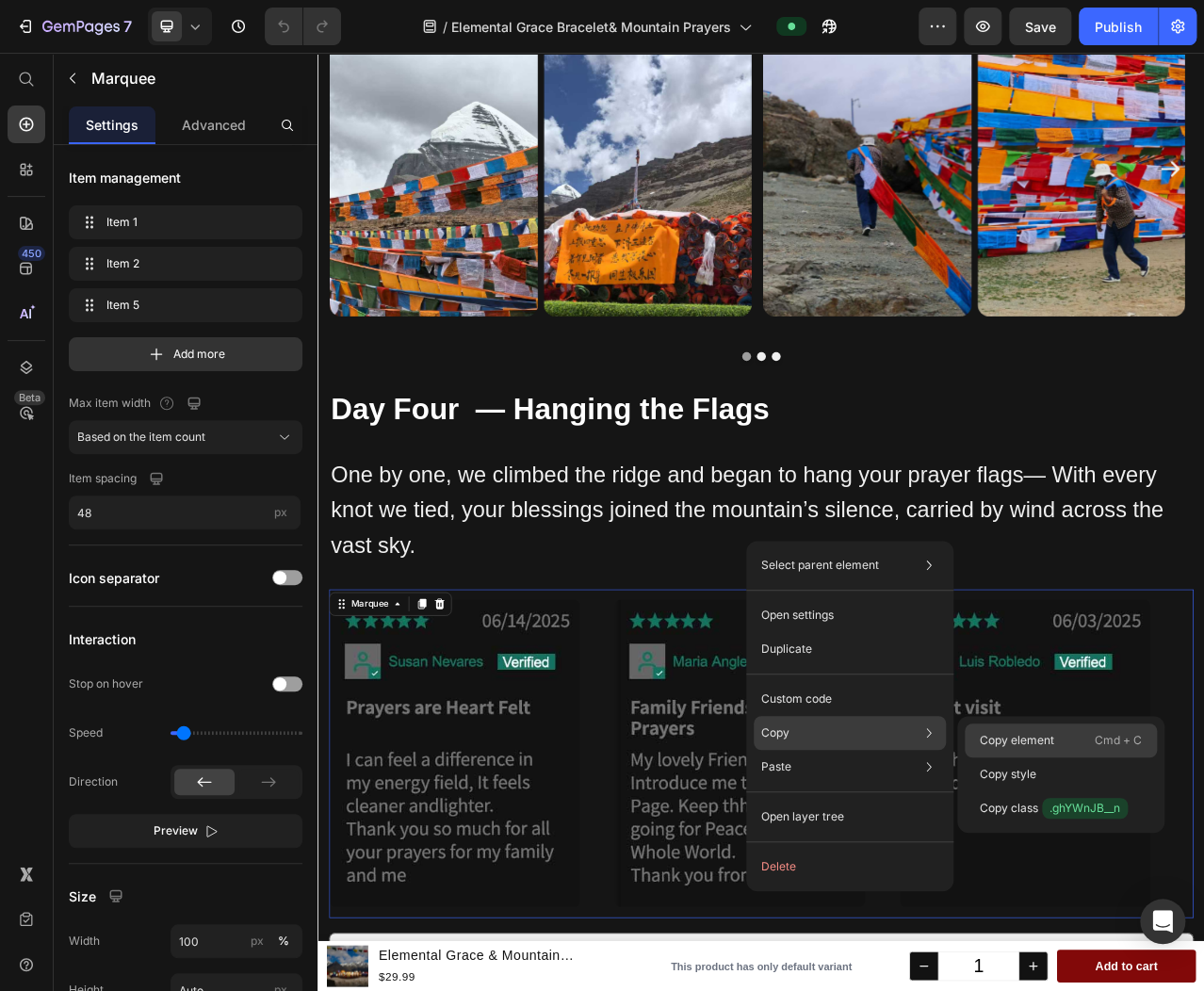 click on "Copy element" at bounding box center [1017, 740] 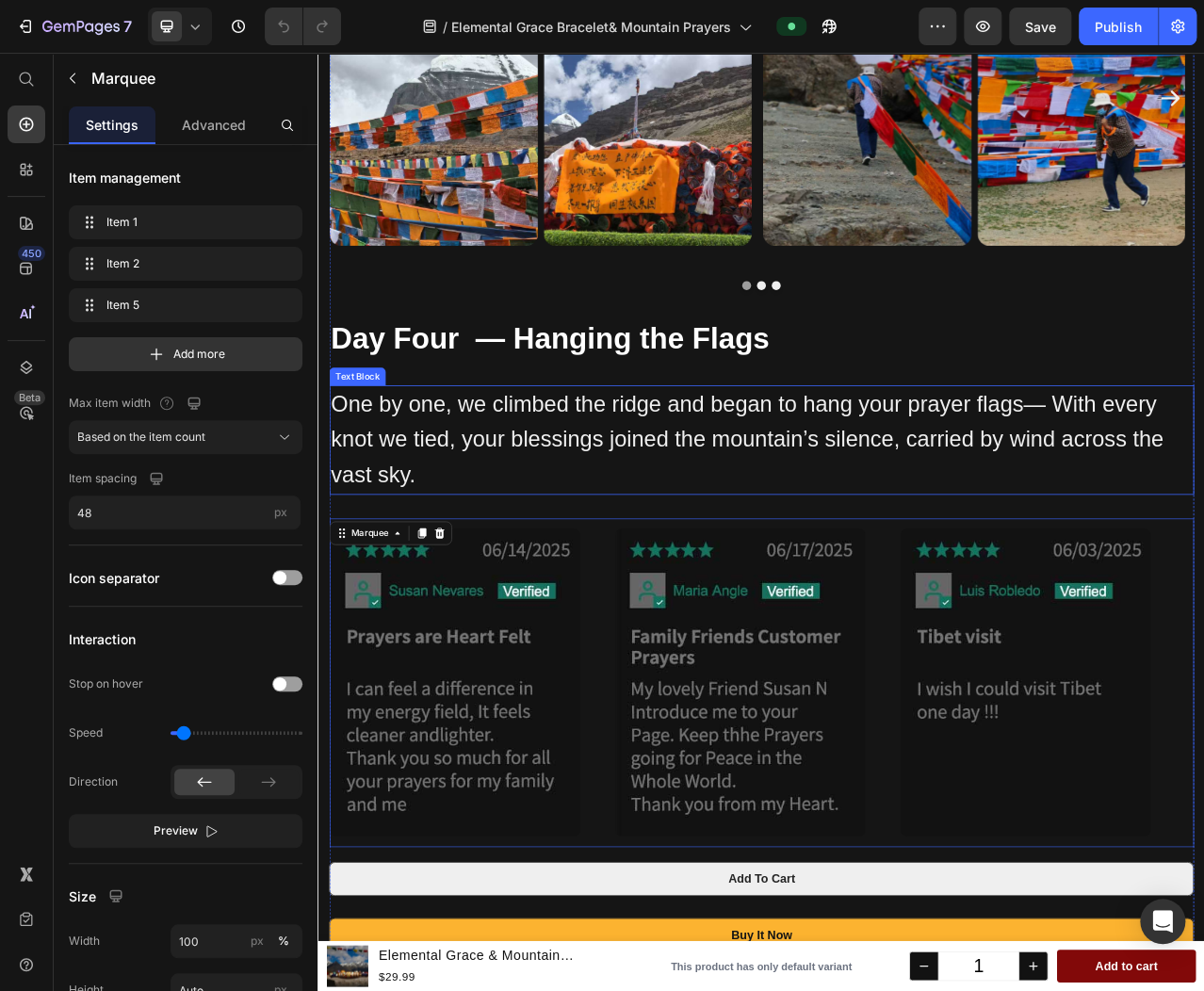 scroll, scrollTop: 4063, scrollLeft: 0, axis: vertical 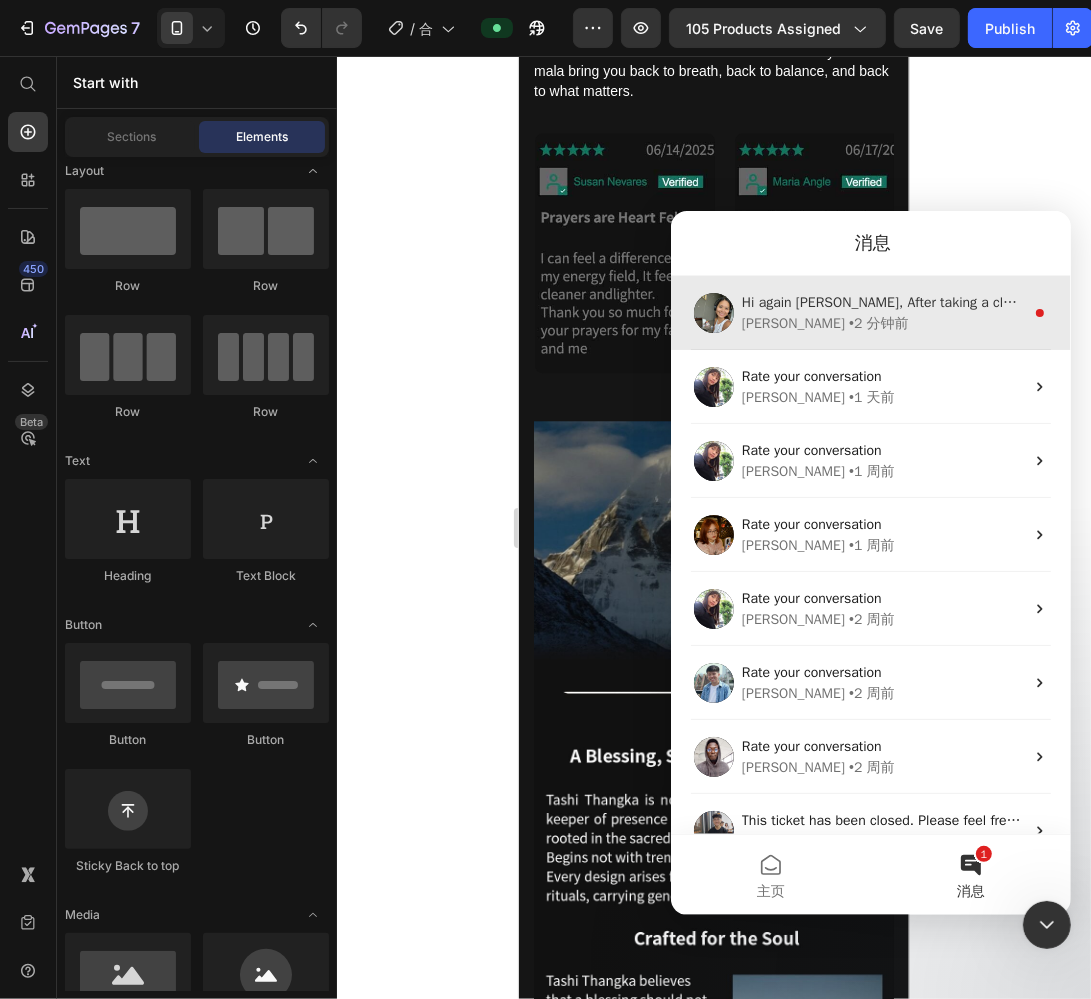 click on "Hi again [PERSON_NAME], After taking a closer look, I've noticed that there's an issue preventing you from disabling the mobile display option for the collection banner.  ​ This issue needs a deeper check from our Technical Team, so I’m escalating it to them now for further investigation. ​ Please allow up to 24 hours for them to look into it. If we have any updates sooner, I’ll let you know right here. ​ We appreciate your understanding." at bounding box center (2066, 301) 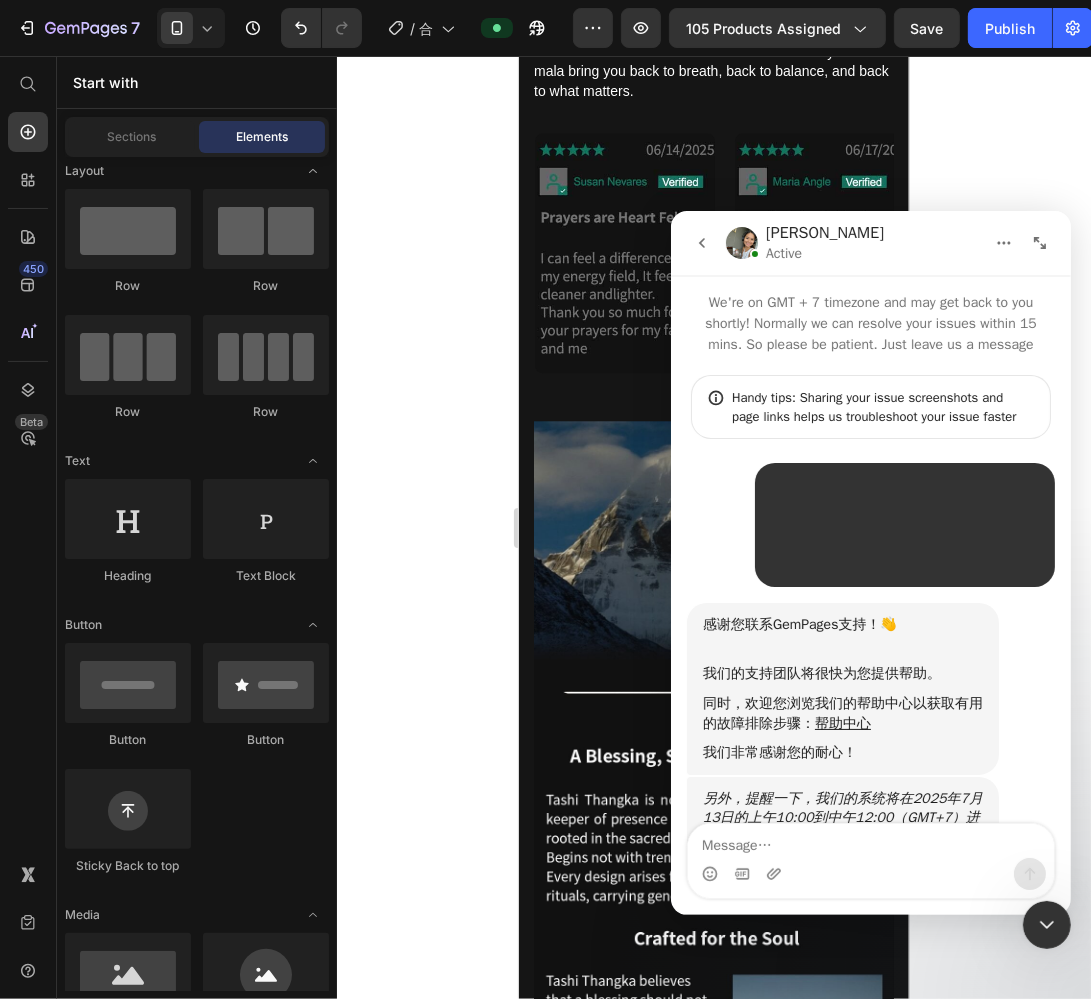 scroll, scrollTop: 3, scrollLeft: 0, axis: vertical 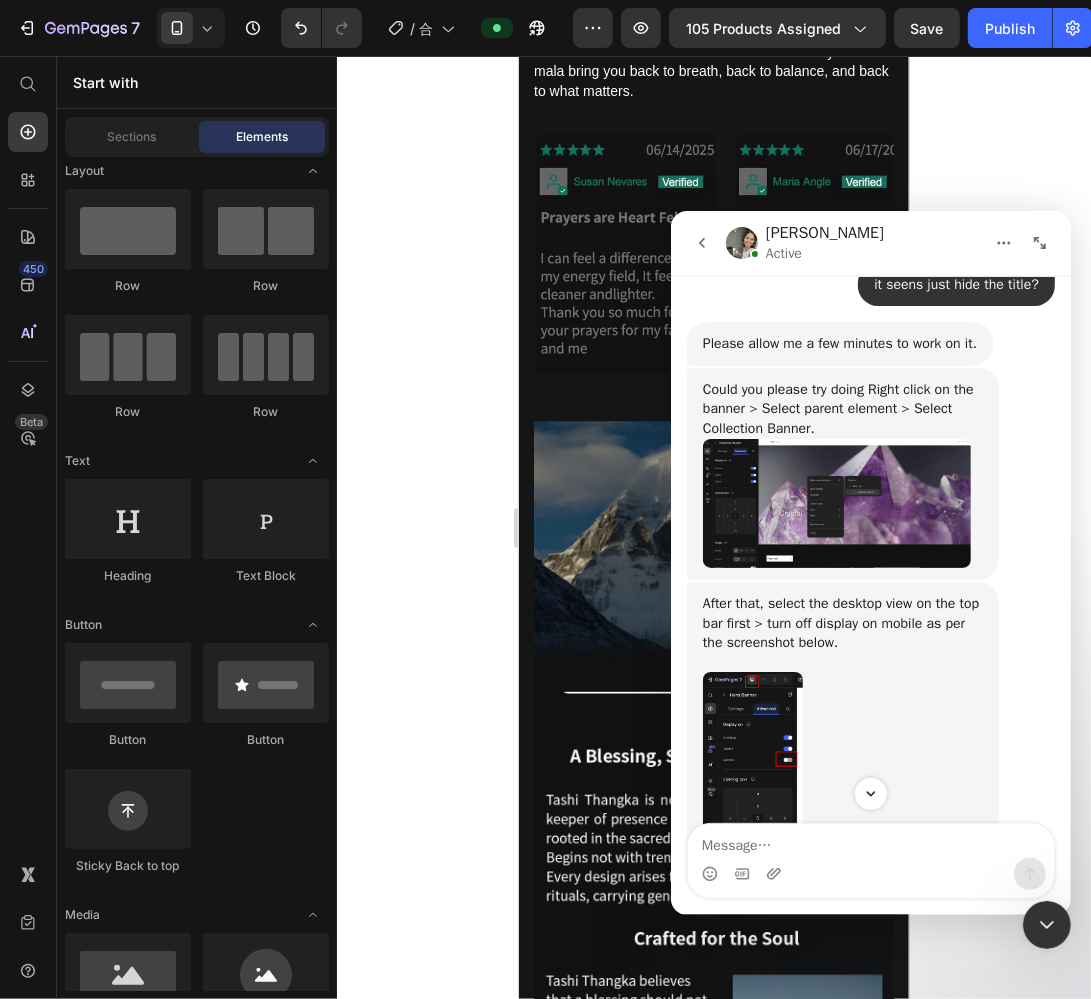 click on "Please allow me a few minutes to work on it. [PERSON_NAME]    •   1 小时前" at bounding box center [870, 344] 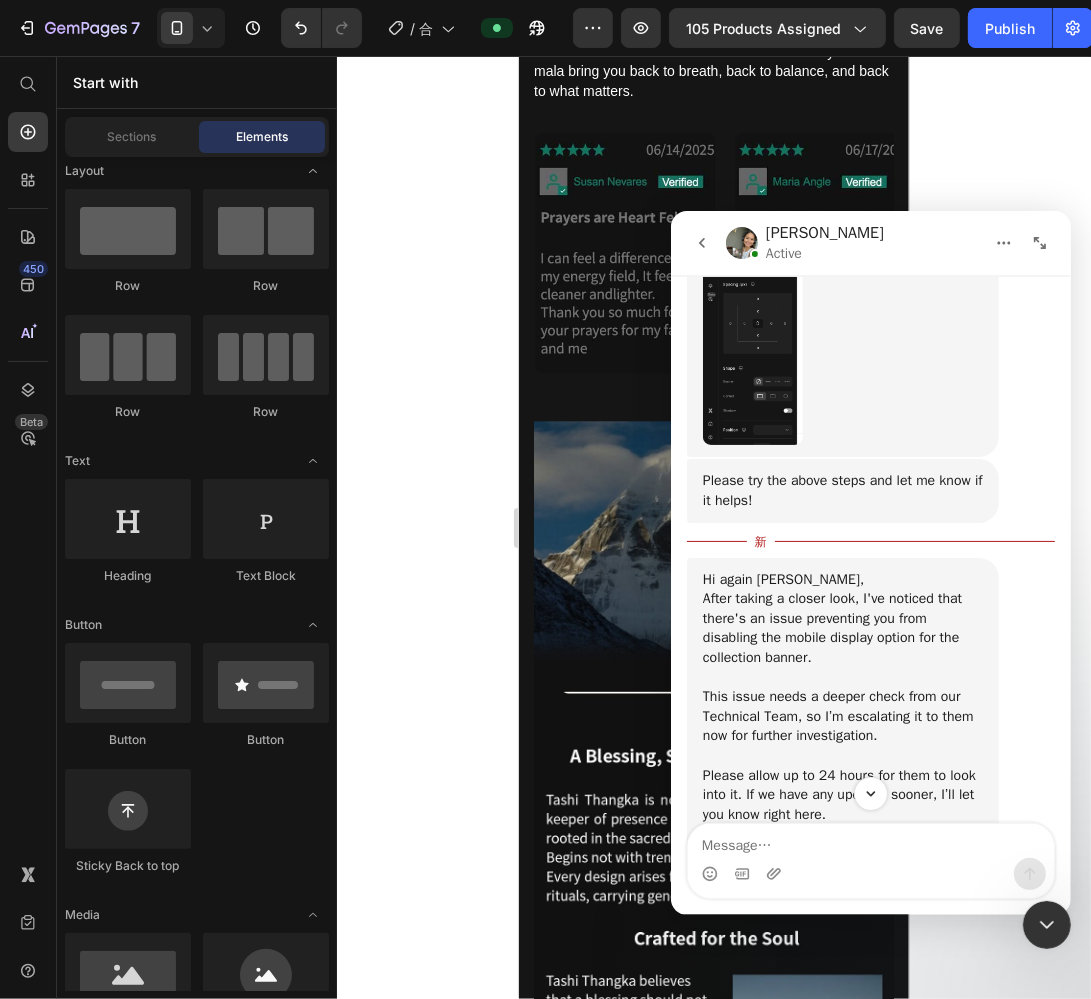 scroll, scrollTop: 3324, scrollLeft: 0, axis: vertical 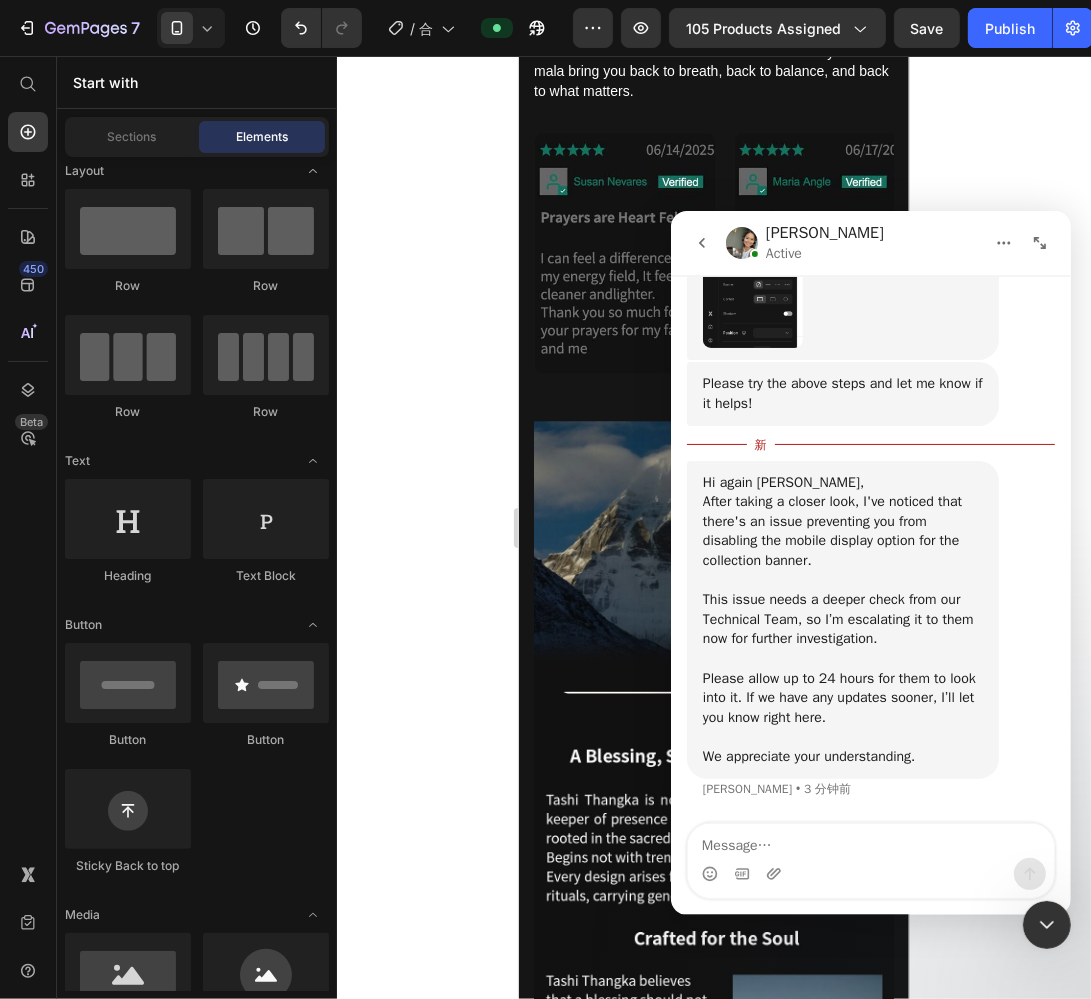 click 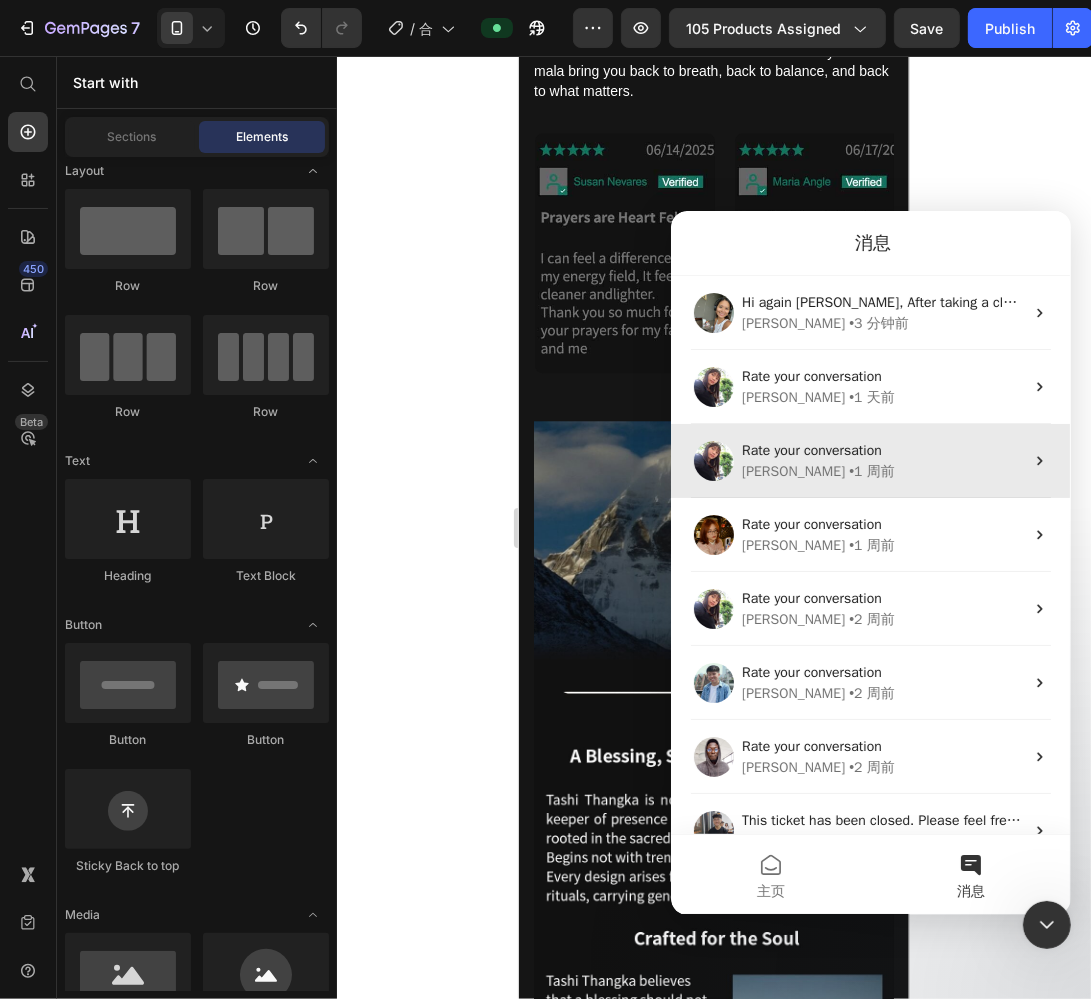 scroll, scrollTop: 0, scrollLeft: 0, axis: both 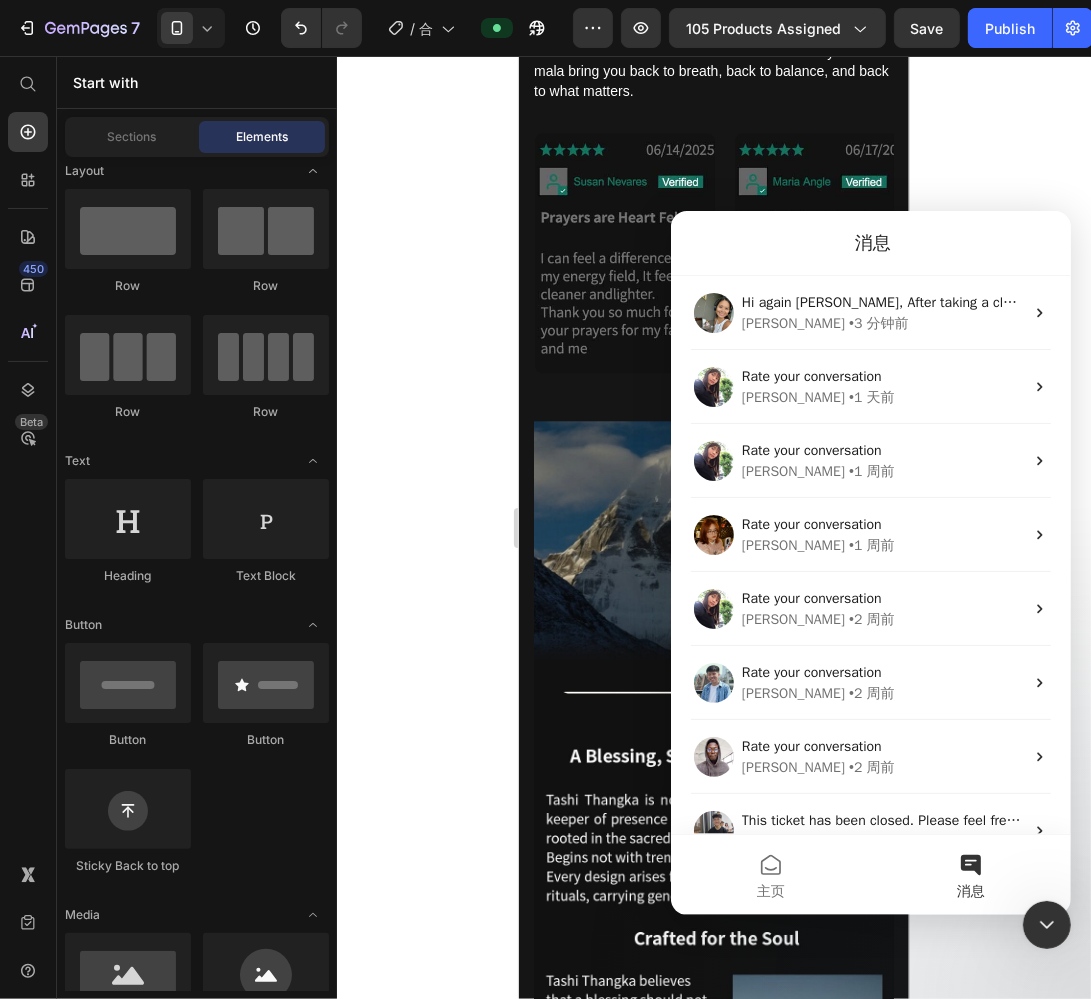 click 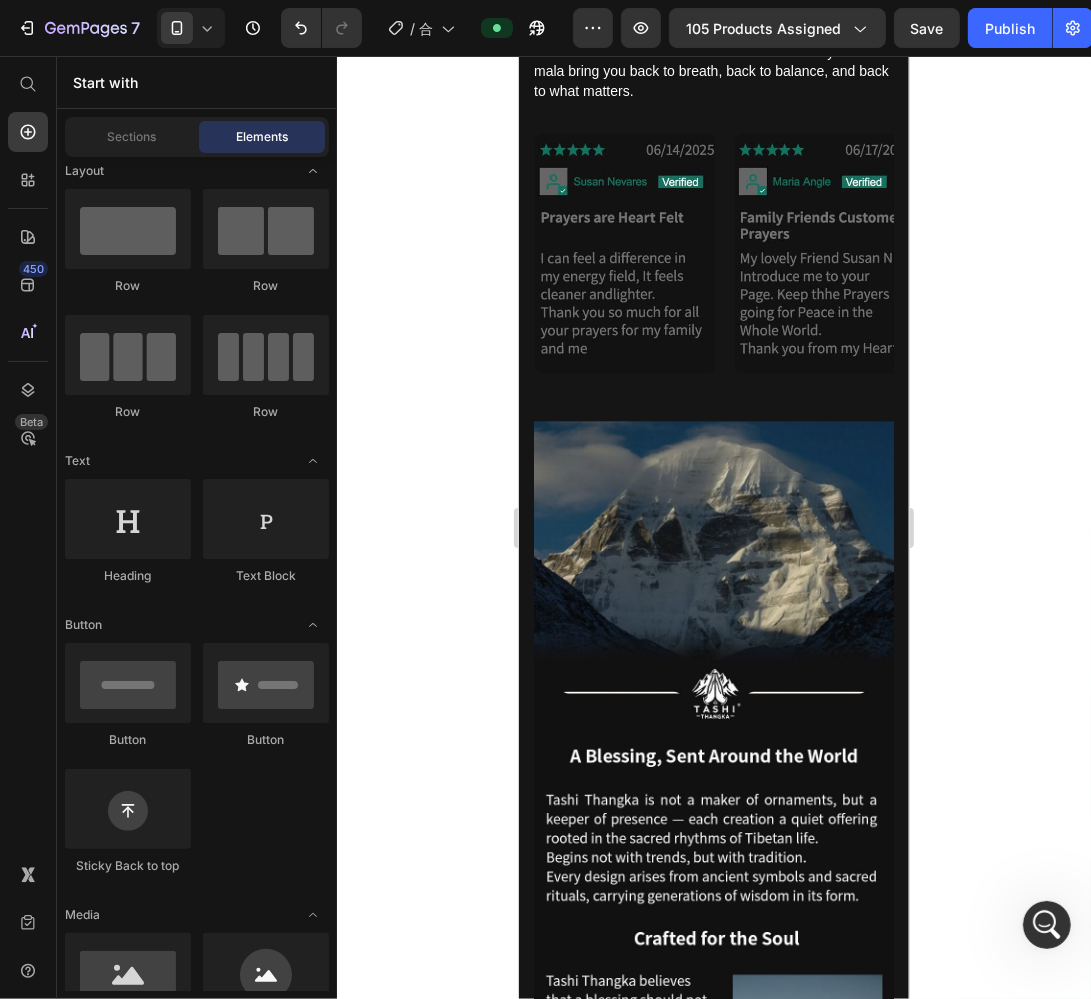 scroll, scrollTop: 0, scrollLeft: 0, axis: both 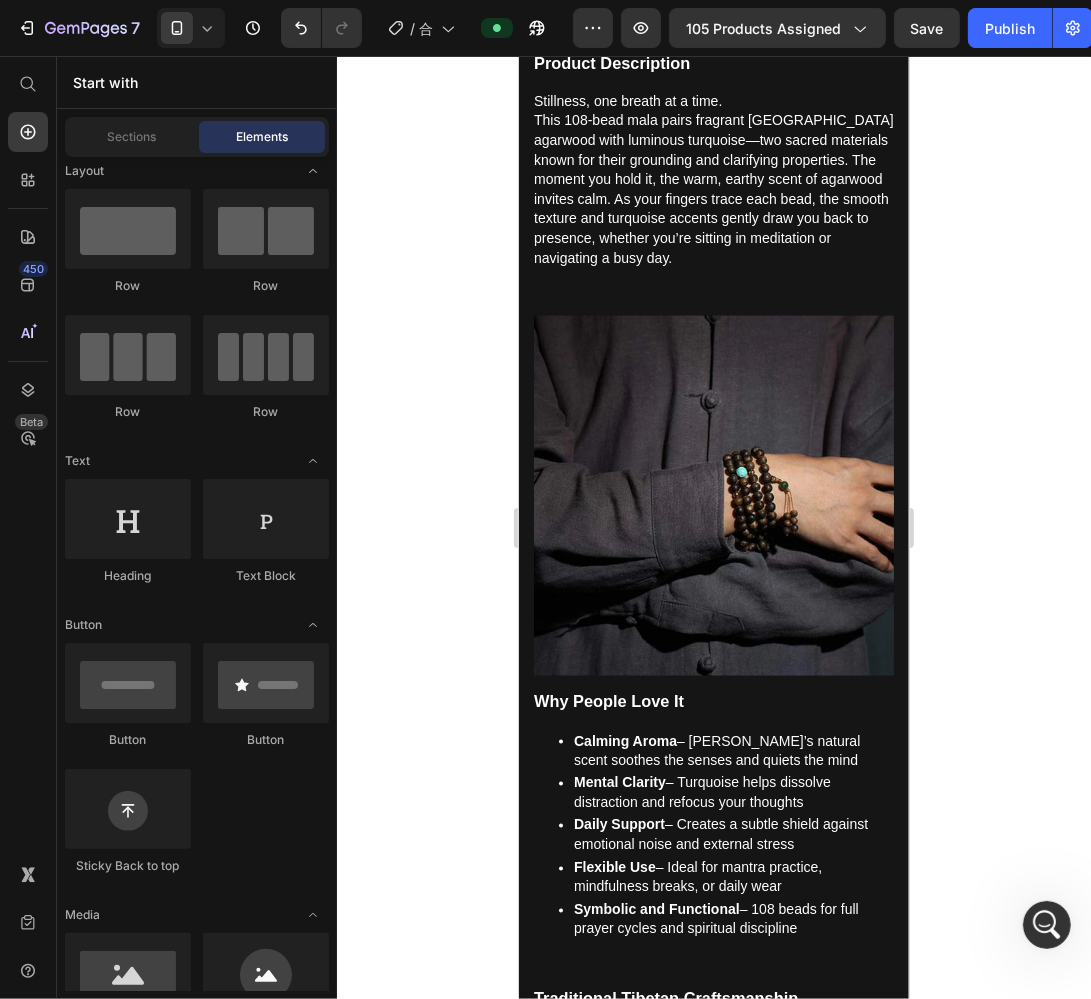 click at bounding box center [1046, 924] 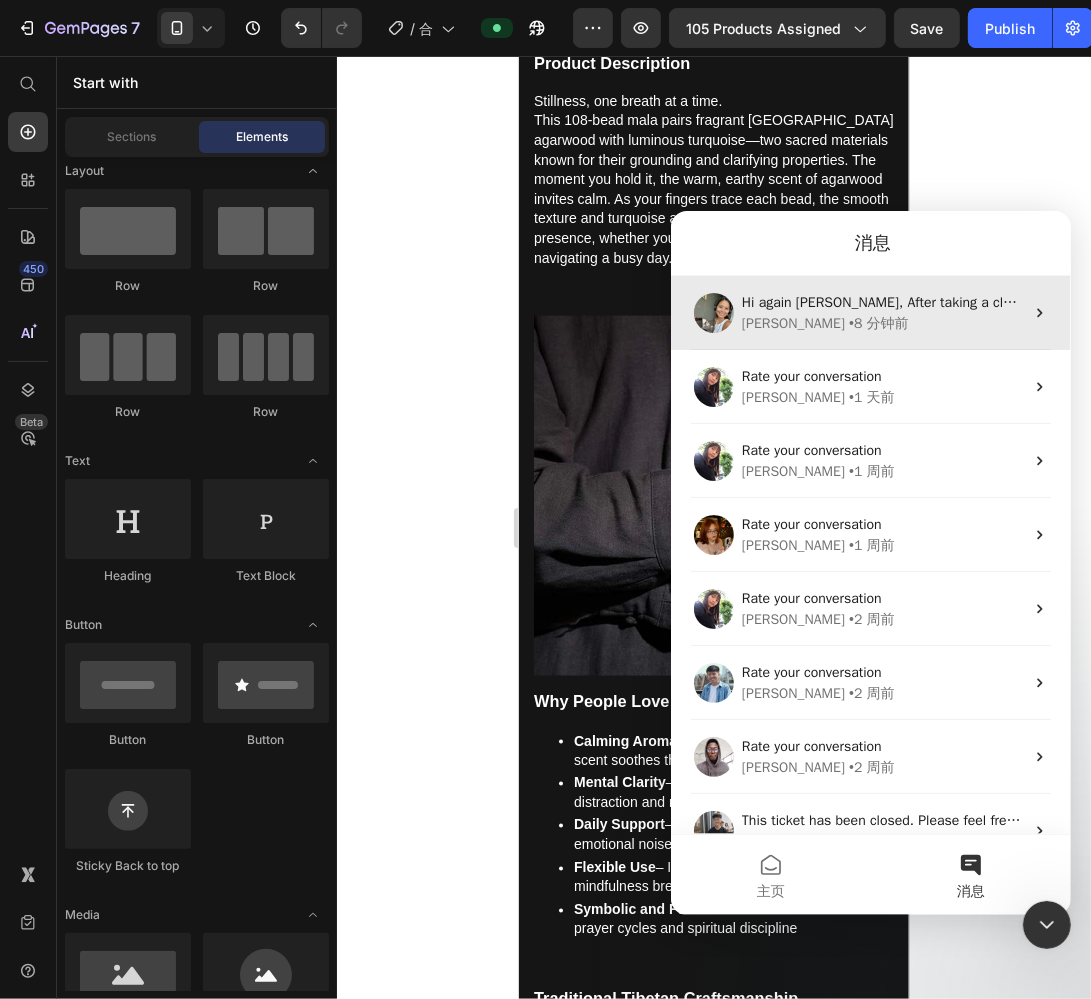 click on "[PERSON_NAME] •  8 分钟前" at bounding box center (882, 322) 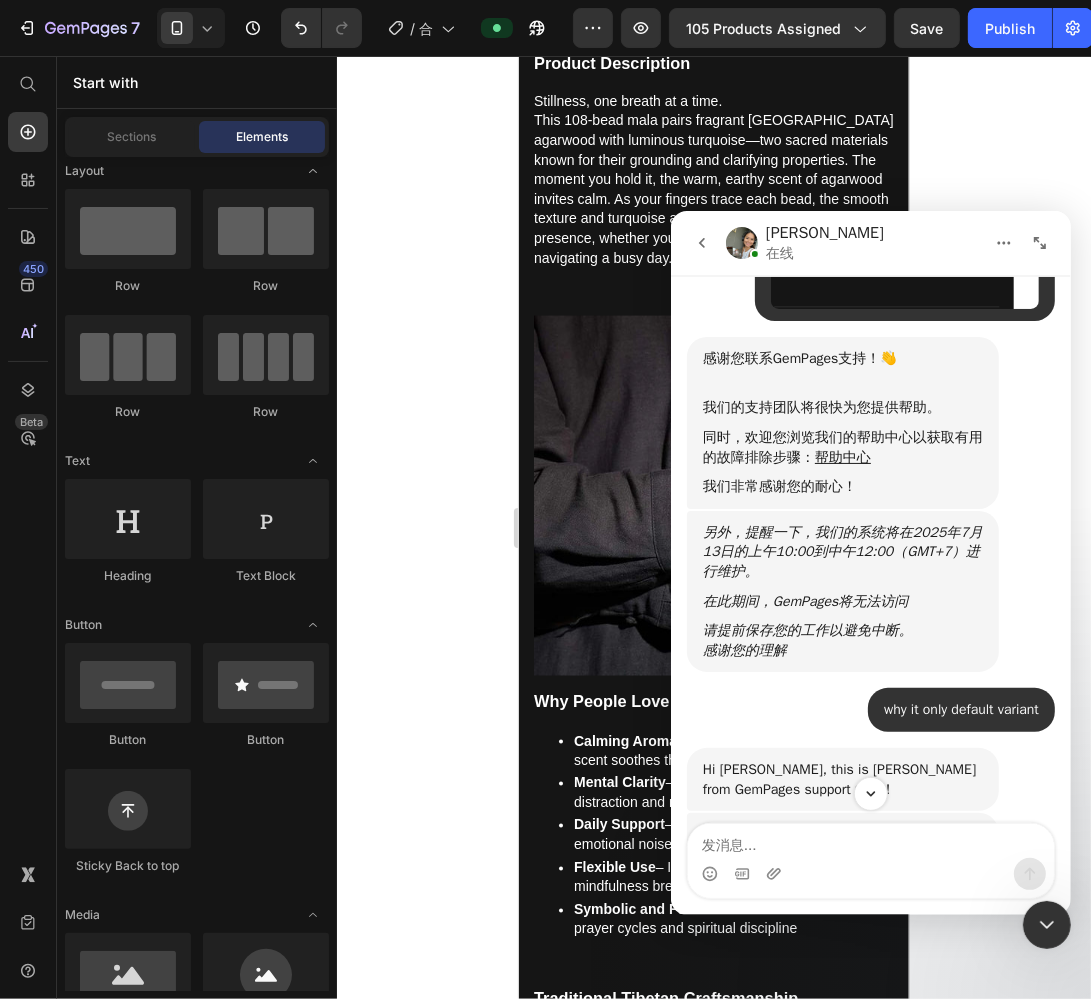 scroll, scrollTop: 200, scrollLeft: 0, axis: vertical 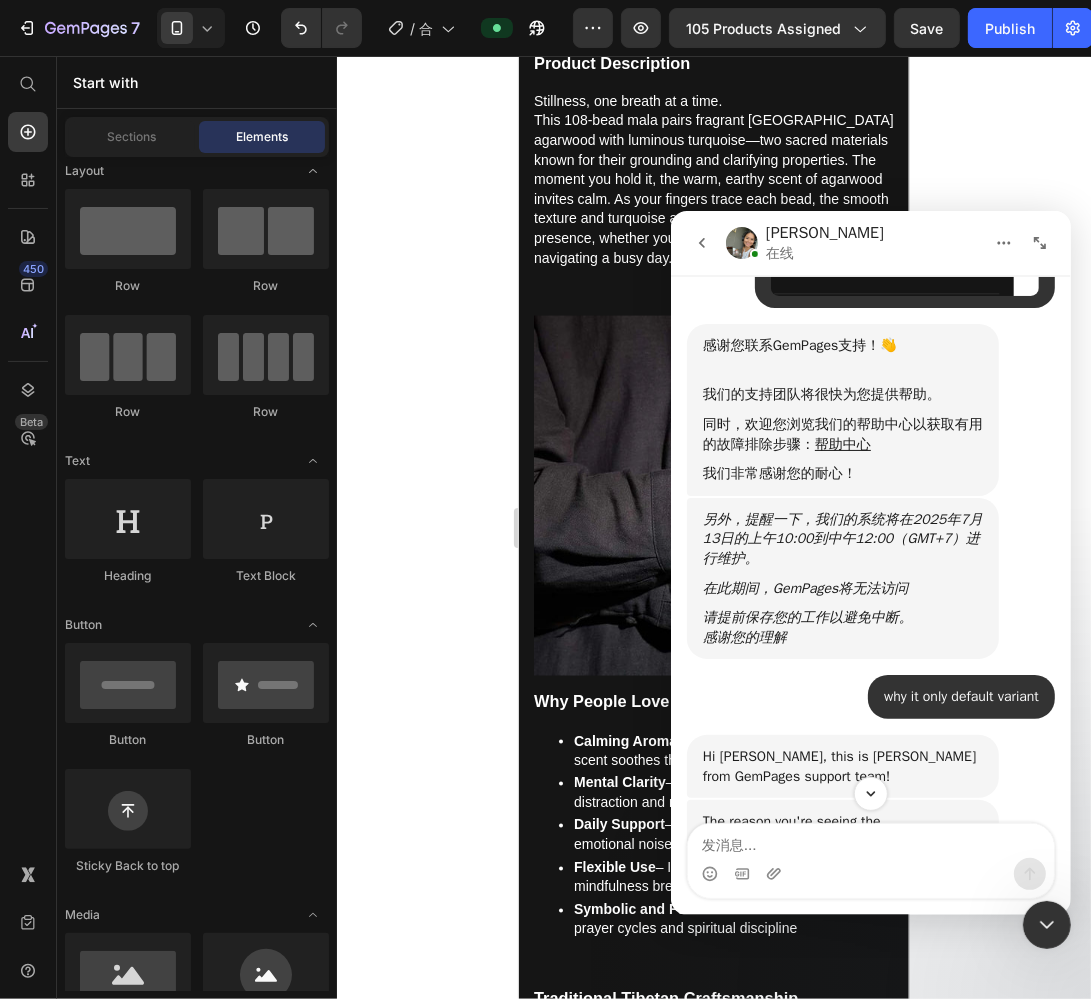 click on "另外，提醒一下，我们的系统将在2025年7月13日的上午10:00到中午12:00（GMT+7）进行维护。 在此期间，GemPages将无法访问 请提前保存您的工作以避免中断。 ​ 感谢您的理解 Operator    •   5 小时前" at bounding box center (870, 586) 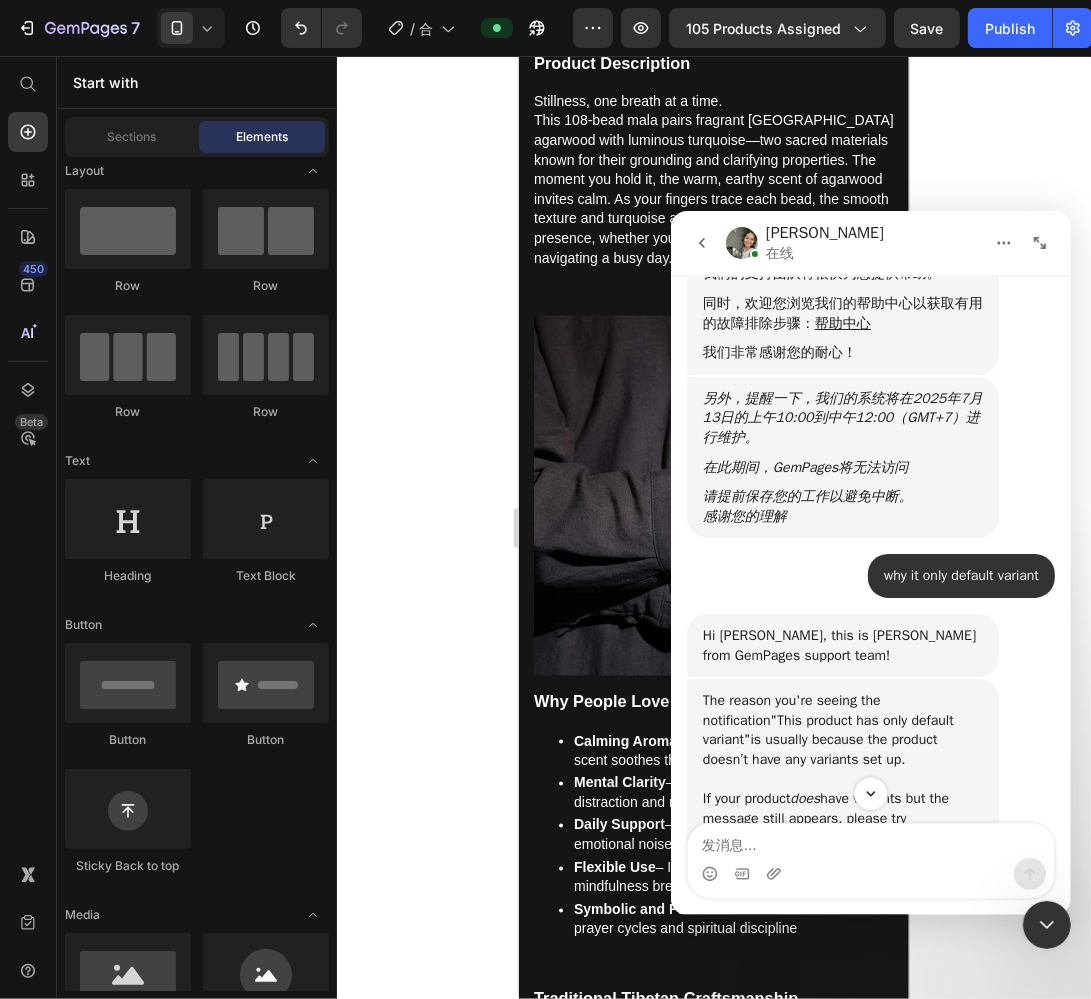 click on "why it only default variant TASHI    •   5 小时前" at bounding box center [870, 583] 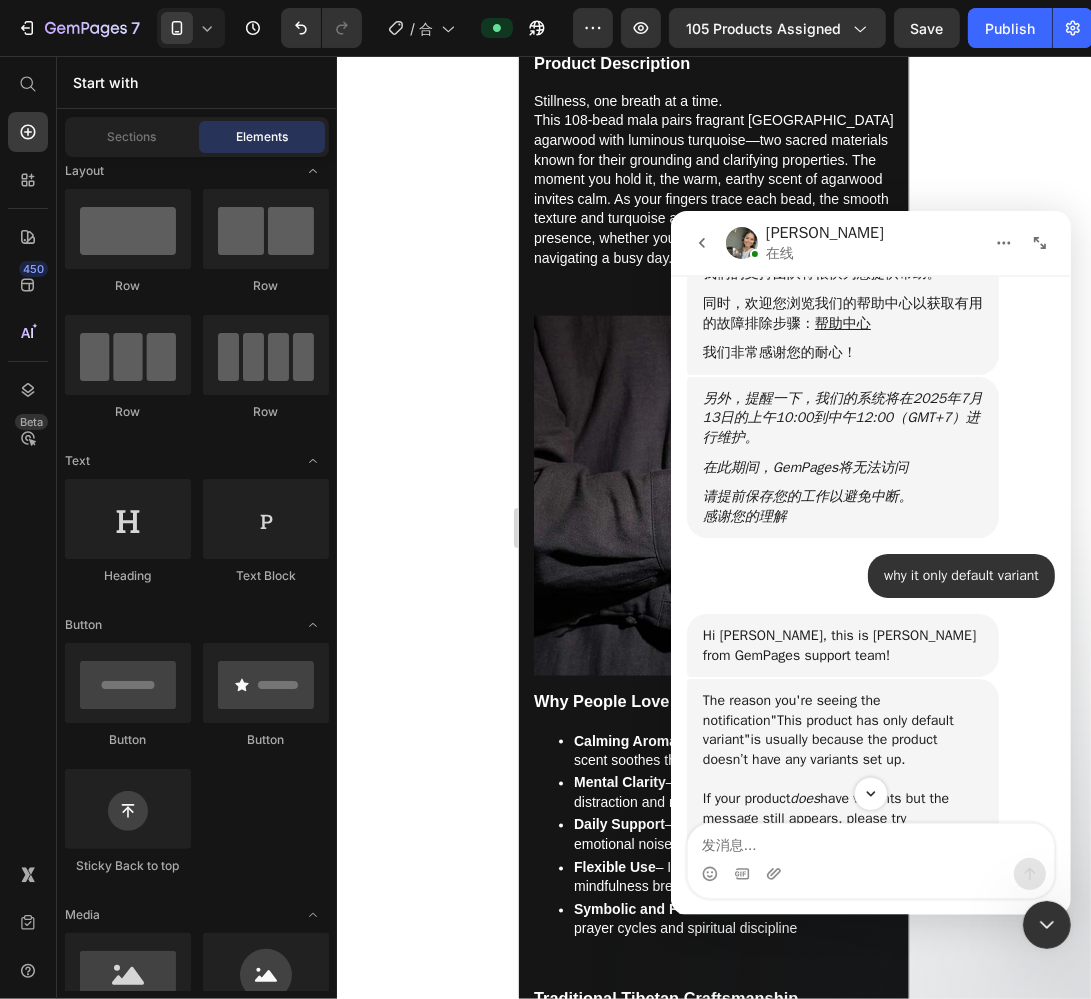 click at bounding box center [1046, 924] 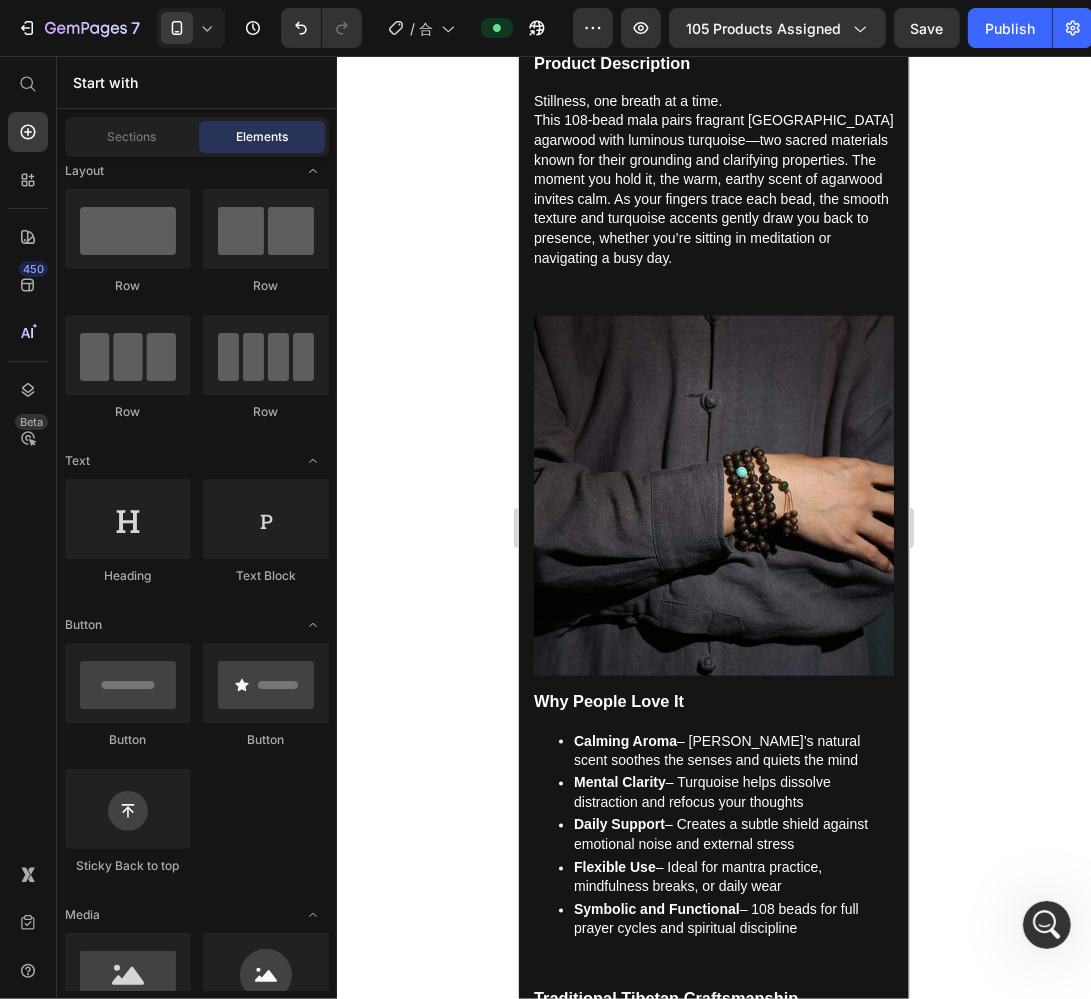 click 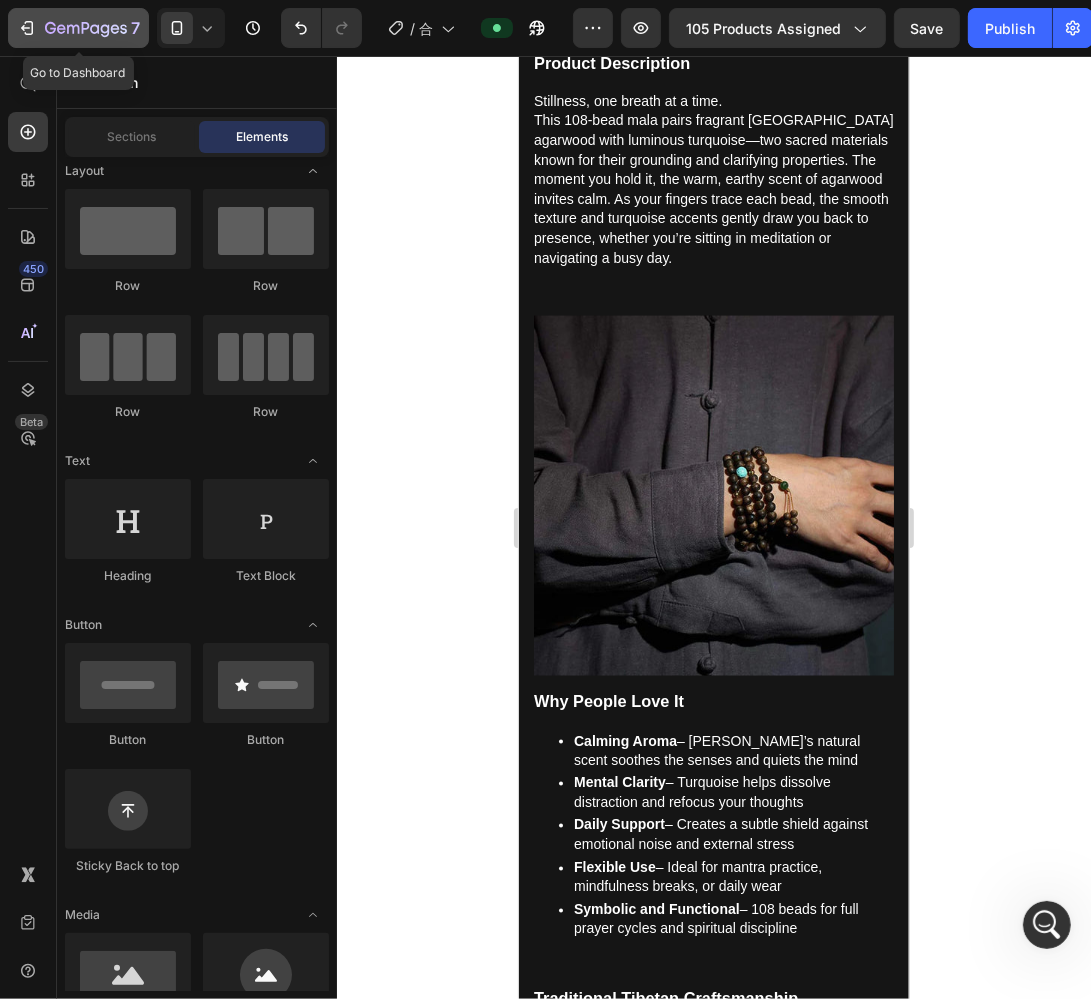 click 